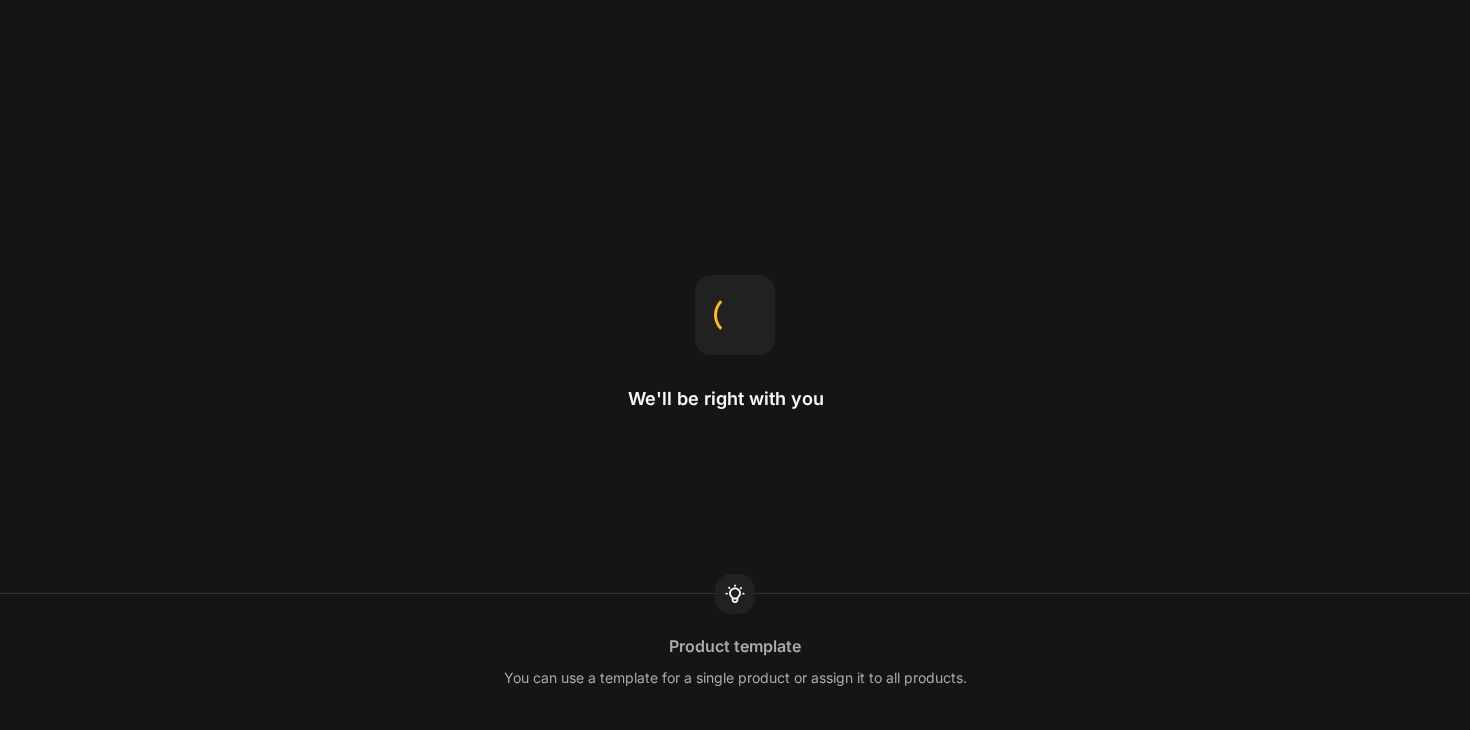 scroll, scrollTop: 0, scrollLeft: 0, axis: both 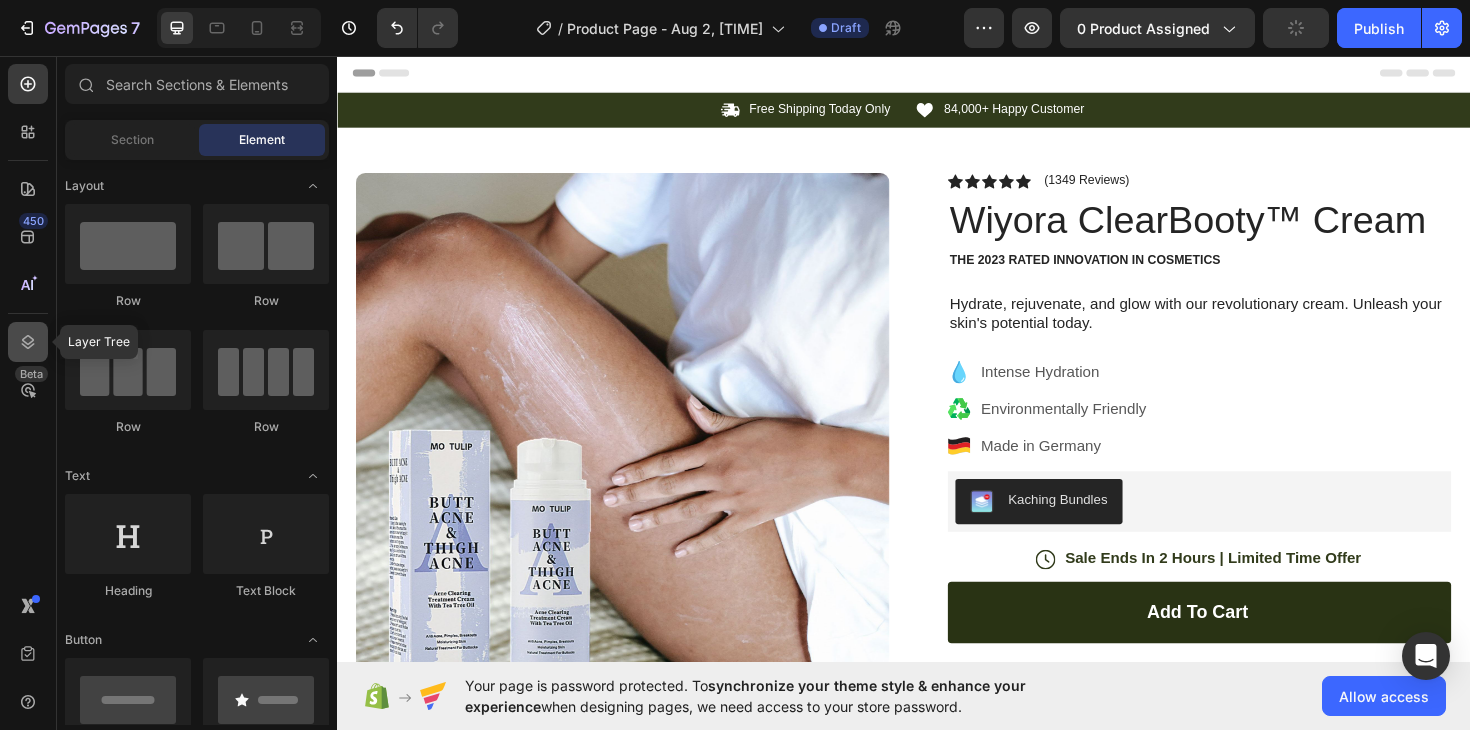click 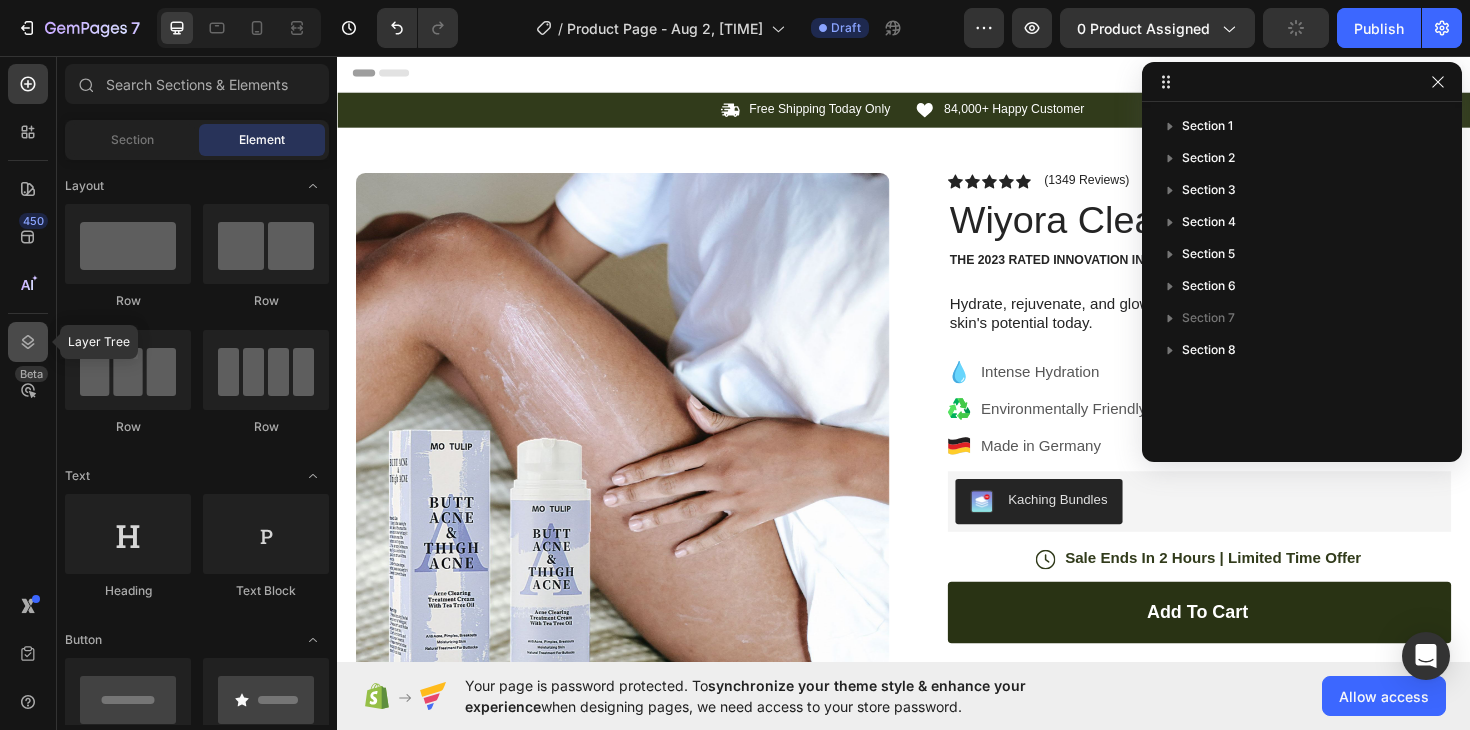 click 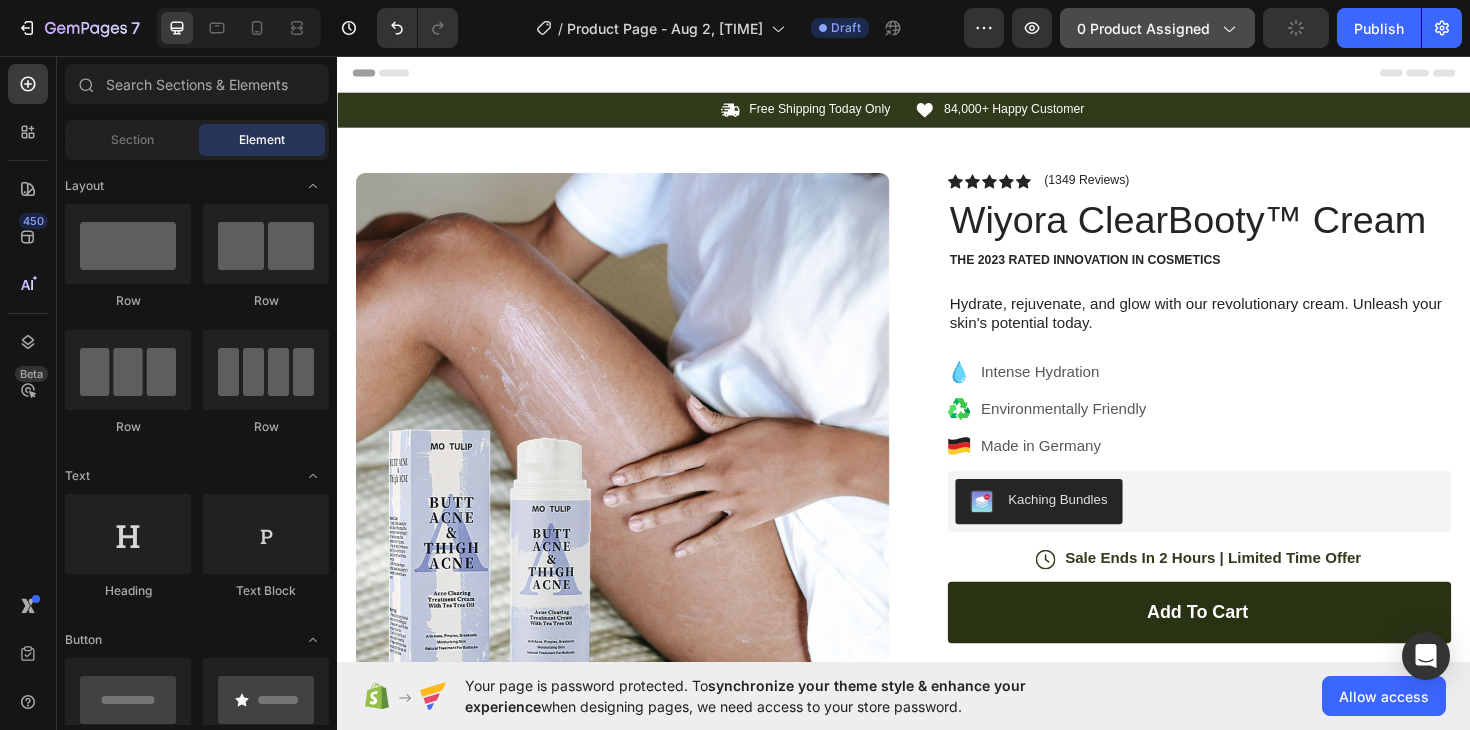 click on "0 product assigned" 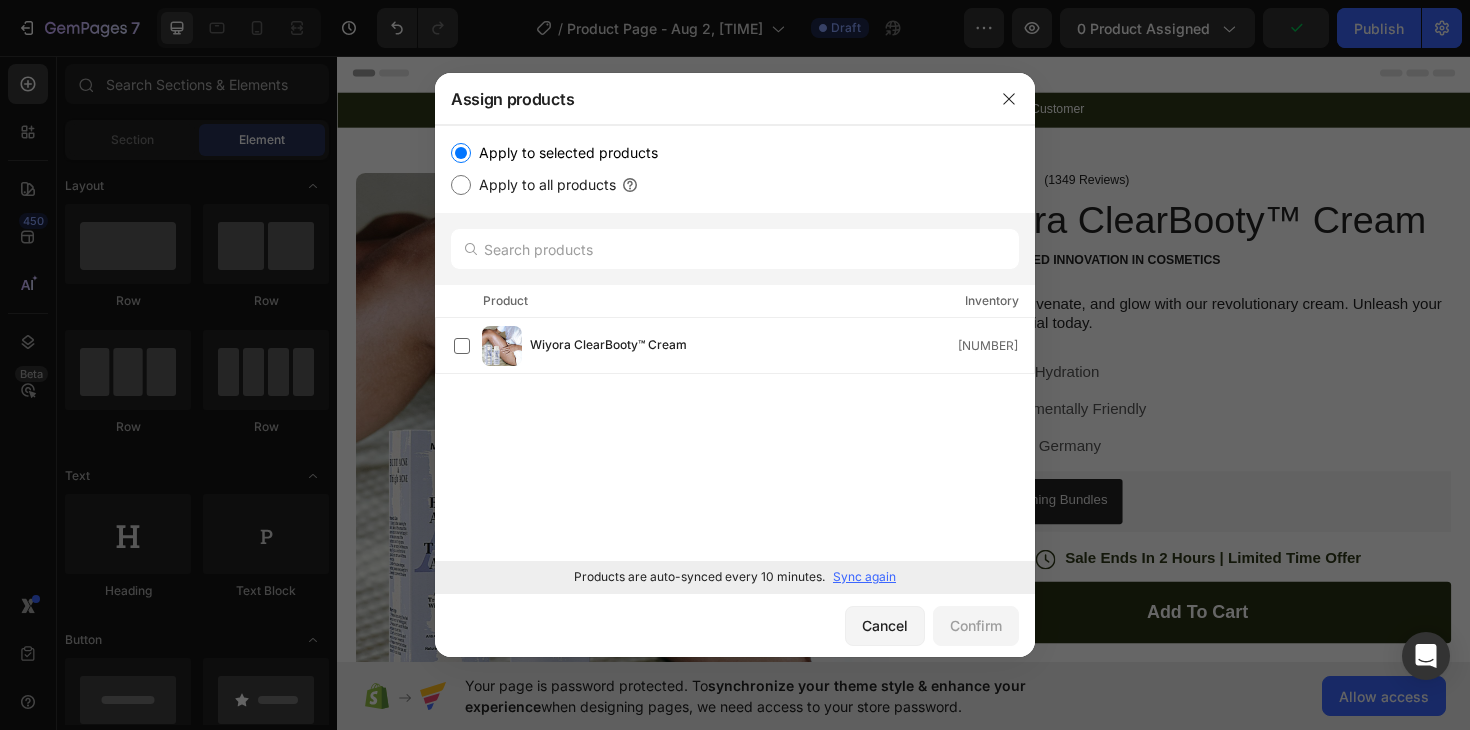 click on "Apply to all products" at bounding box center (461, 185) 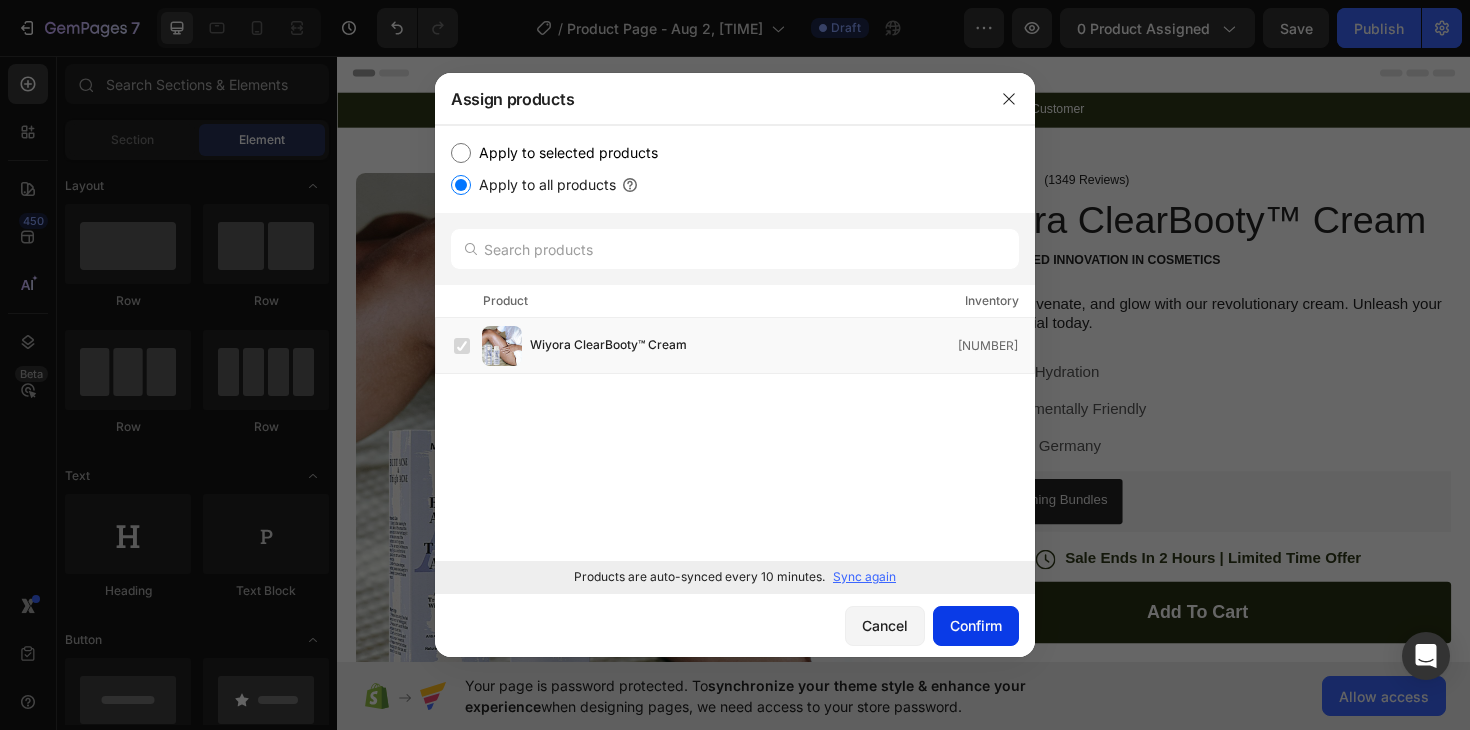 click on "Confirm" at bounding box center (976, 625) 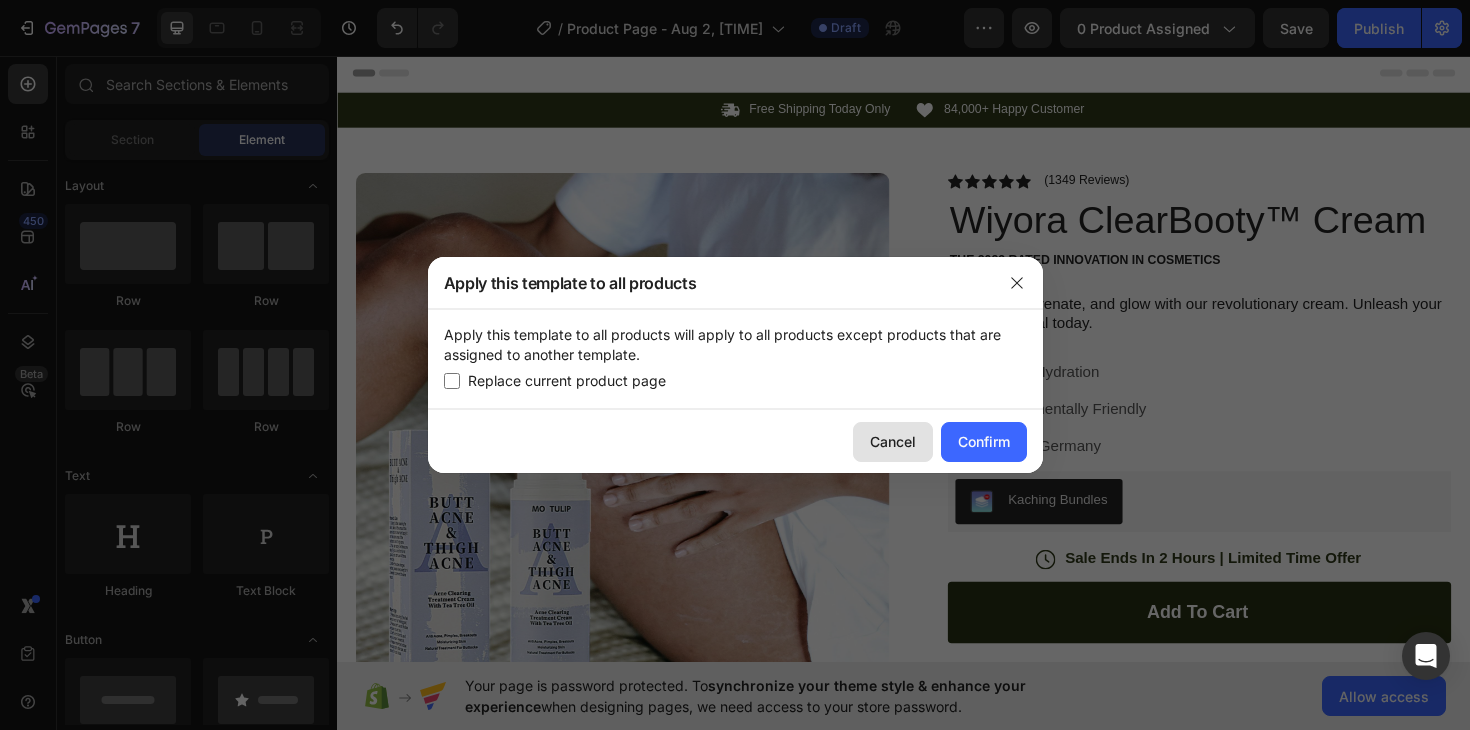click on "Cancel" at bounding box center [893, 441] 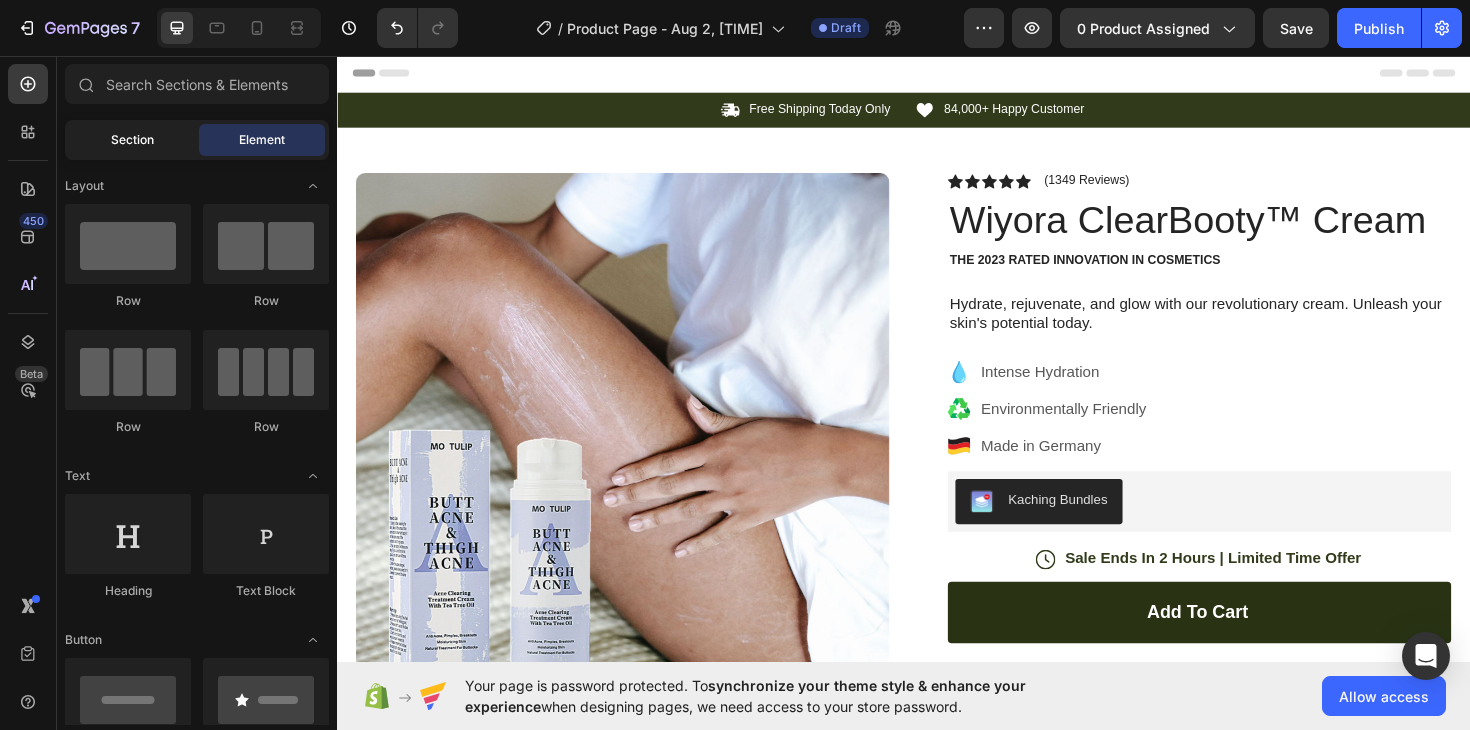 click on "Section" 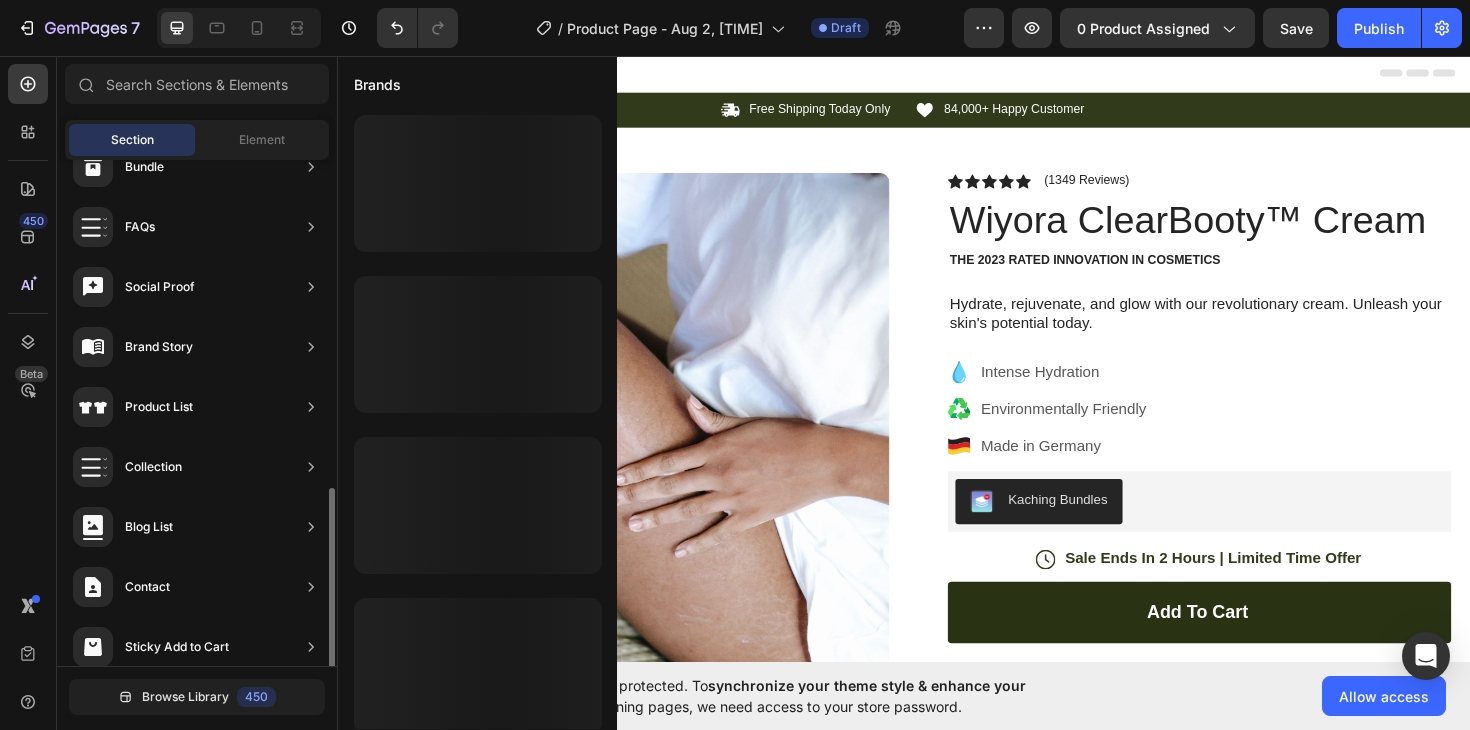 scroll, scrollTop: 654, scrollLeft: 0, axis: vertical 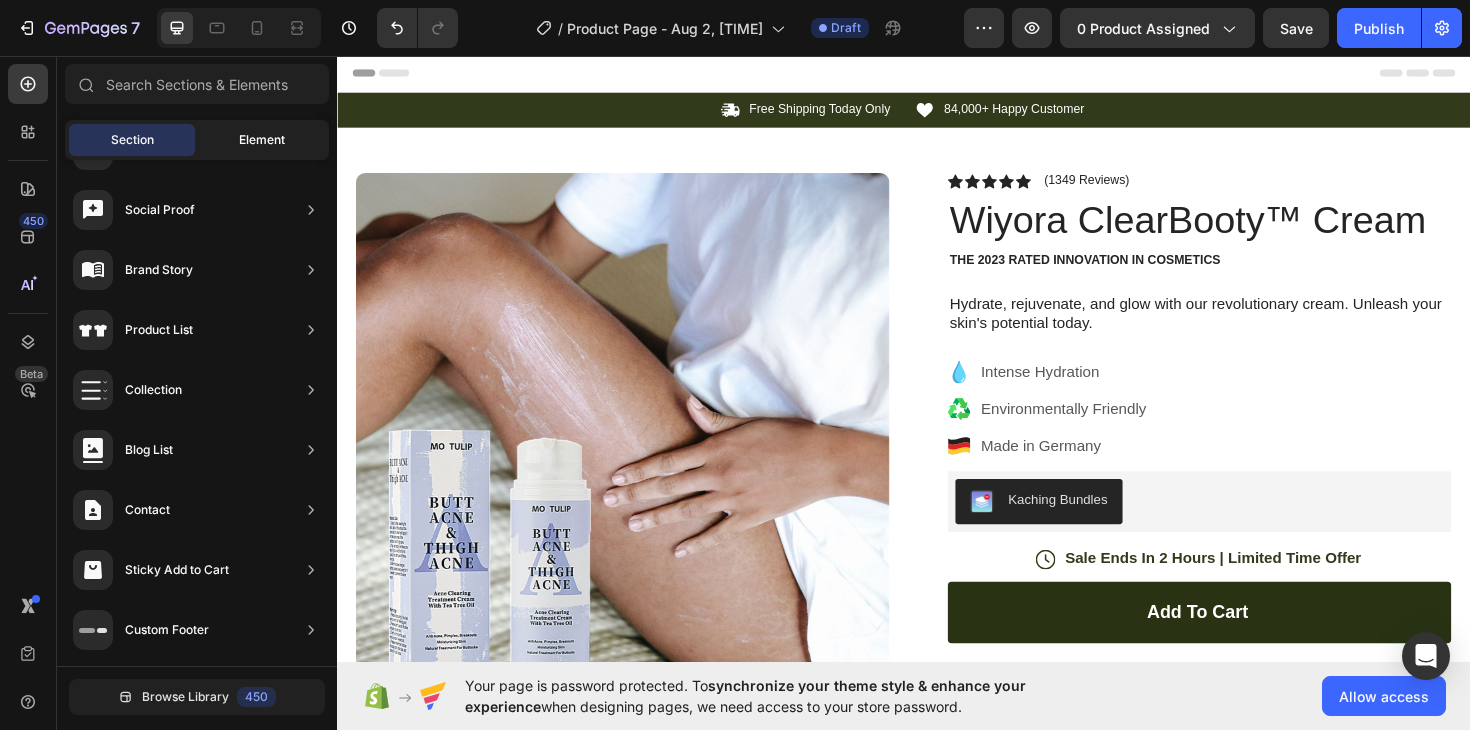 click on "Element" 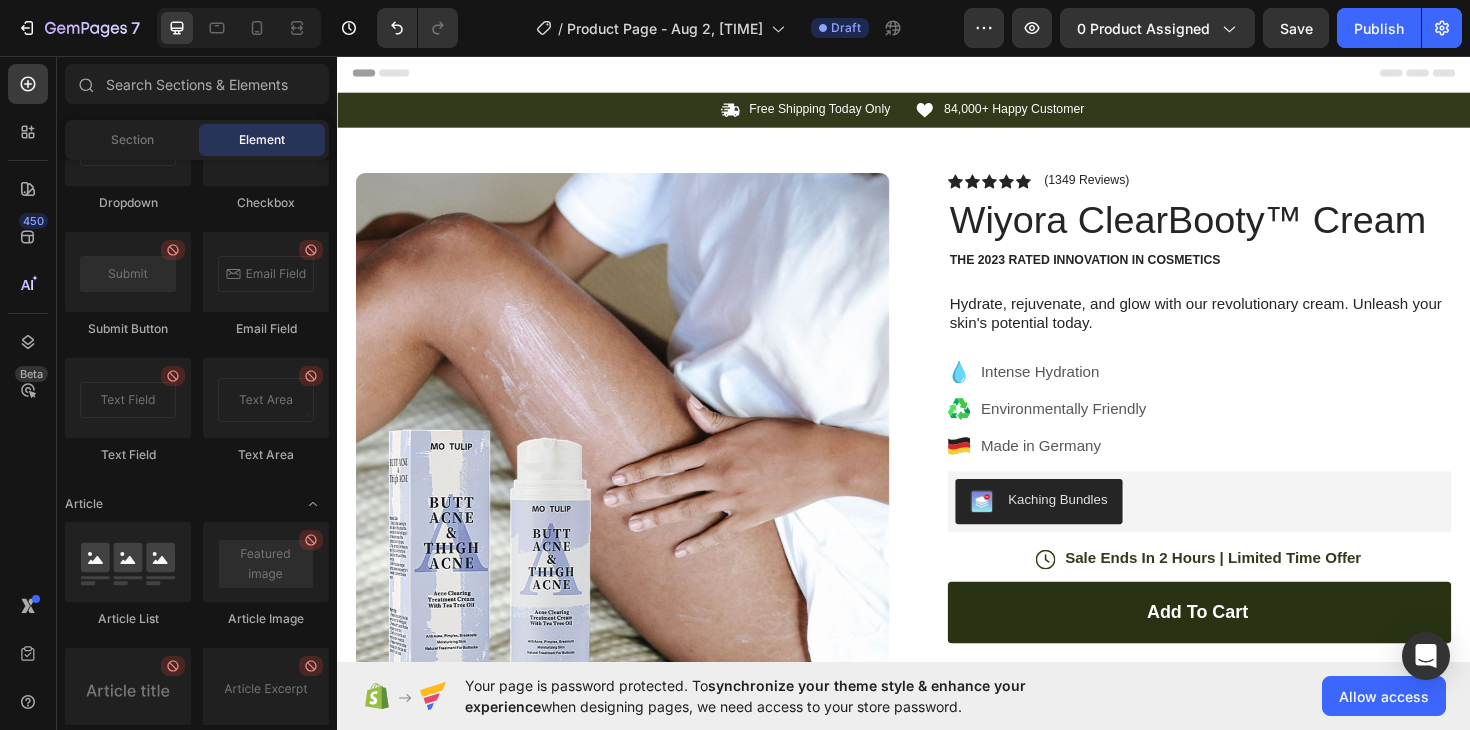 scroll, scrollTop: 5494, scrollLeft: 0, axis: vertical 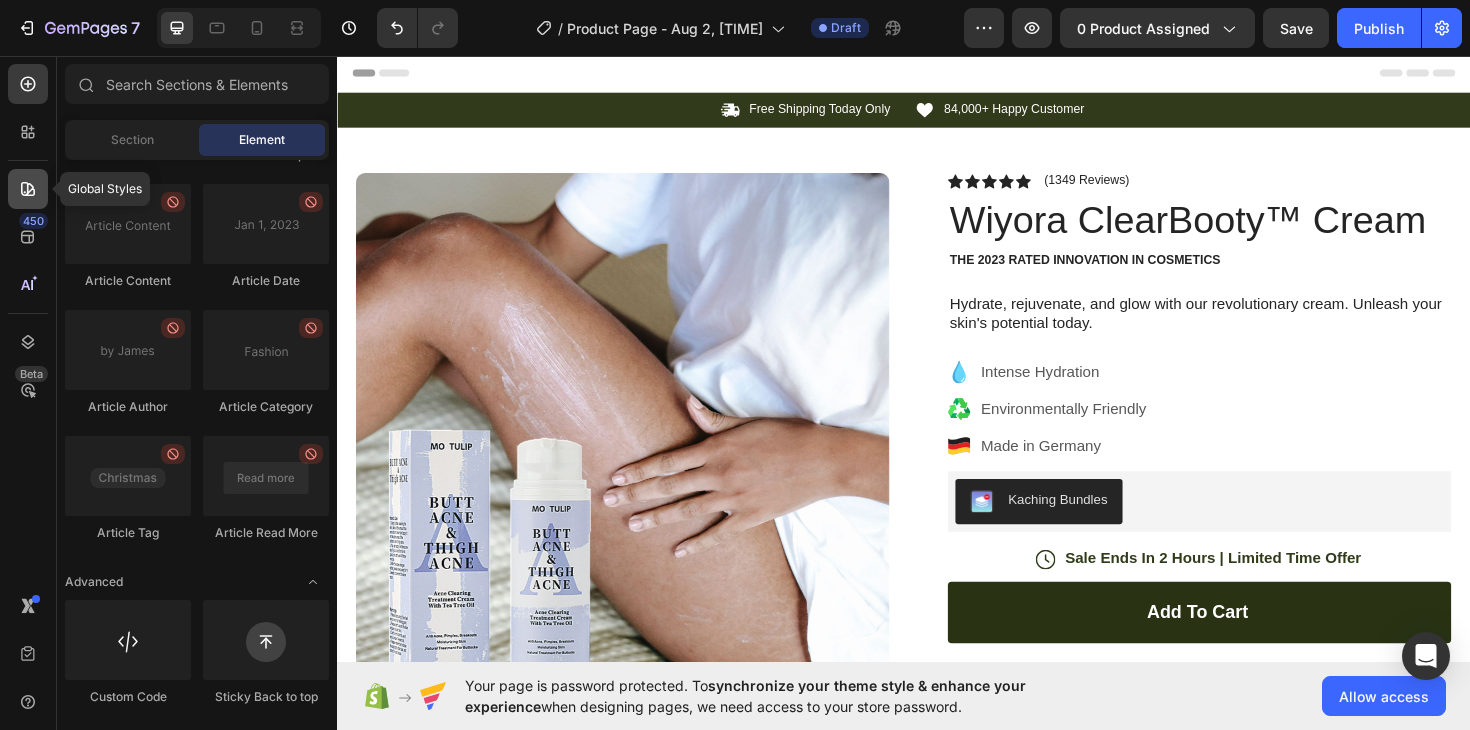 click 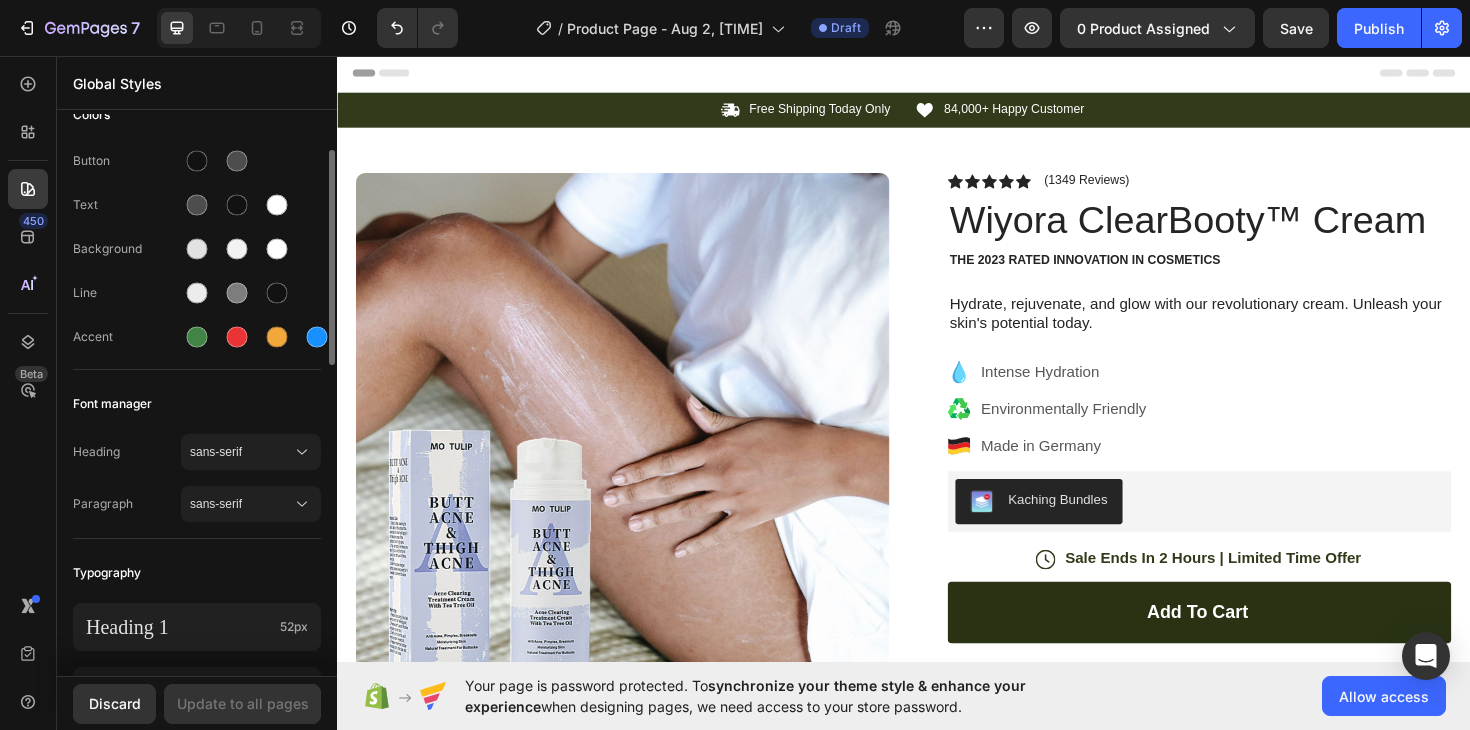 scroll, scrollTop: 52, scrollLeft: 0, axis: vertical 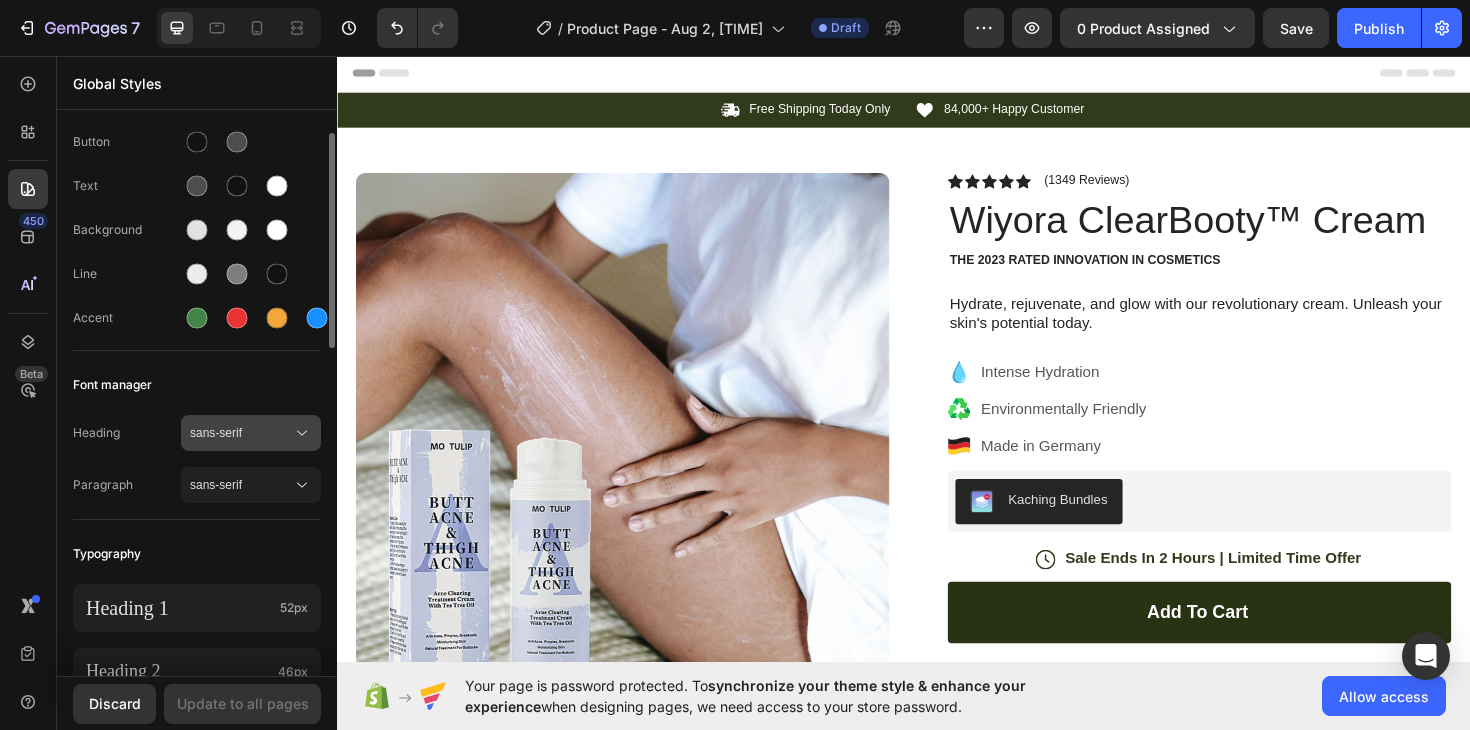 click on "sans-serif" at bounding box center (241, 433) 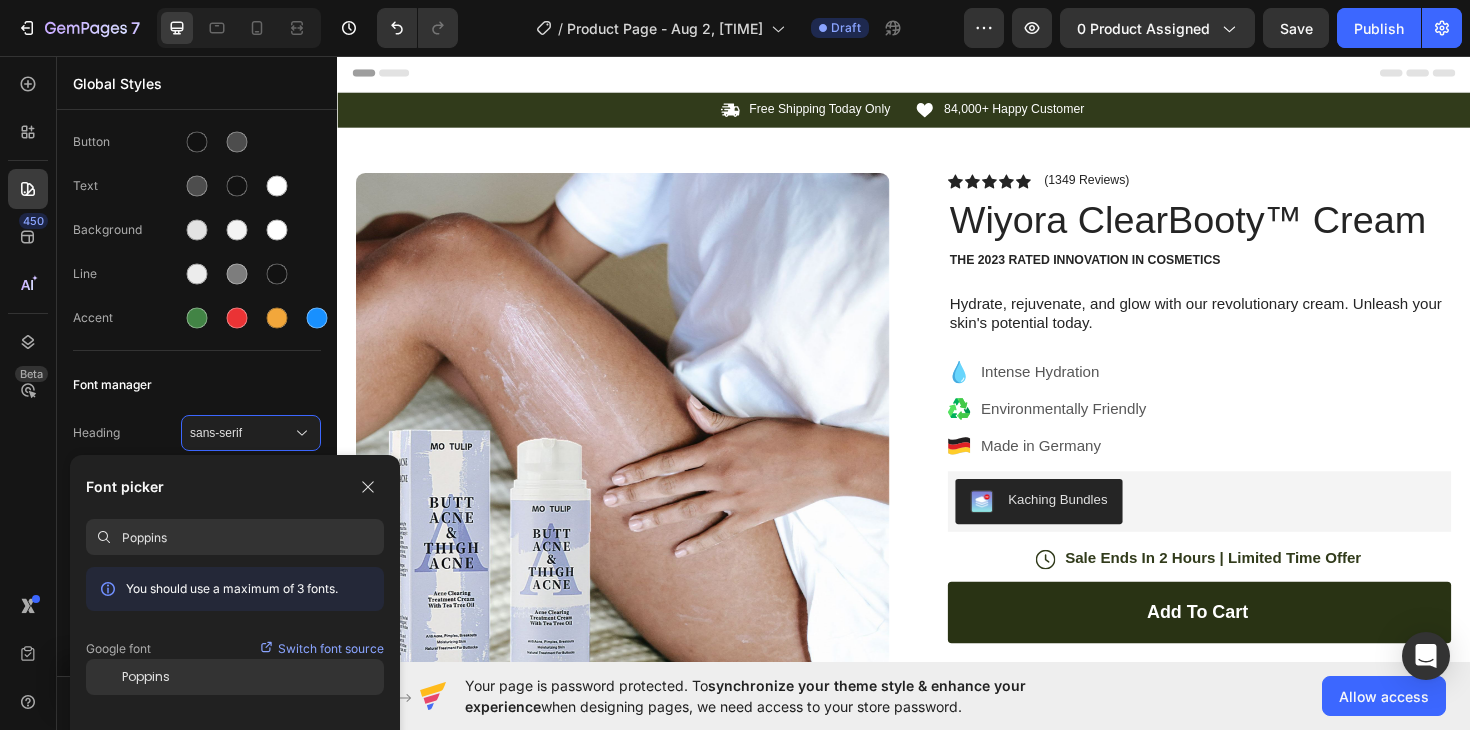 type on "Poppins" 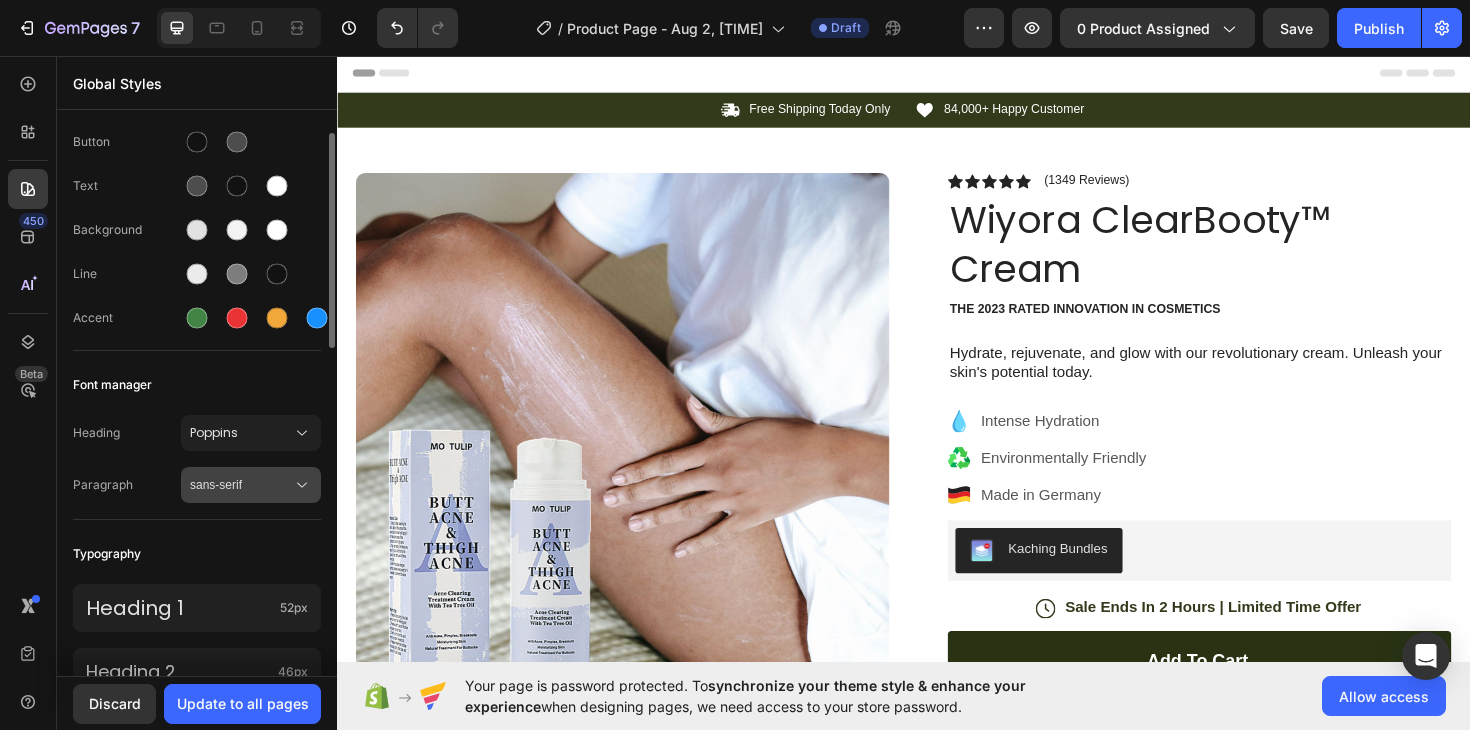 click on "sans-serif" at bounding box center (241, 485) 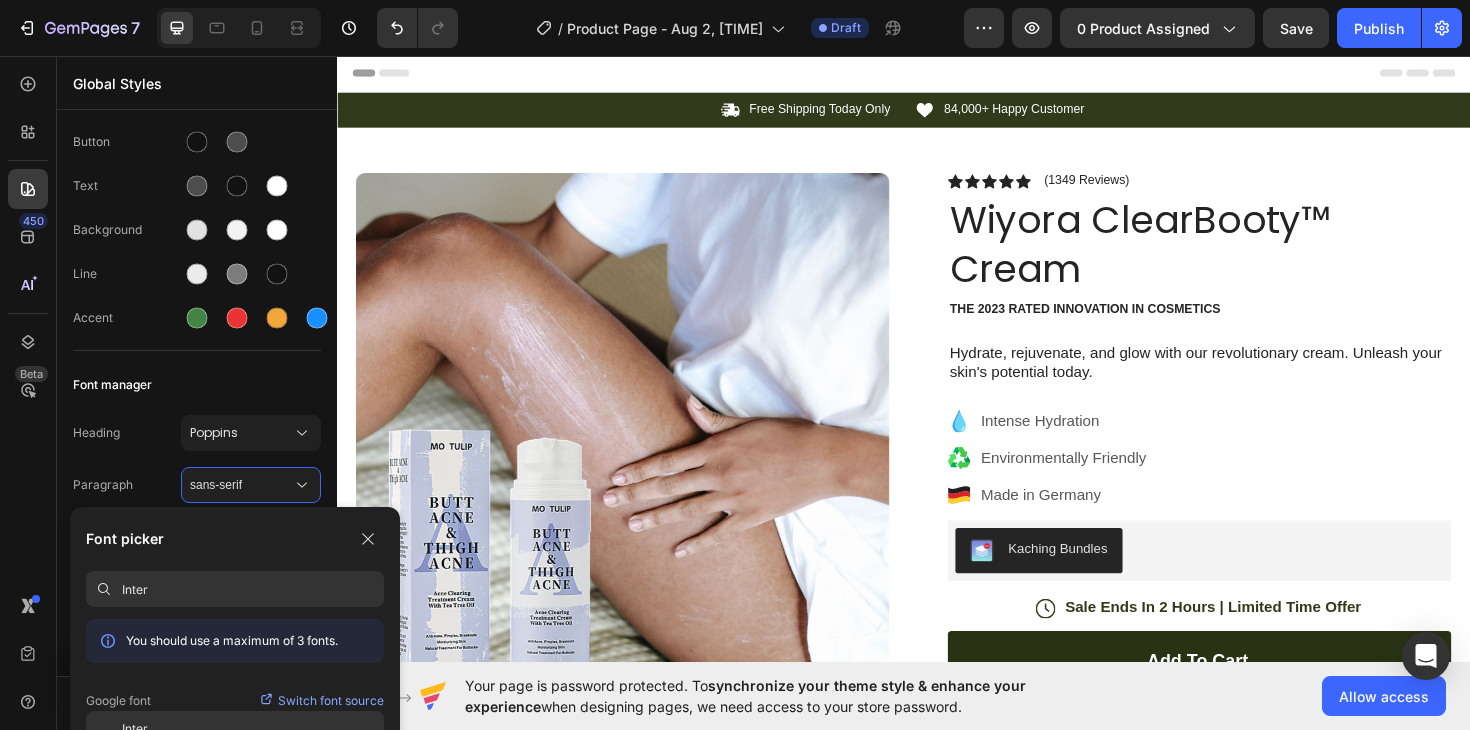 type on "Inter" 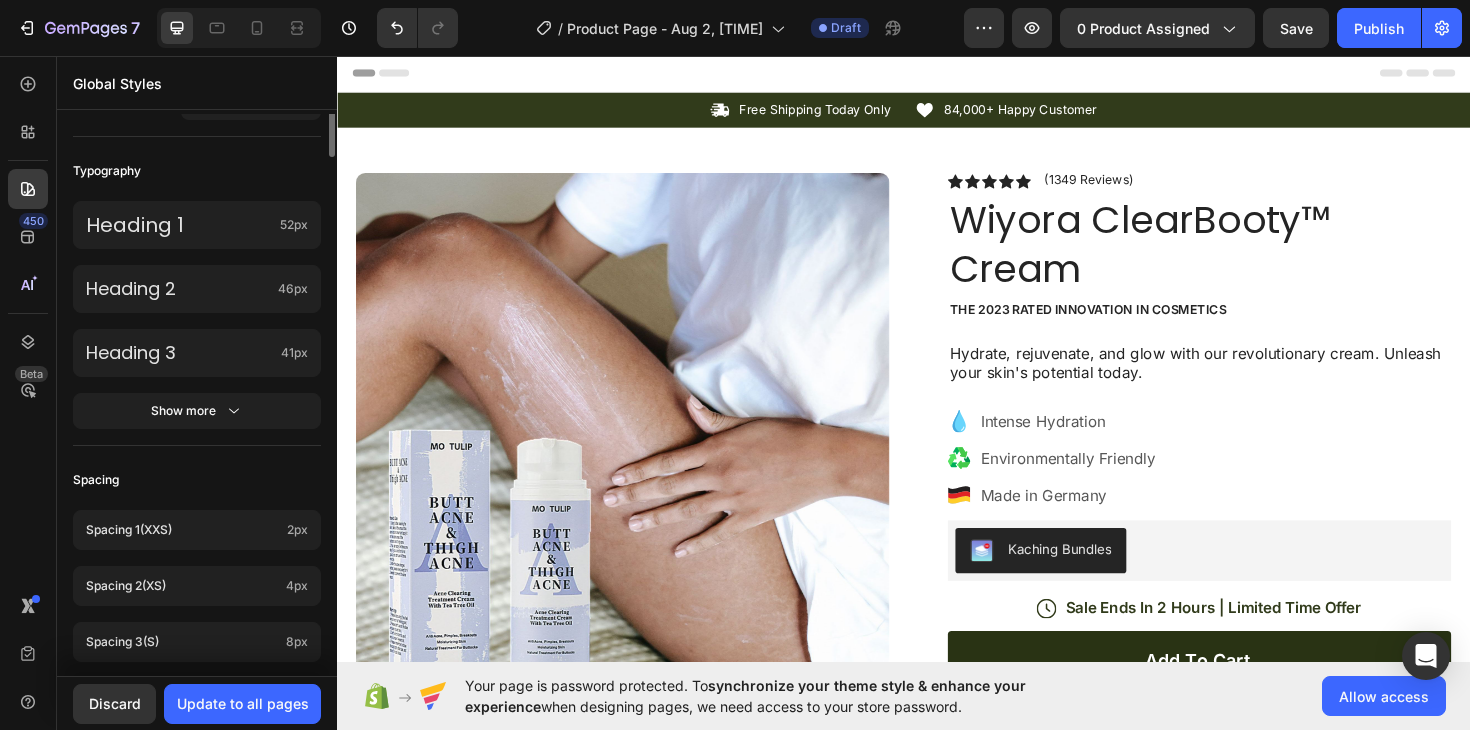 scroll, scrollTop: 0, scrollLeft: 0, axis: both 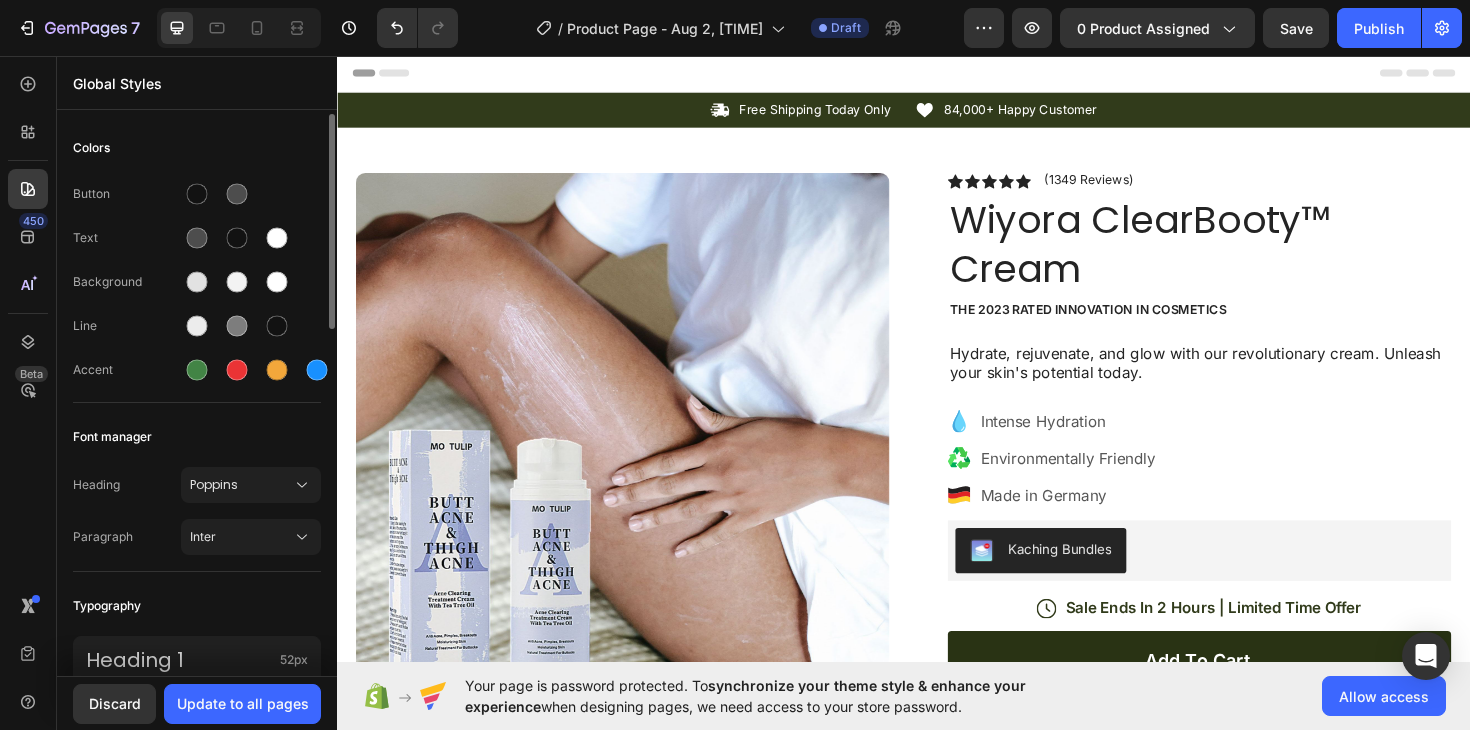 click on "Accent" at bounding box center [127, 370] 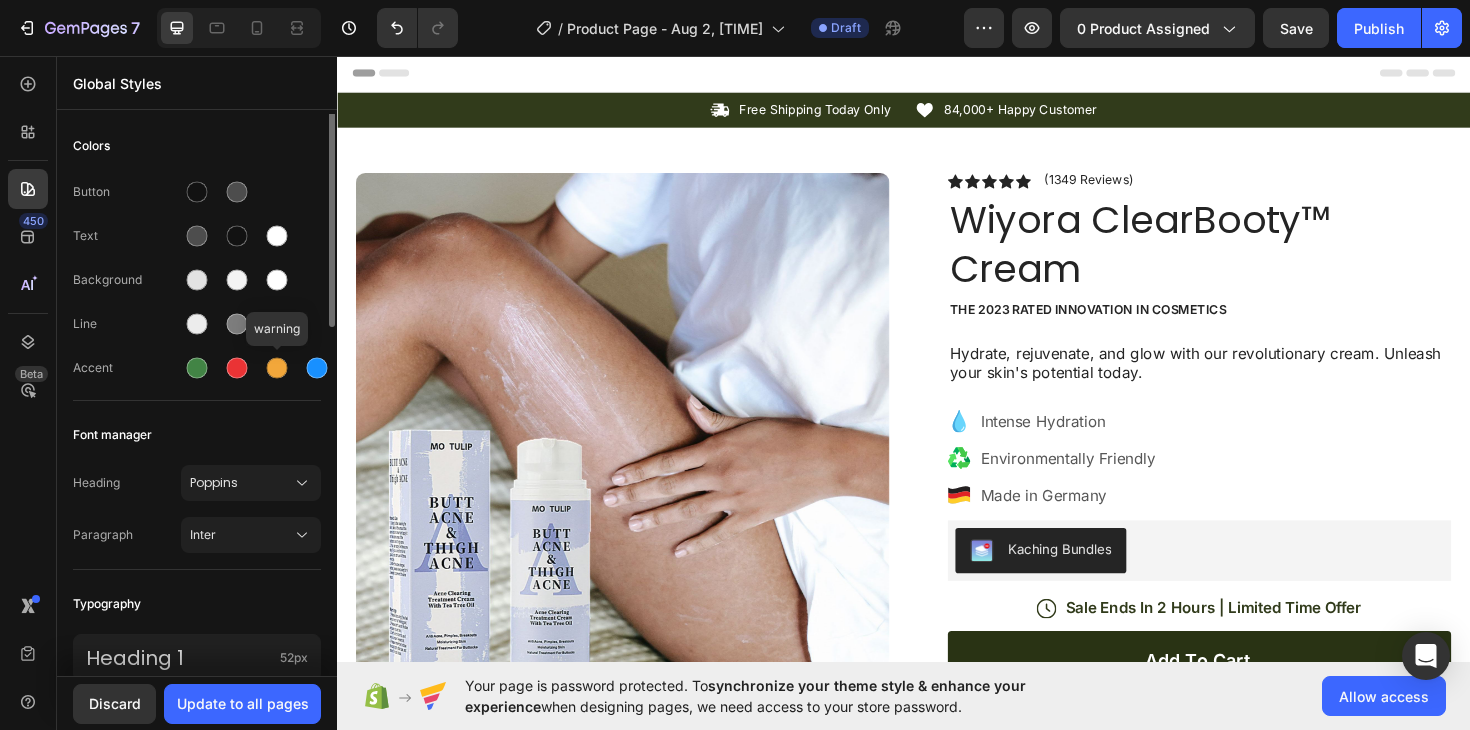 scroll, scrollTop: 0, scrollLeft: 0, axis: both 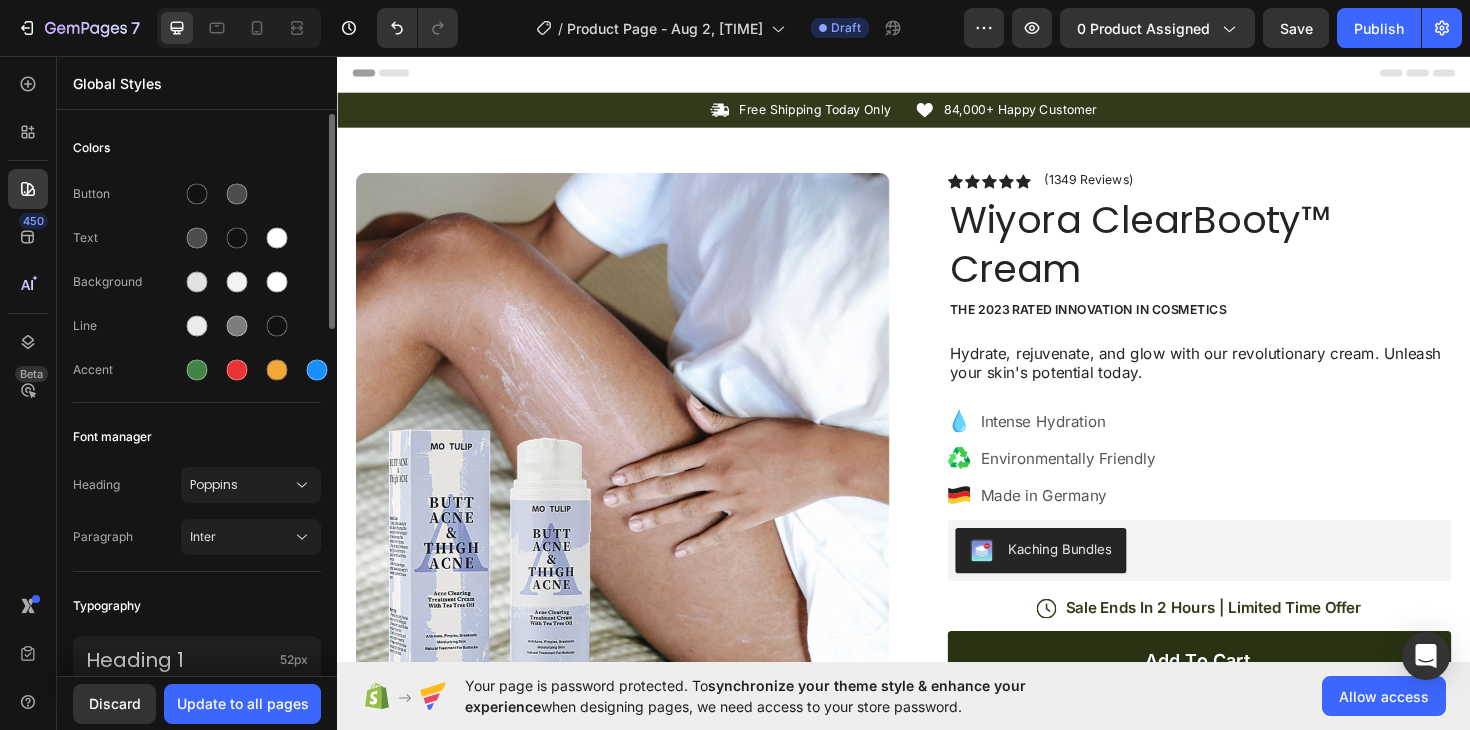 click on "Colors" at bounding box center [91, 148] 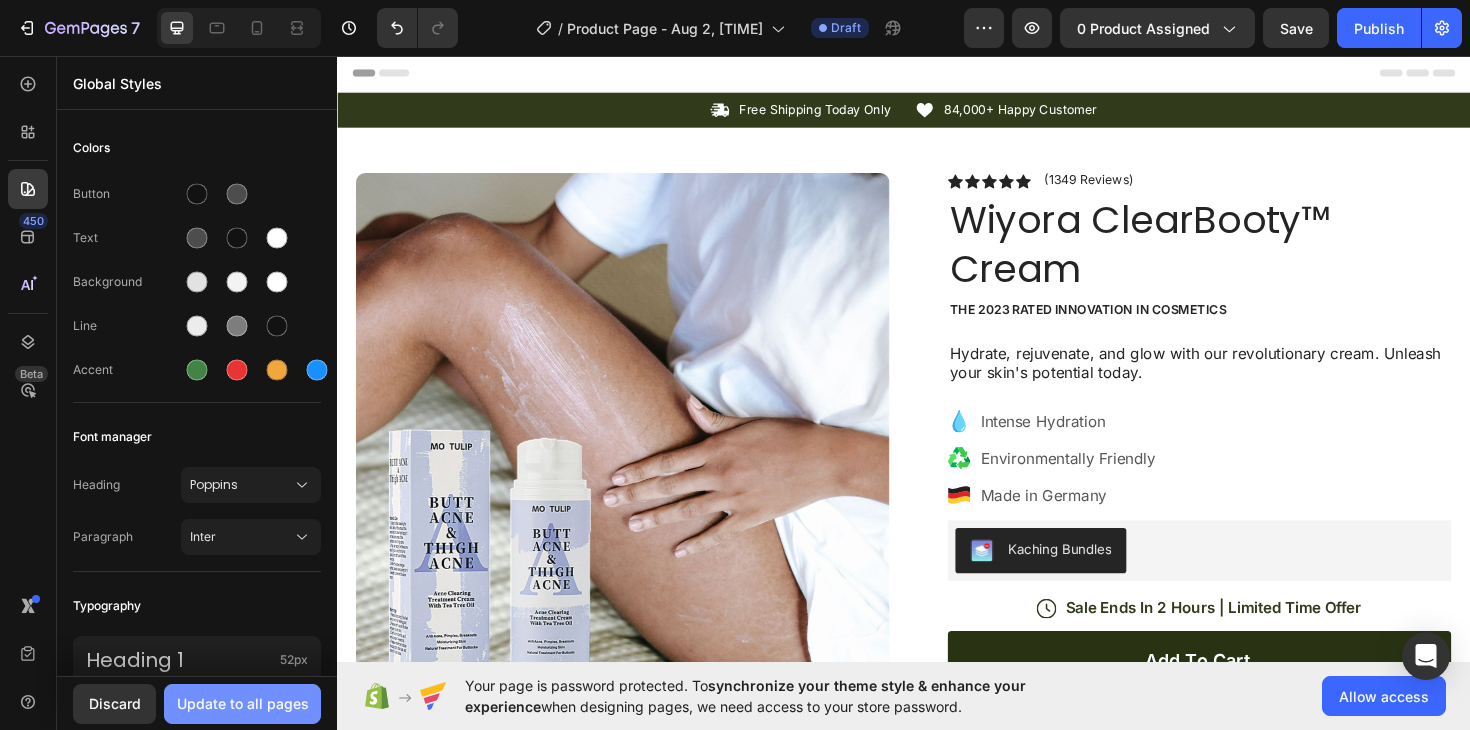 click on "Update to all pages" at bounding box center [243, 703] 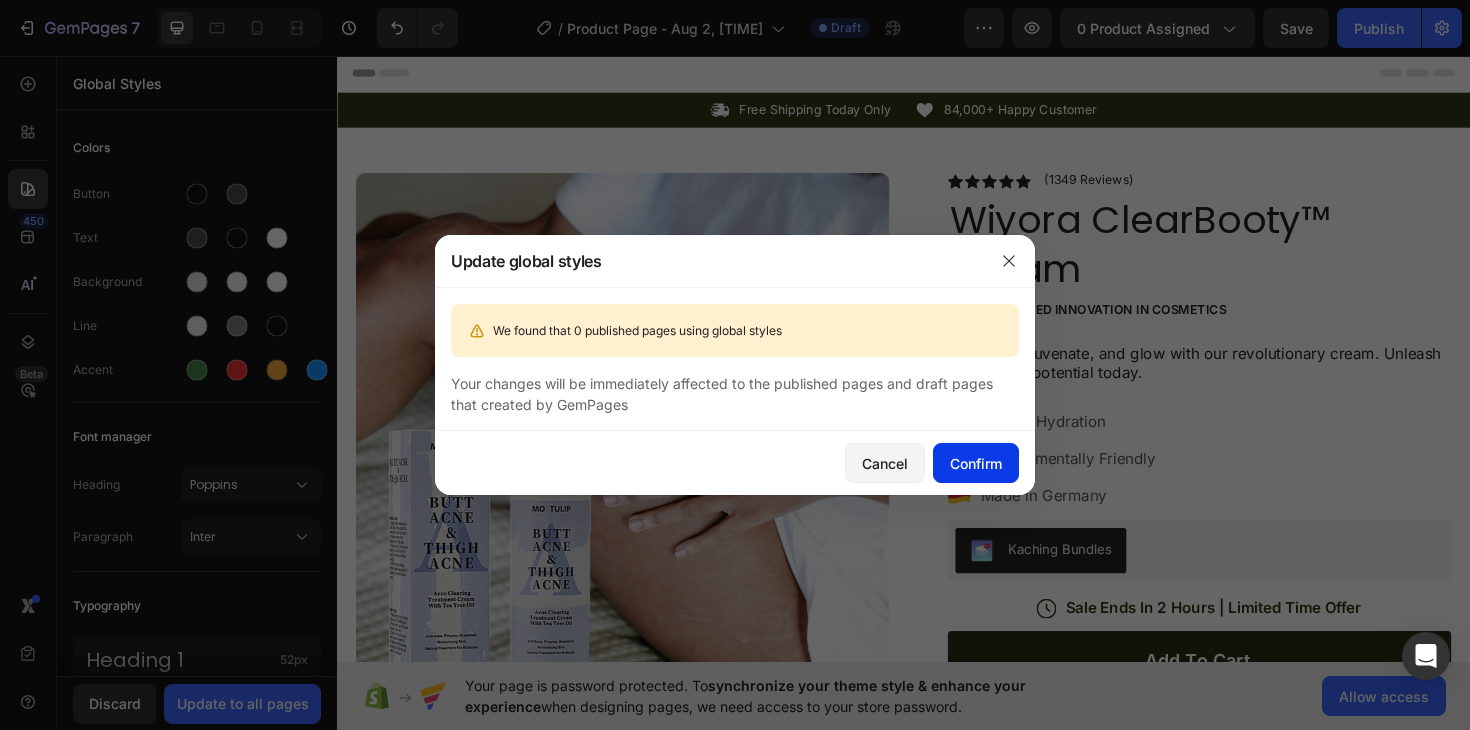 click on "Confirm" at bounding box center (976, 463) 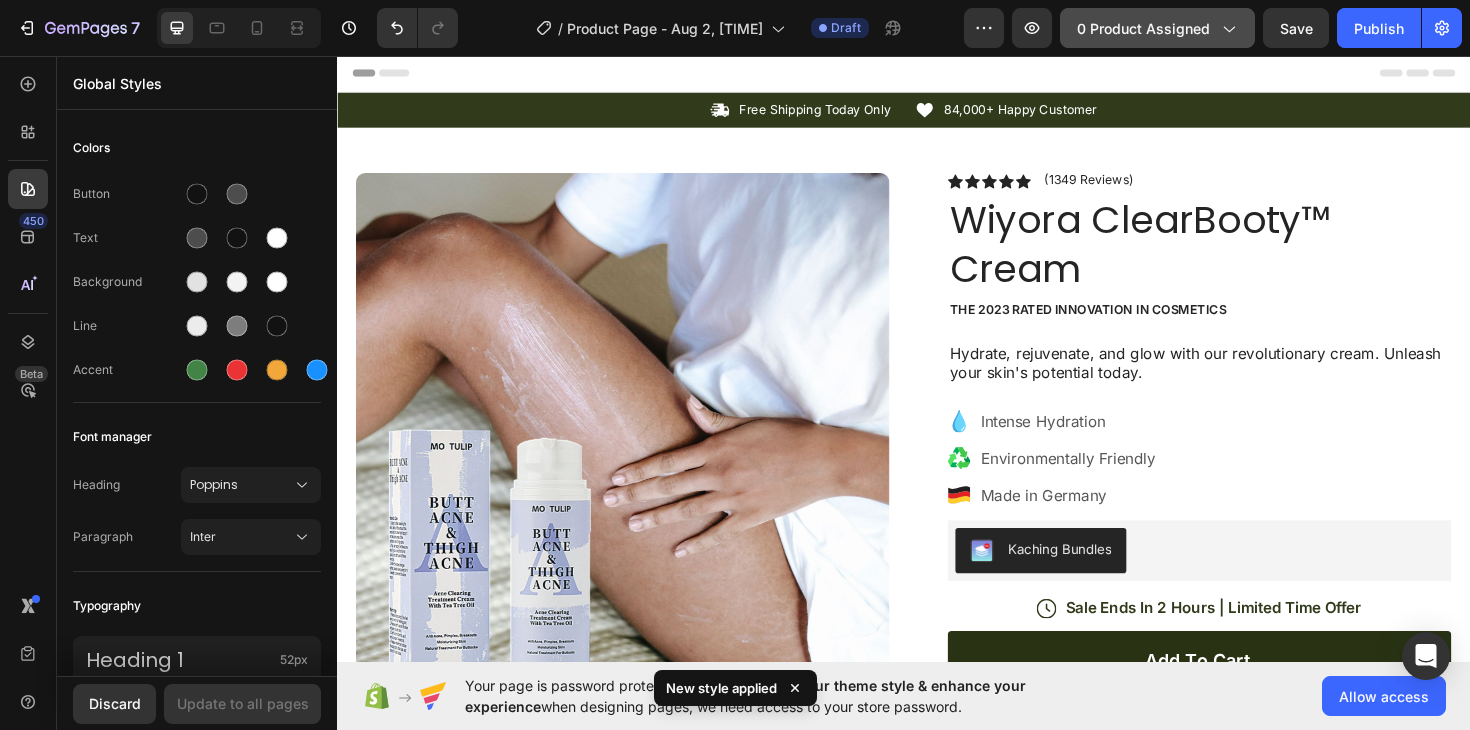 click on "0 product assigned" 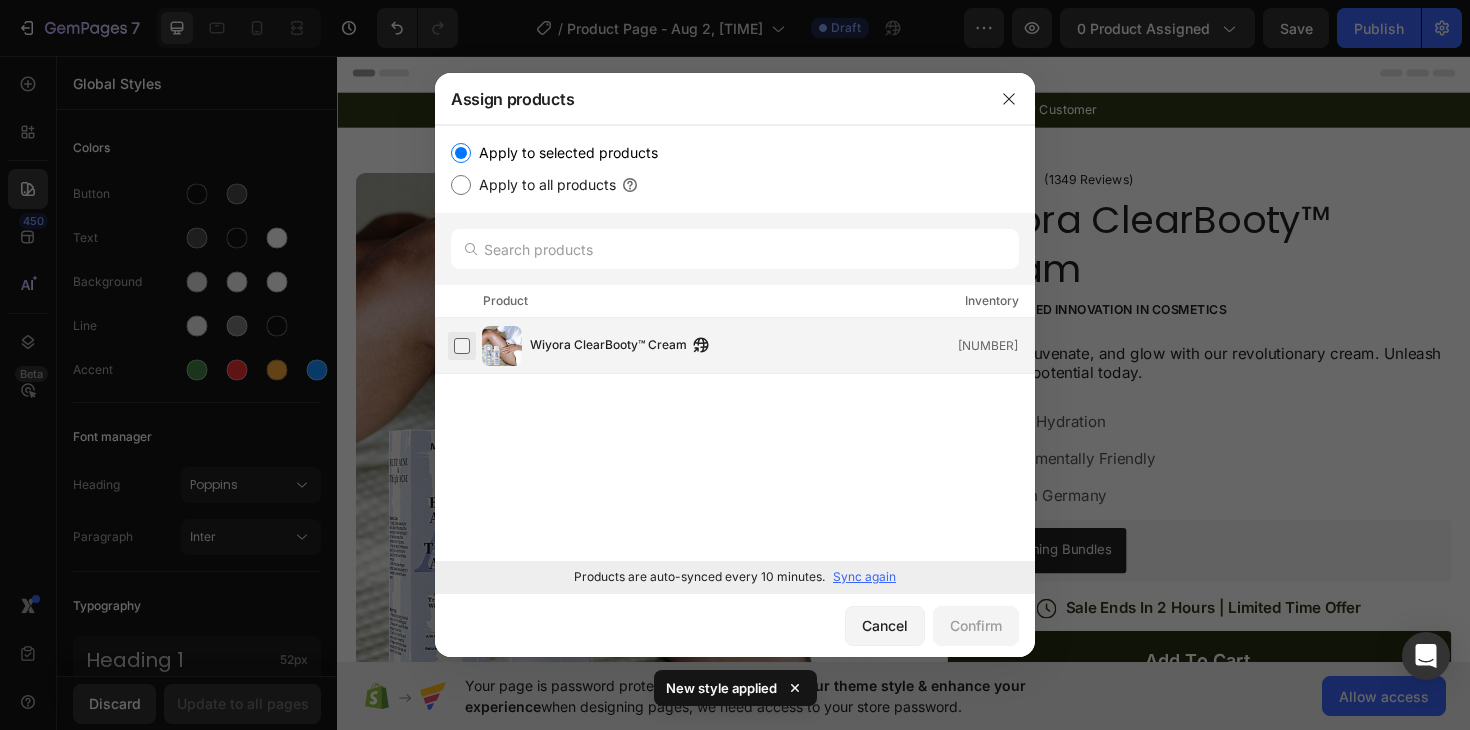 click at bounding box center [462, 346] 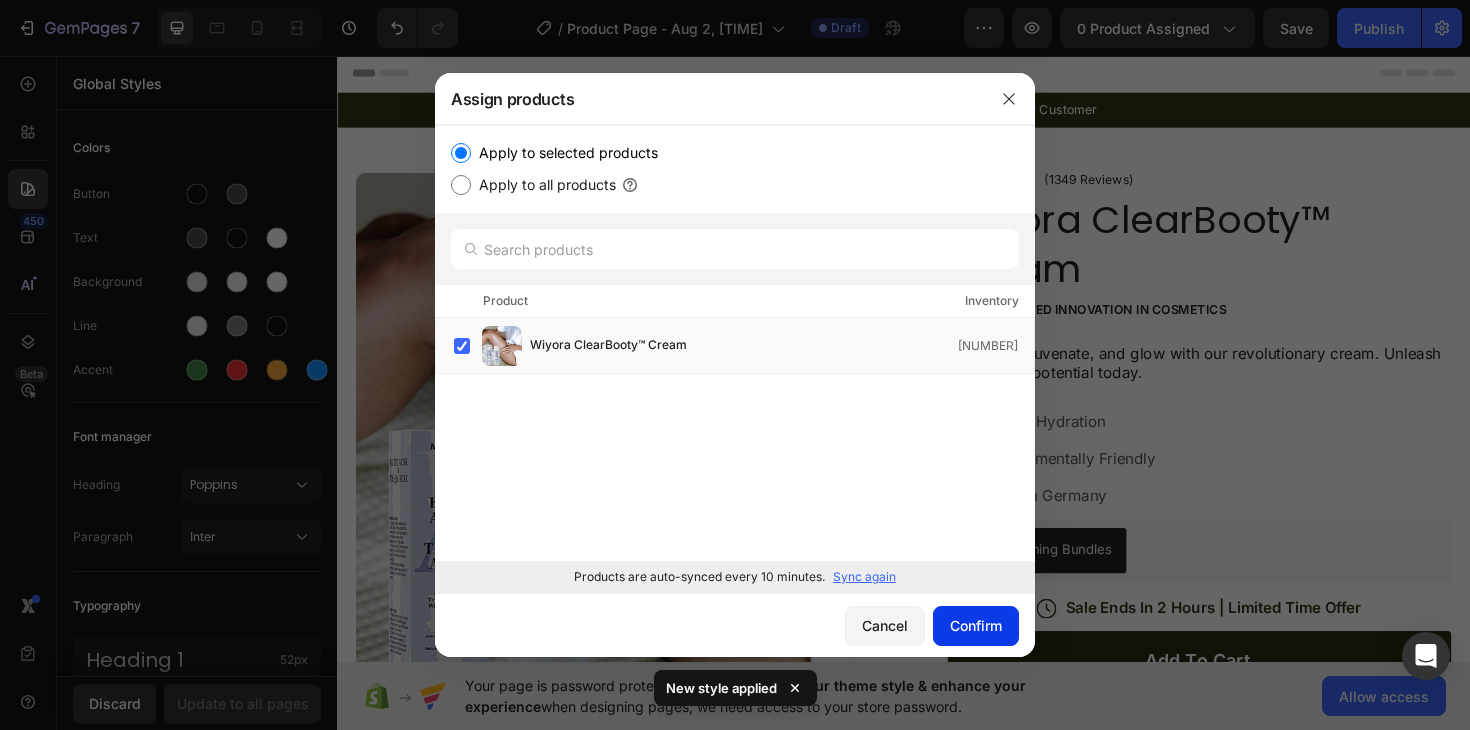click on "Confirm" at bounding box center [976, 625] 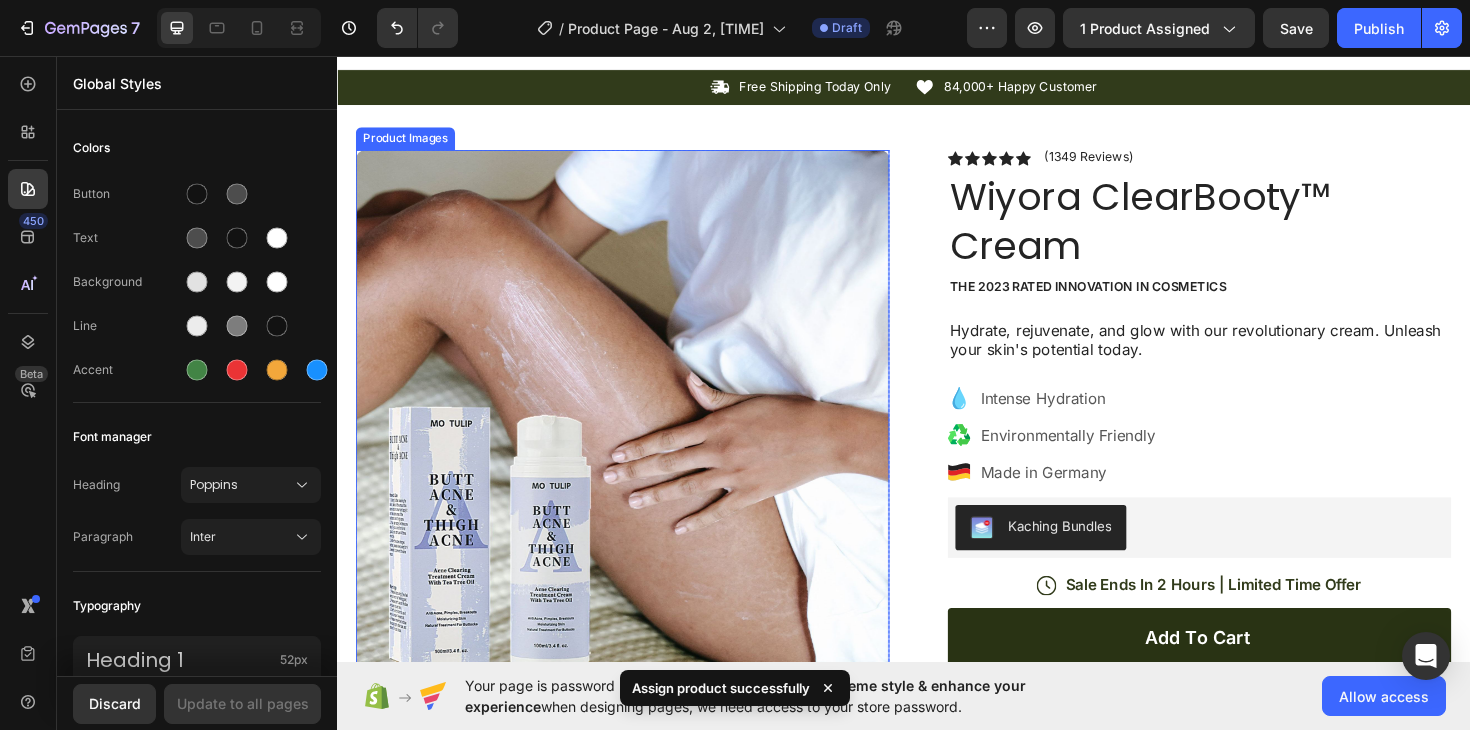 scroll, scrollTop: 29, scrollLeft: 0, axis: vertical 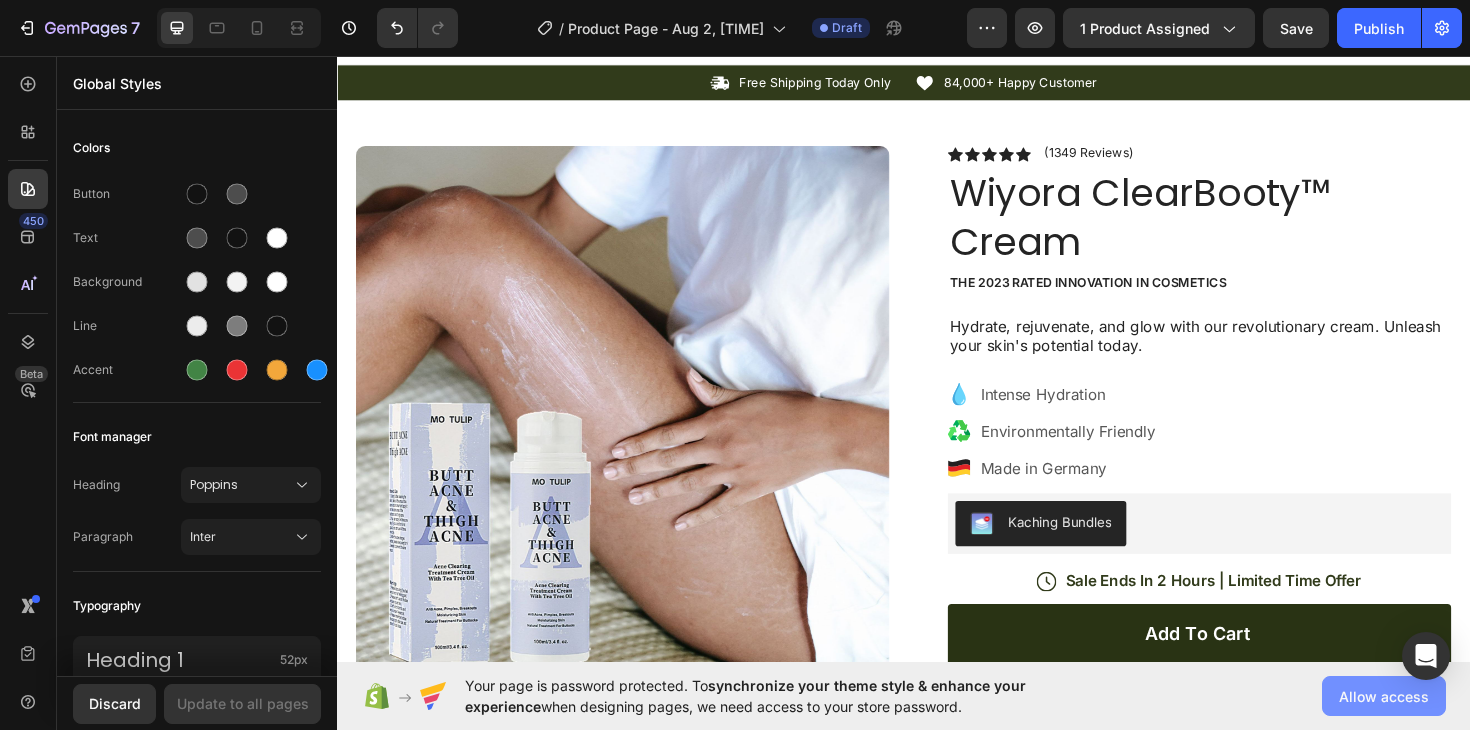 click on "Allow access" 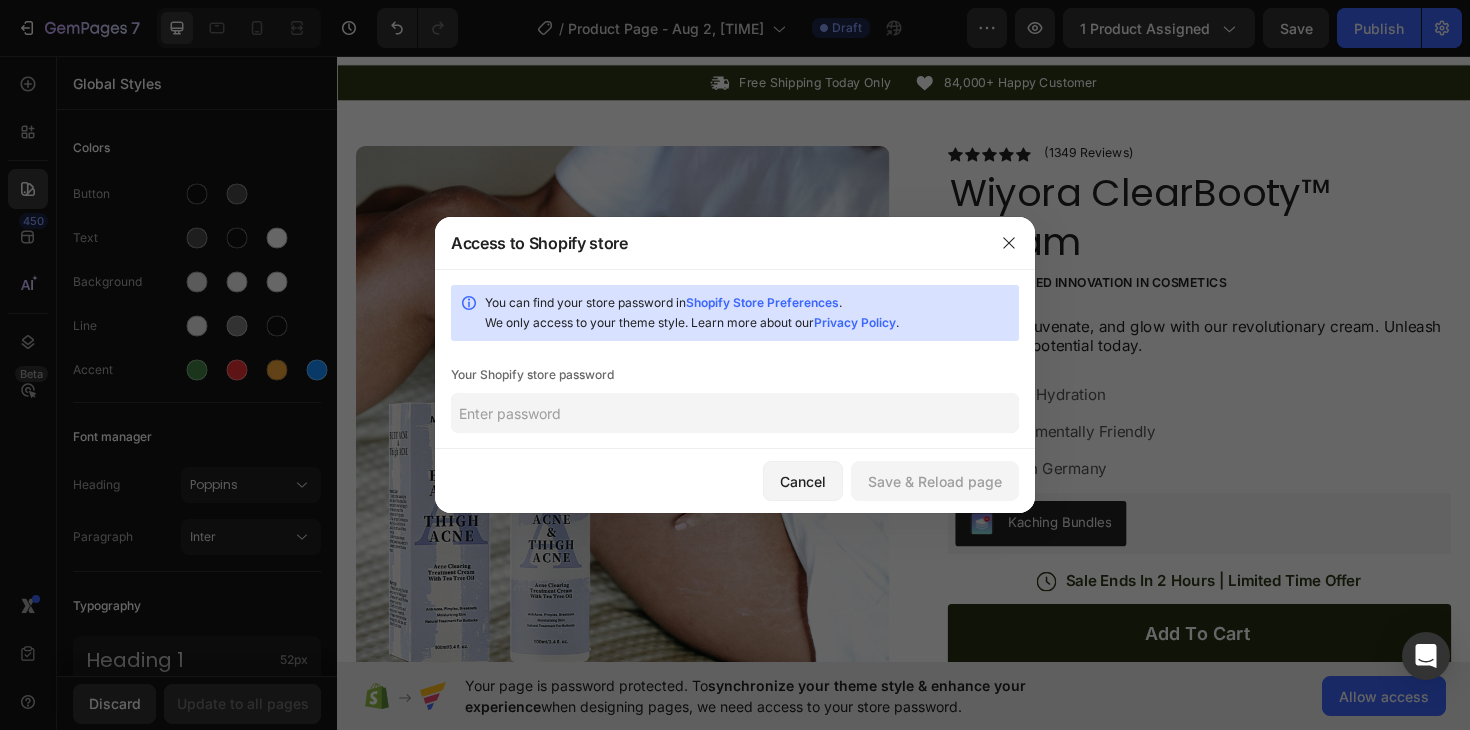 click 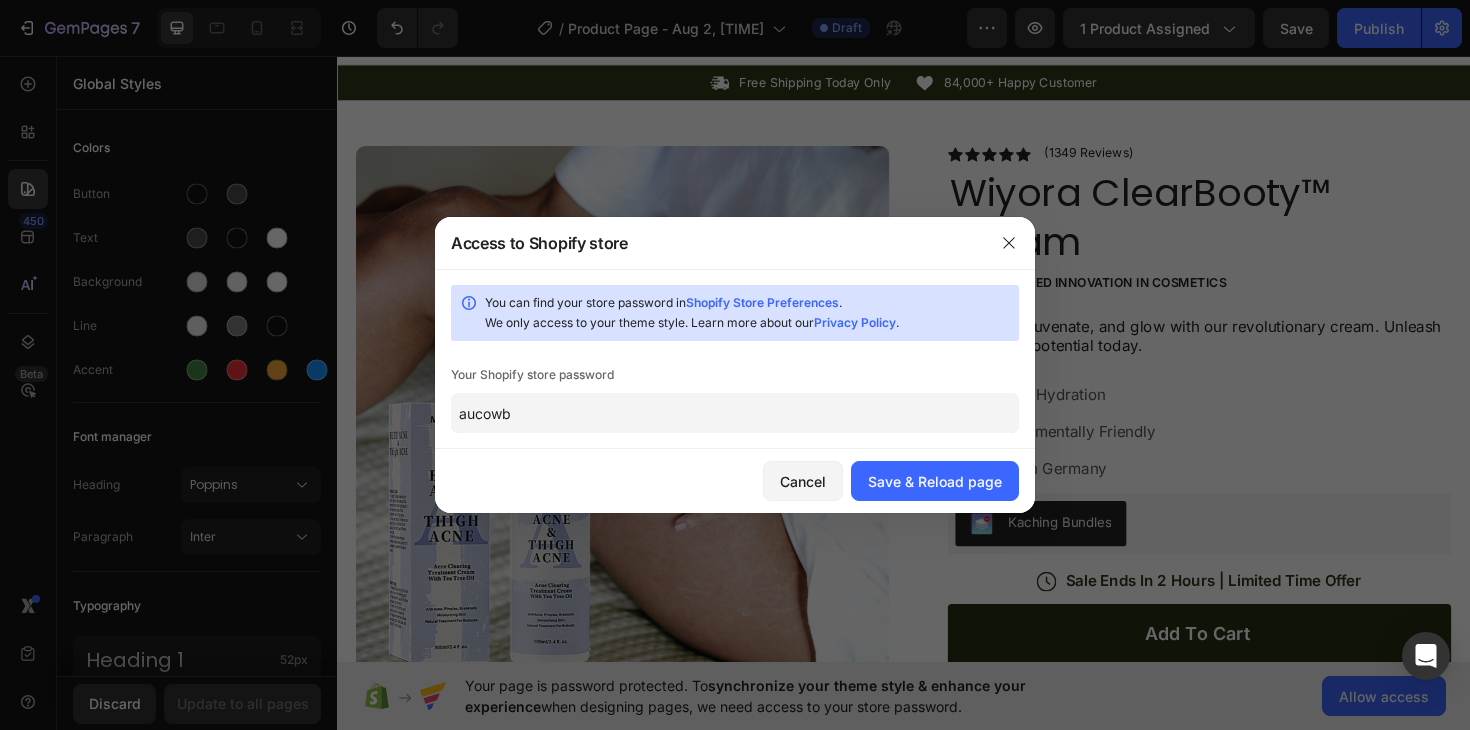type on "aucowb" 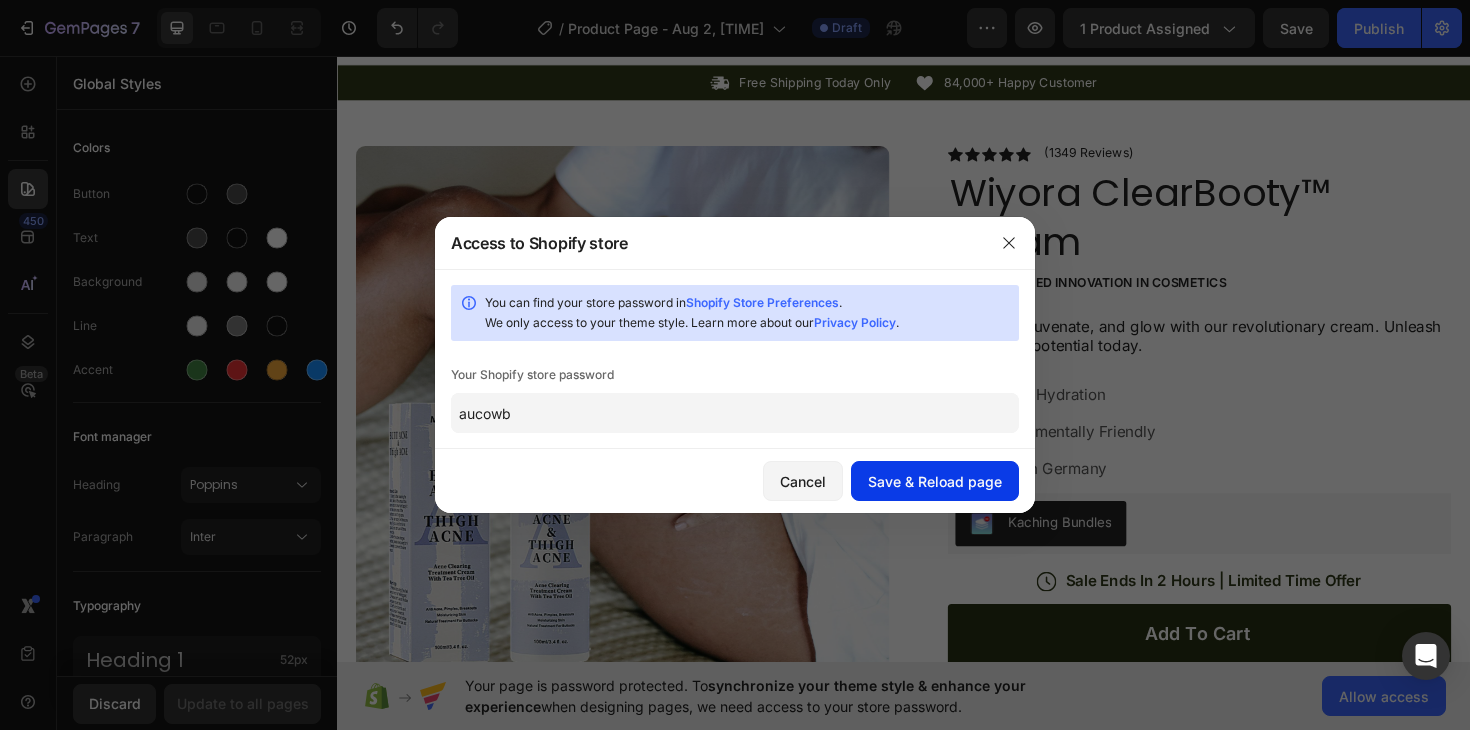click on "Save & Reload page" at bounding box center [935, 481] 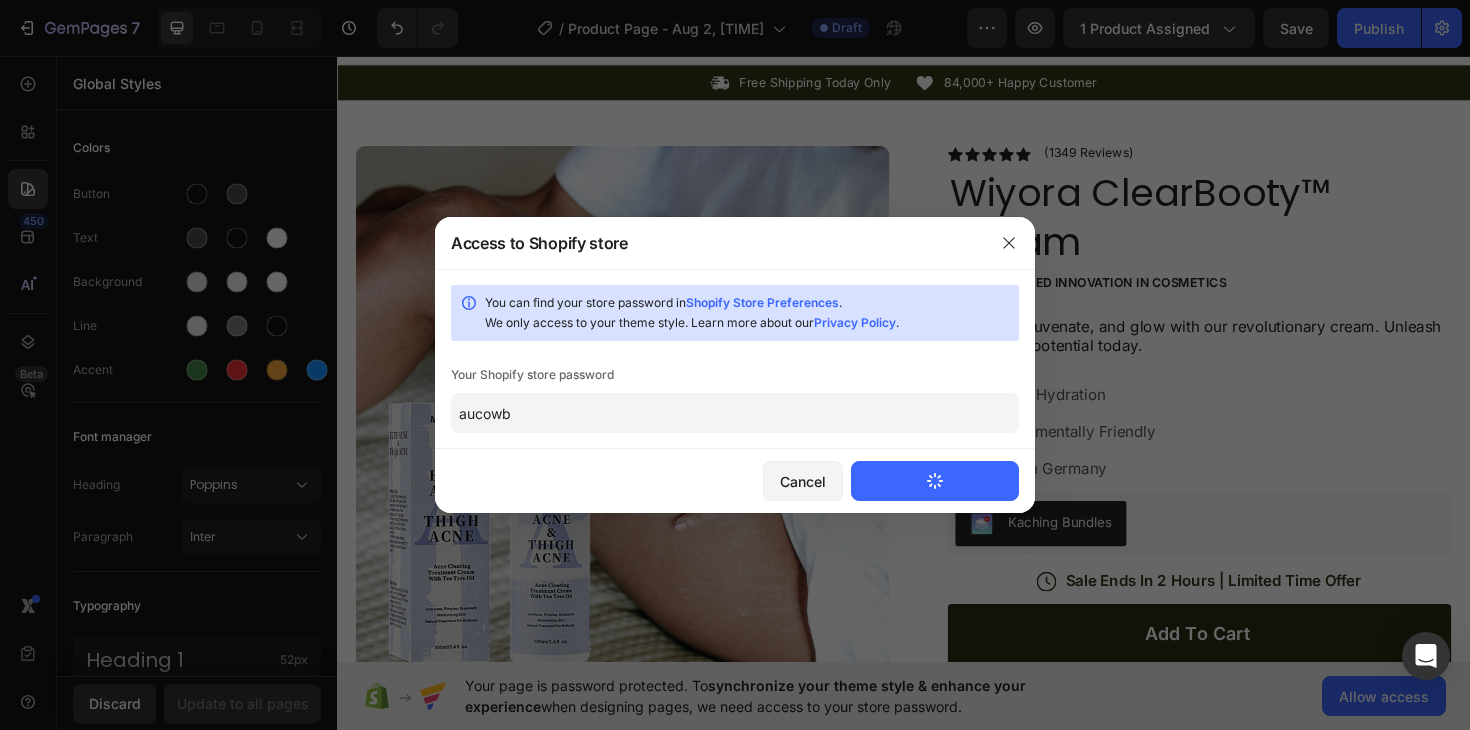 type 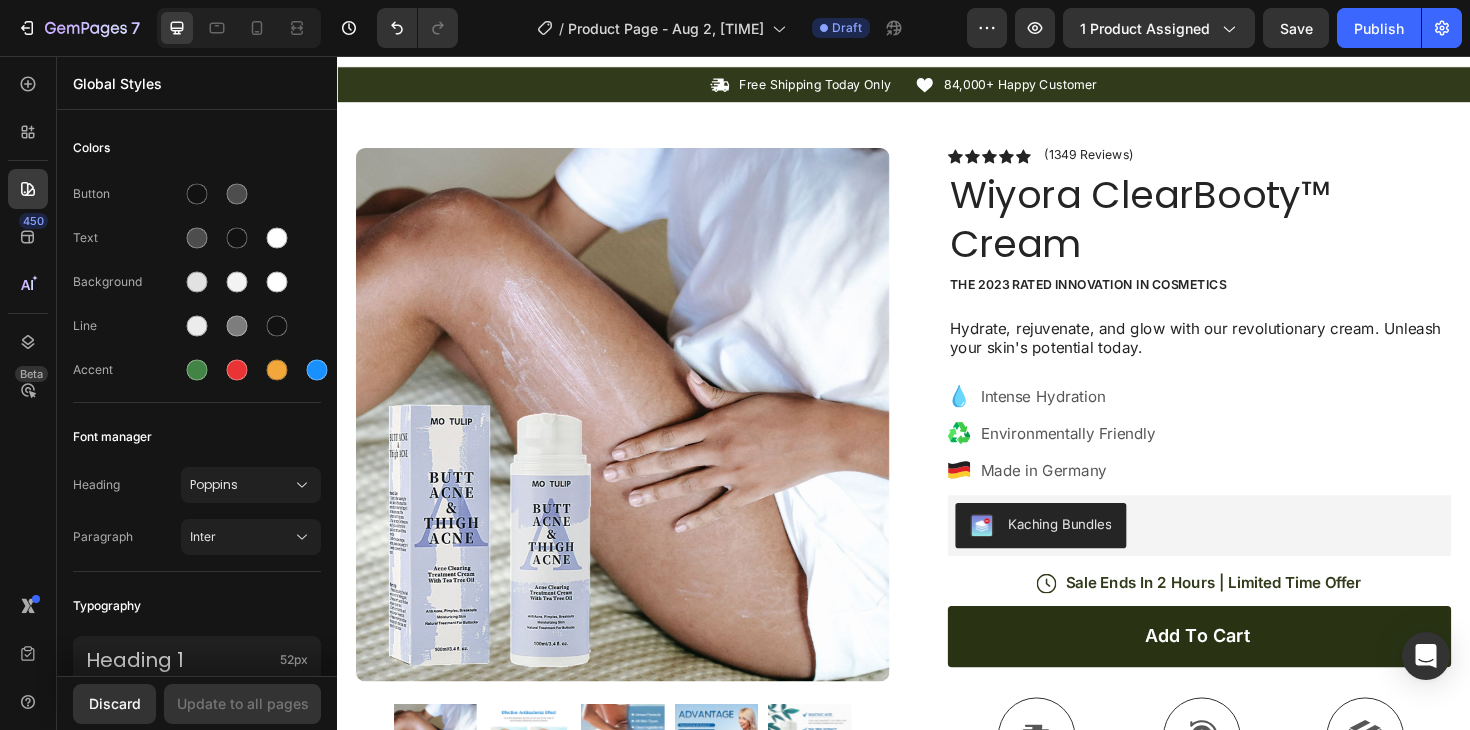 scroll, scrollTop: 0, scrollLeft: 0, axis: both 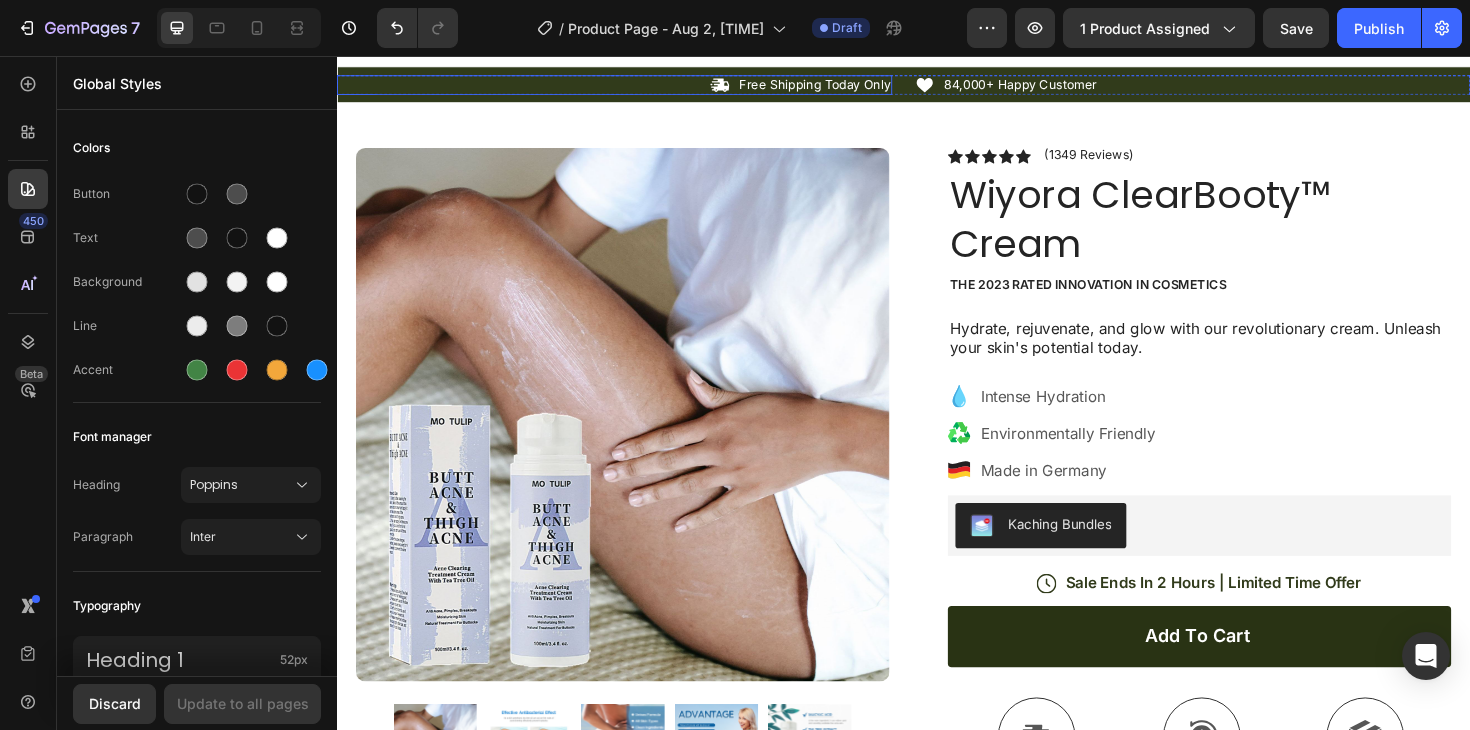 click on "Icon Free Shipping Today Only Text Block Row" at bounding box center (631, 86) 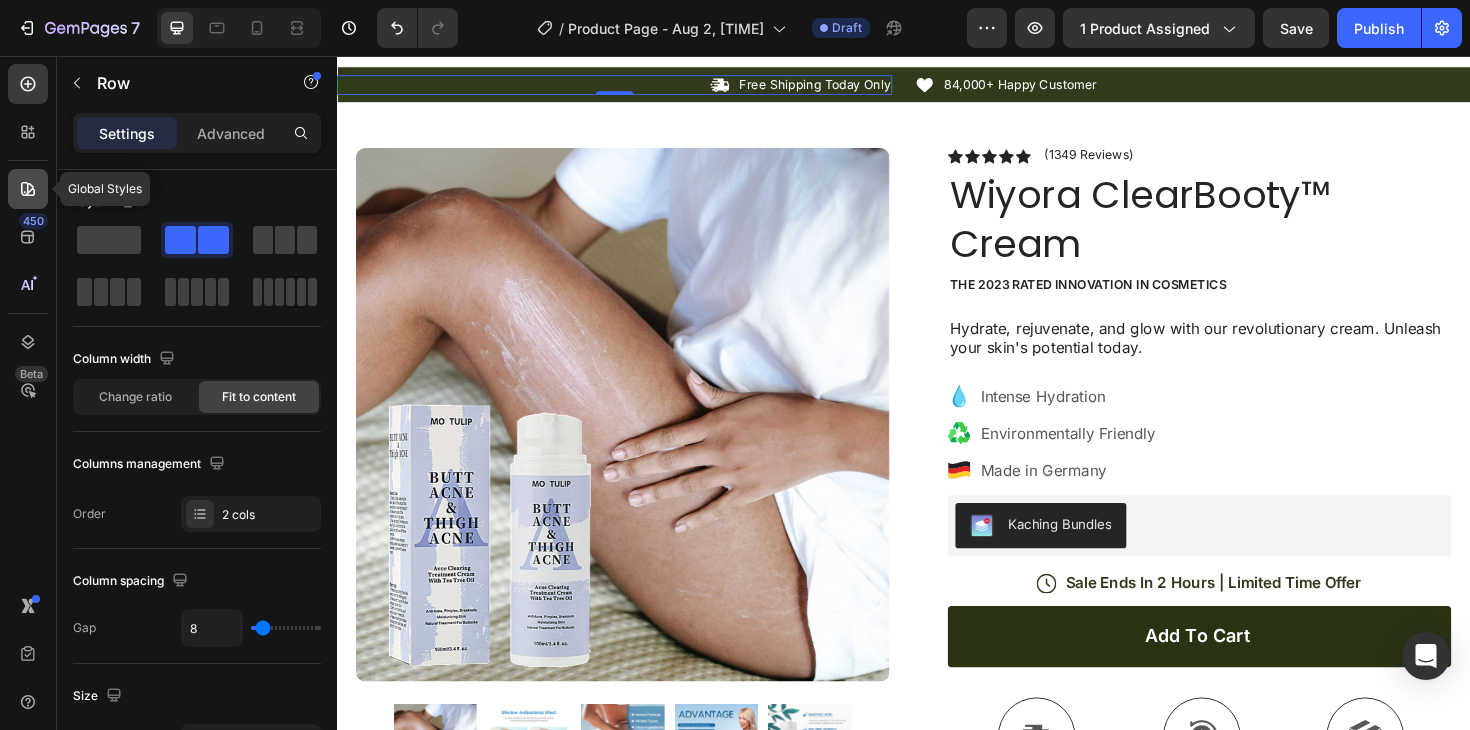click 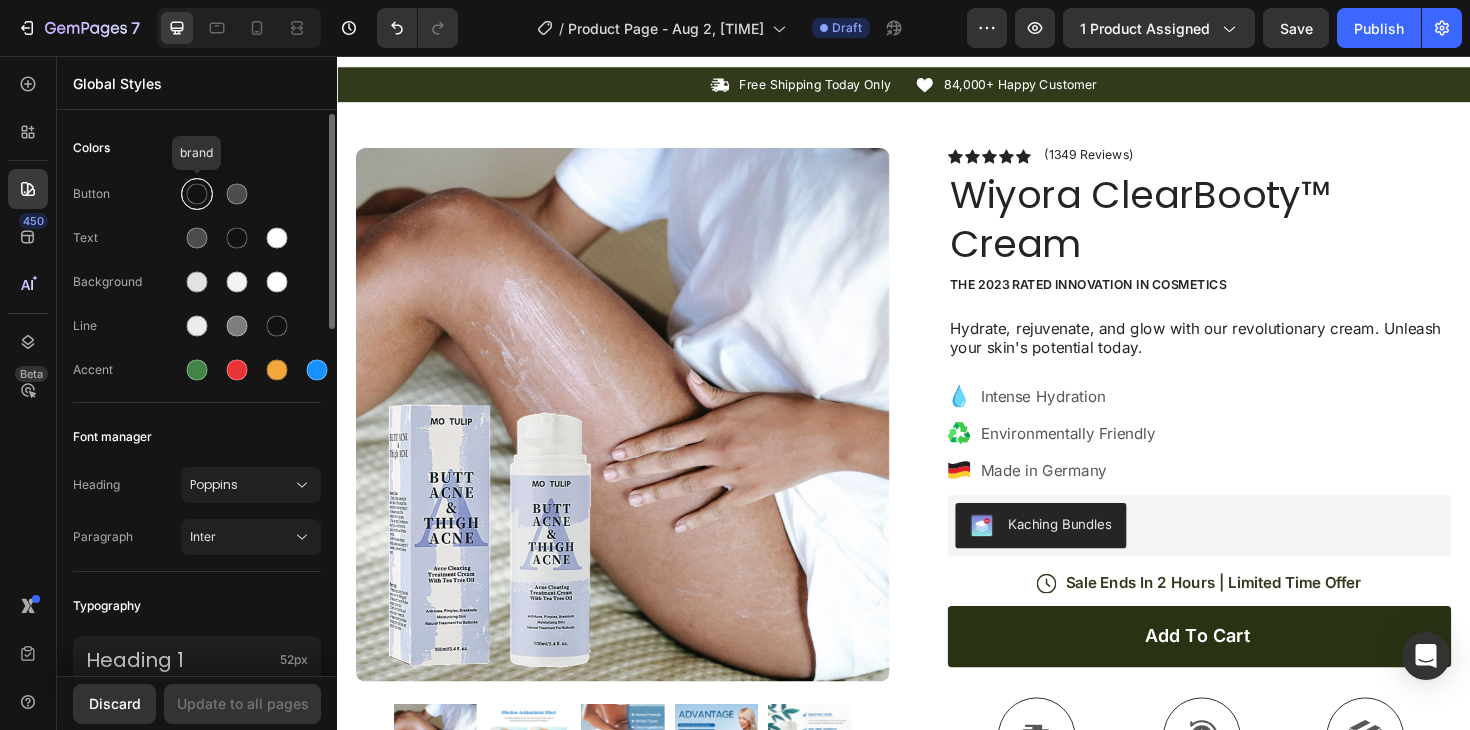 click at bounding box center (197, 194) 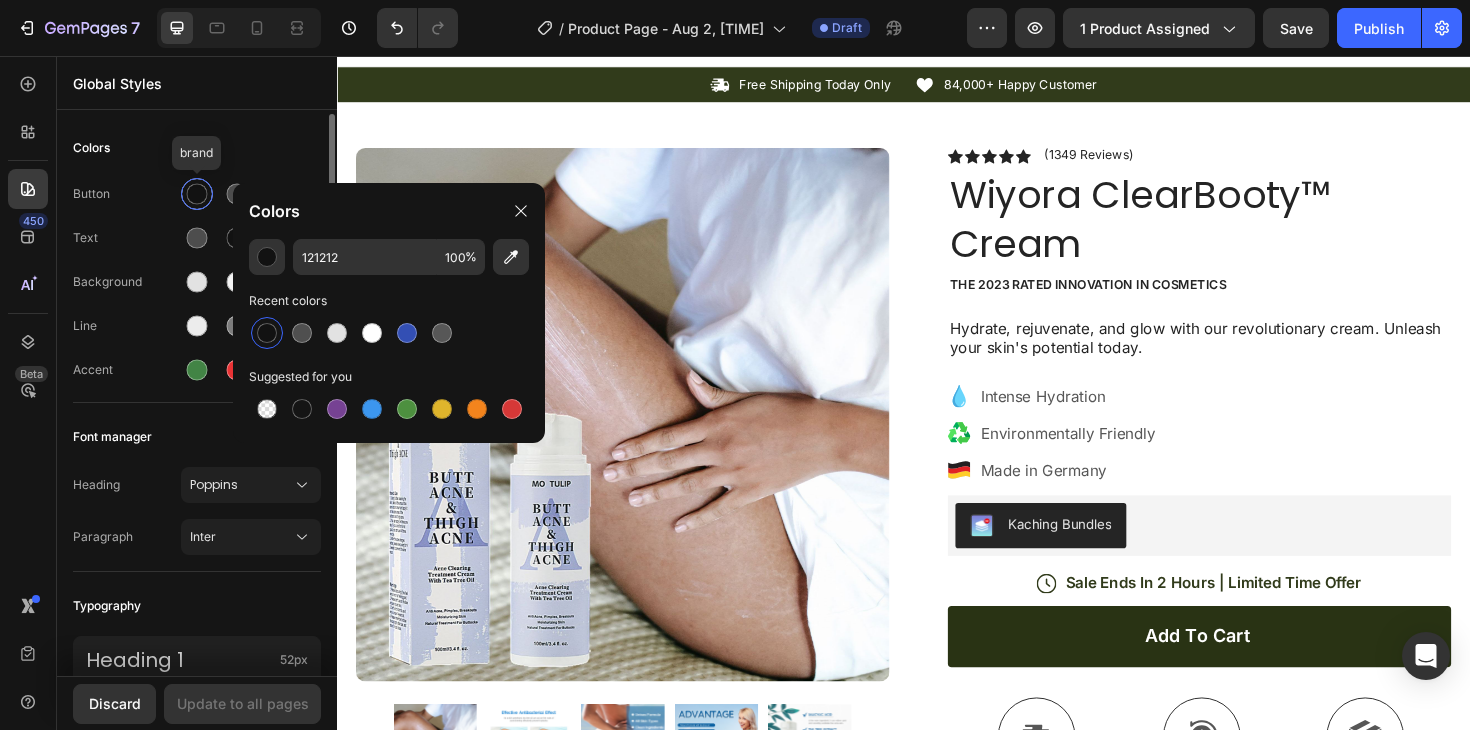 click at bounding box center (197, 194) 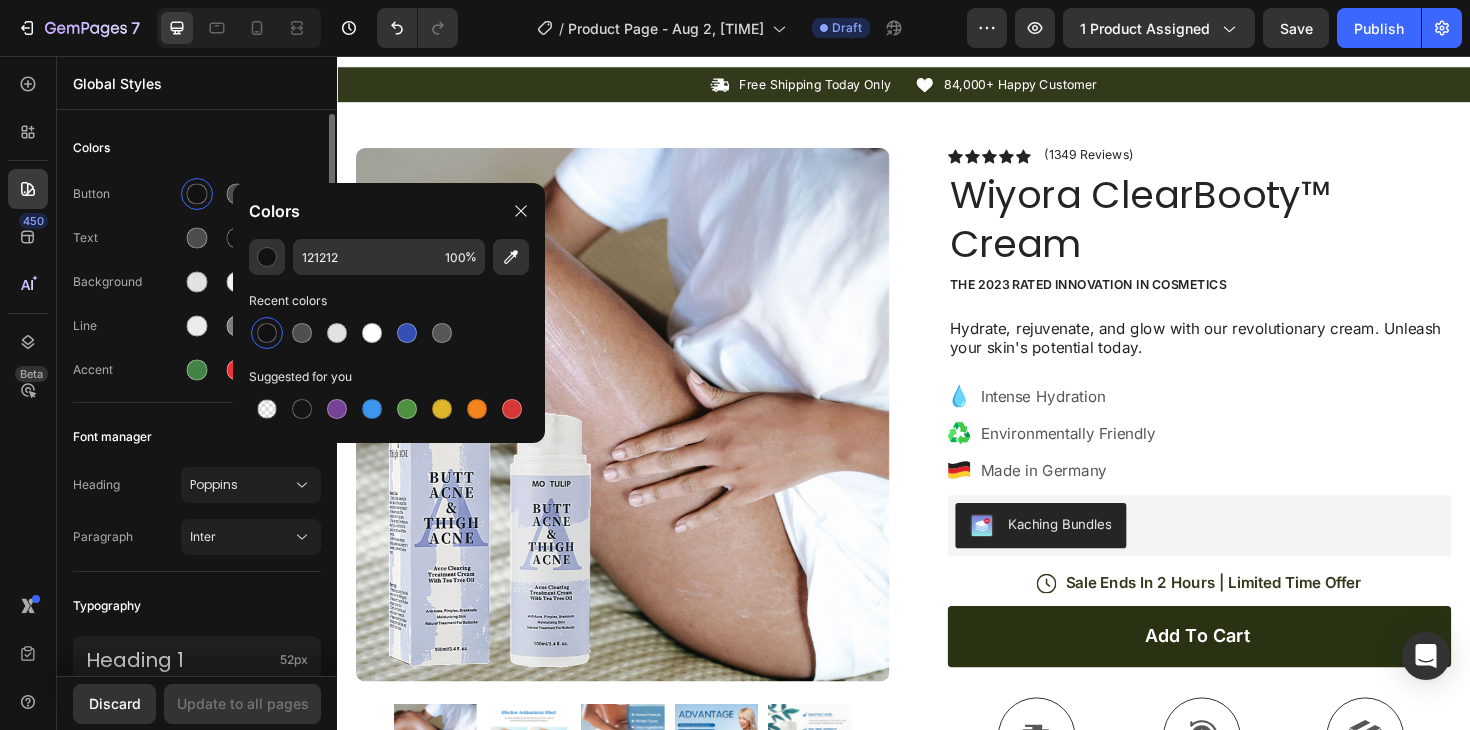 click on "Text" at bounding box center (197, 238) 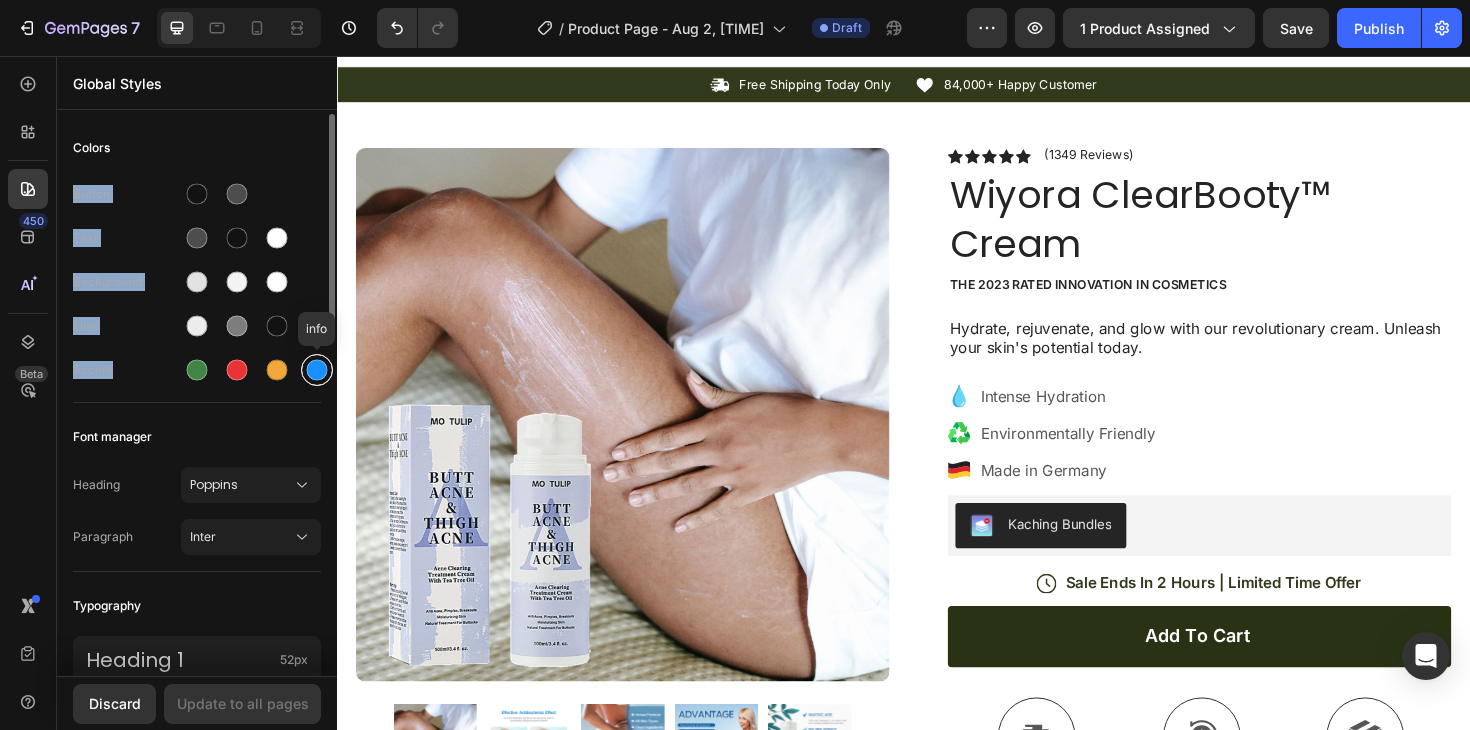 drag, startPoint x: 74, startPoint y: 192, endPoint x: 310, endPoint y: 375, distance: 298.63858 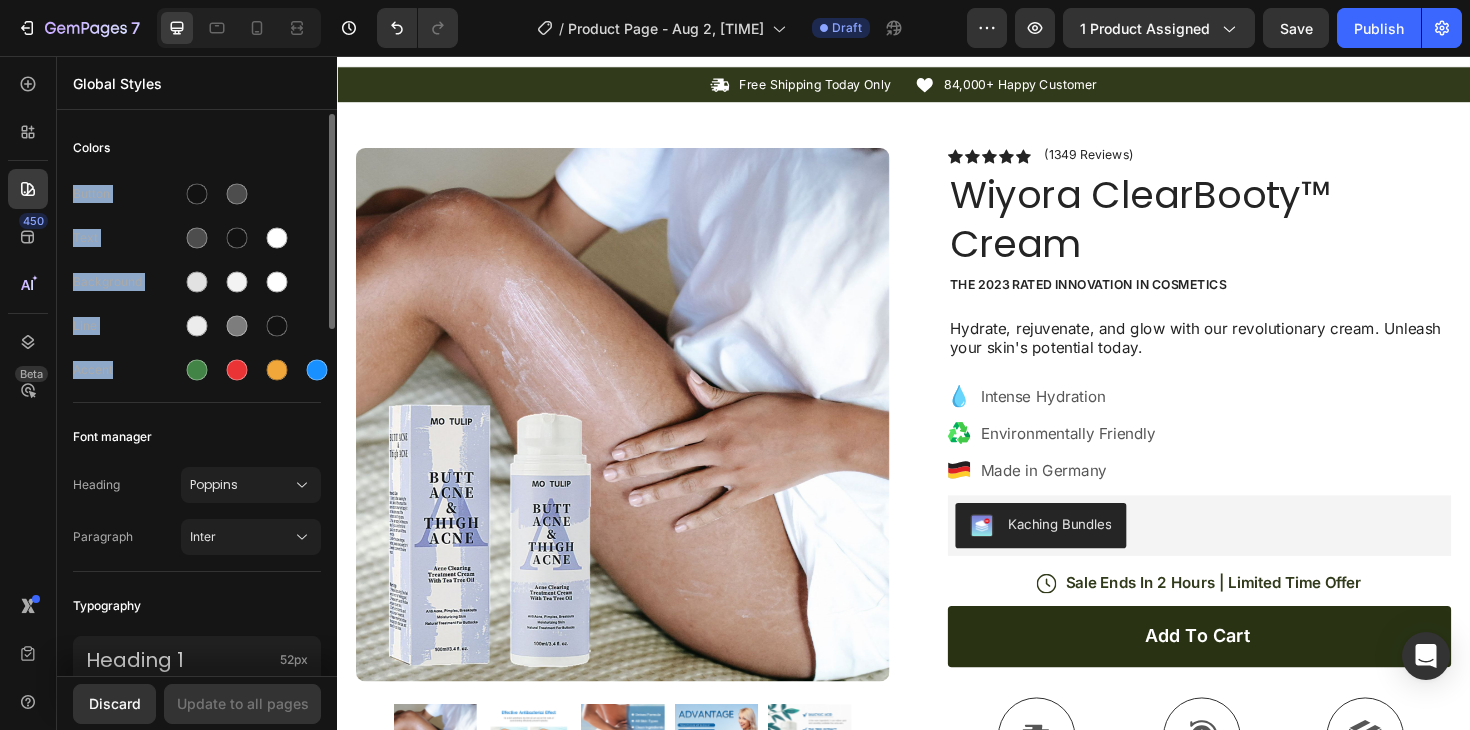 click on "Button" at bounding box center [127, 194] 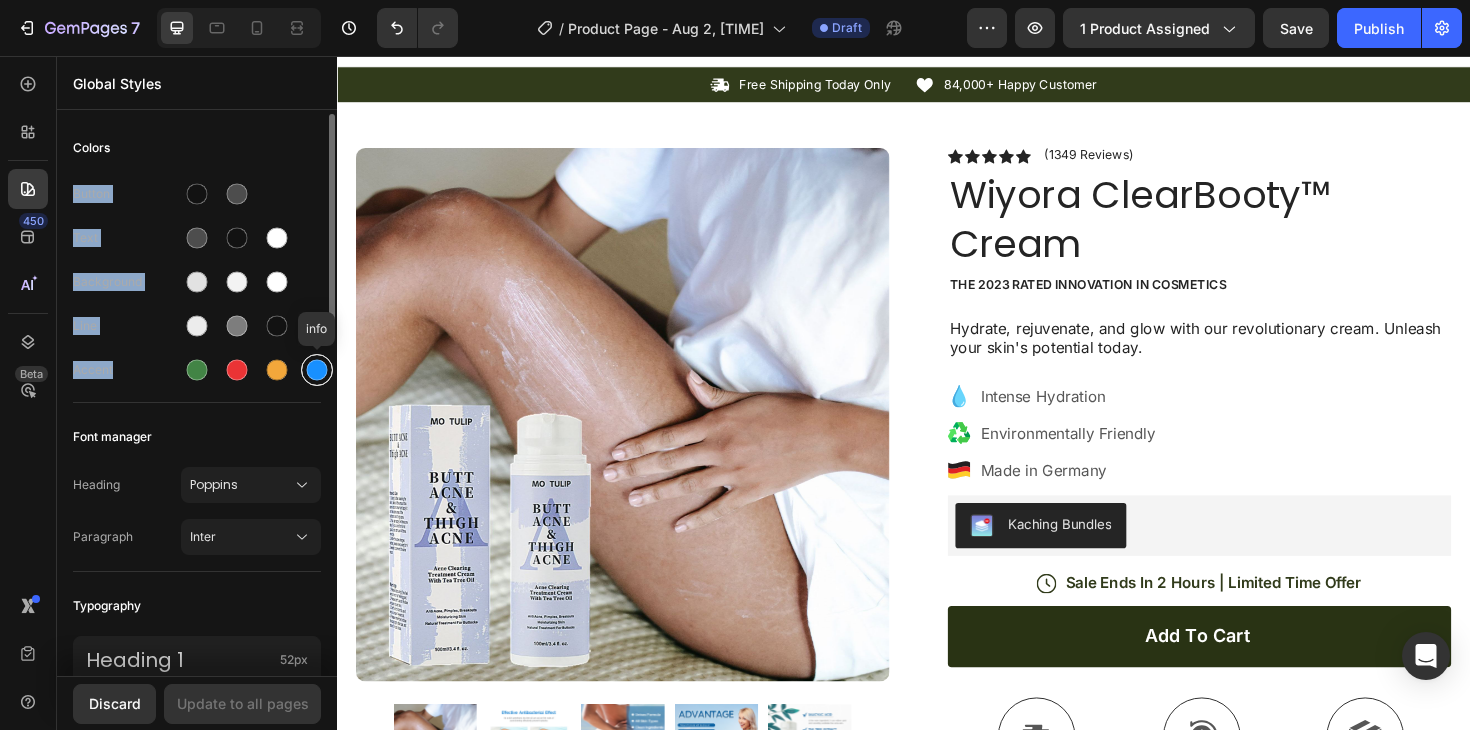drag, startPoint x: 74, startPoint y: 188, endPoint x: 315, endPoint y: 376, distance: 305.65503 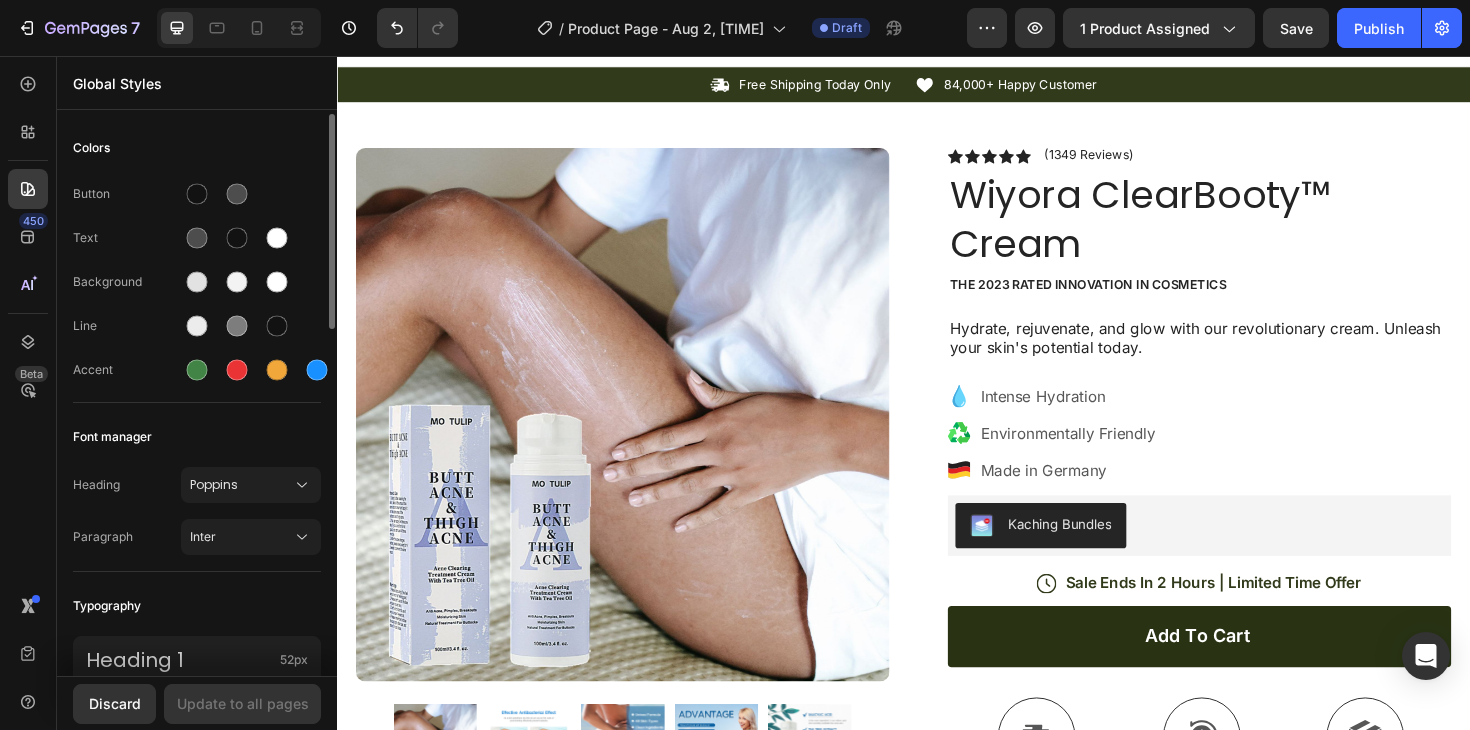 click on "Button Text Background Line Accent" 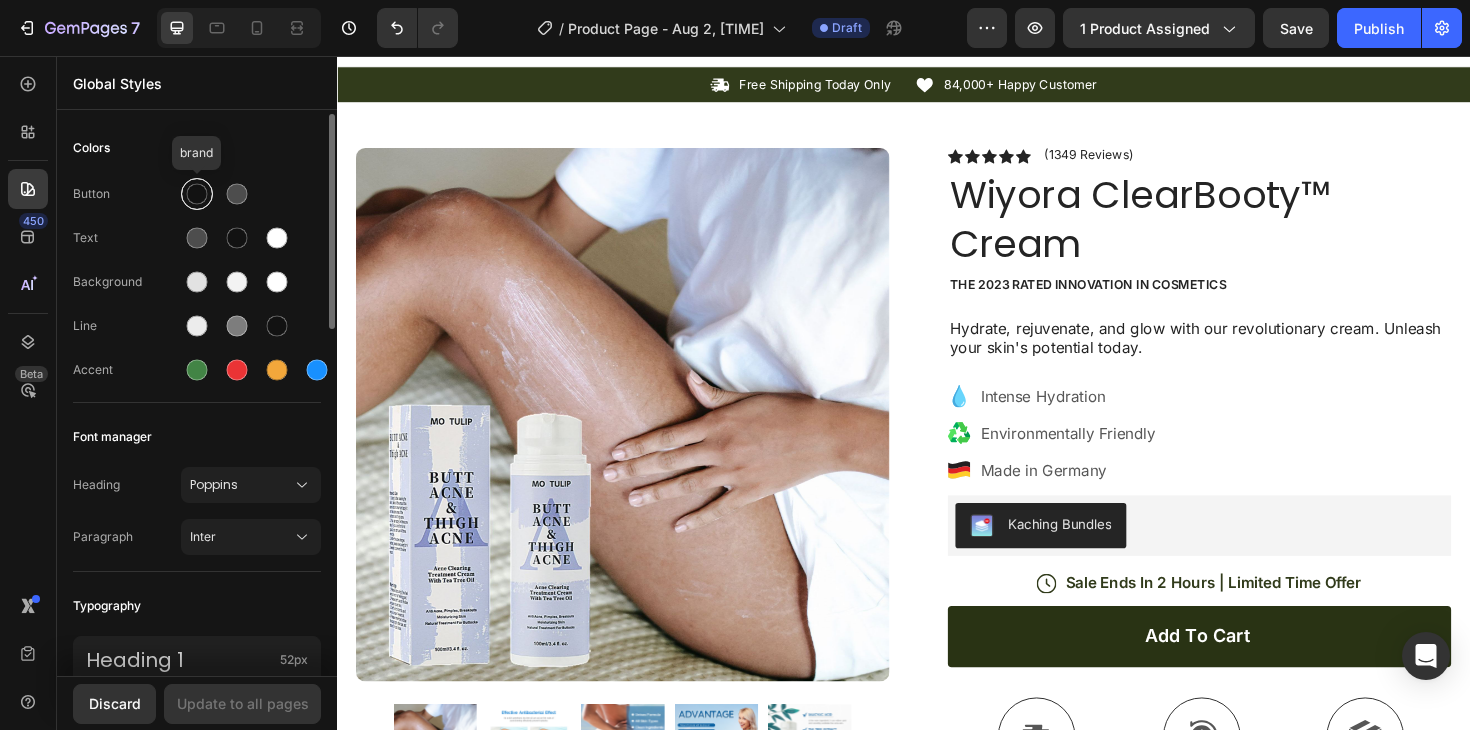 click at bounding box center [197, 194] 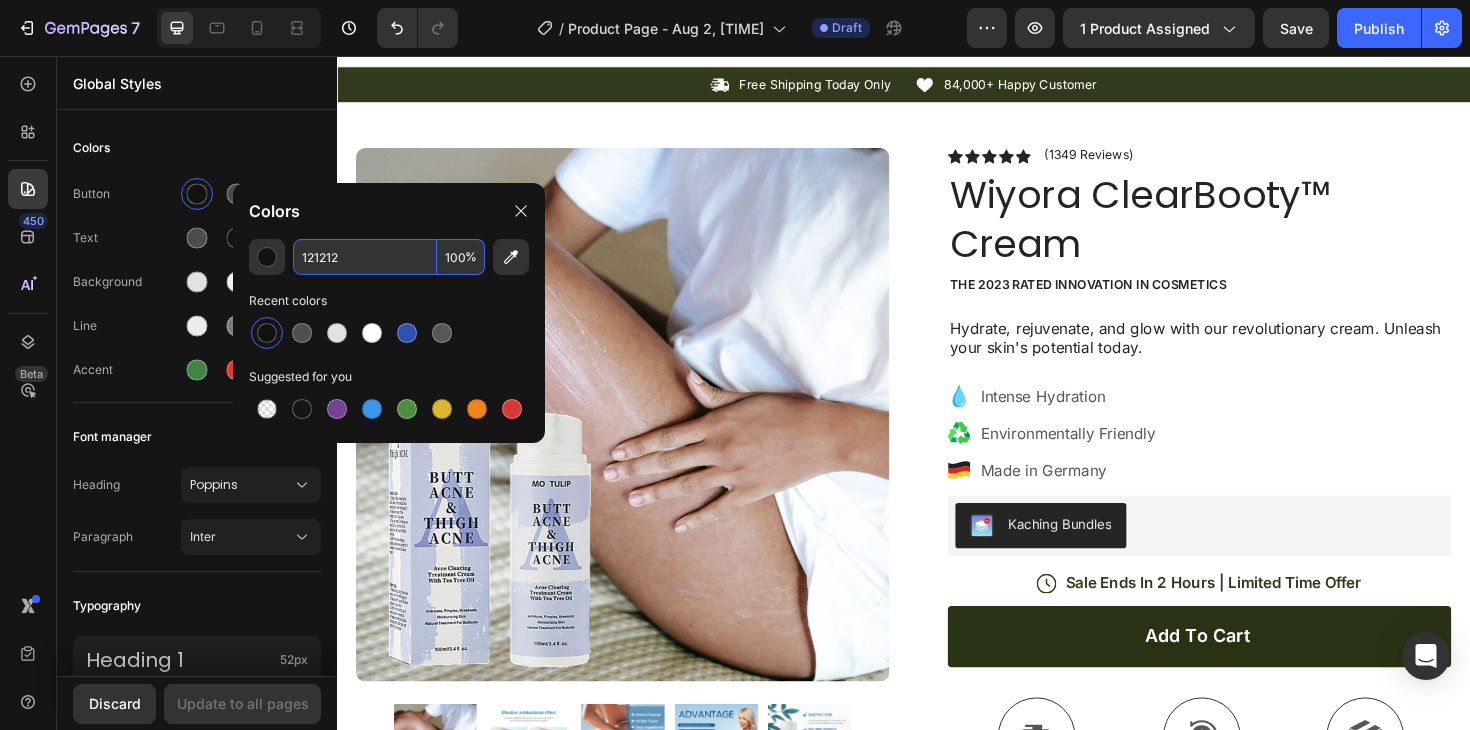 drag, startPoint x: 365, startPoint y: 261, endPoint x: 298, endPoint y: 261, distance: 67 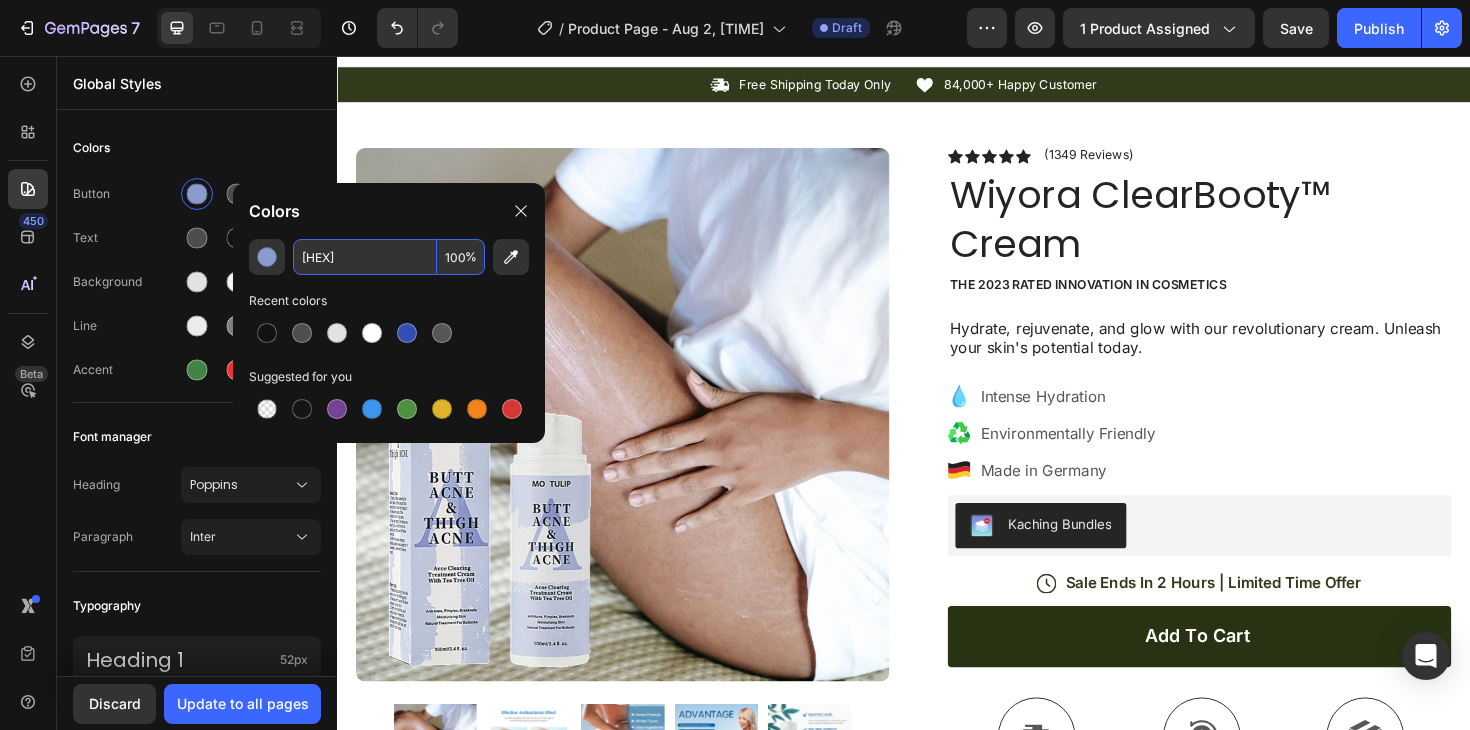 type on "8A9BCF" 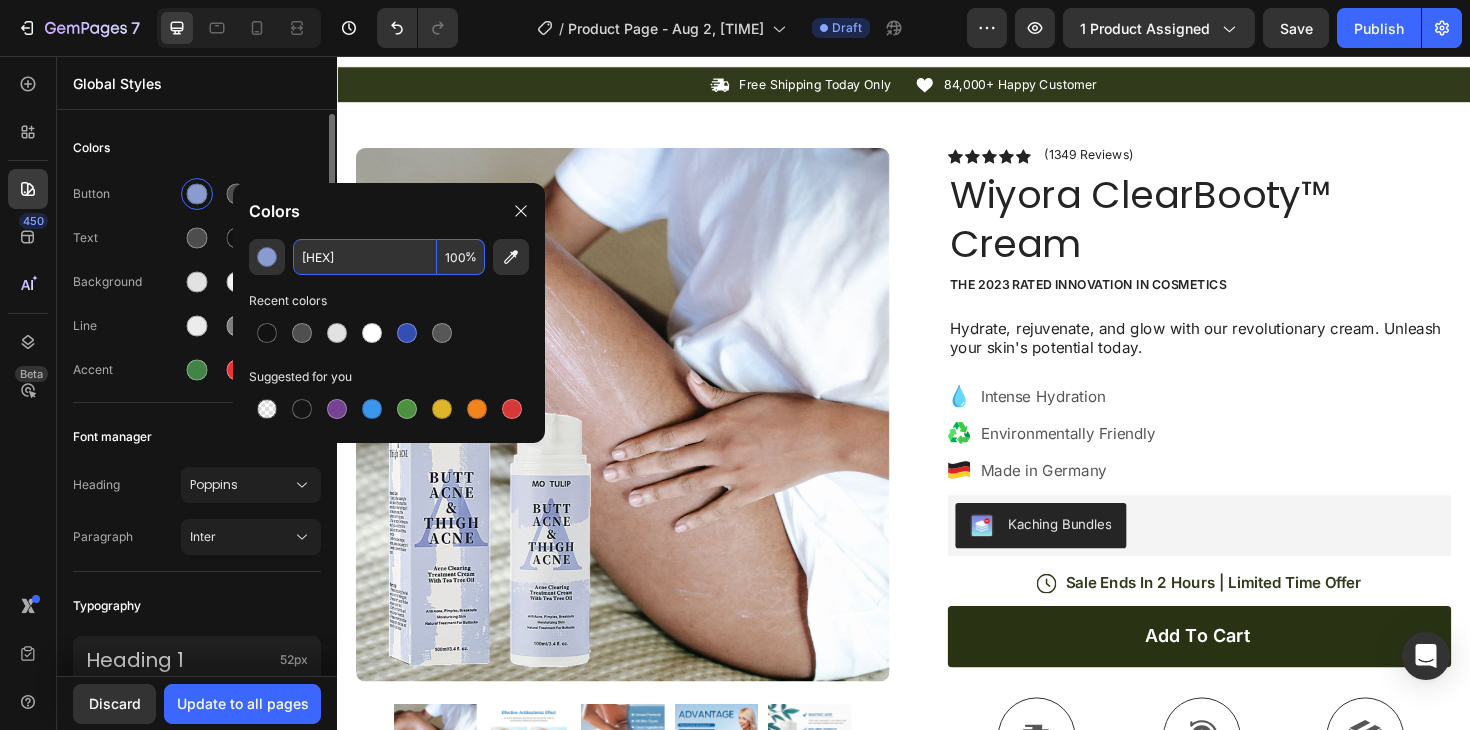 click on "Colors" at bounding box center [197, 148] 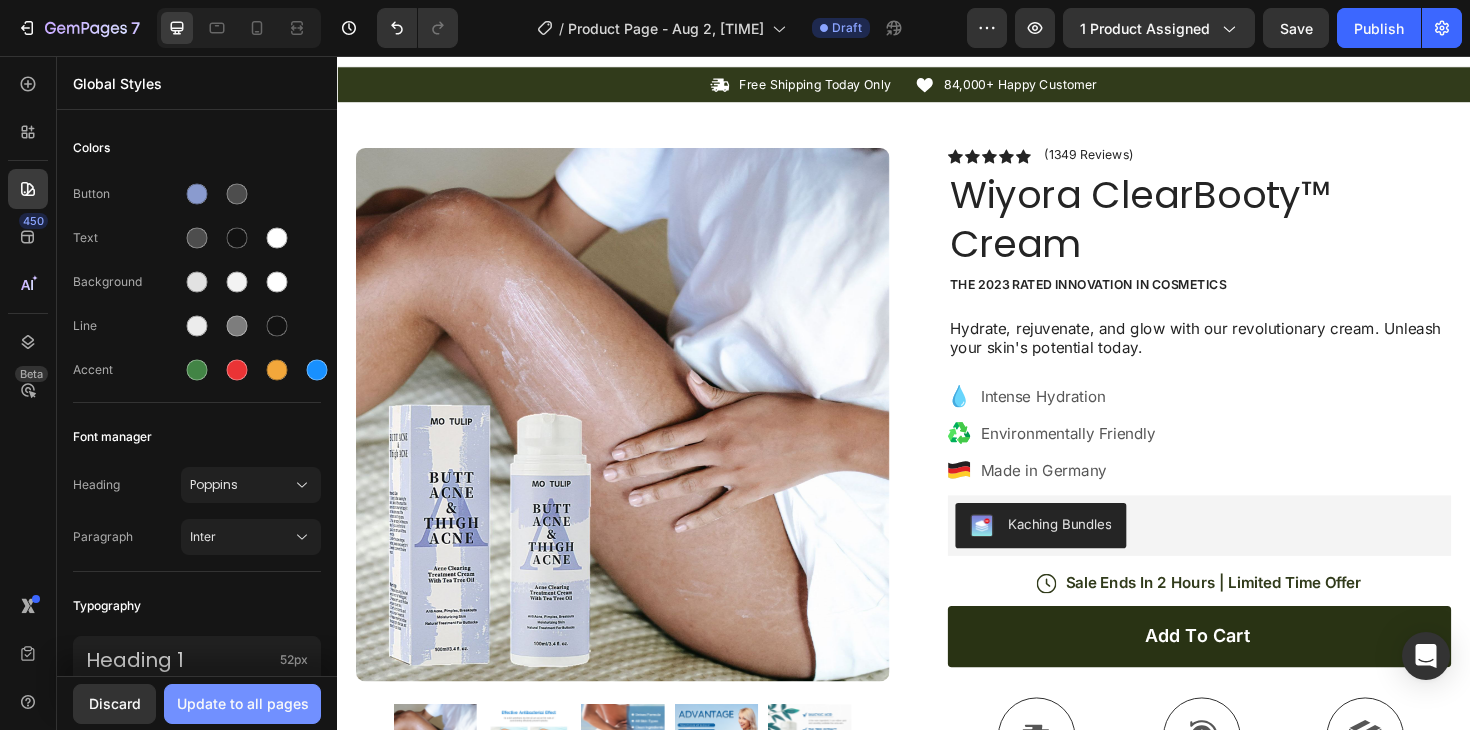 click on "Update to all pages" at bounding box center [243, 703] 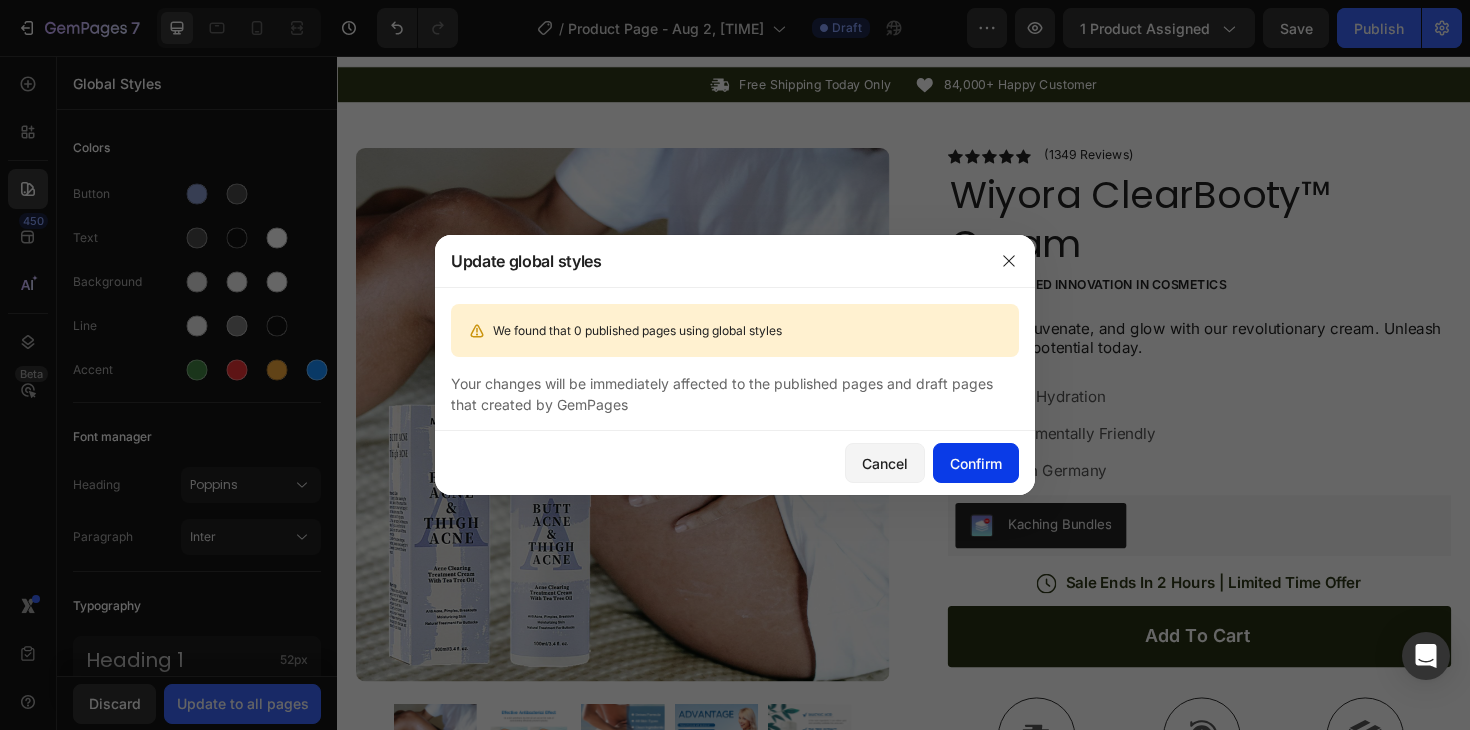 click on "Confirm" at bounding box center (976, 463) 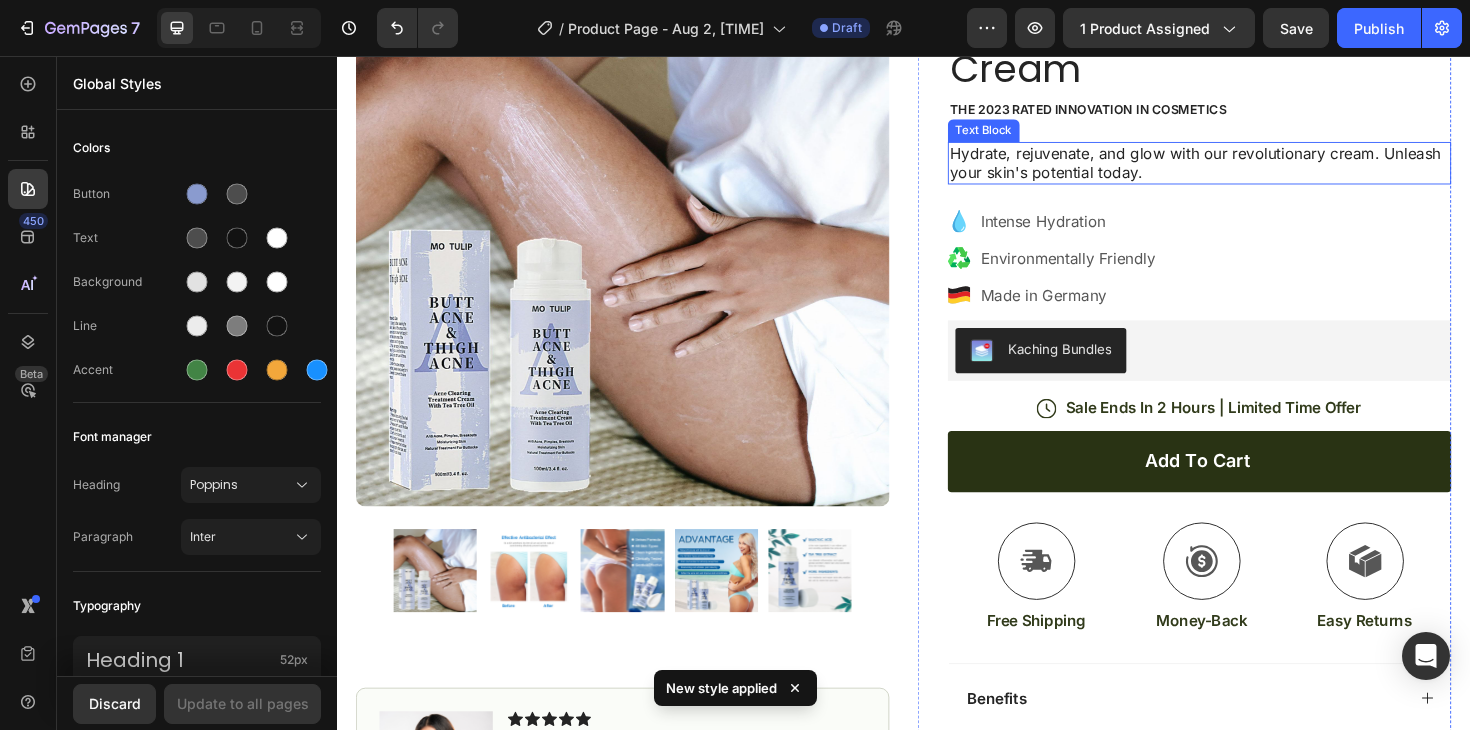 scroll, scrollTop: 0, scrollLeft: 0, axis: both 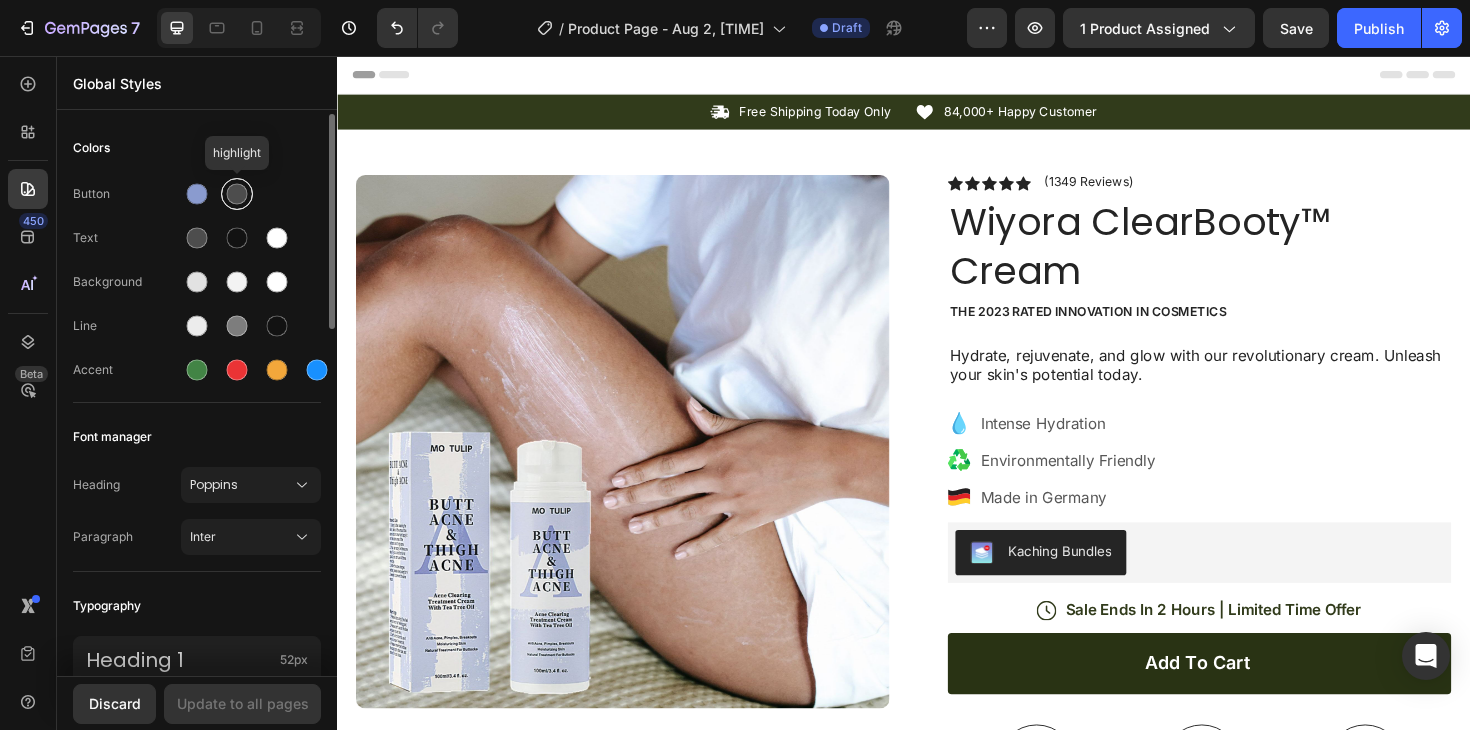 click at bounding box center [237, 194] 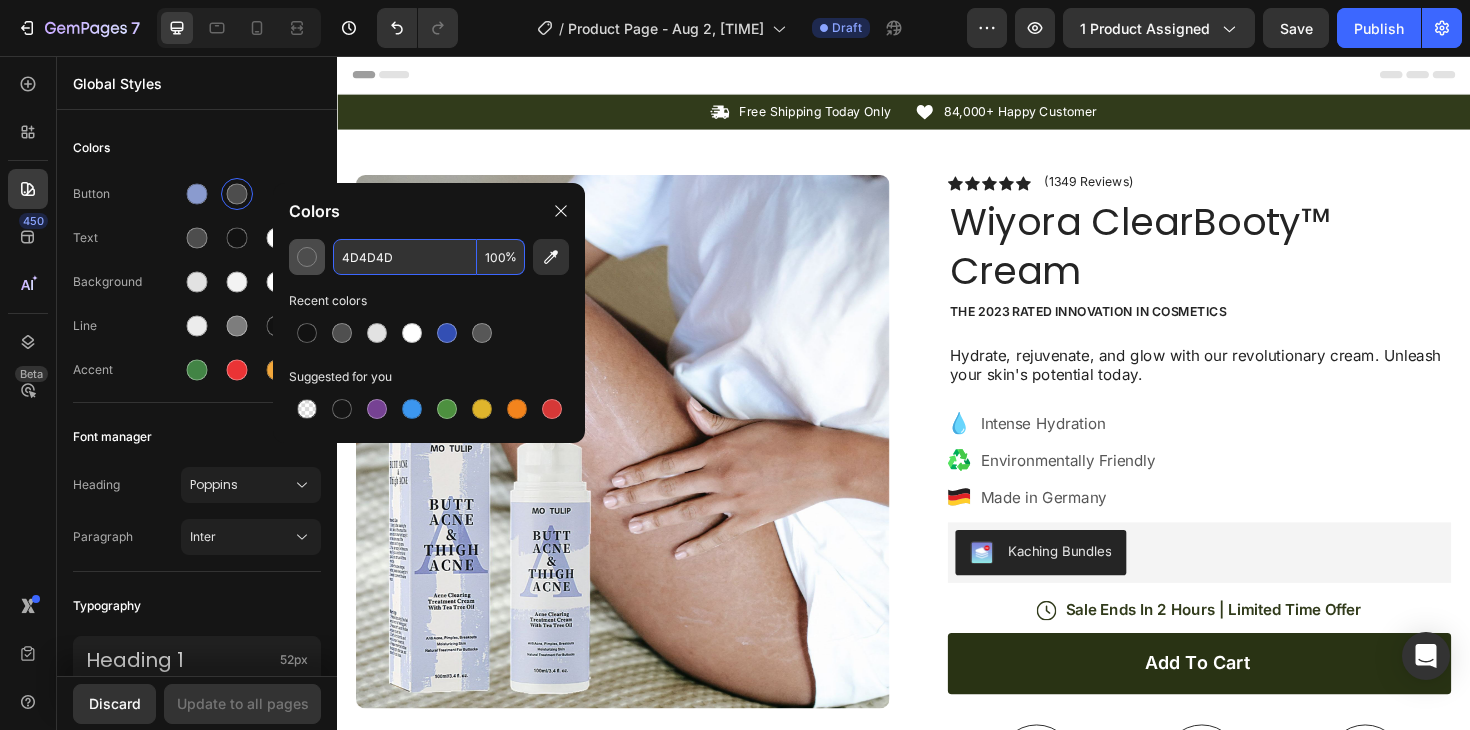 drag, startPoint x: 401, startPoint y: 263, endPoint x: 305, endPoint y: 263, distance: 96 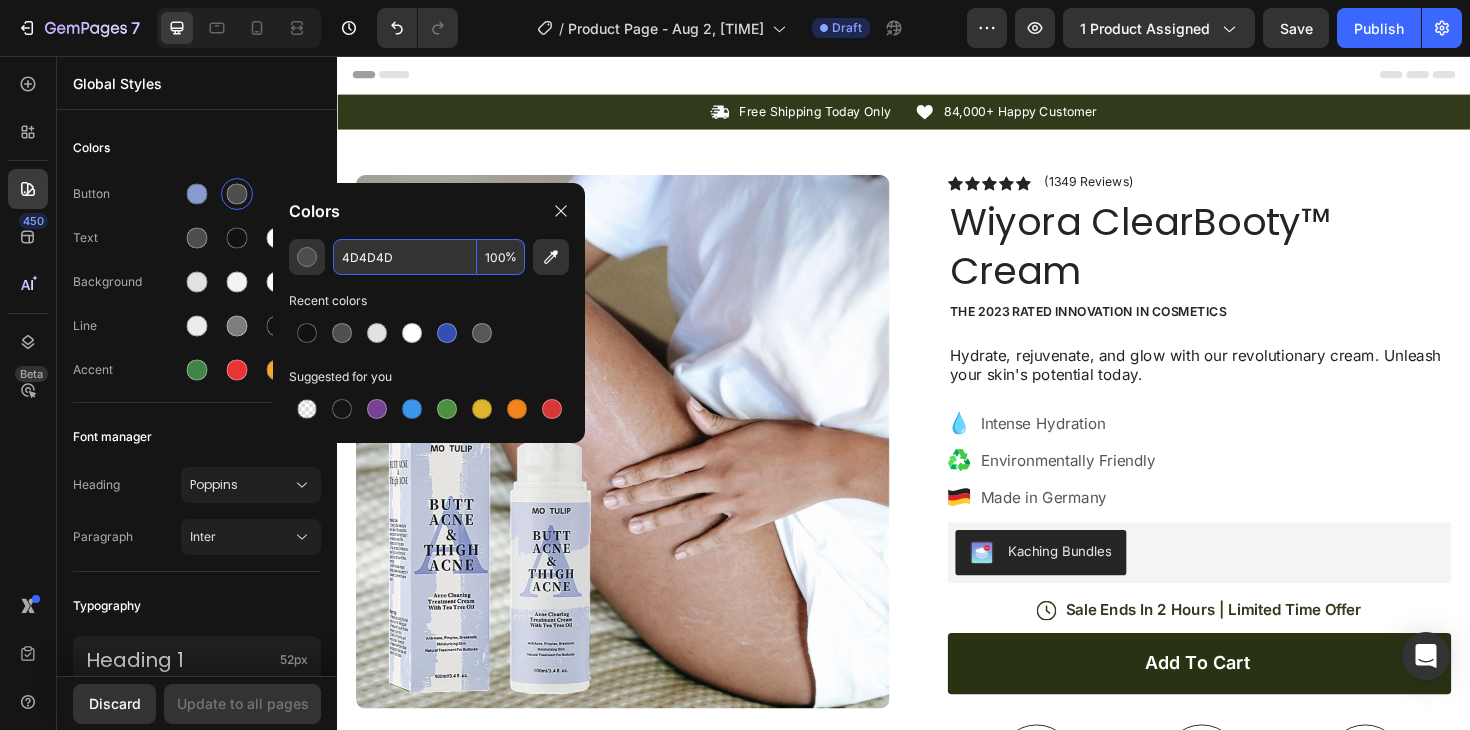 click on "4D4D4D" at bounding box center [405, 257] 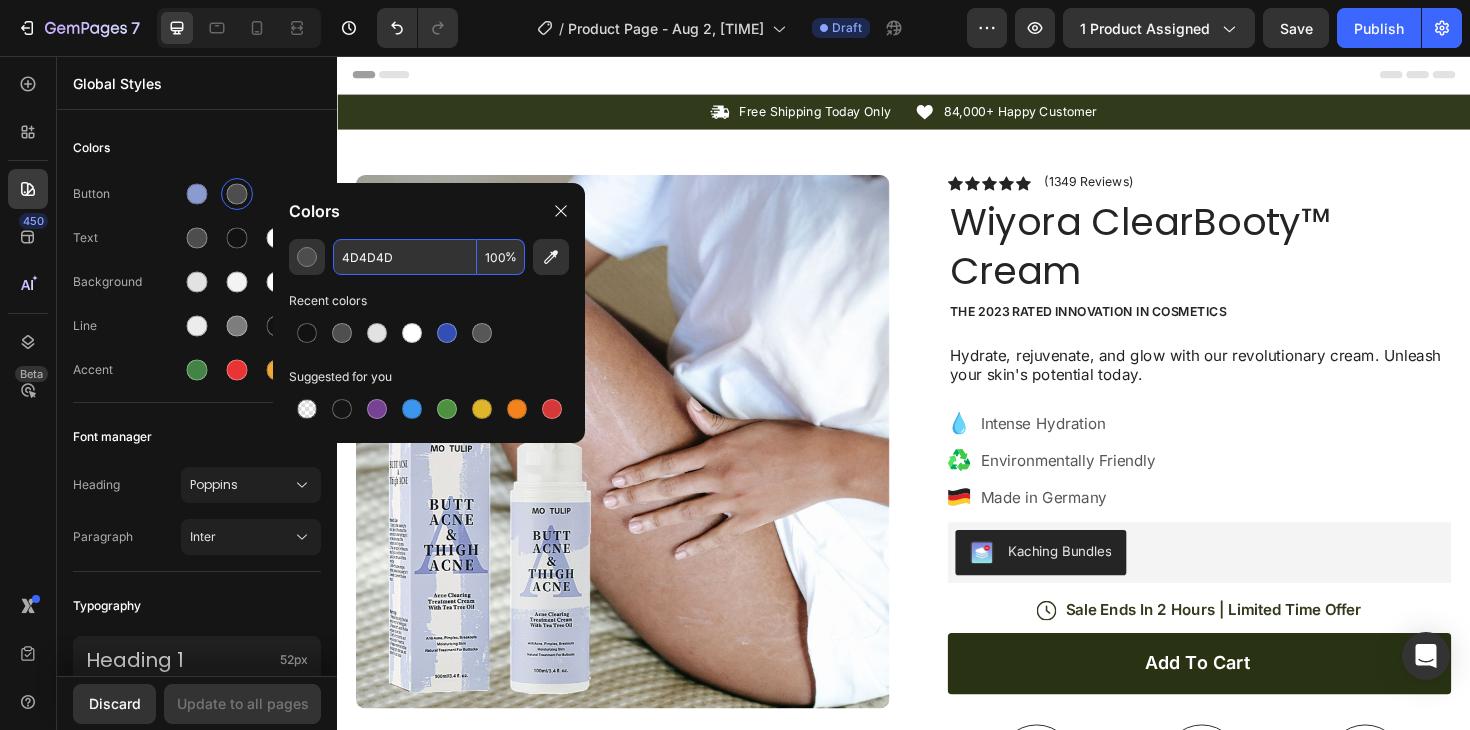 paste on "C8D4EC" 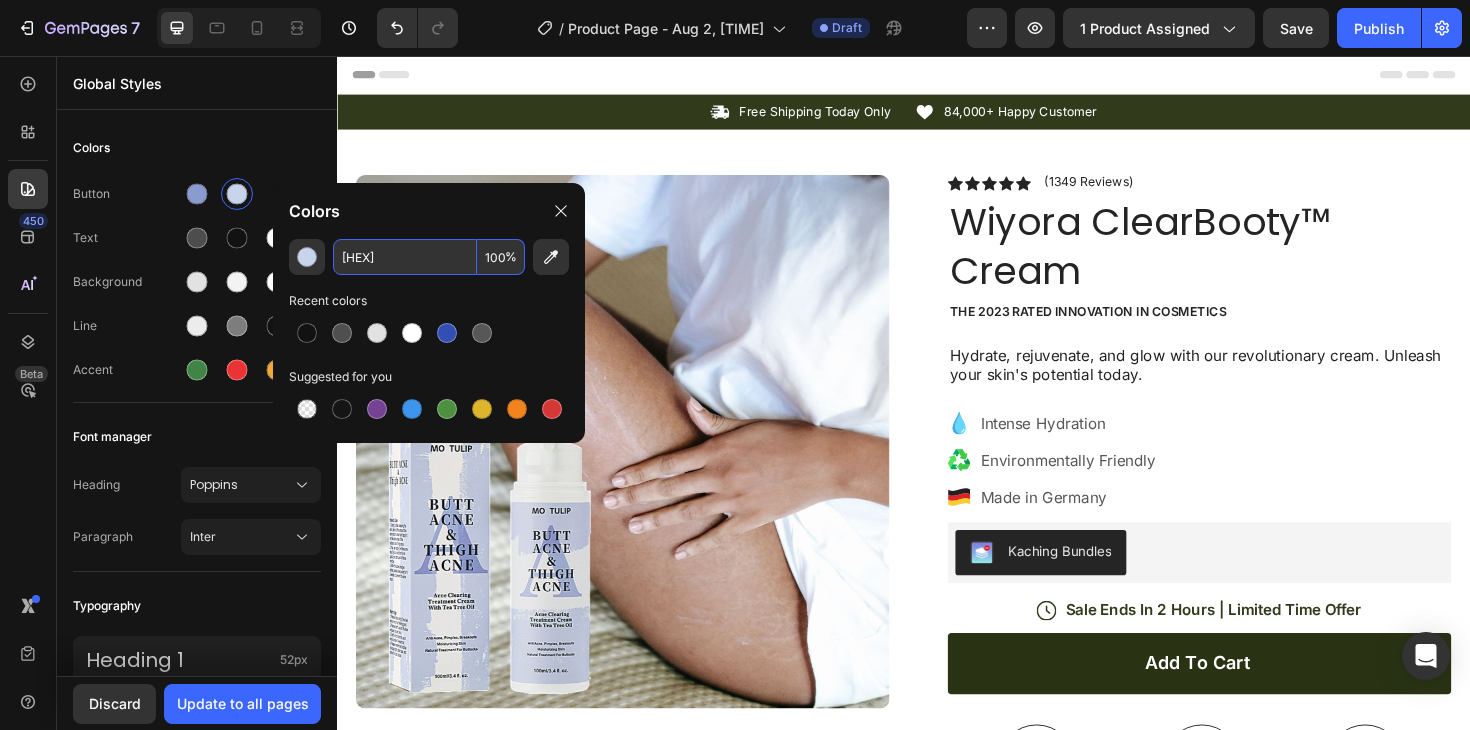 type on "C8D4EC" 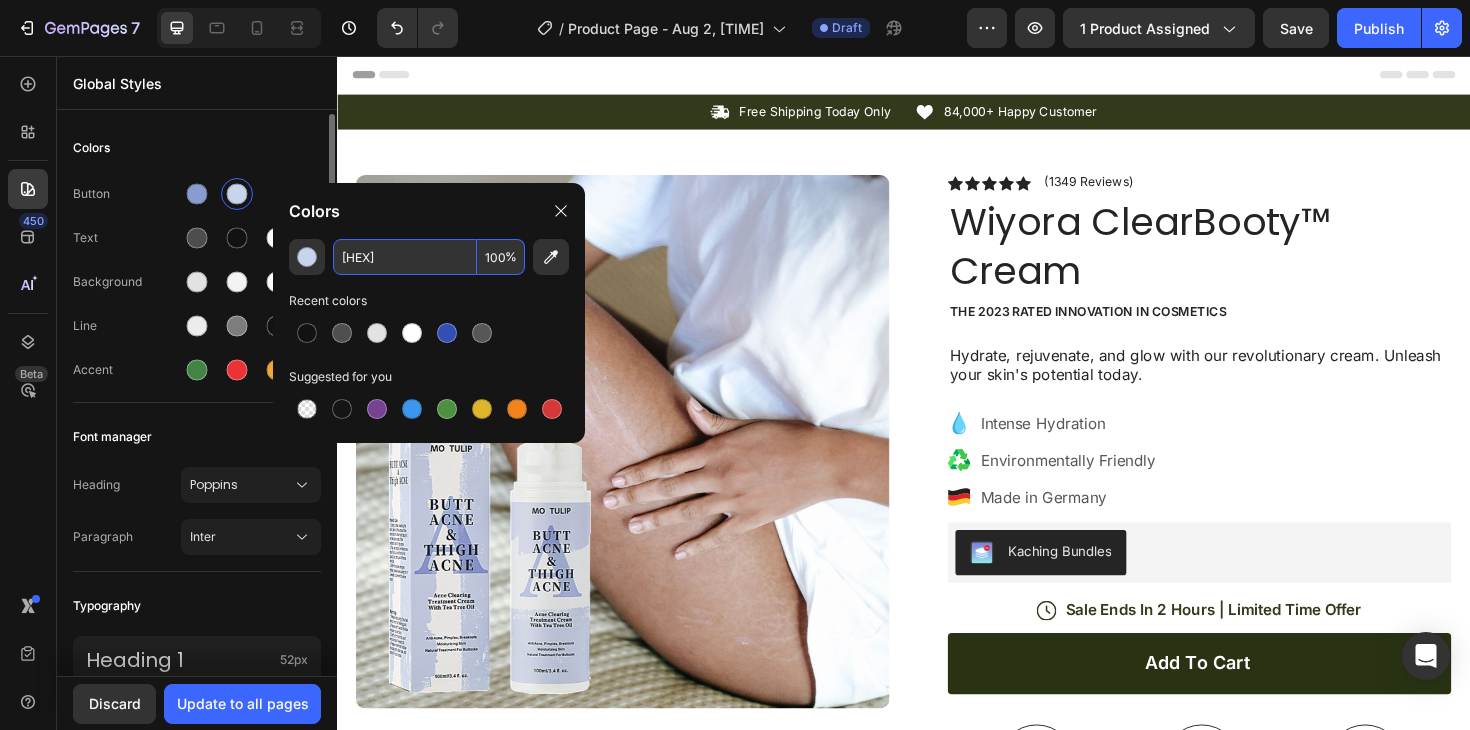 click on "Colors" at bounding box center (197, 148) 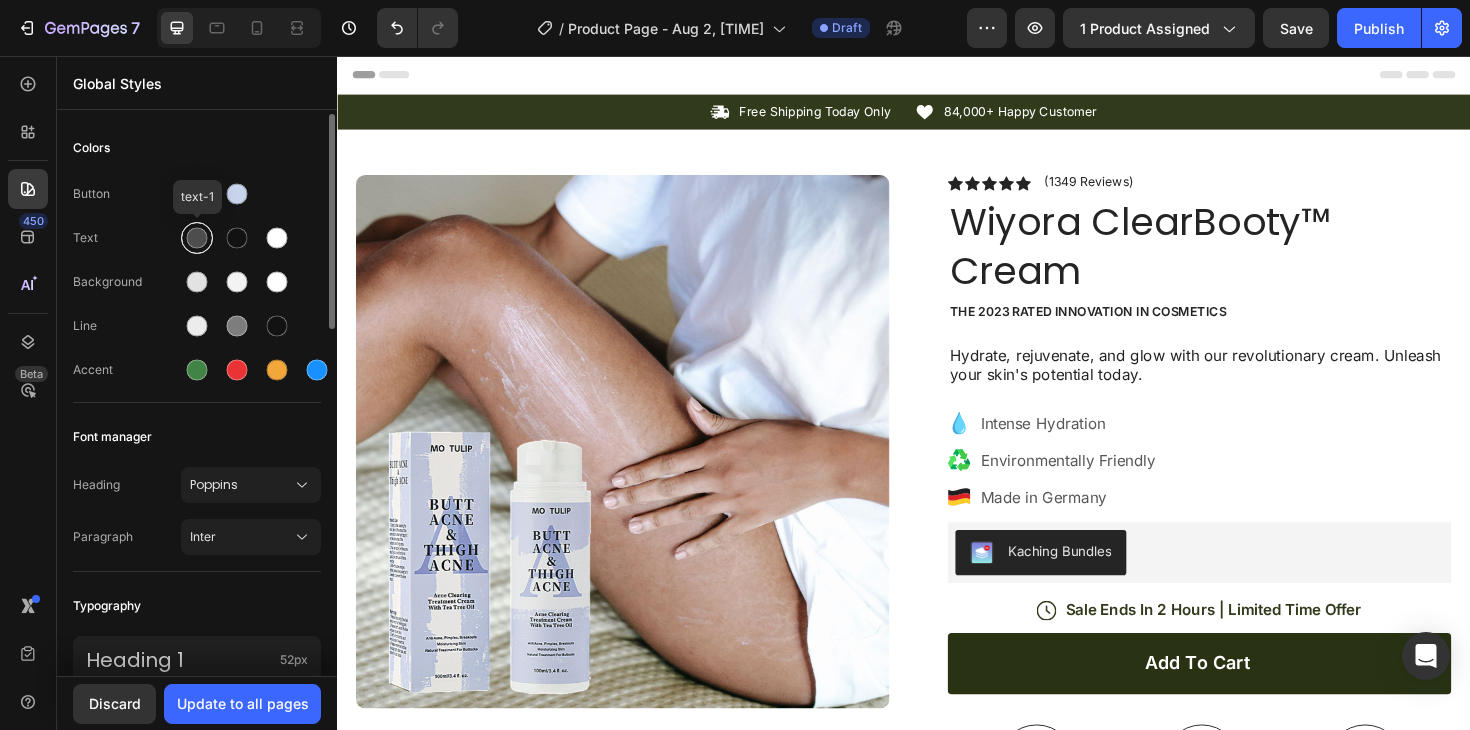 click at bounding box center [197, 238] 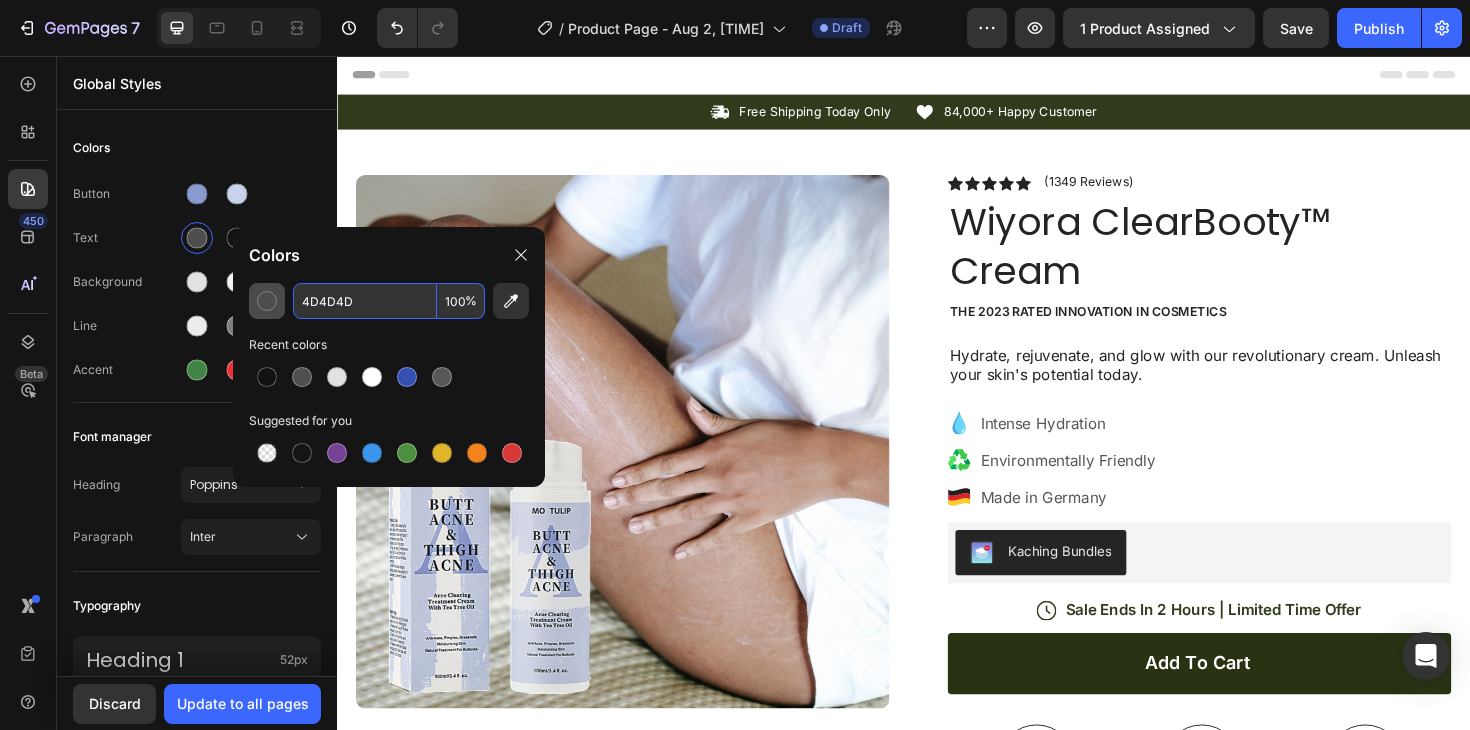 drag, startPoint x: 361, startPoint y: 304, endPoint x: 284, endPoint y: 304, distance: 77 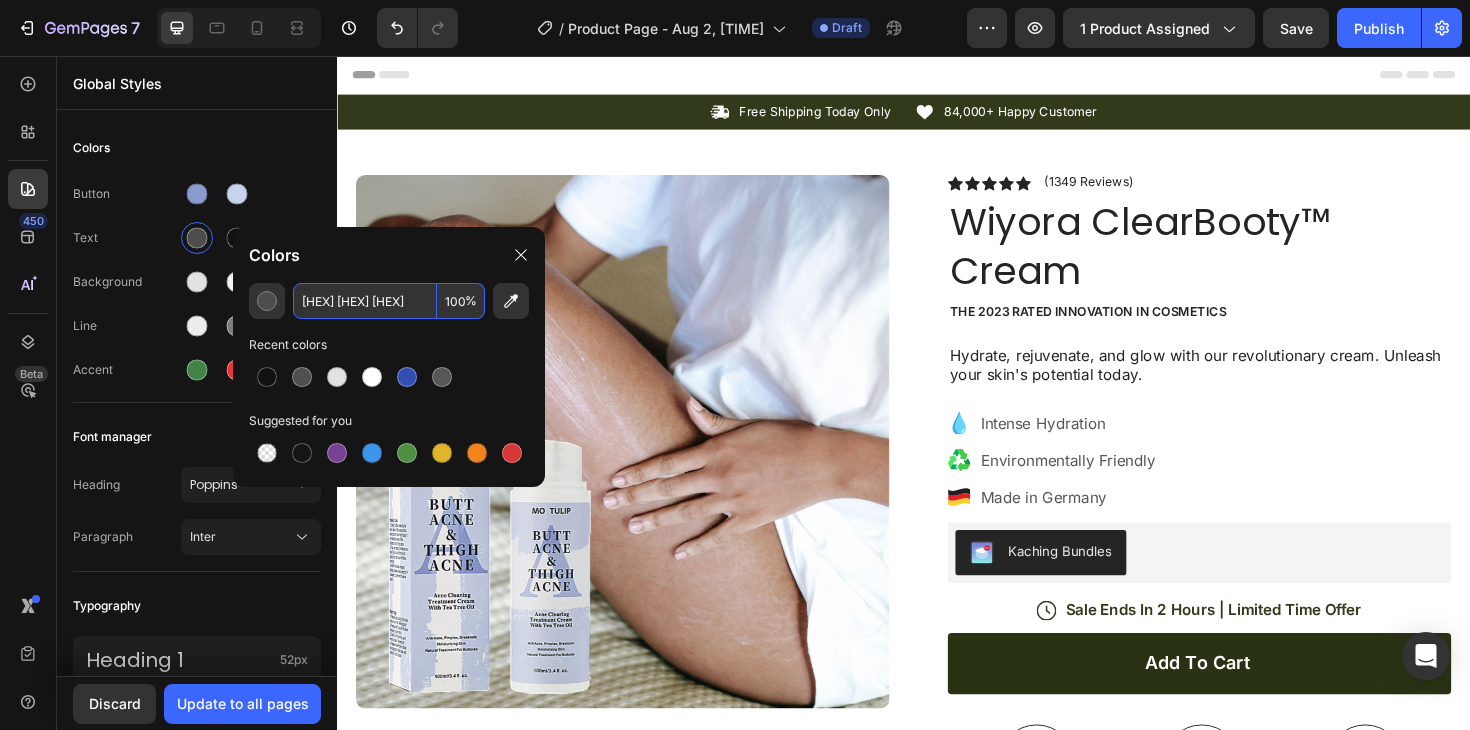 paste 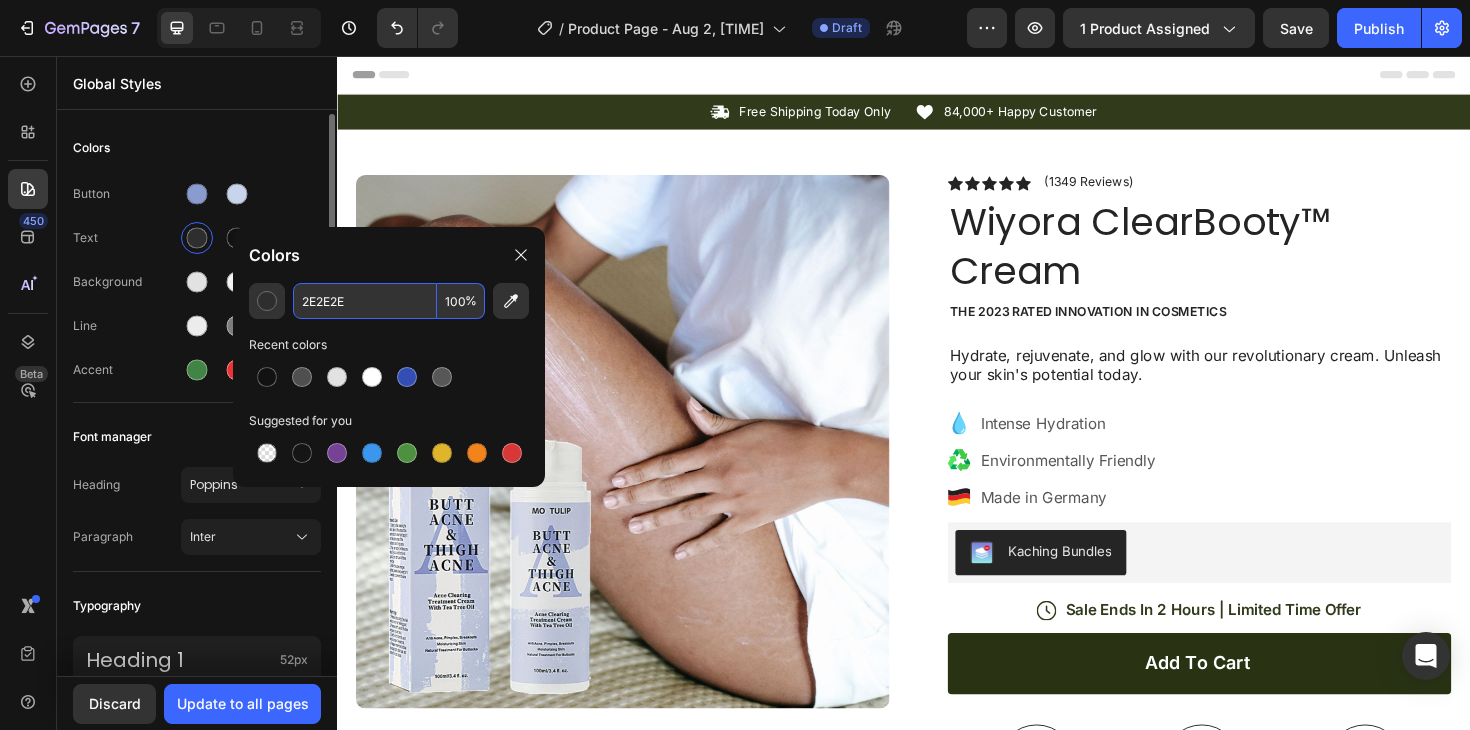 type on "2E2E2E" 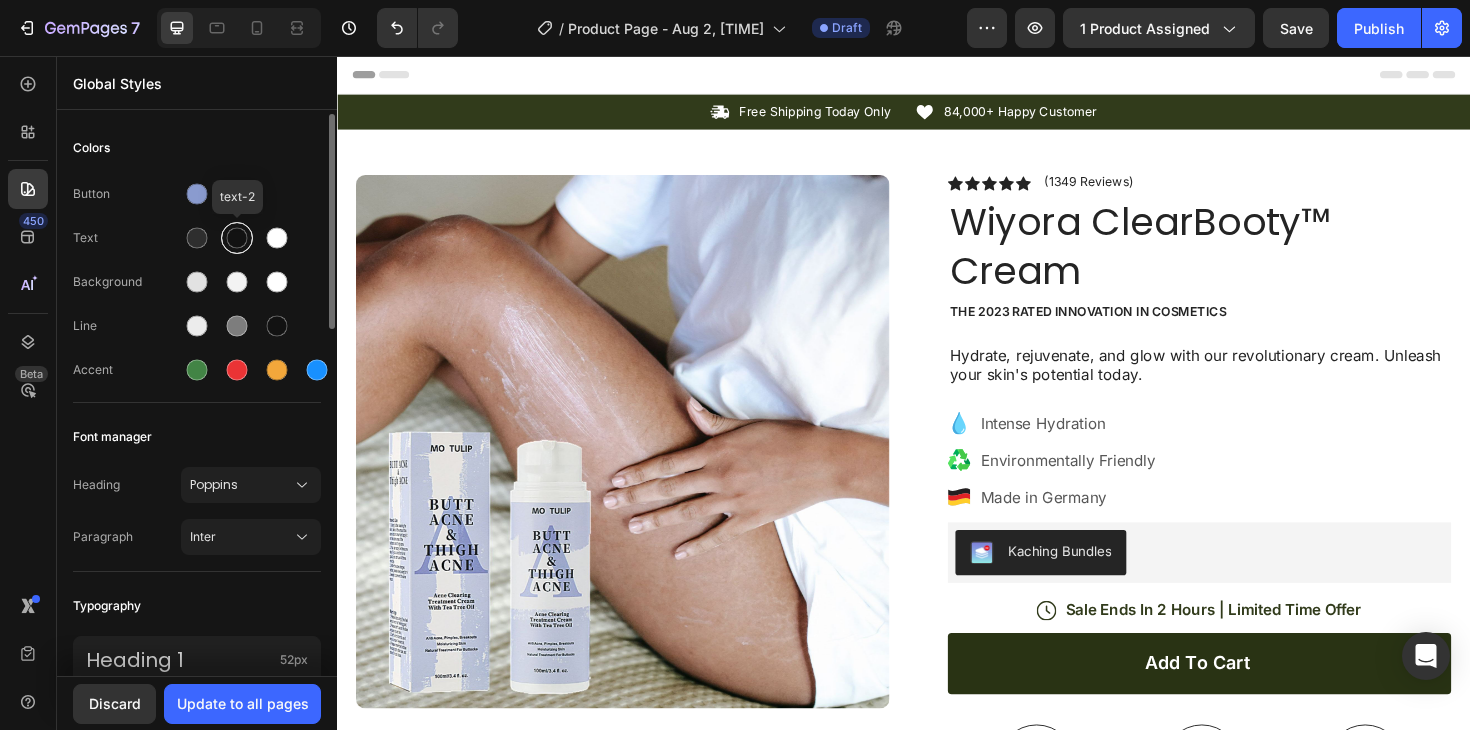 click at bounding box center (237, 238) 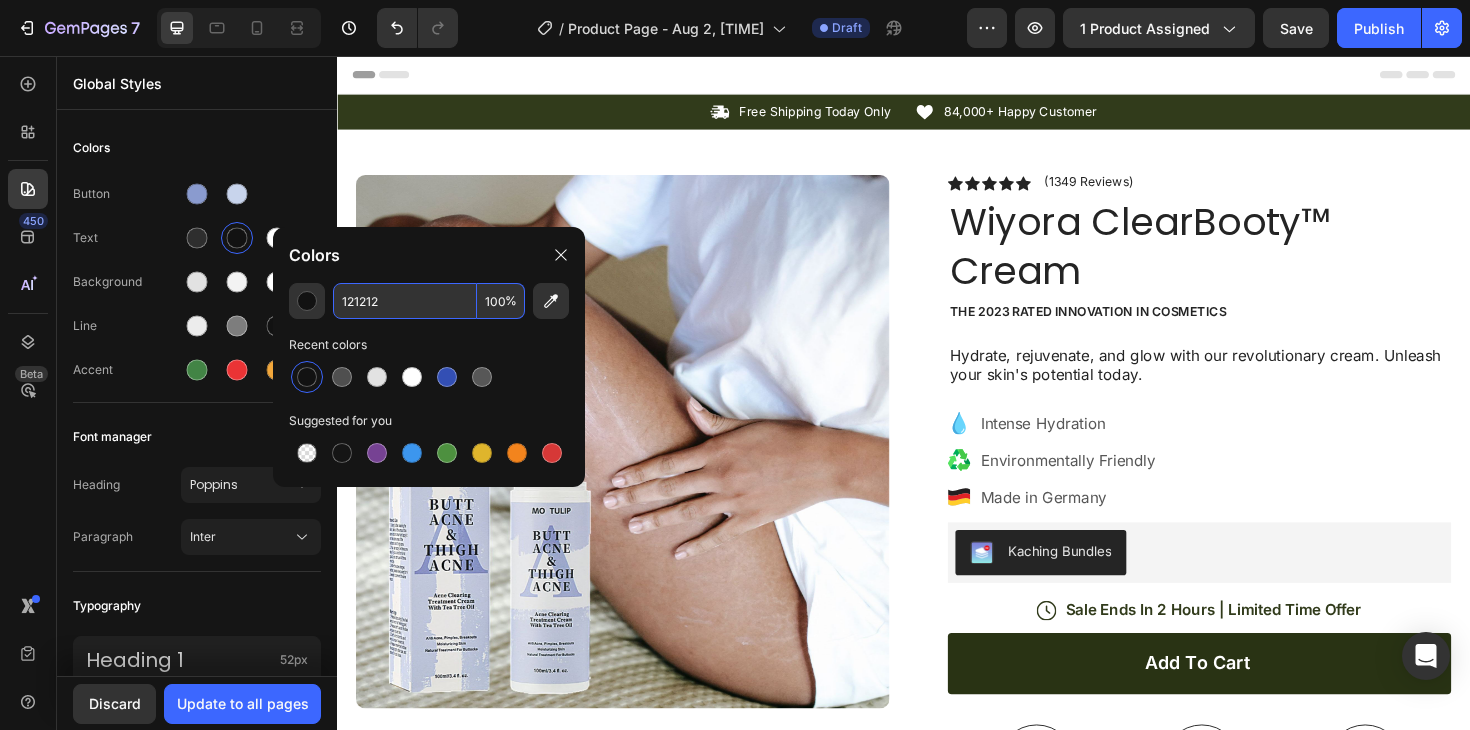 drag, startPoint x: 403, startPoint y: 301, endPoint x: 338, endPoint y: 301, distance: 65 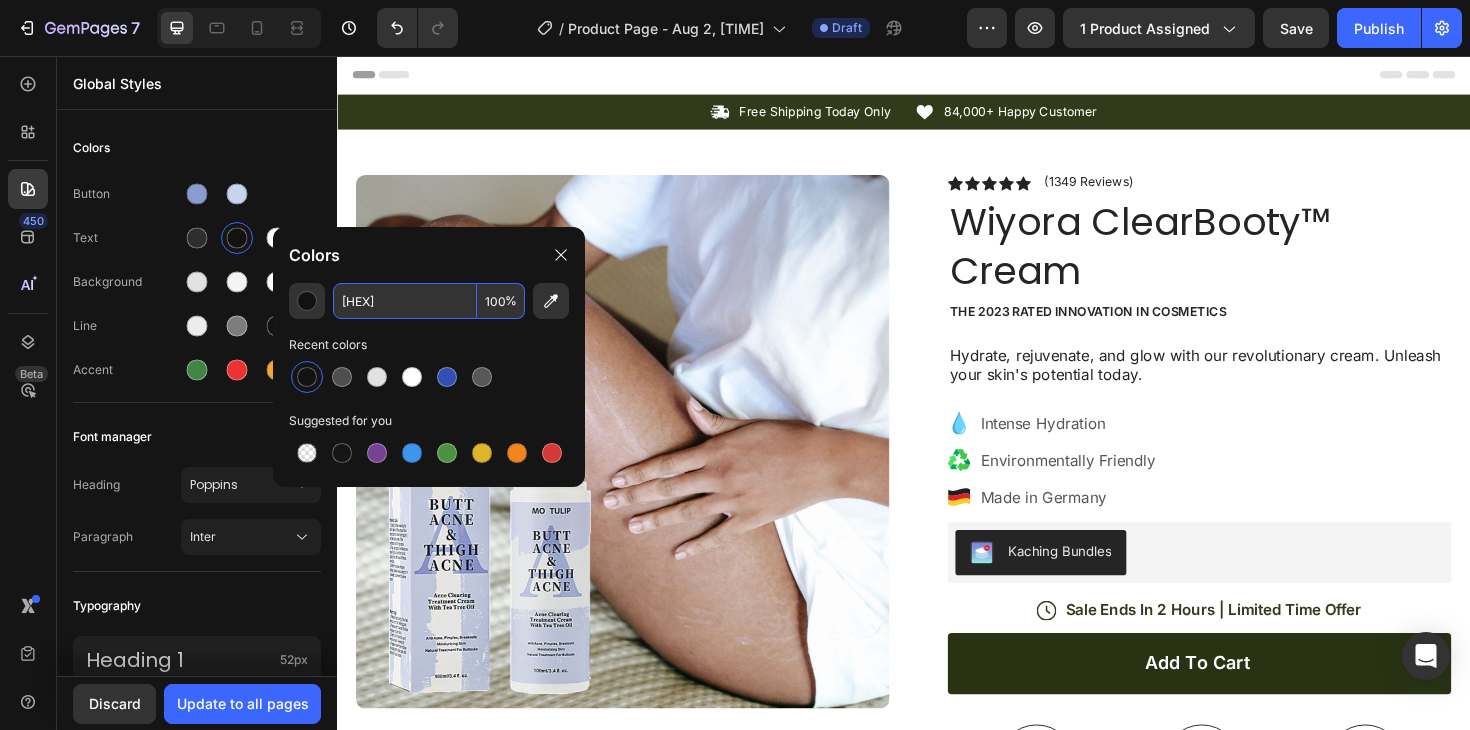 paste 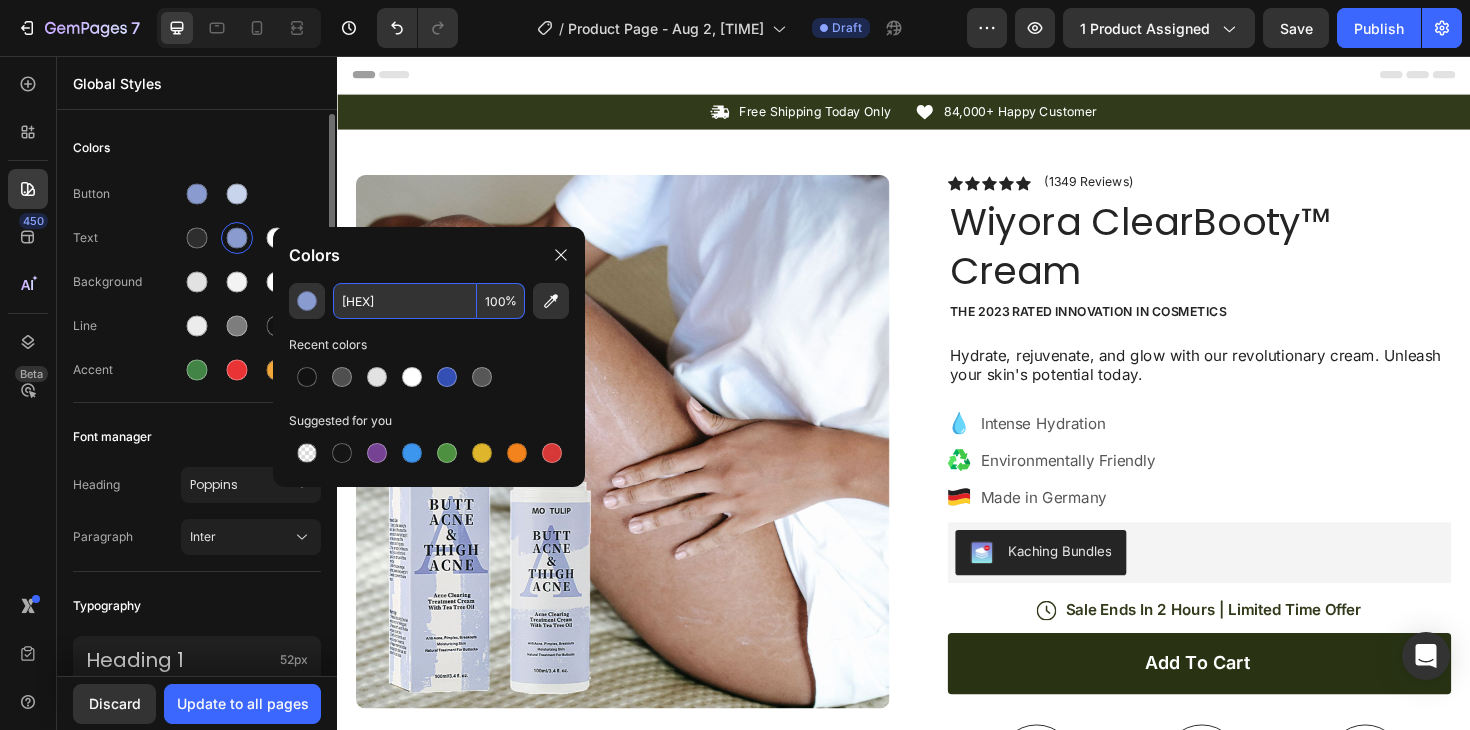 type on "8A9BCF" 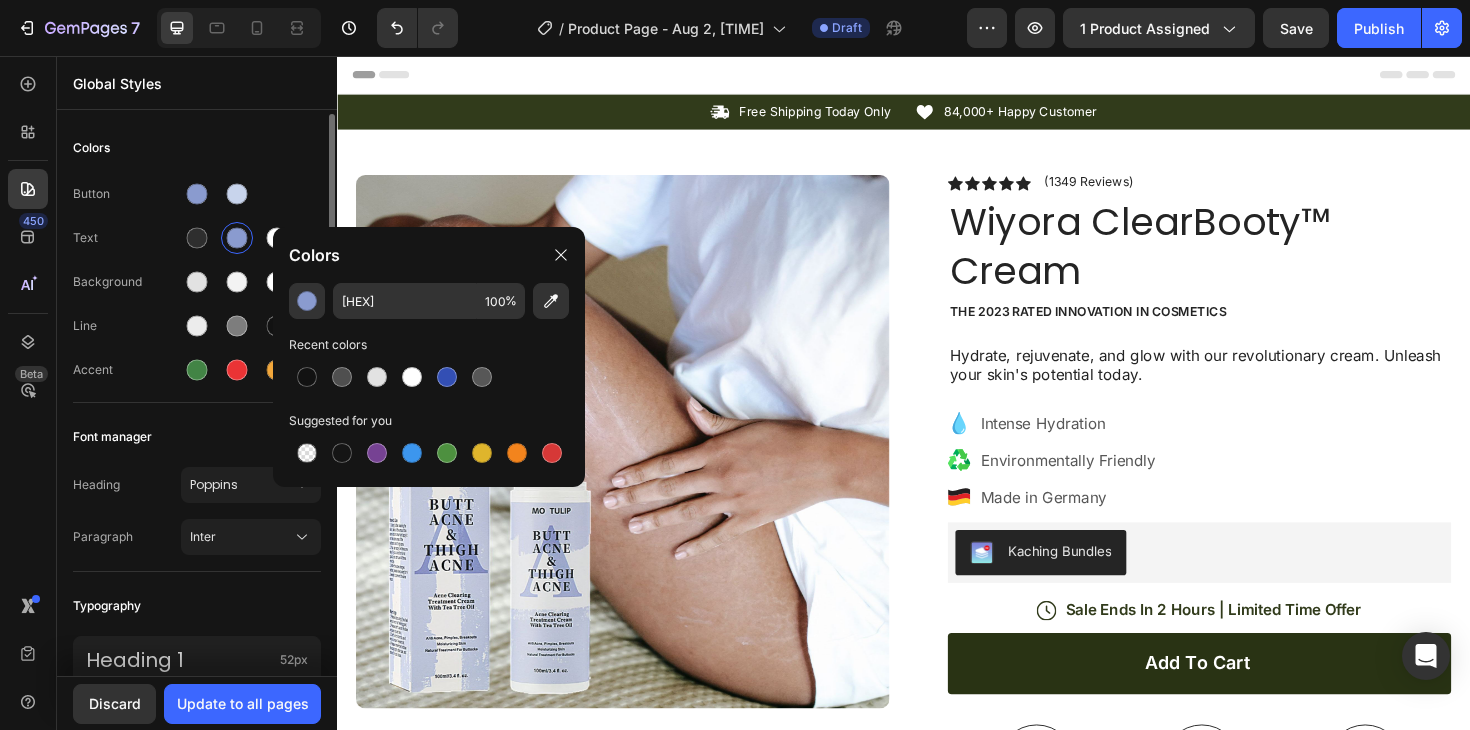 click on "Colors" at bounding box center [197, 148] 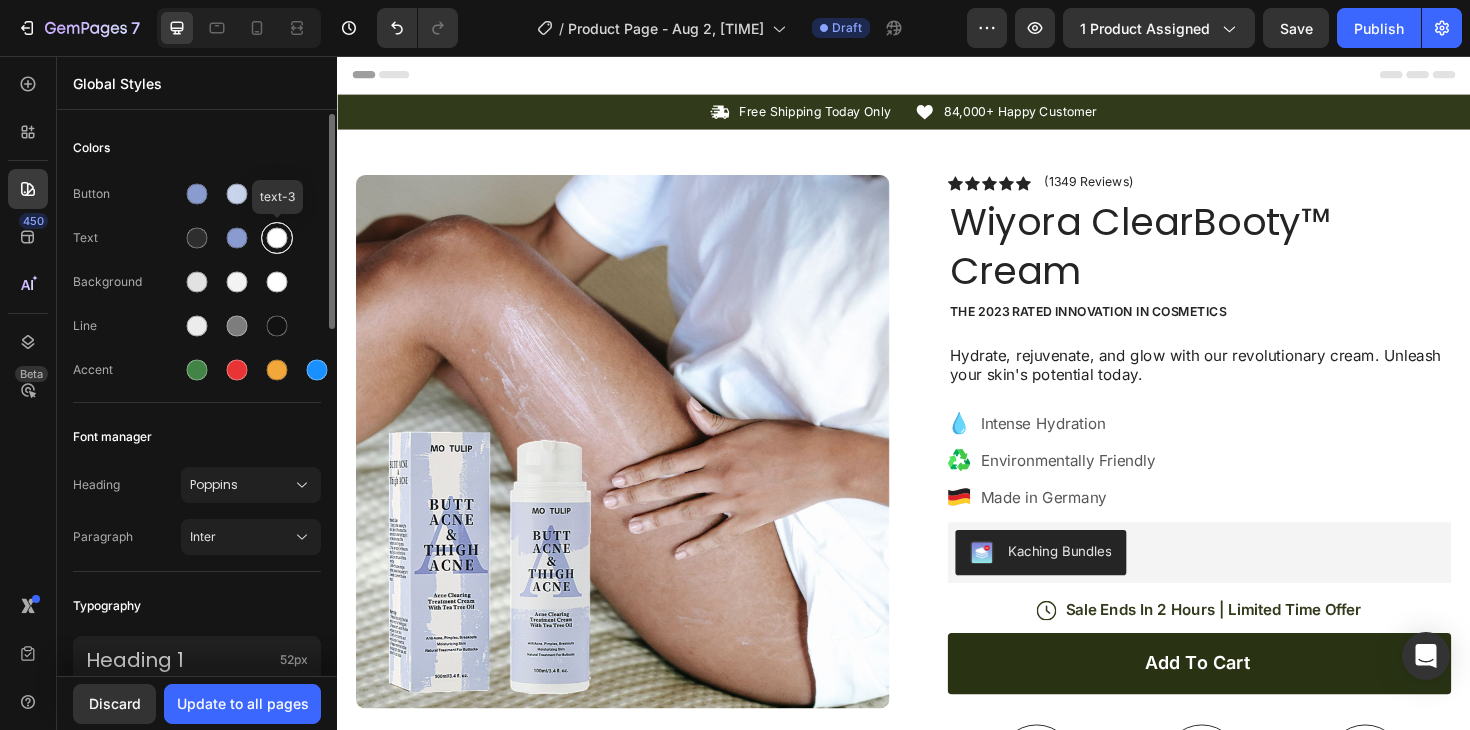 click at bounding box center [277, 238] 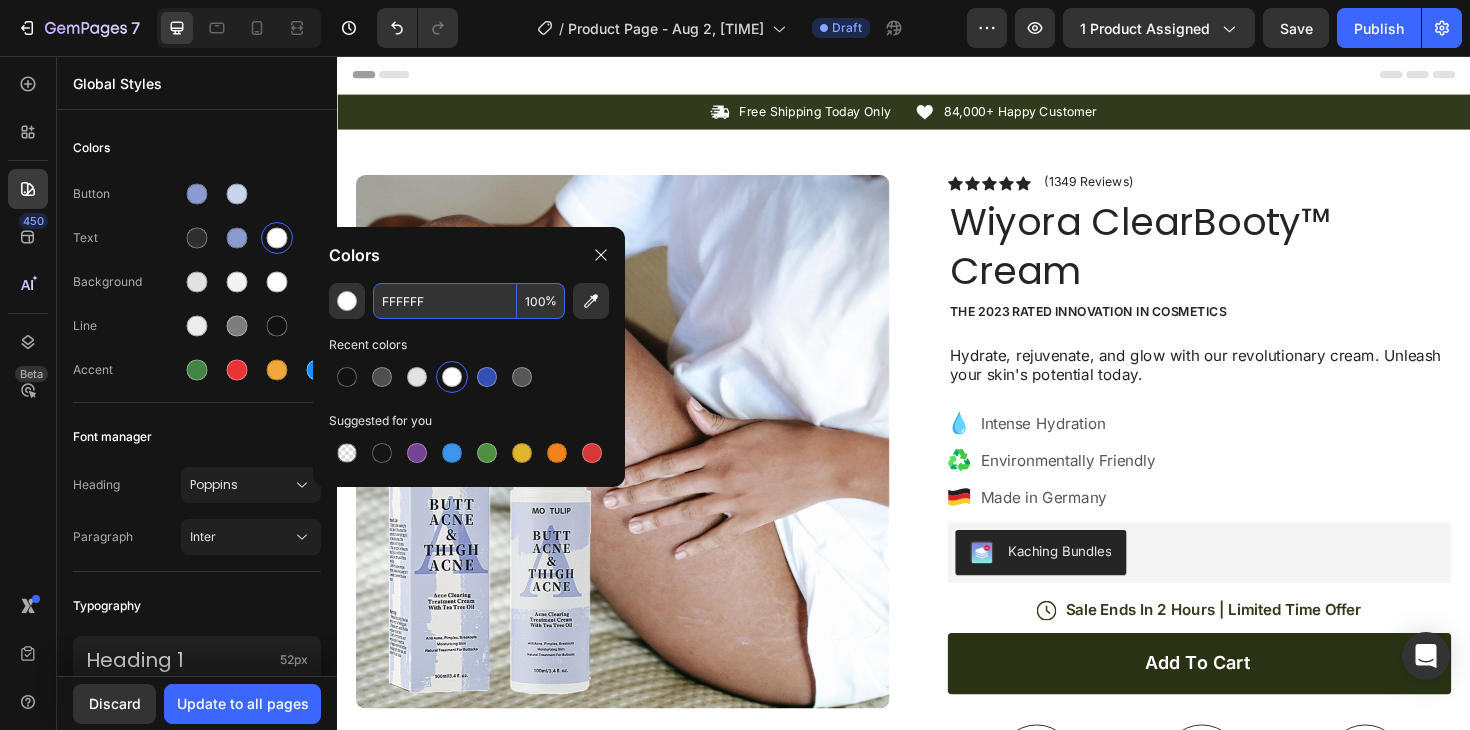 drag, startPoint x: 457, startPoint y: 306, endPoint x: 396, endPoint y: 306, distance: 61 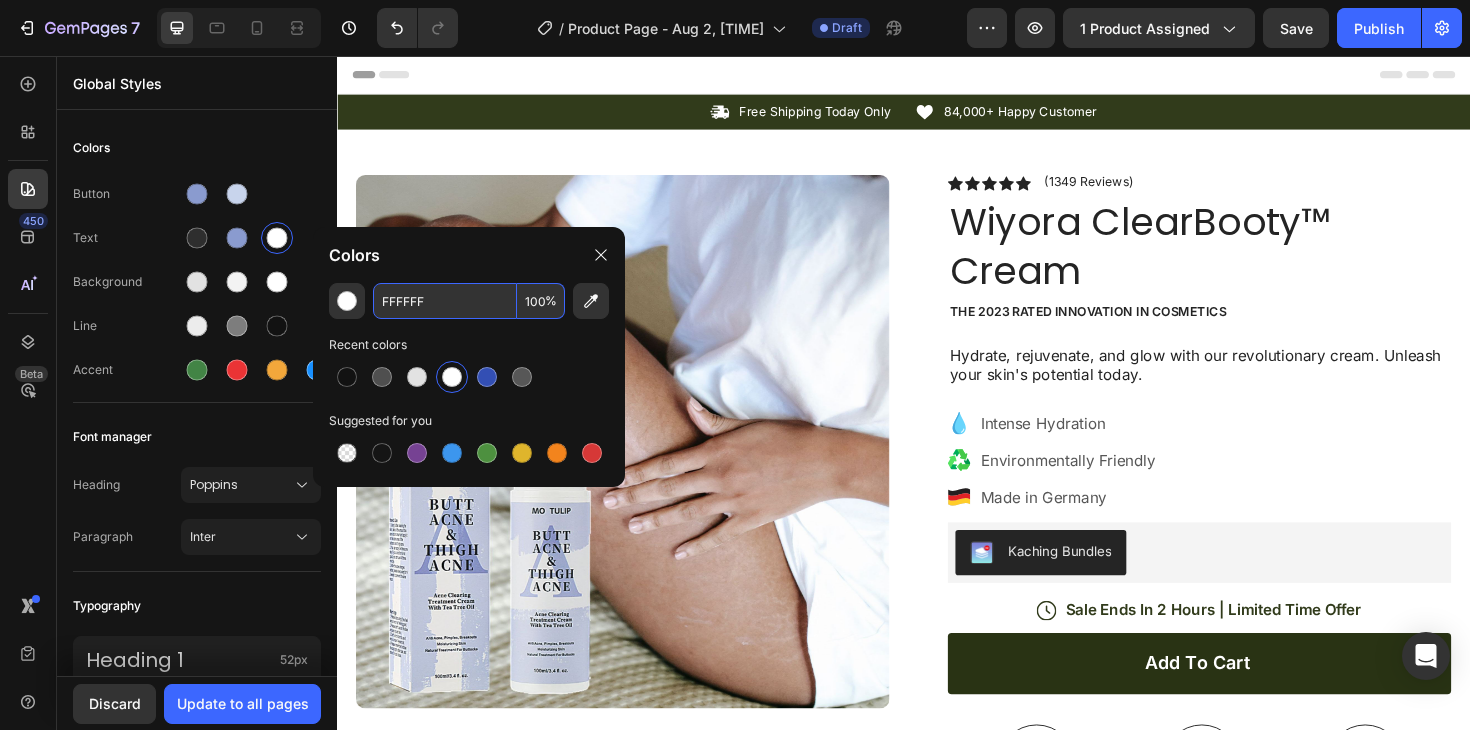 paste on "C8D4EC" 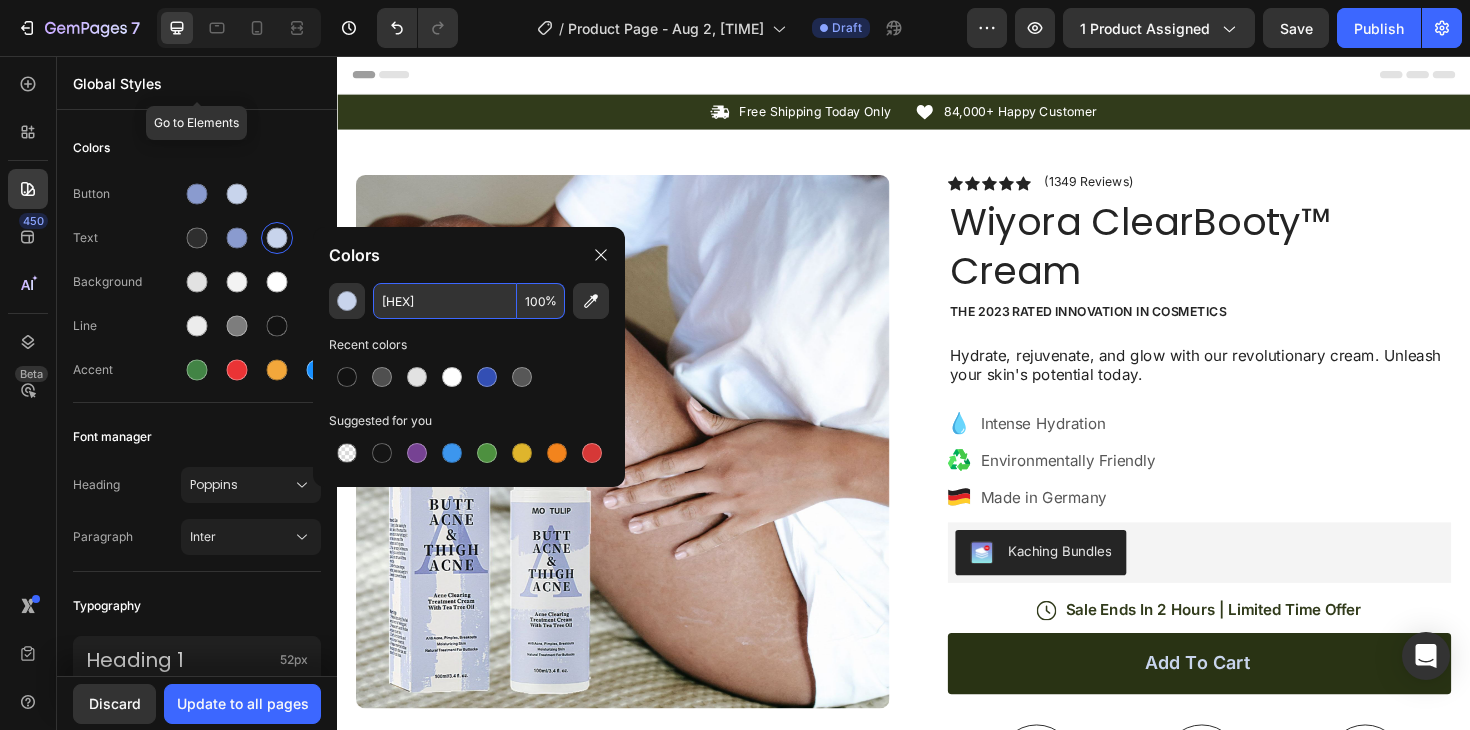 type on "C8D4EC" 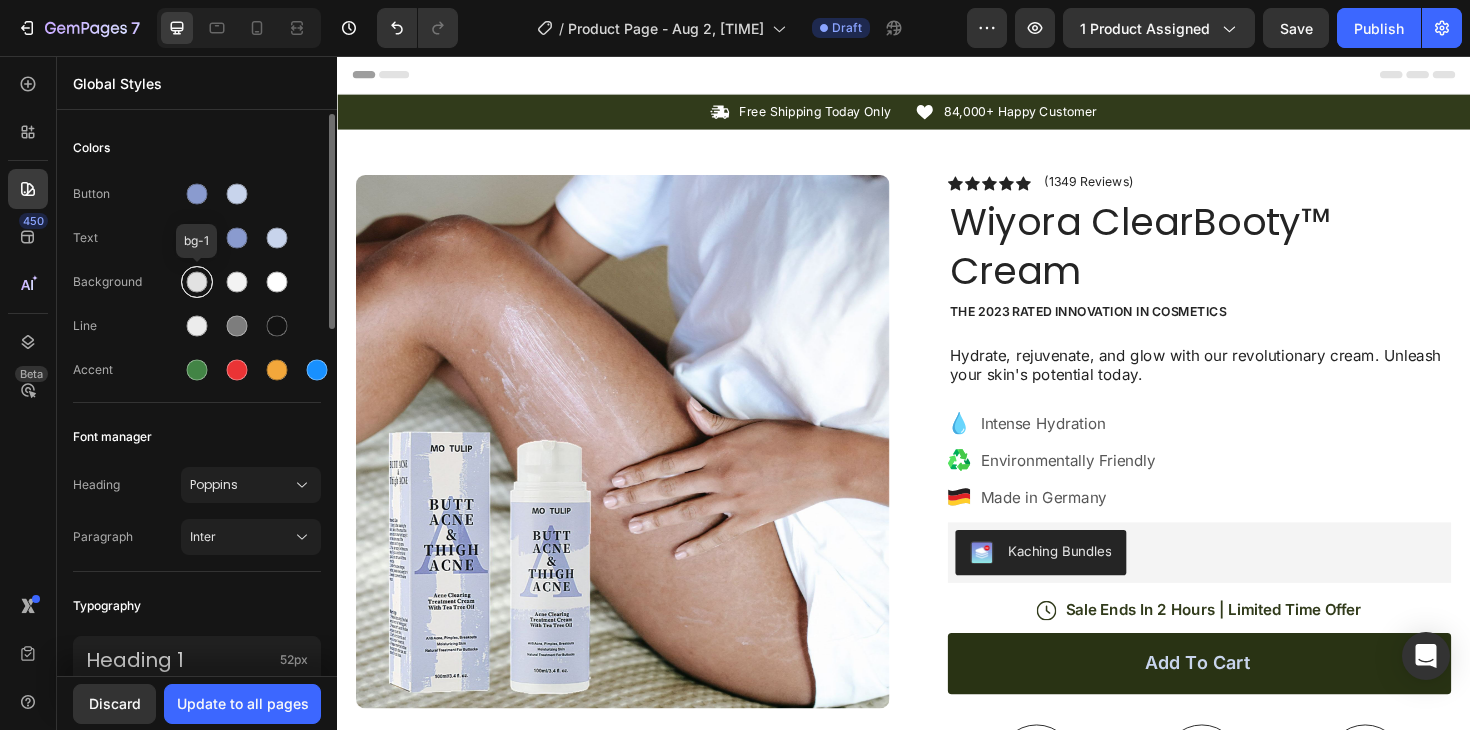click at bounding box center (197, 282) 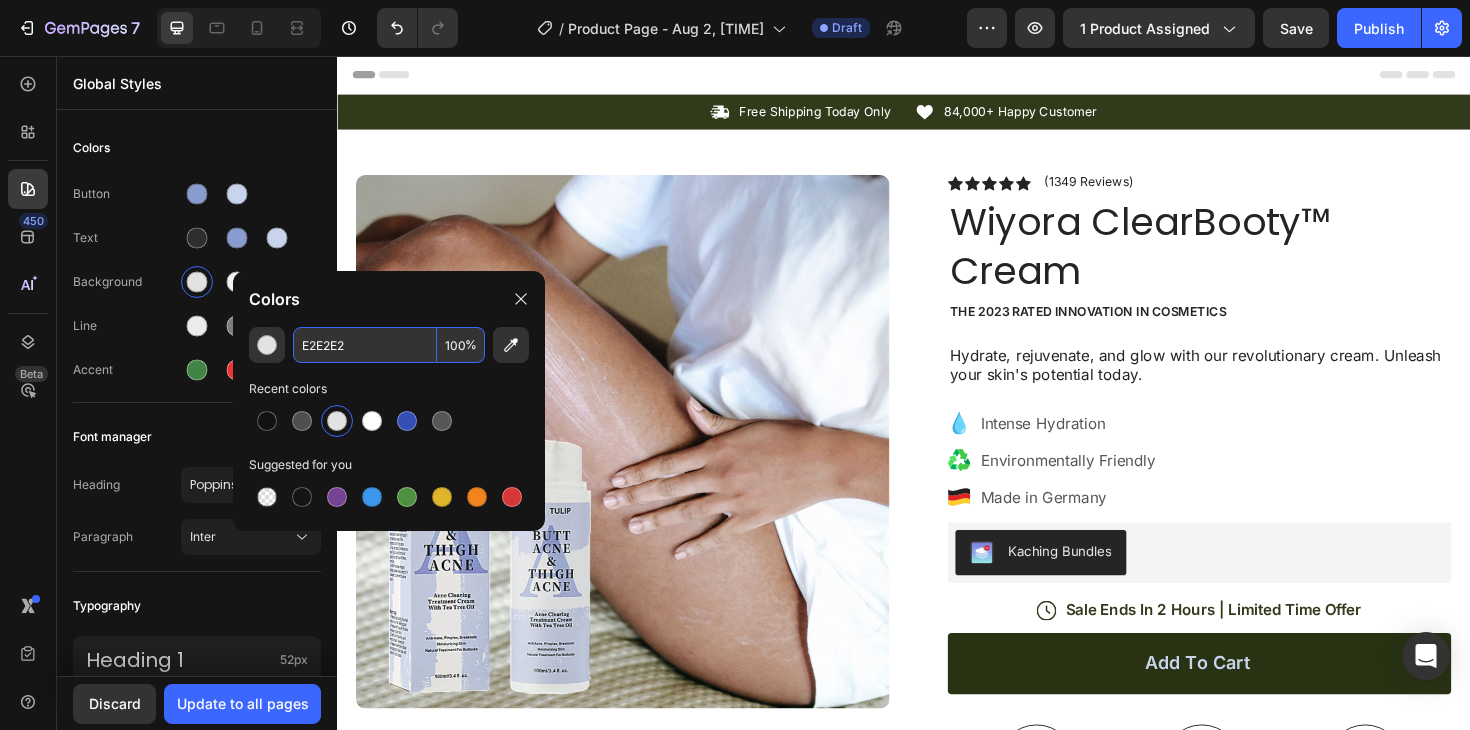 drag, startPoint x: 353, startPoint y: 347, endPoint x: 299, endPoint y: 347, distance: 54 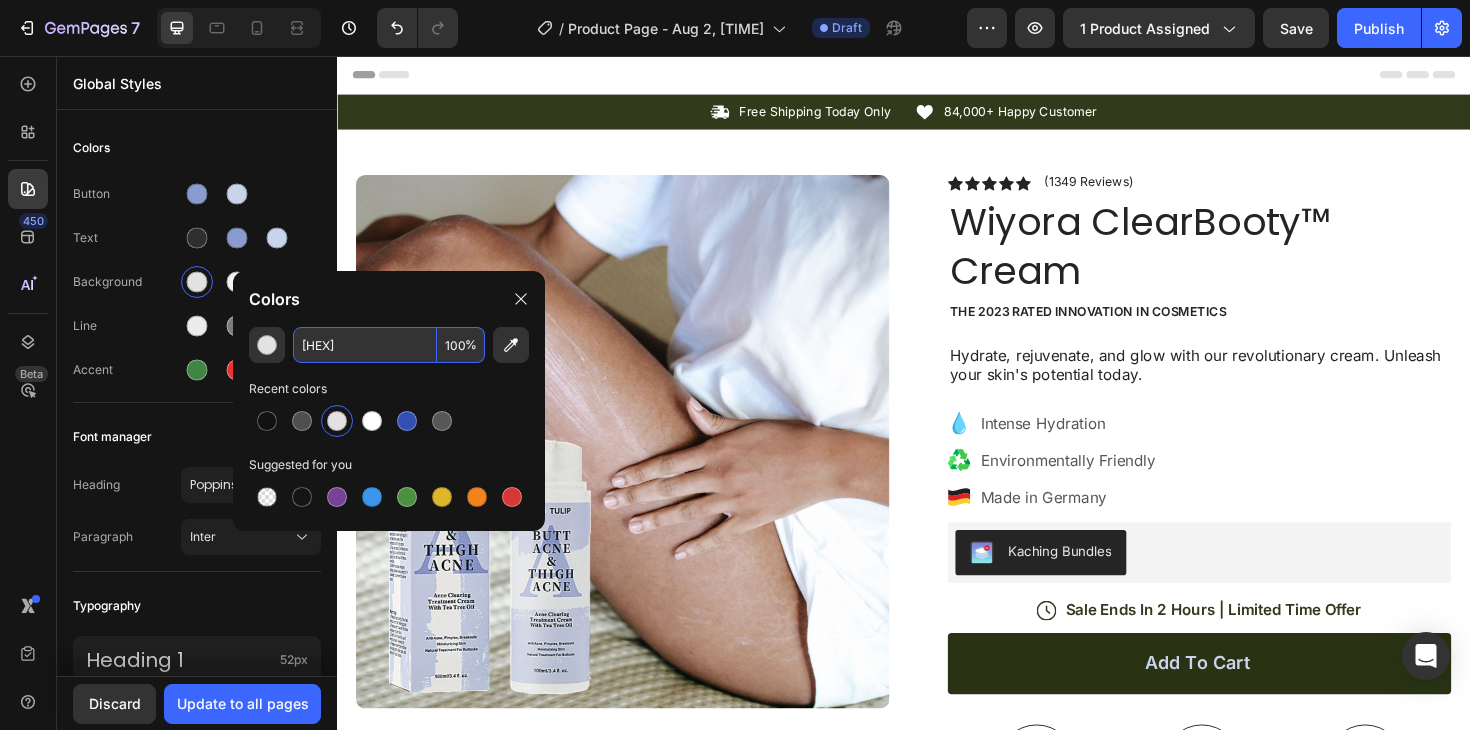 paste 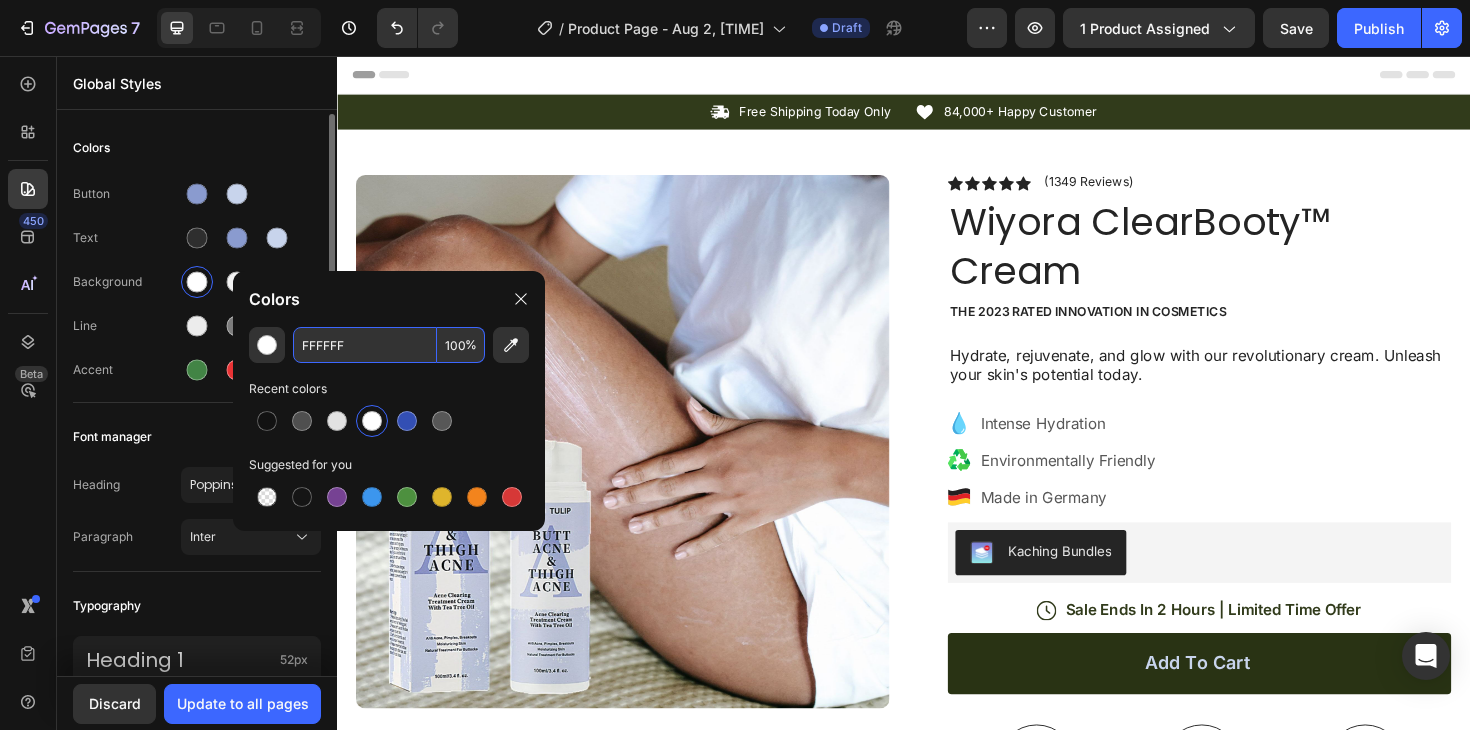 type on "FFFFFF" 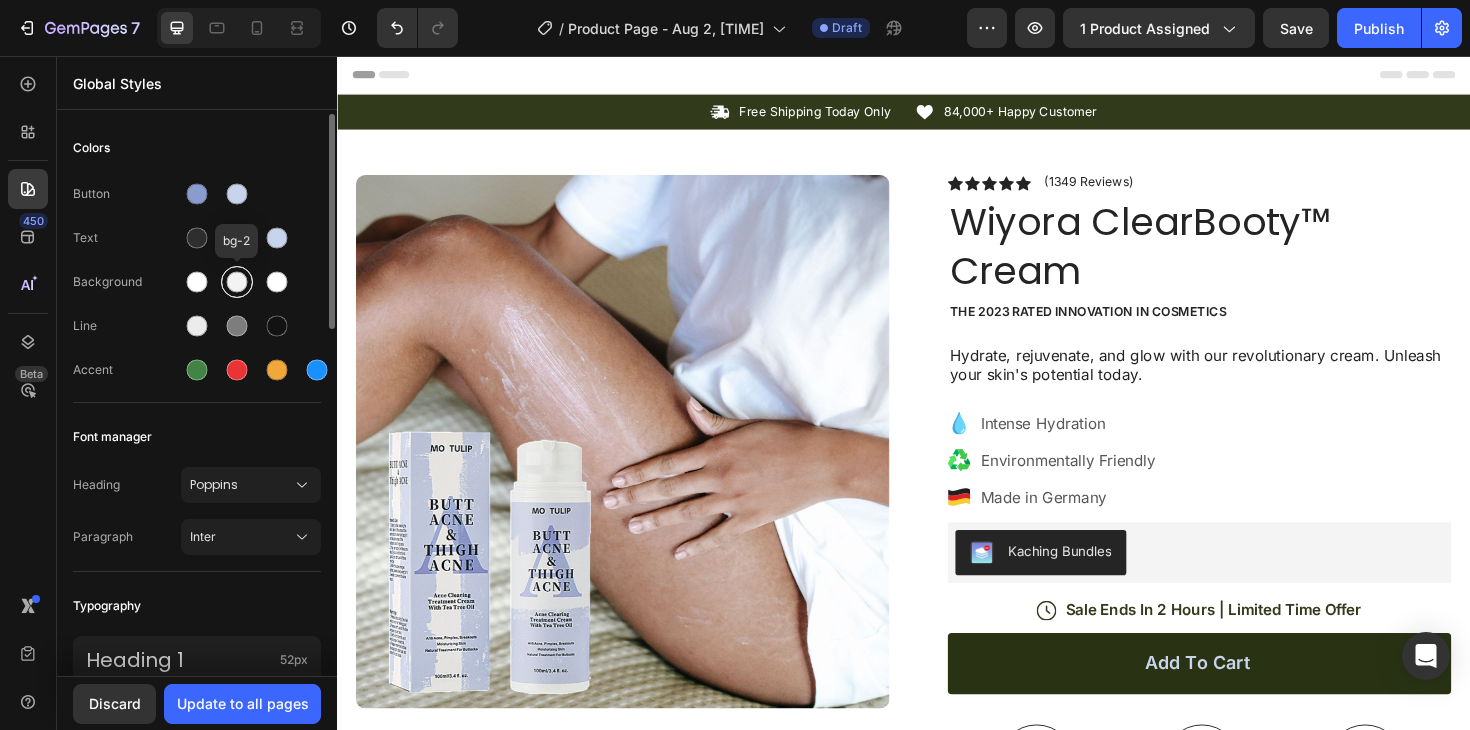 click at bounding box center [237, 282] 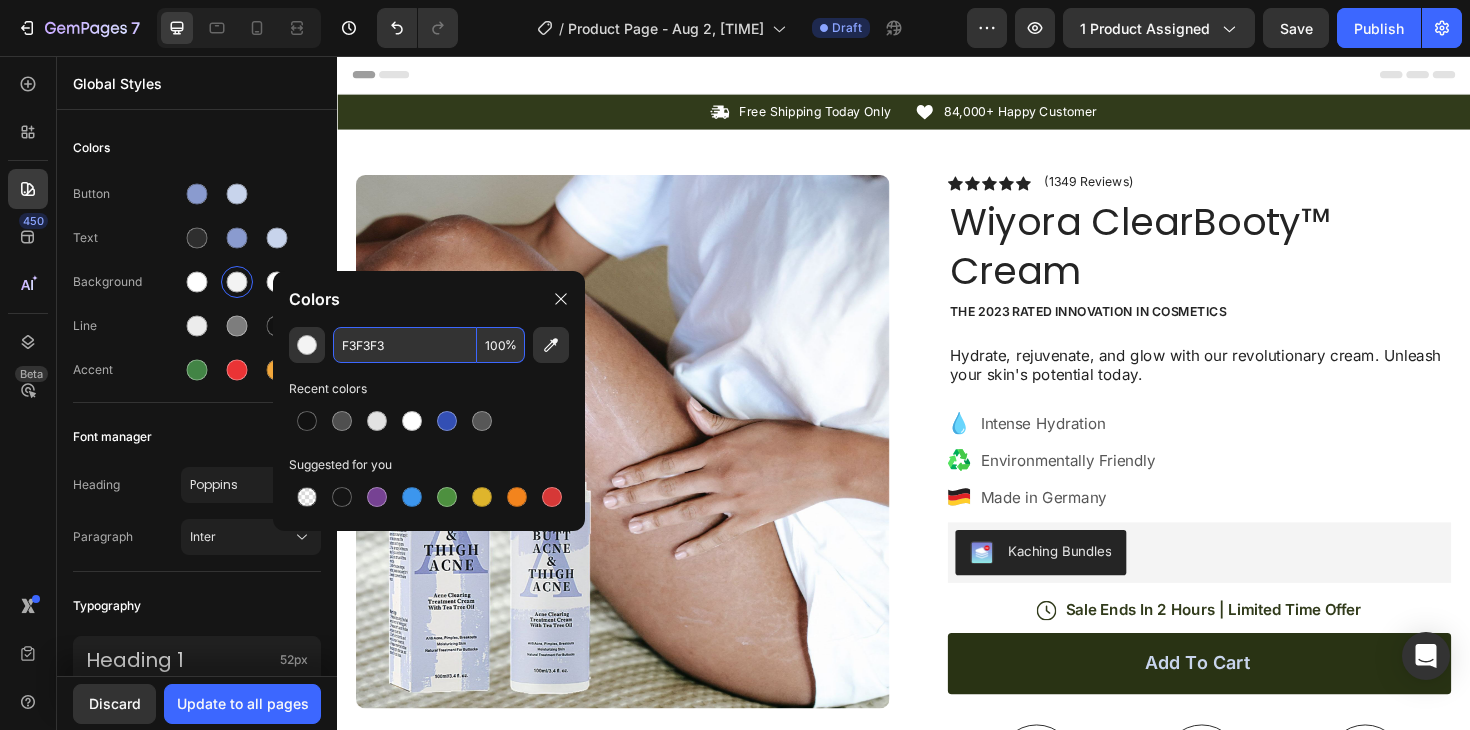 click on "F3F3F3" at bounding box center (405, 345) 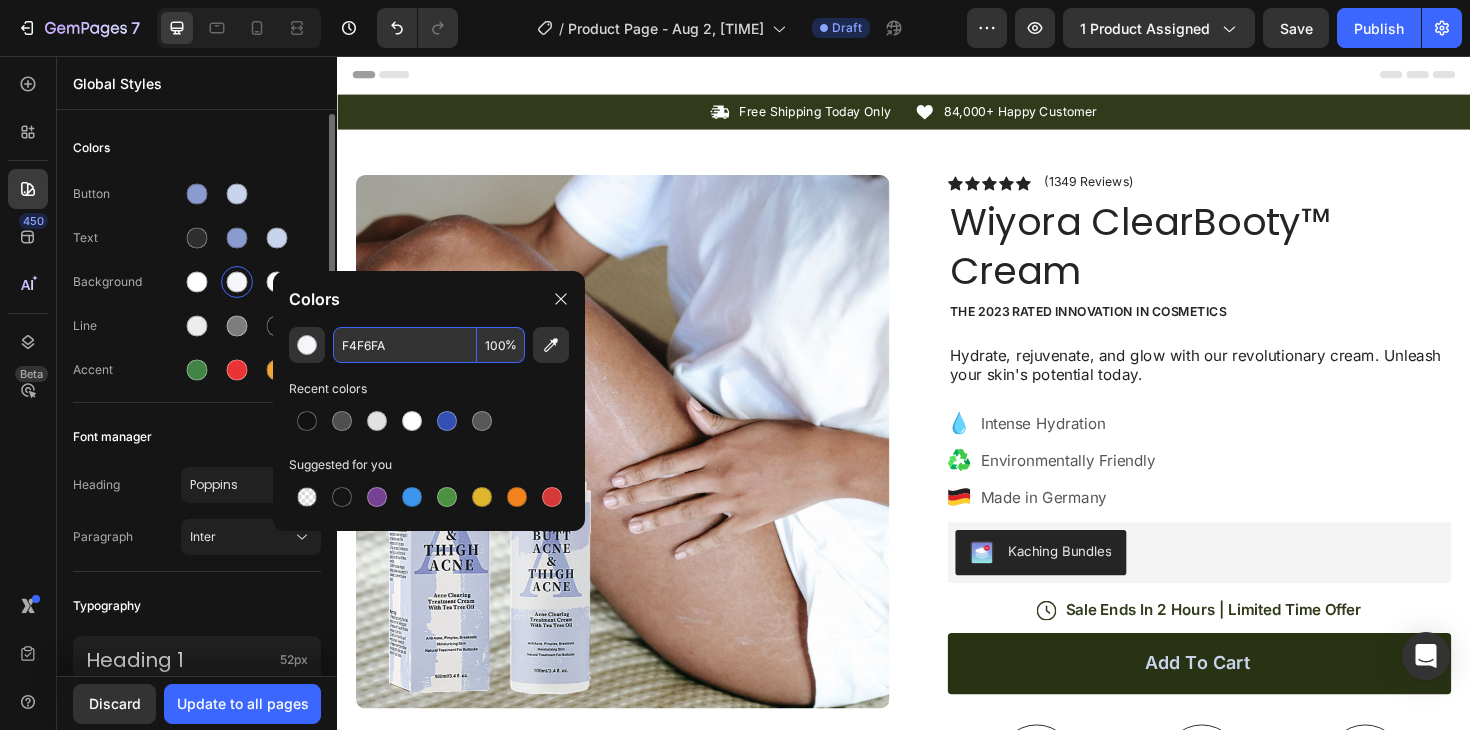 type on "F4F6FA" 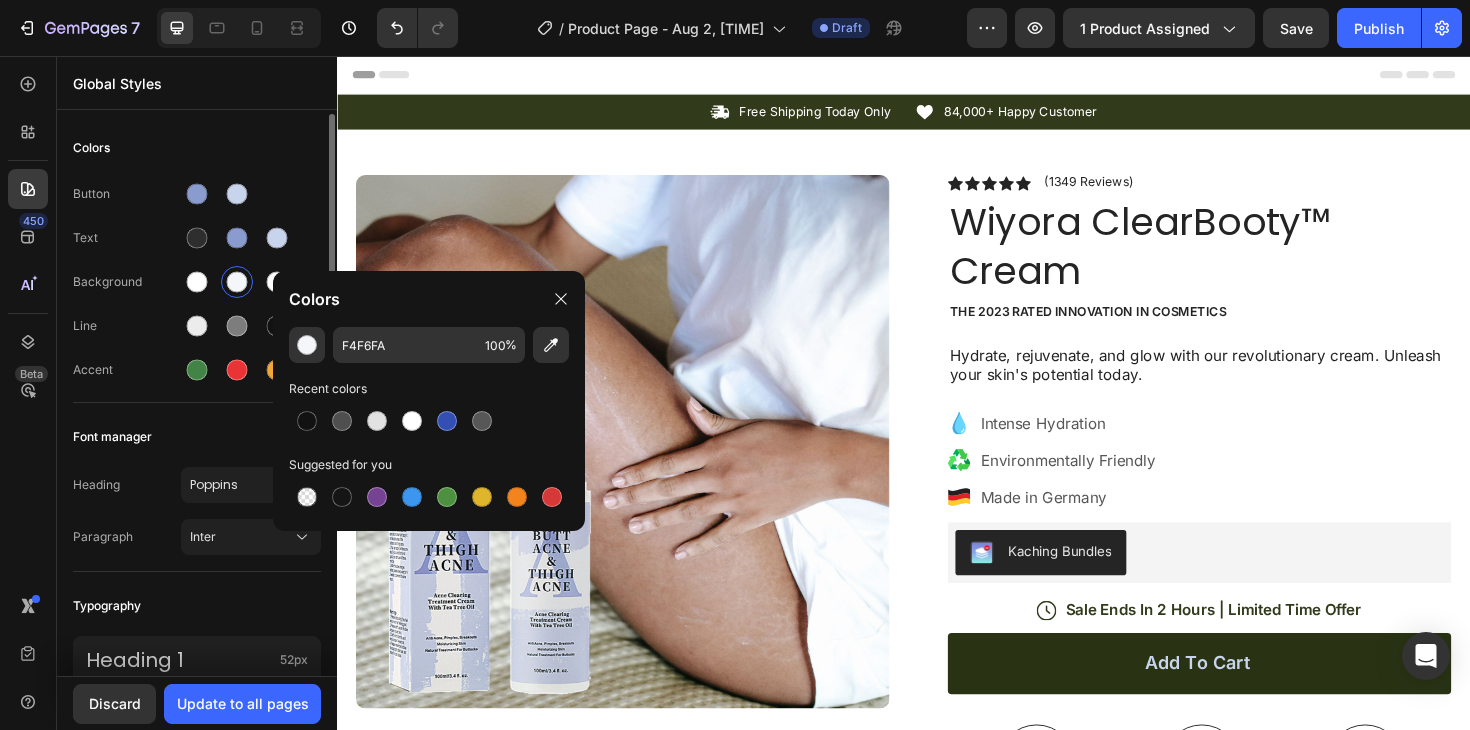 click on "Button" at bounding box center (197, 194) 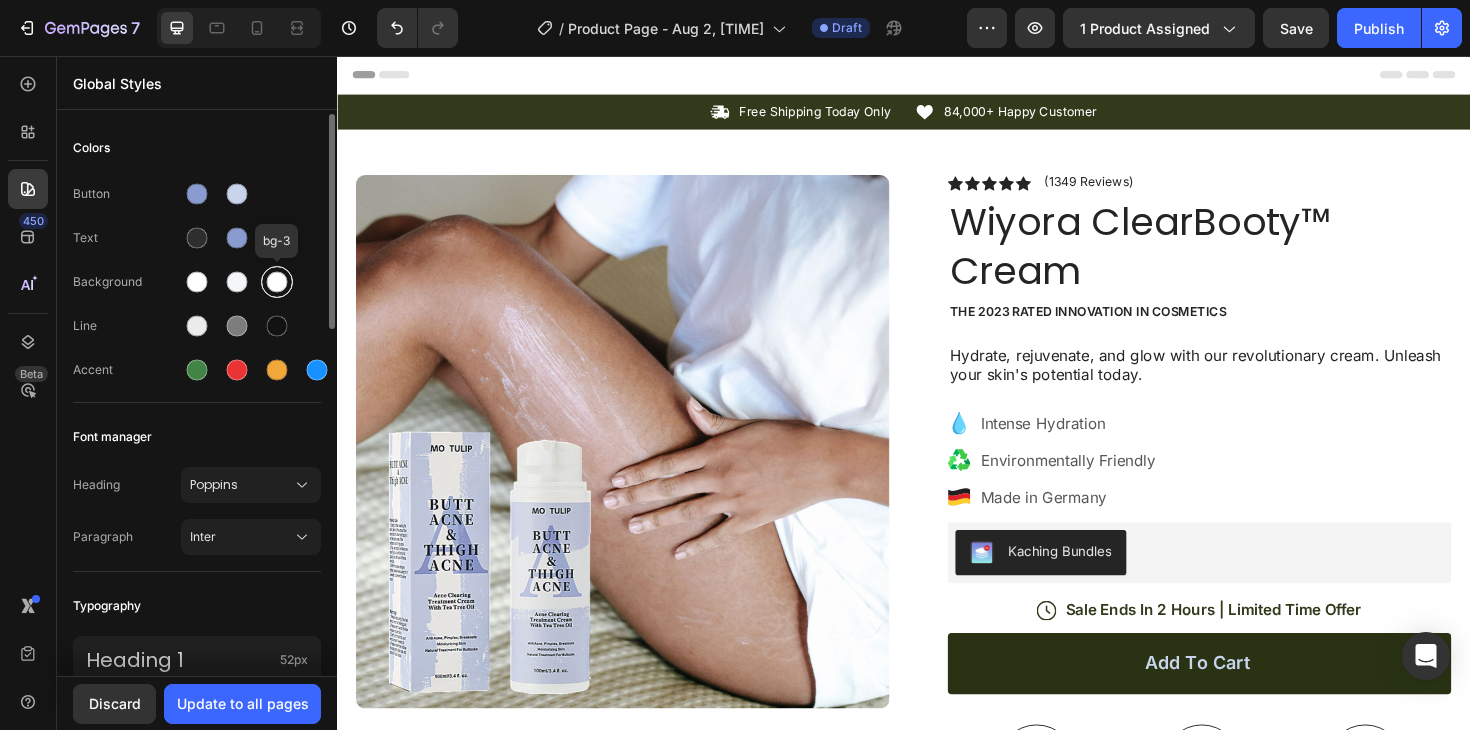 click at bounding box center (277, 282) 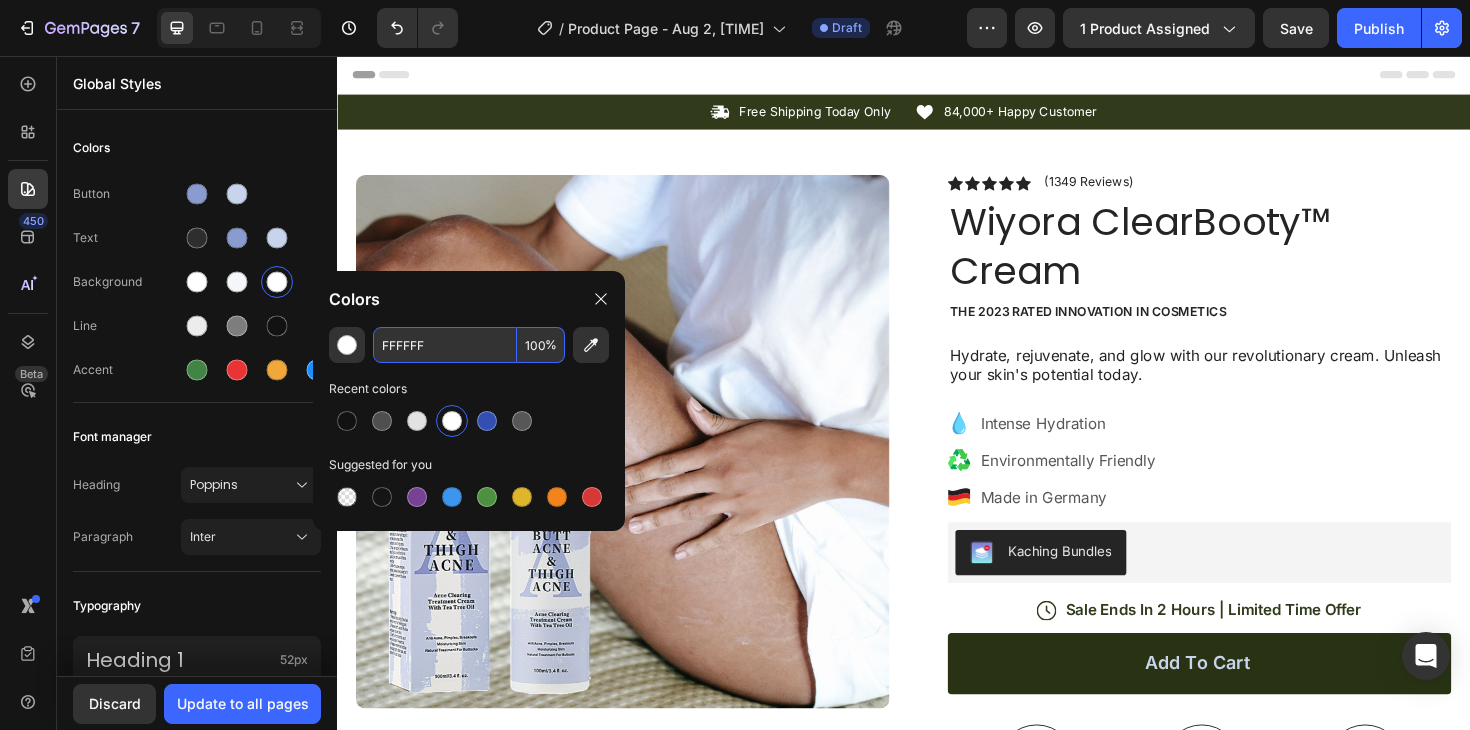 drag, startPoint x: 471, startPoint y: 350, endPoint x: 381, endPoint y: 350, distance: 90 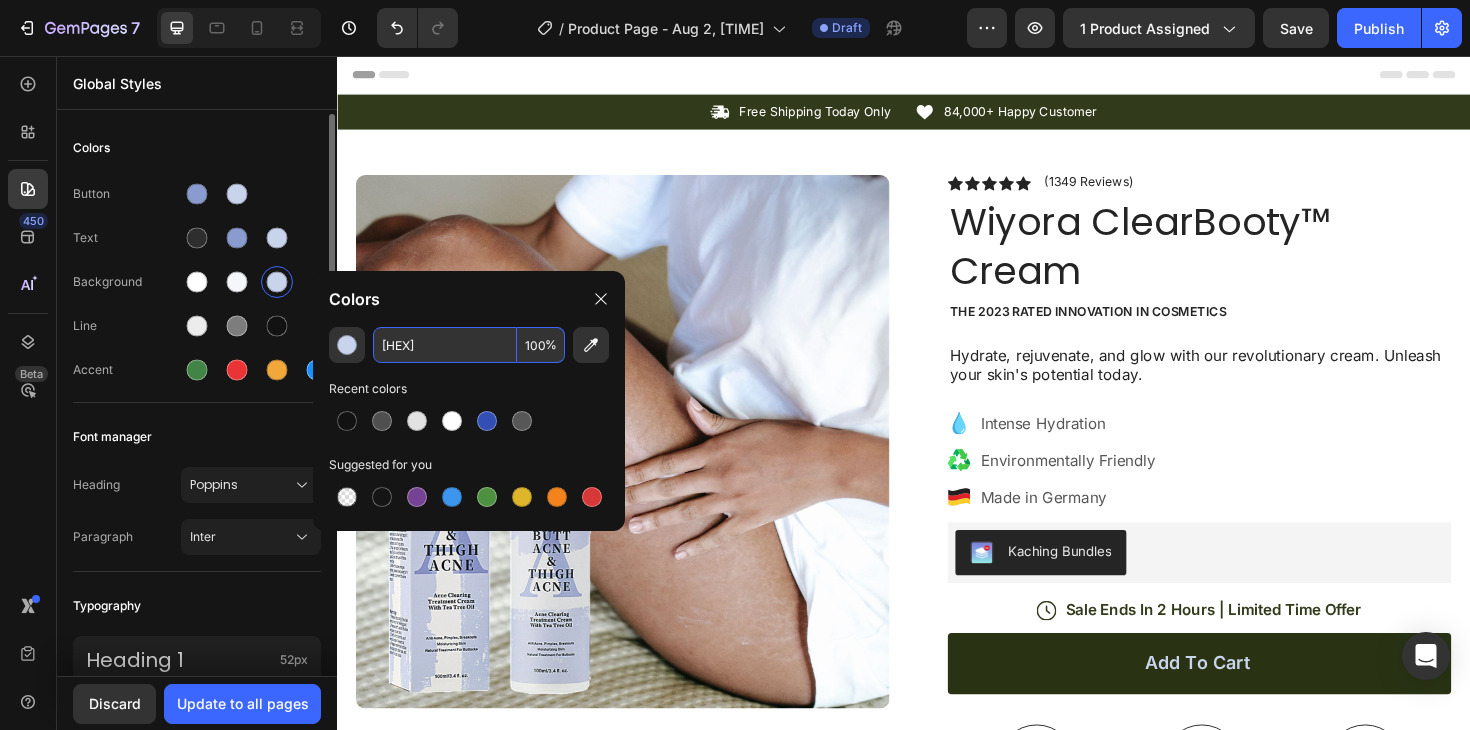 type on "C8D4EC" 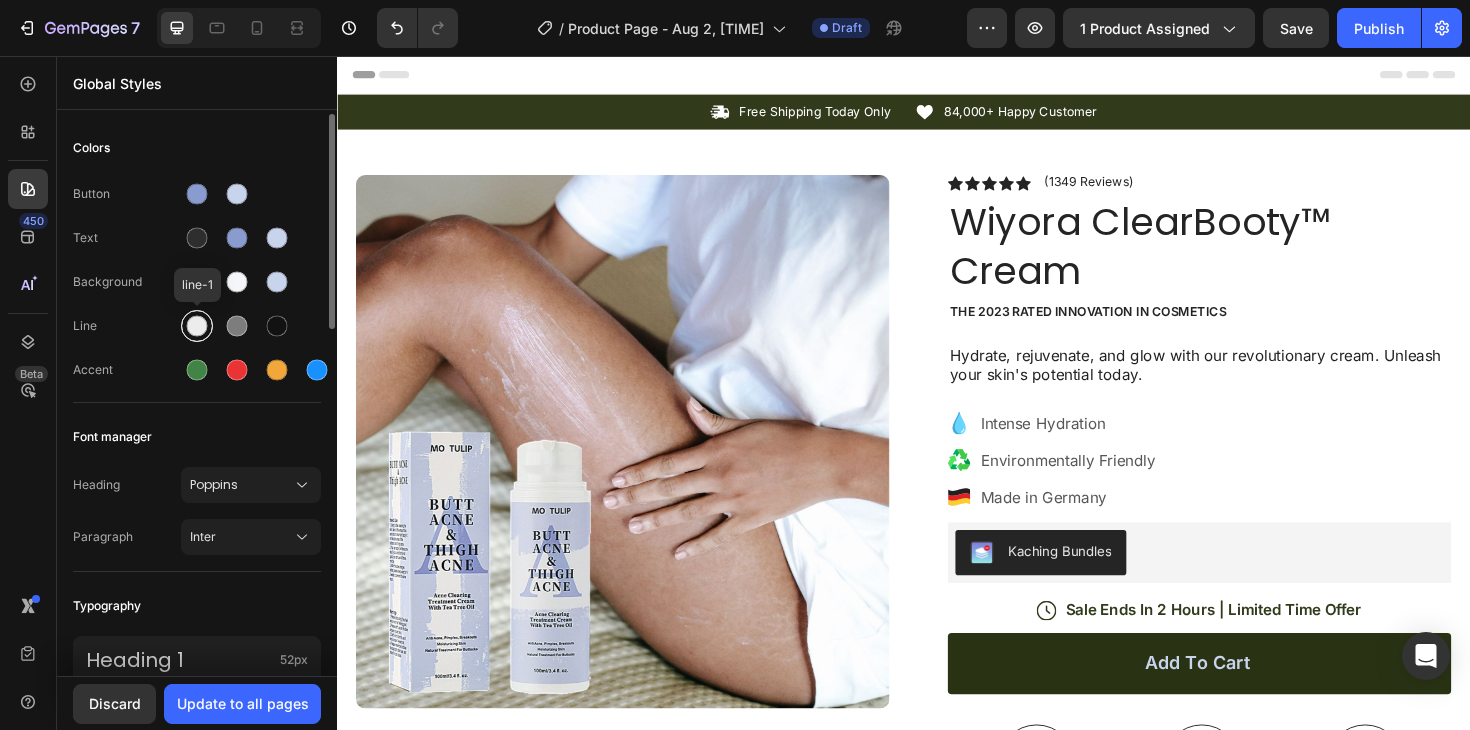click at bounding box center (197, 326) 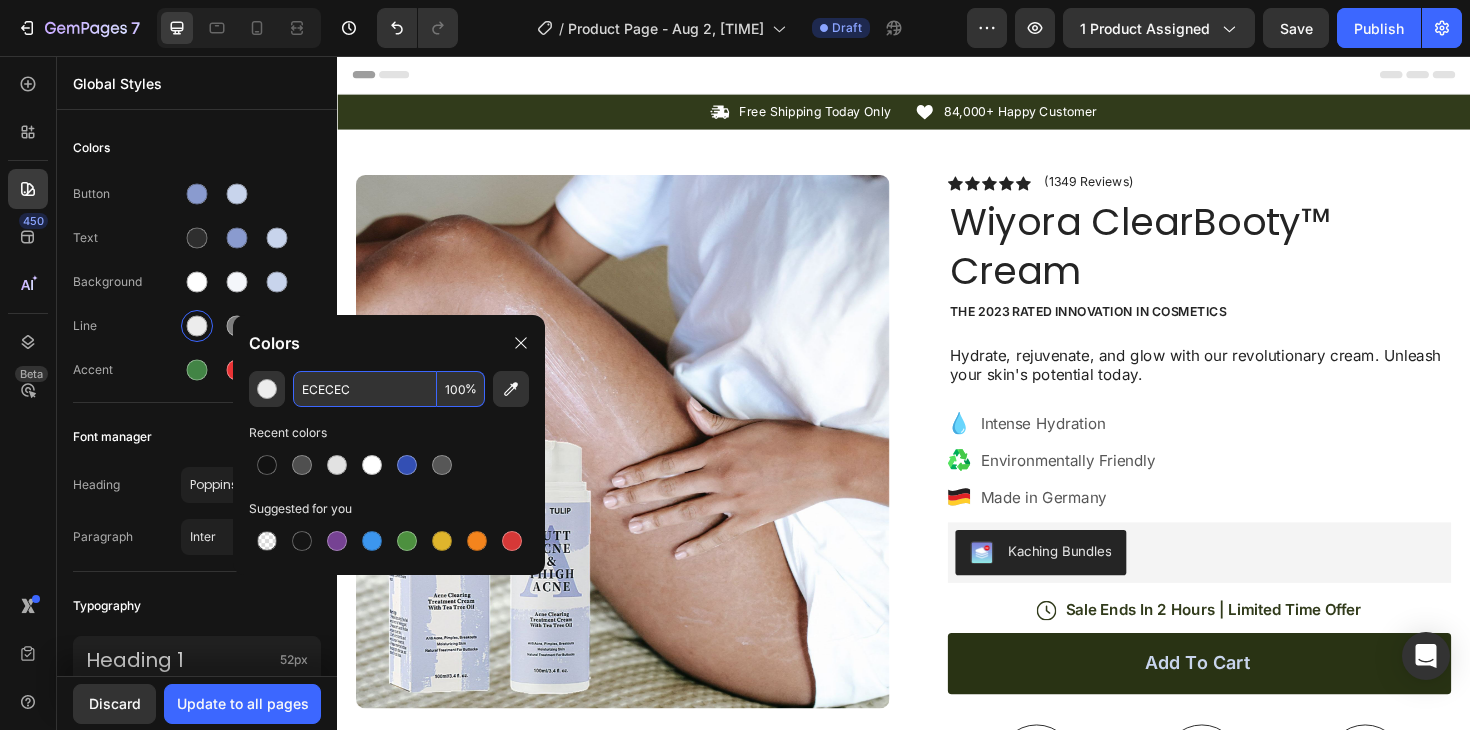 click on "ECECEC" at bounding box center [365, 389] 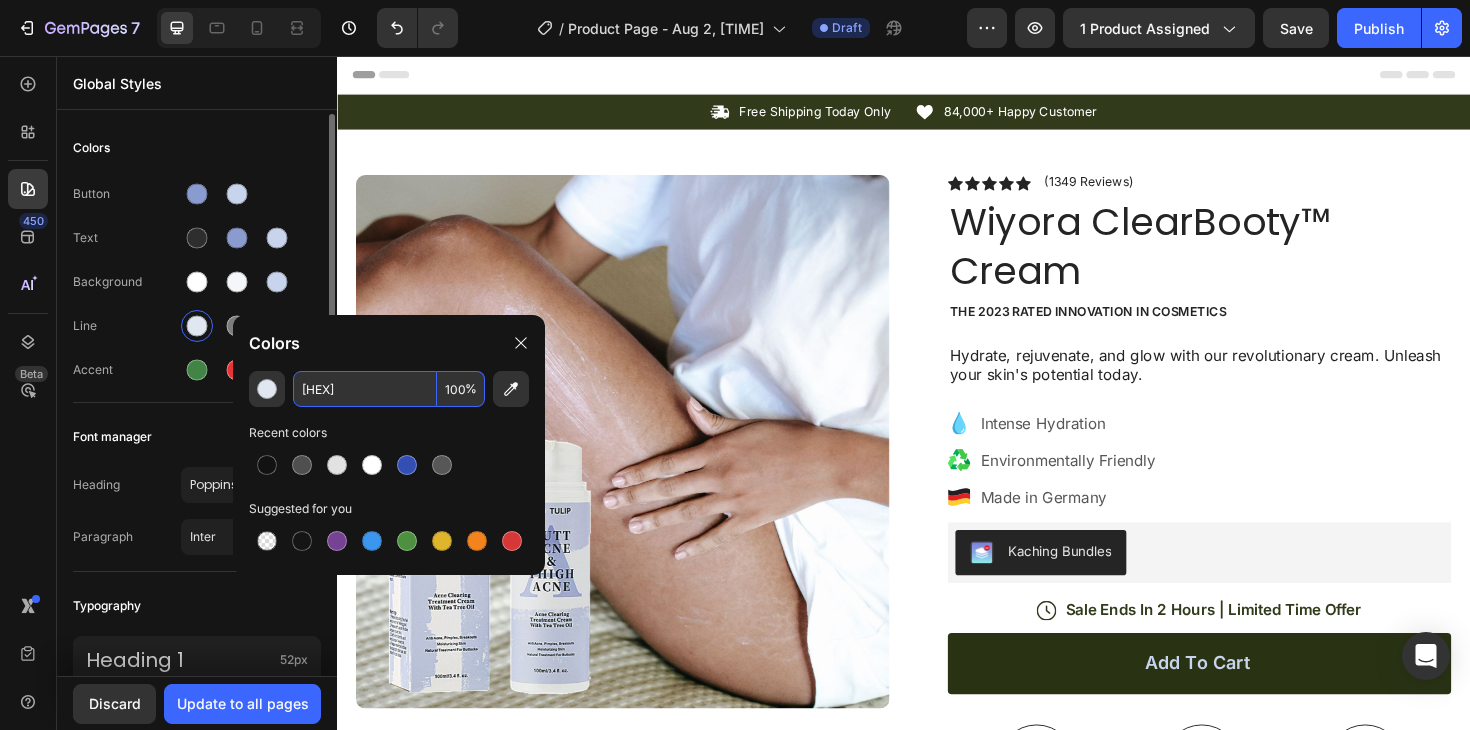 type on "E1E7F1" 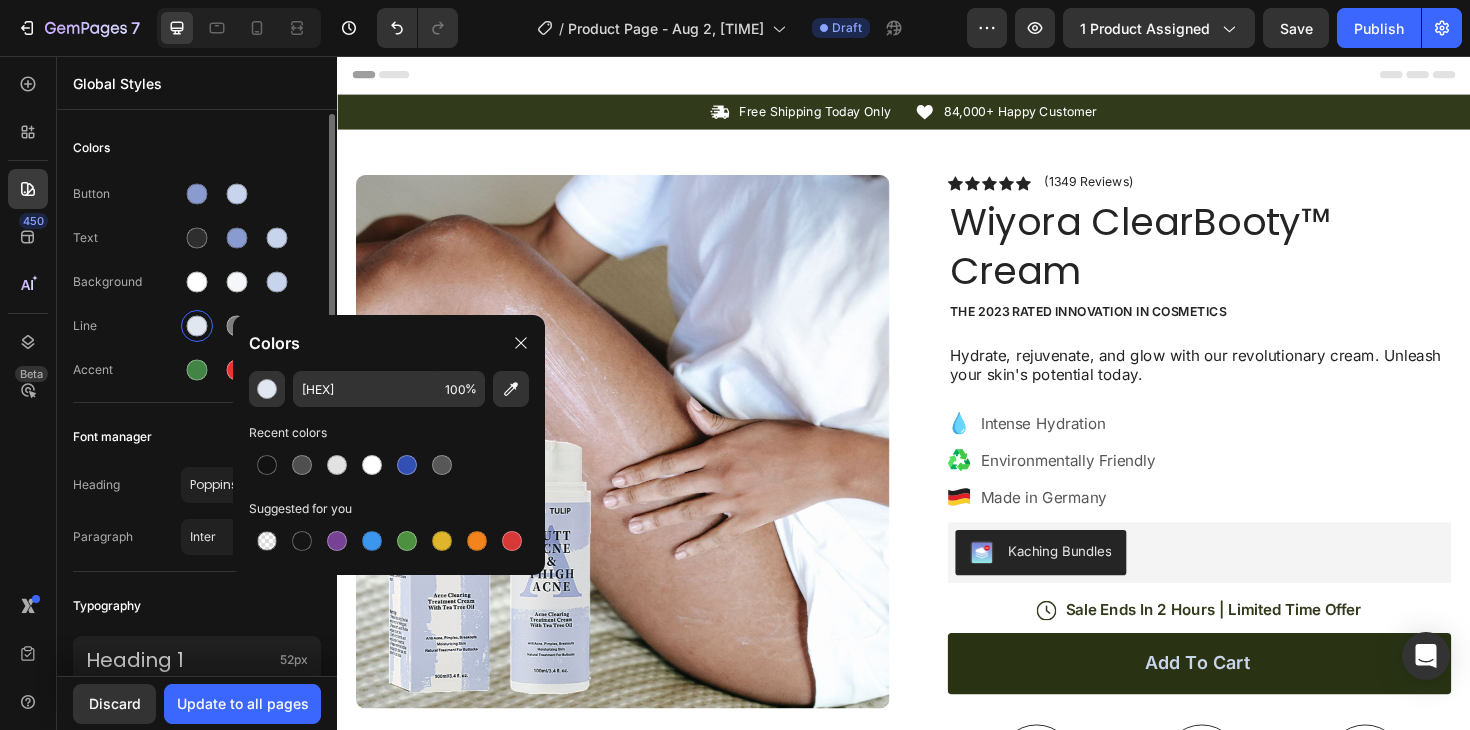 click on "Background" at bounding box center [197, 282] 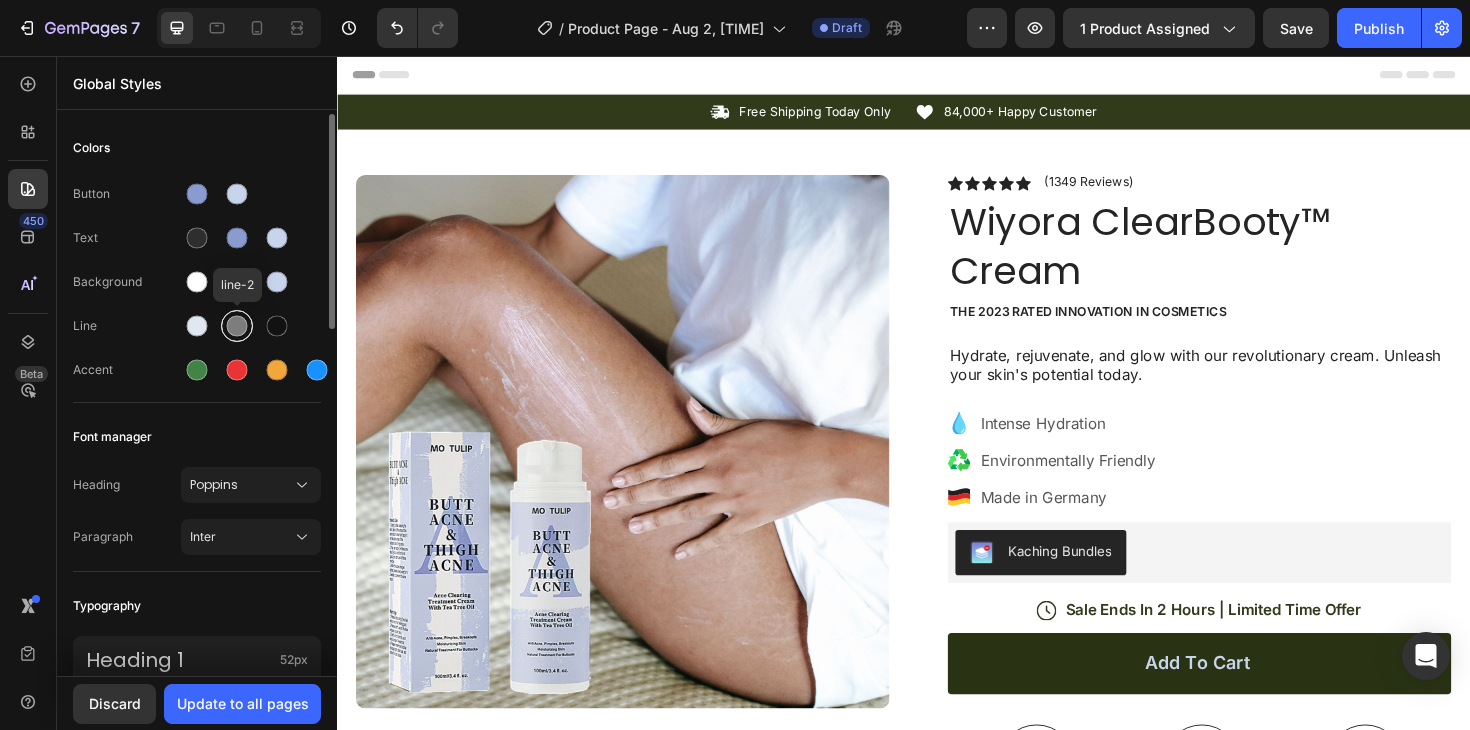 click at bounding box center [237, 326] 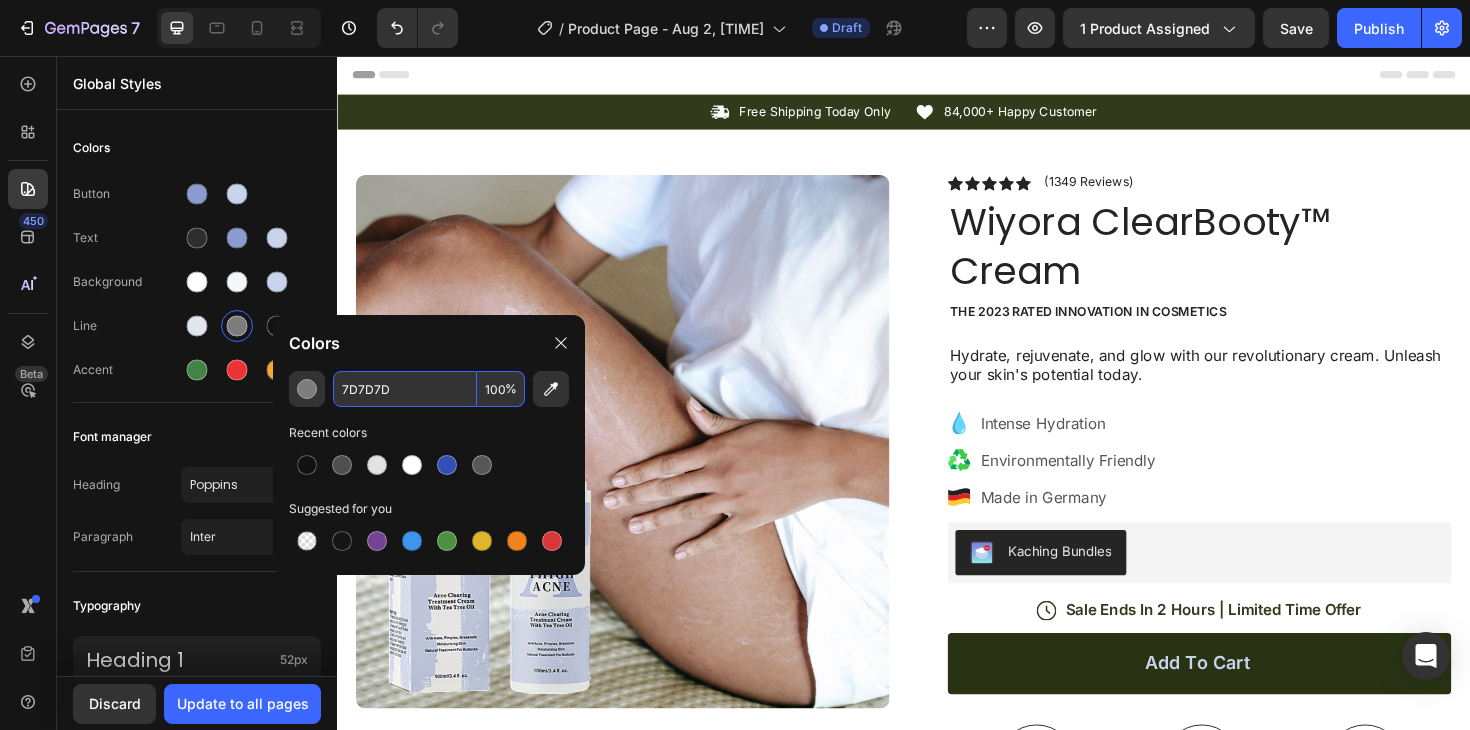 click on "7D7D7D" at bounding box center (405, 389) 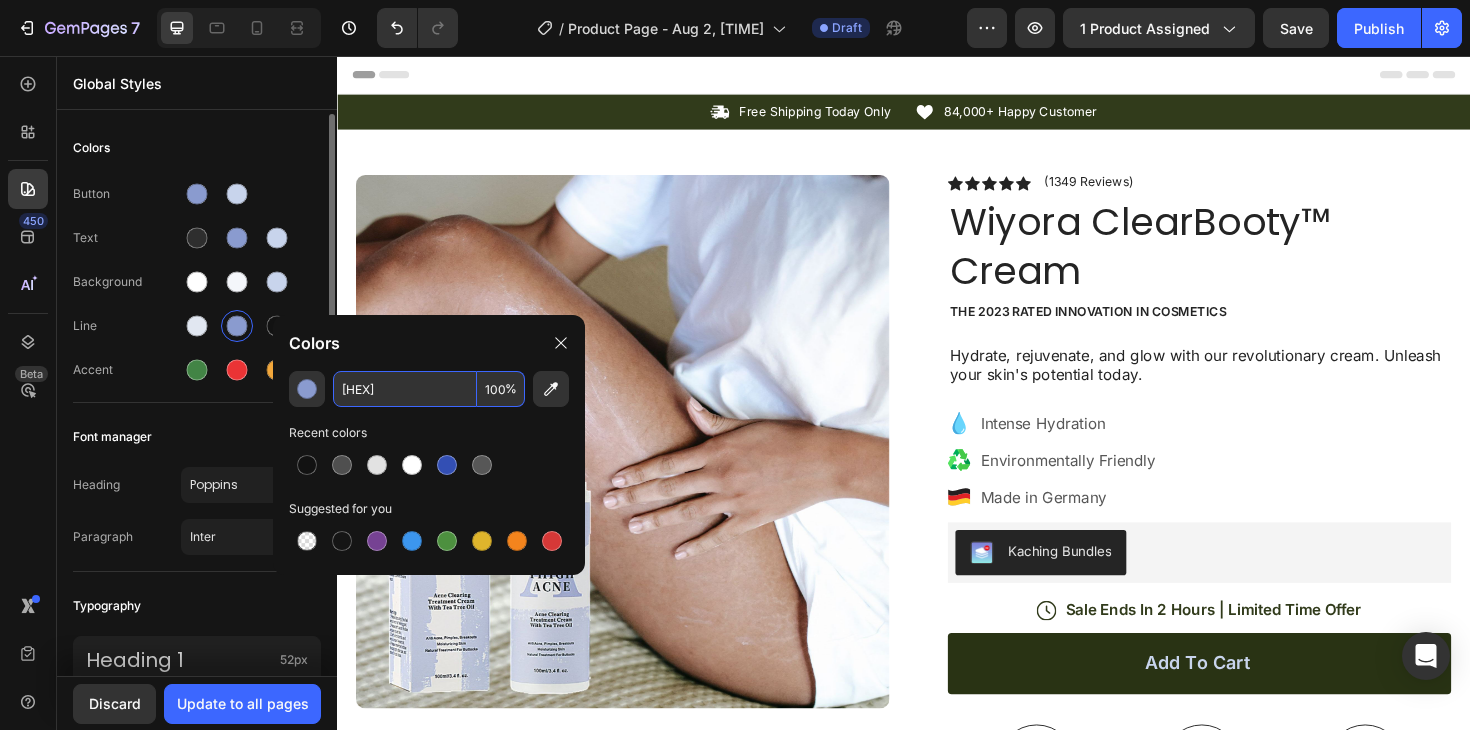 type on "8A9BCF" 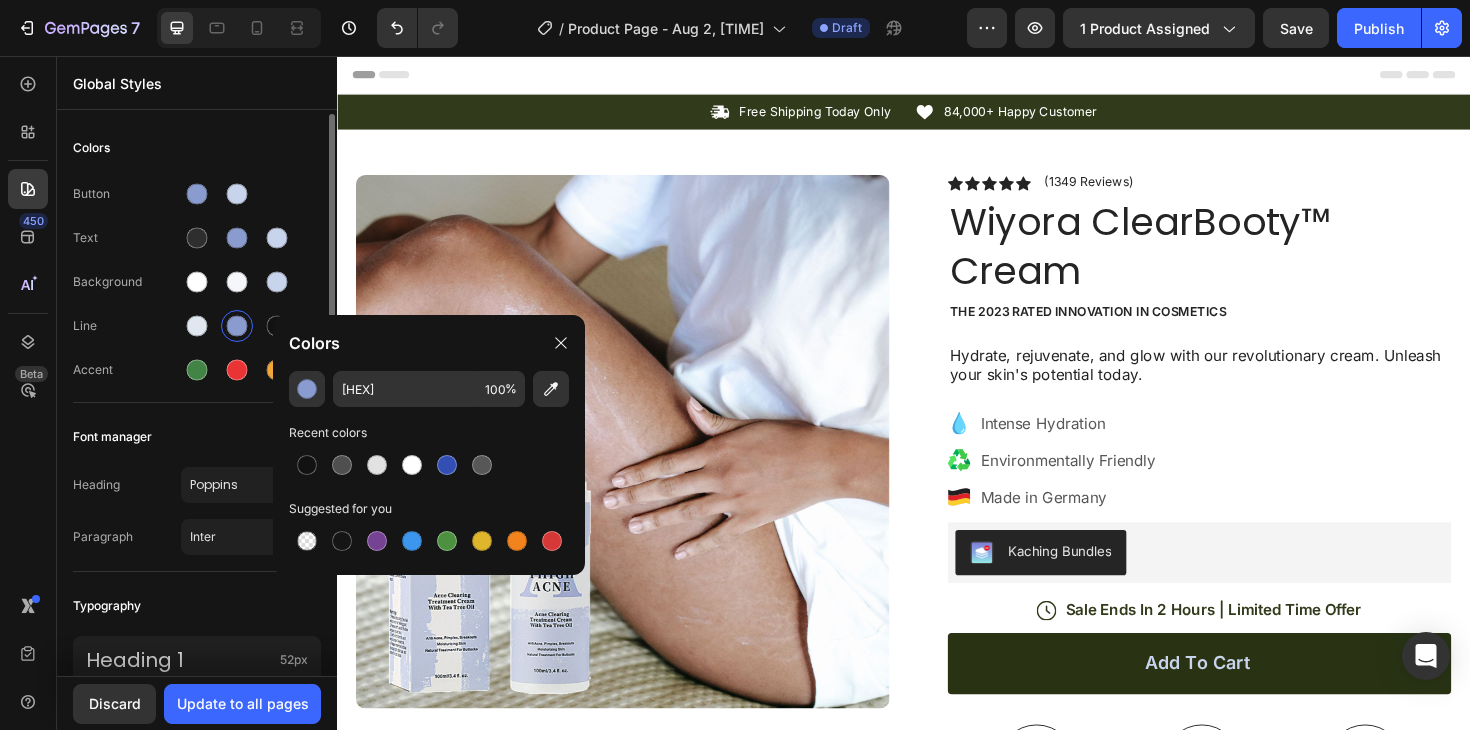 click on "Text" at bounding box center [197, 238] 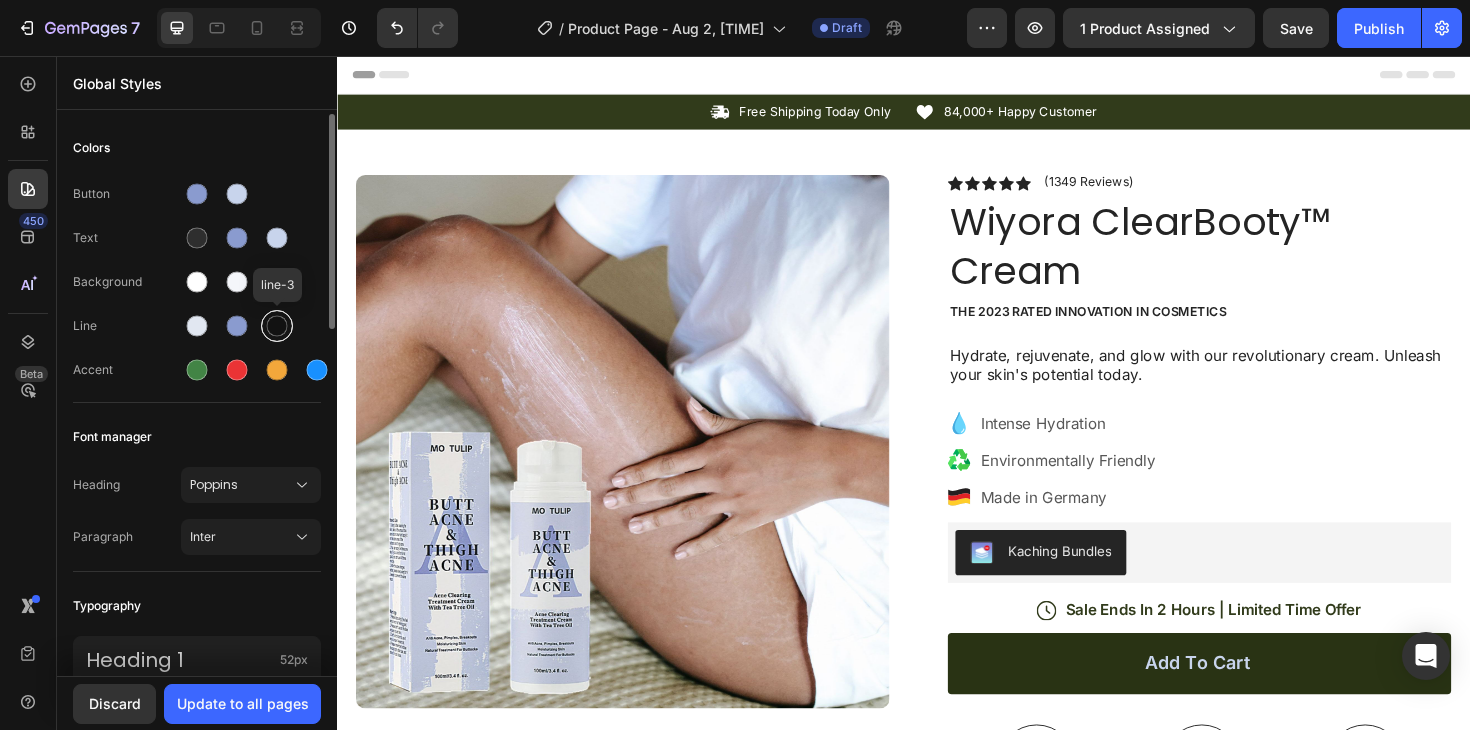 click at bounding box center [277, 326] 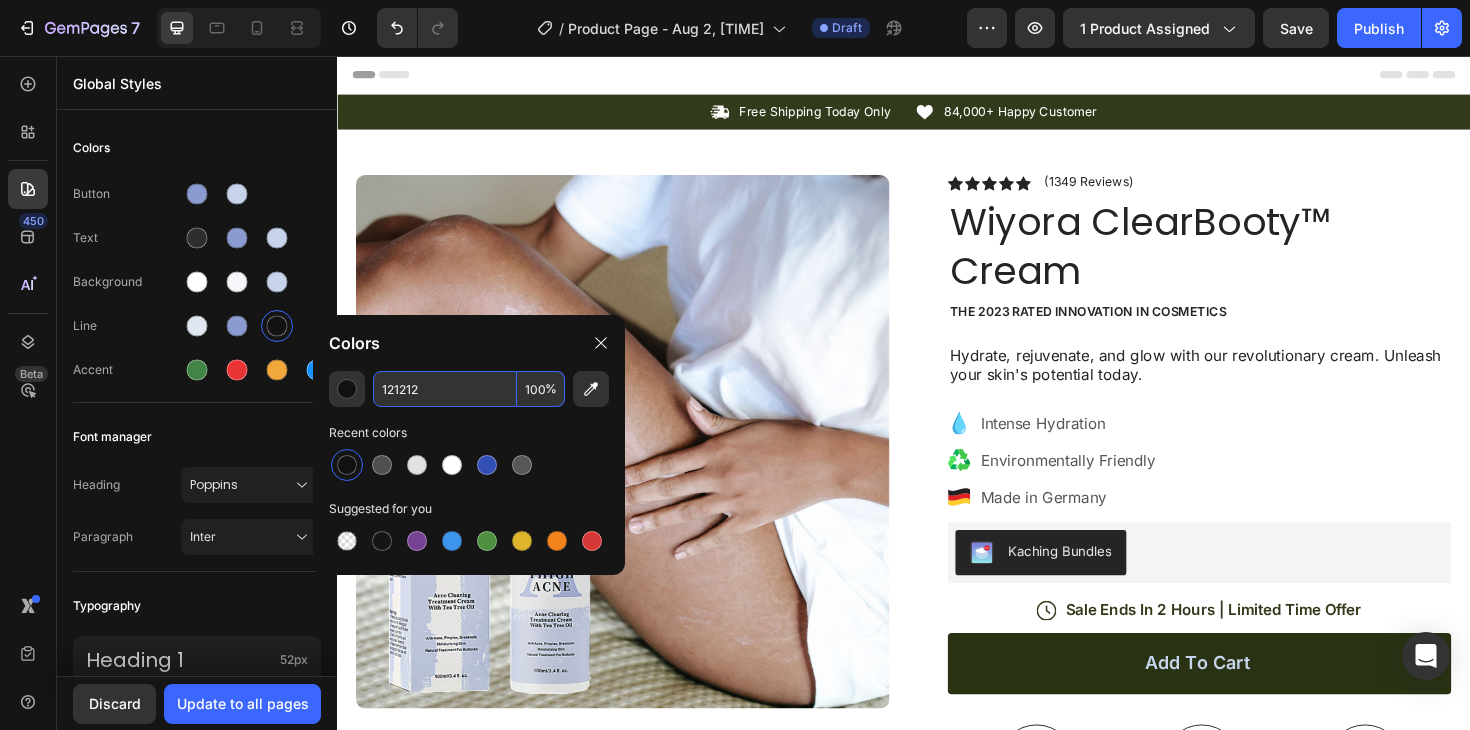 click on "121212" at bounding box center [445, 389] 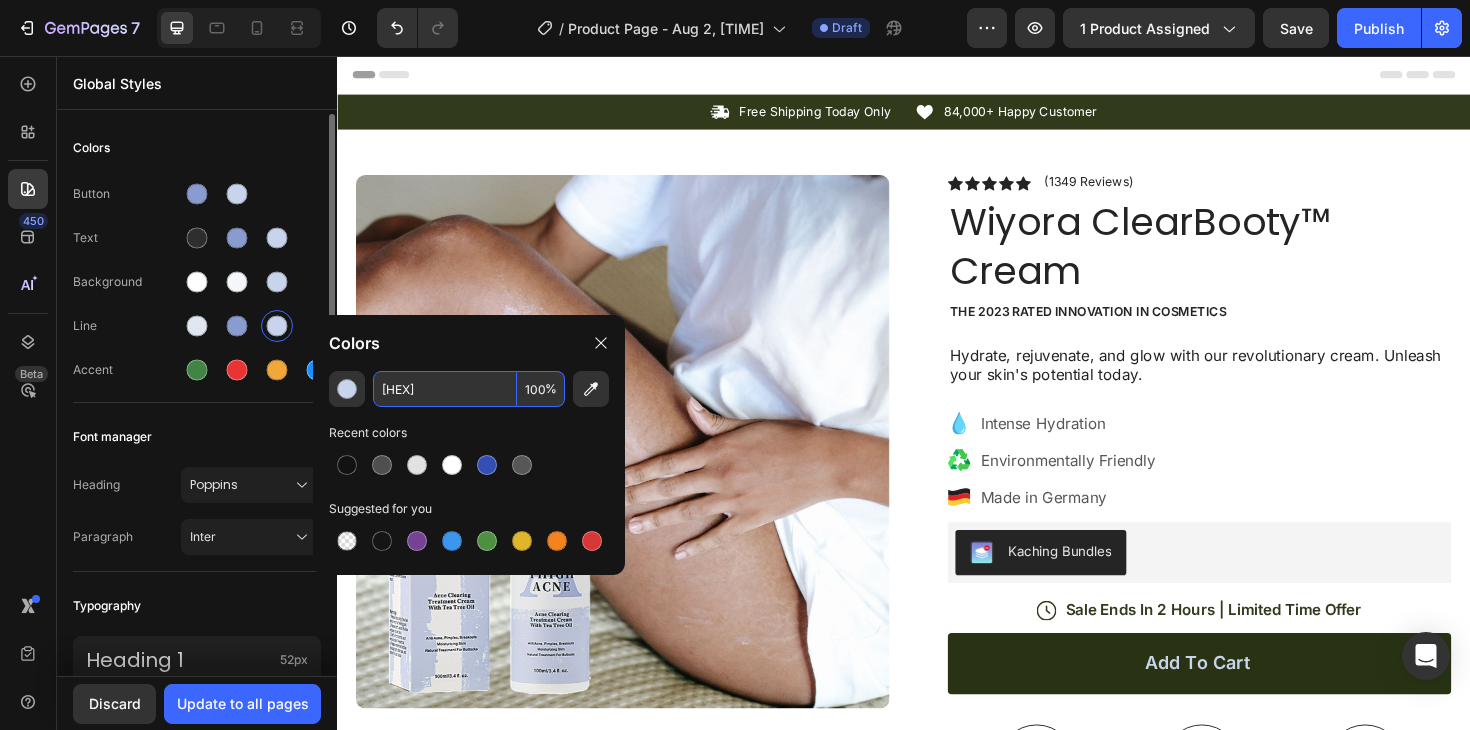 type on "C8D4EC" 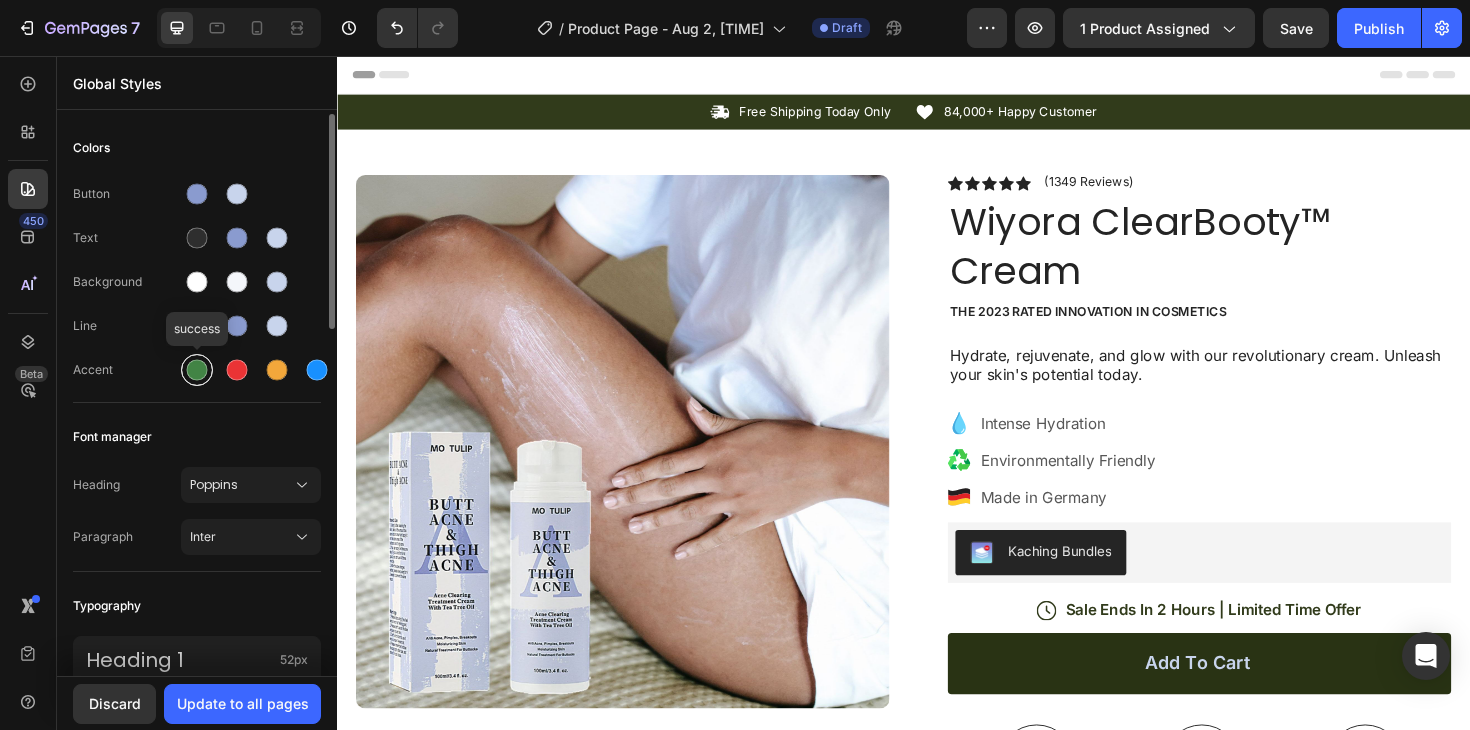 click at bounding box center [197, 370] 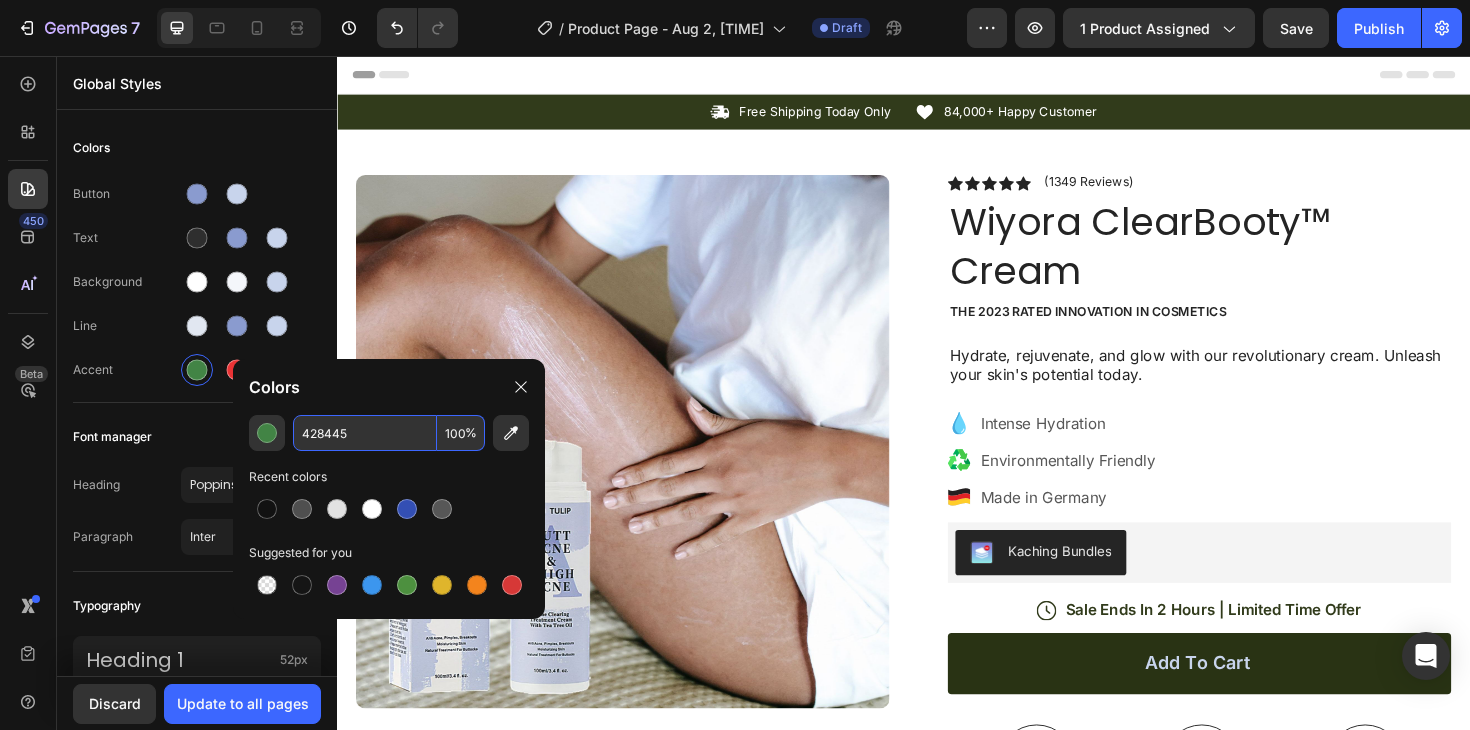 click on "428445" at bounding box center [365, 433] 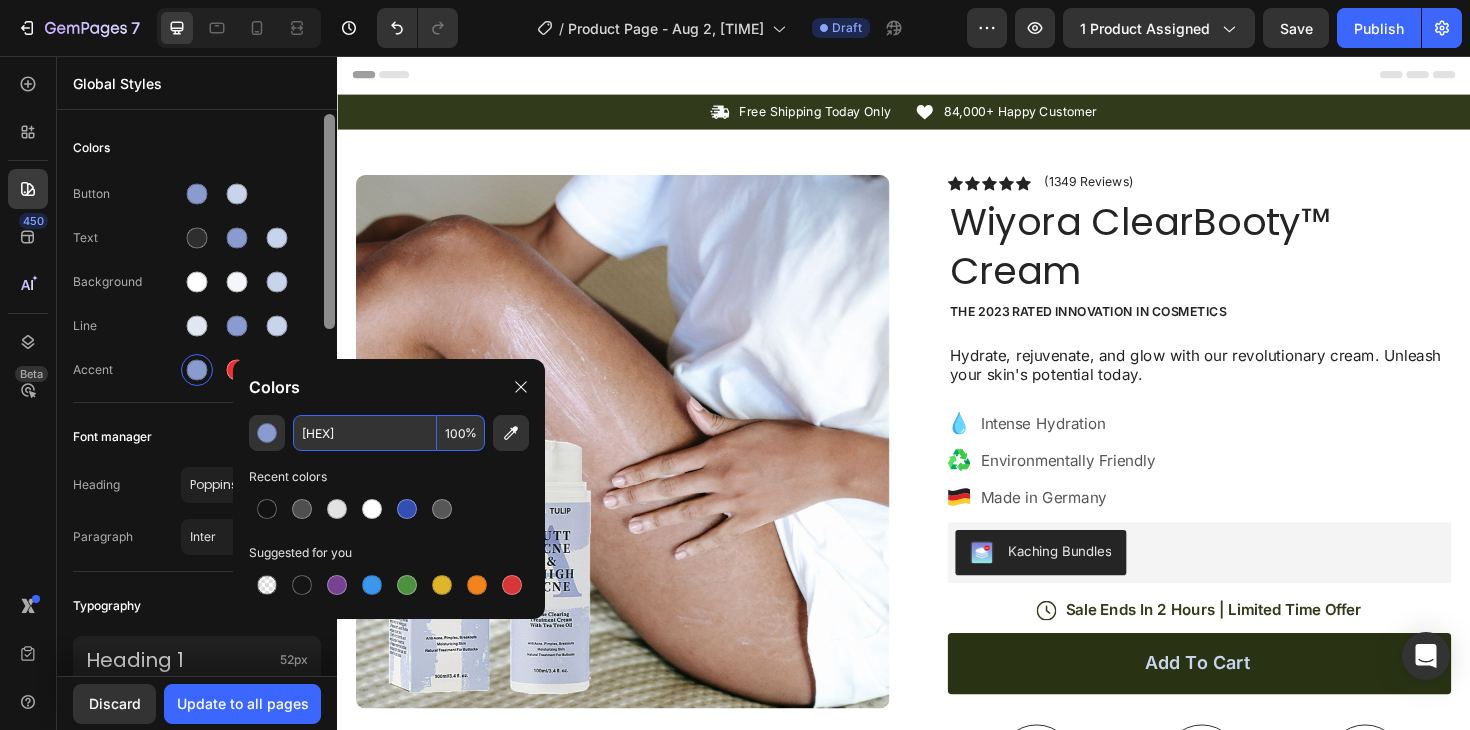 type on "8A9BCF" 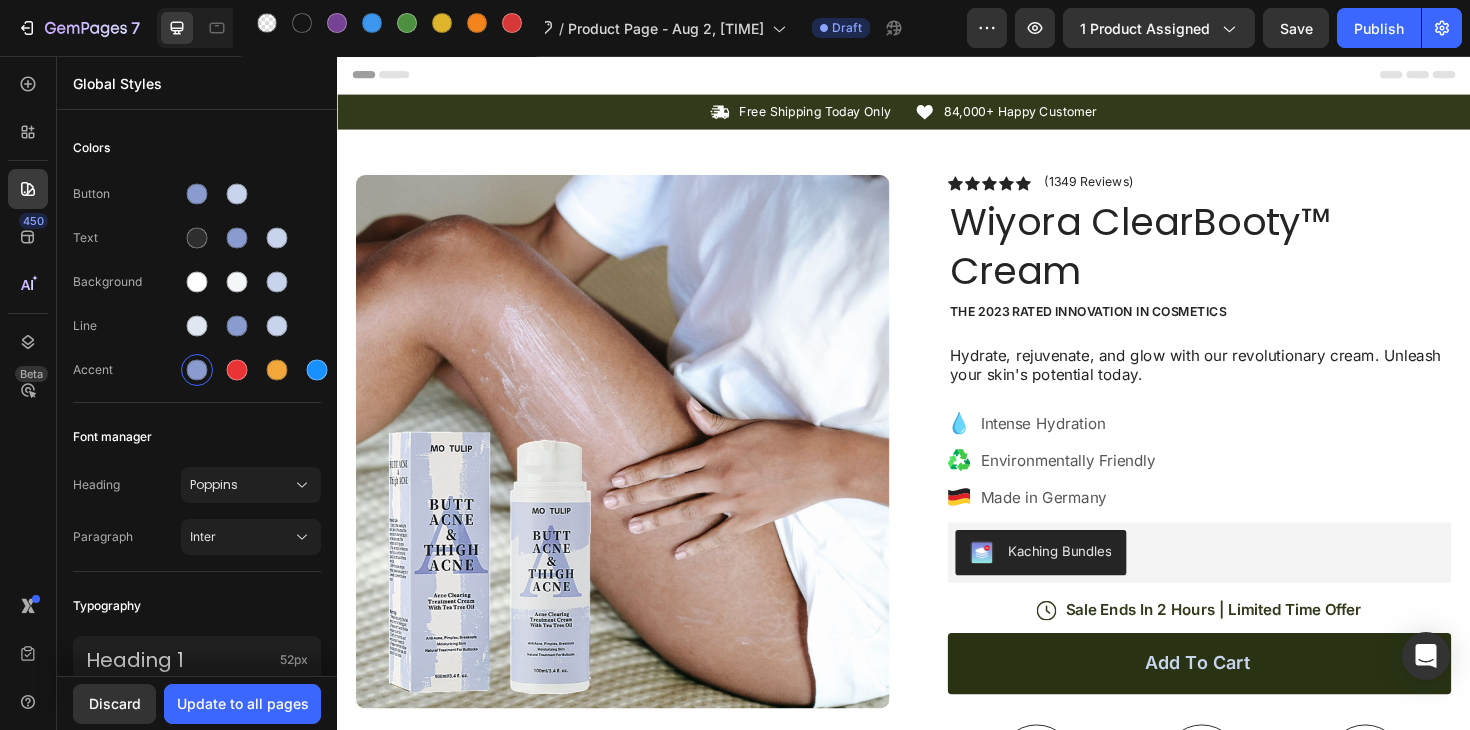 click at bounding box center [329, 957] 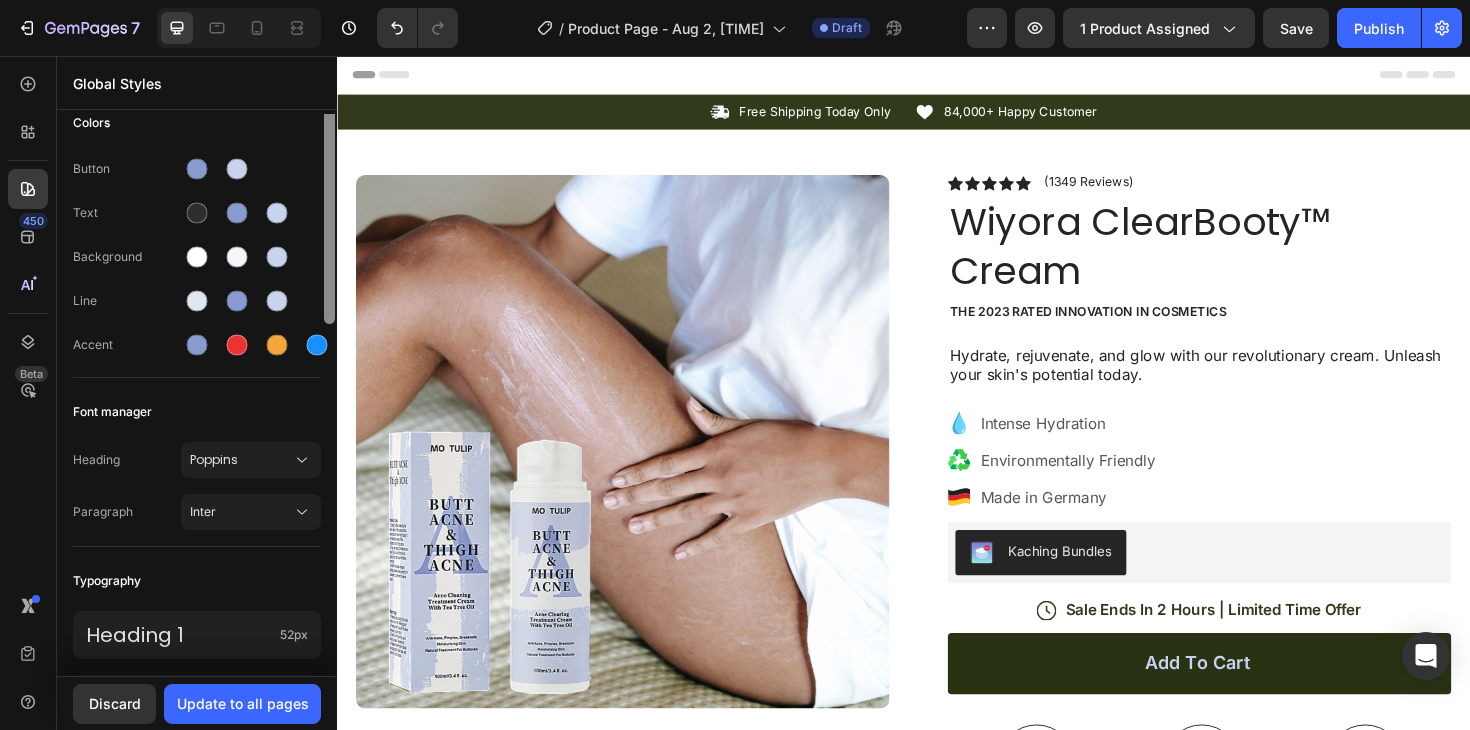 scroll, scrollTop: 12, scrollLeft: 0, axis: vertical 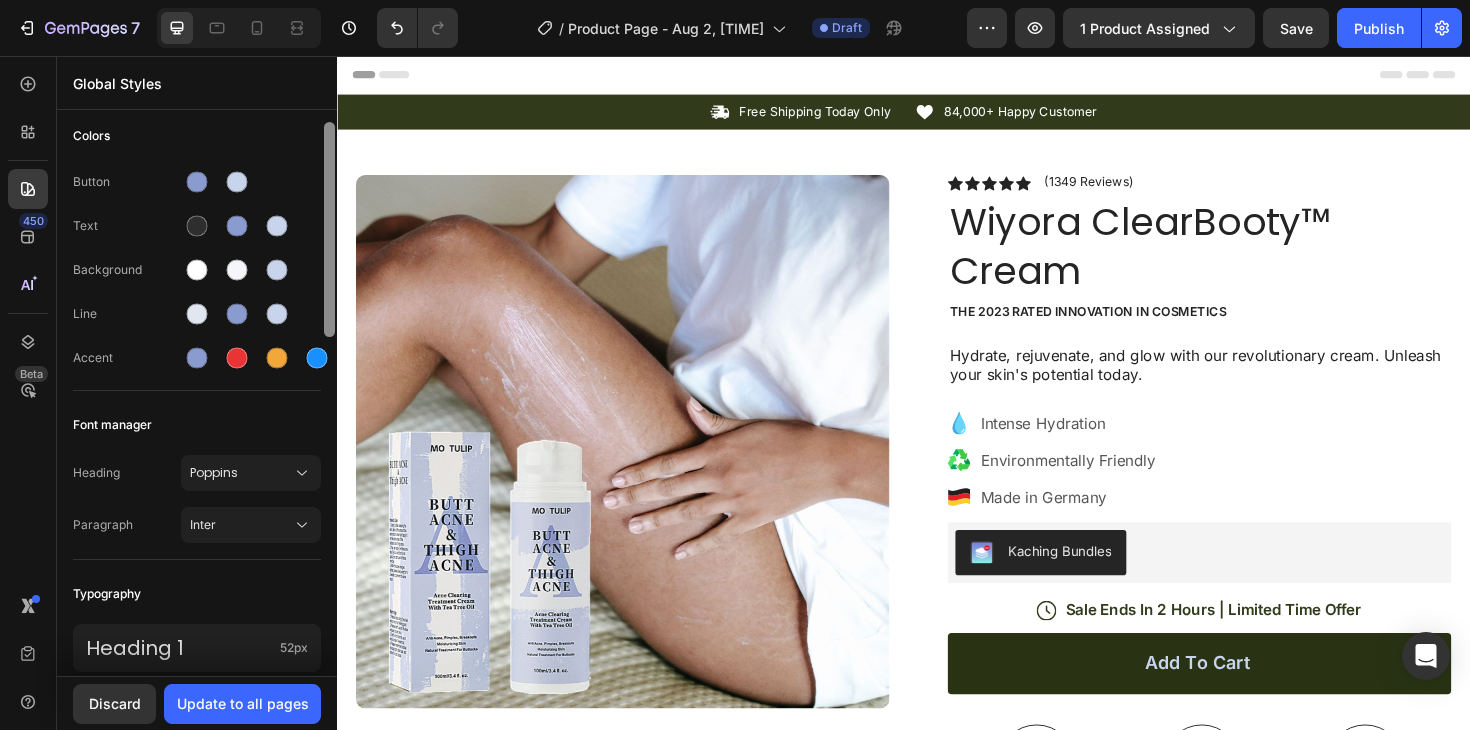 drag, startPoint x: 329, startPoint y: 370, endPoint x: 335, endPoint y: 159, distance: 211.0853 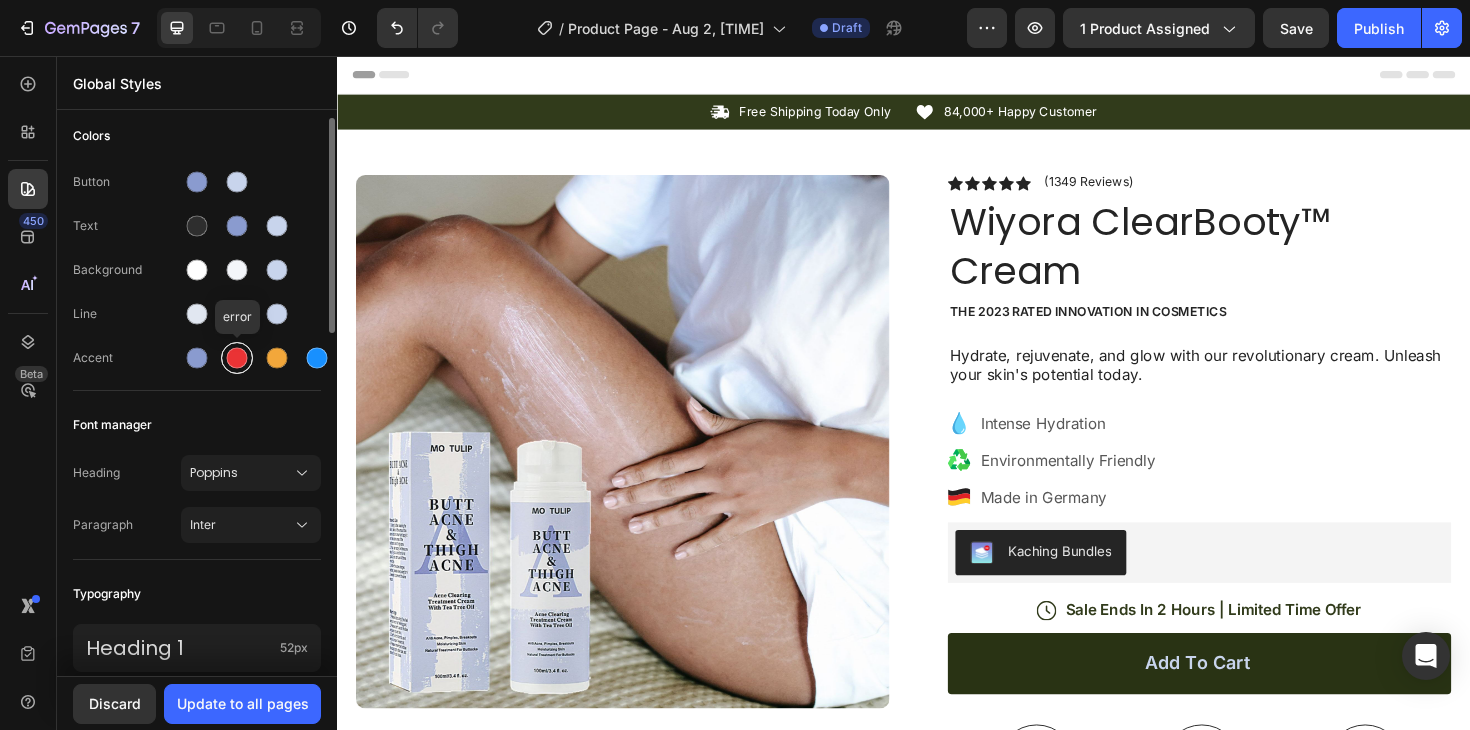 click at bounding box center (237, 358) 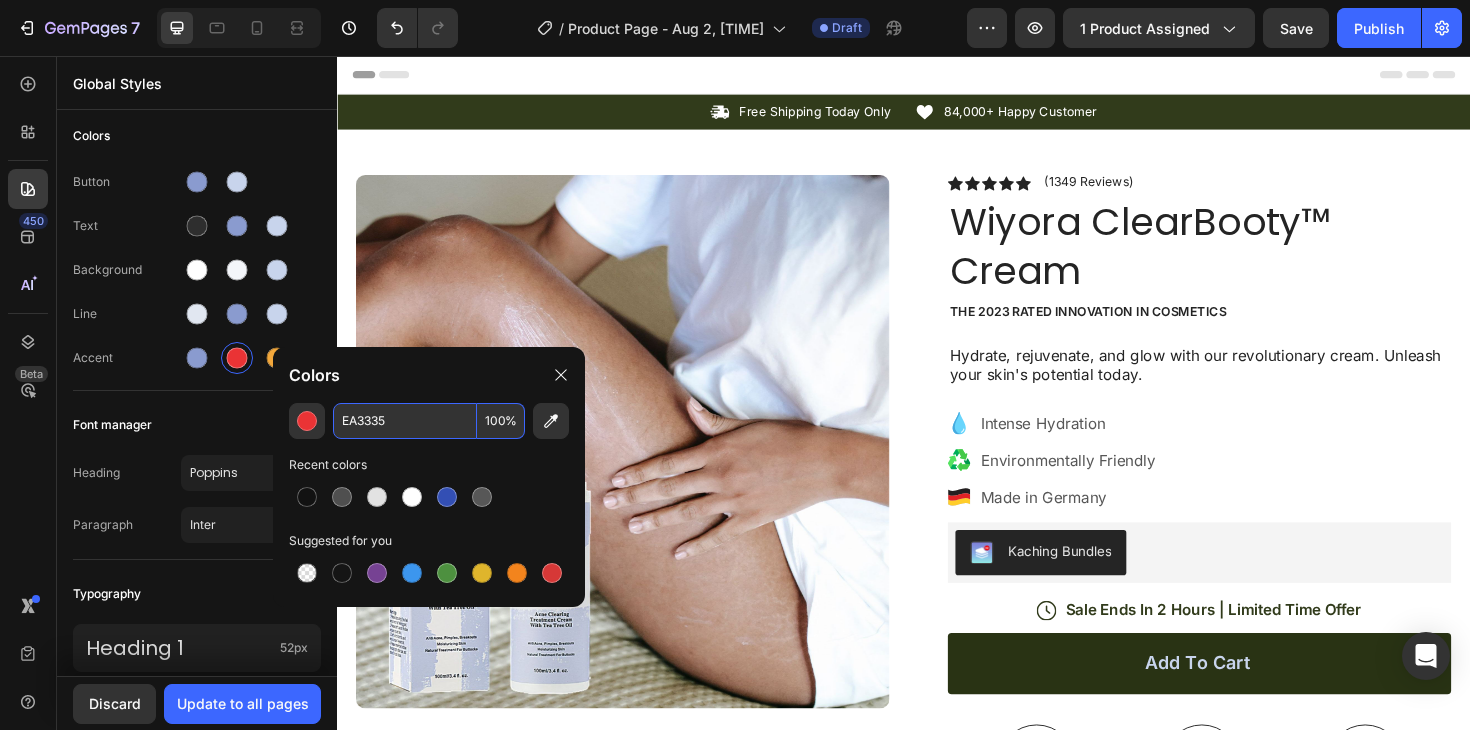 click on "EA3335" at bounding box center [405, 421] 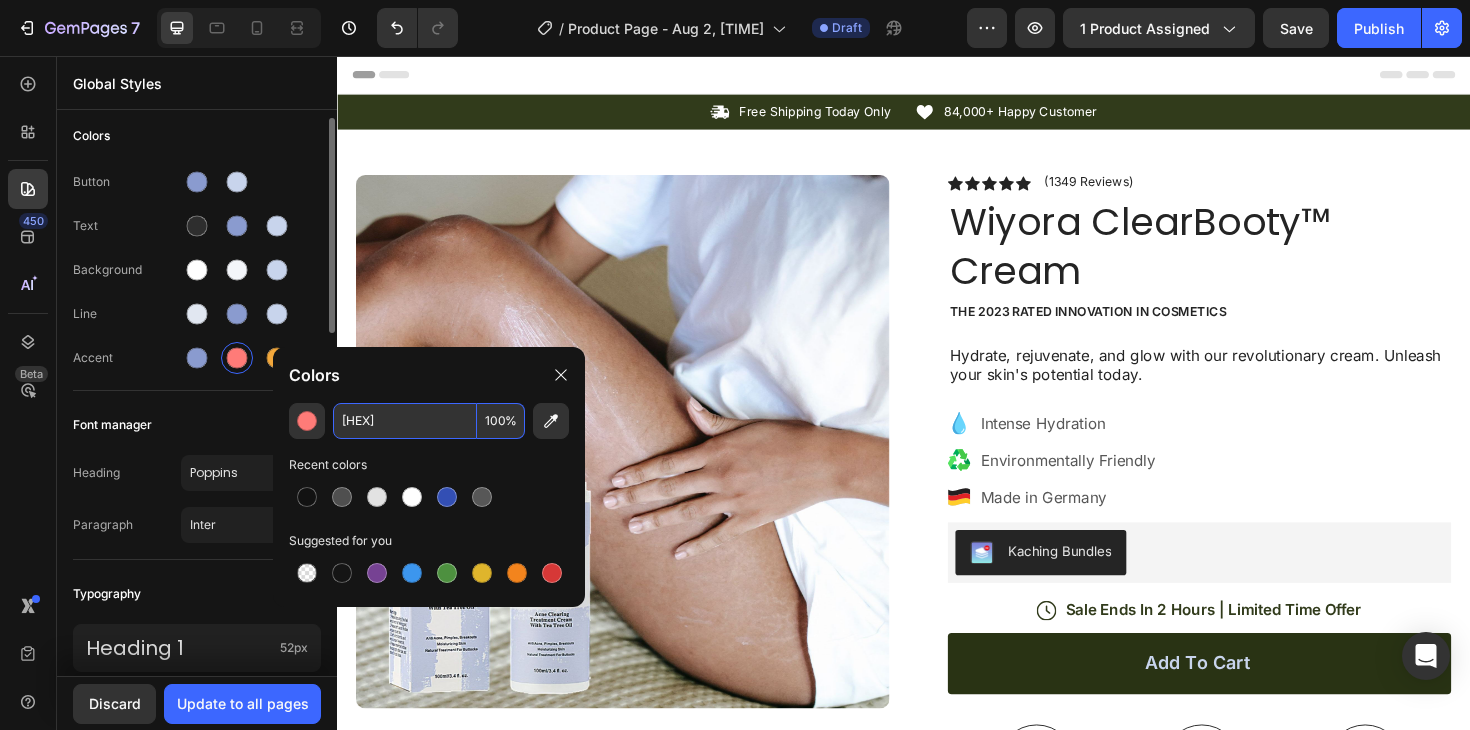 type on "FF7B78" 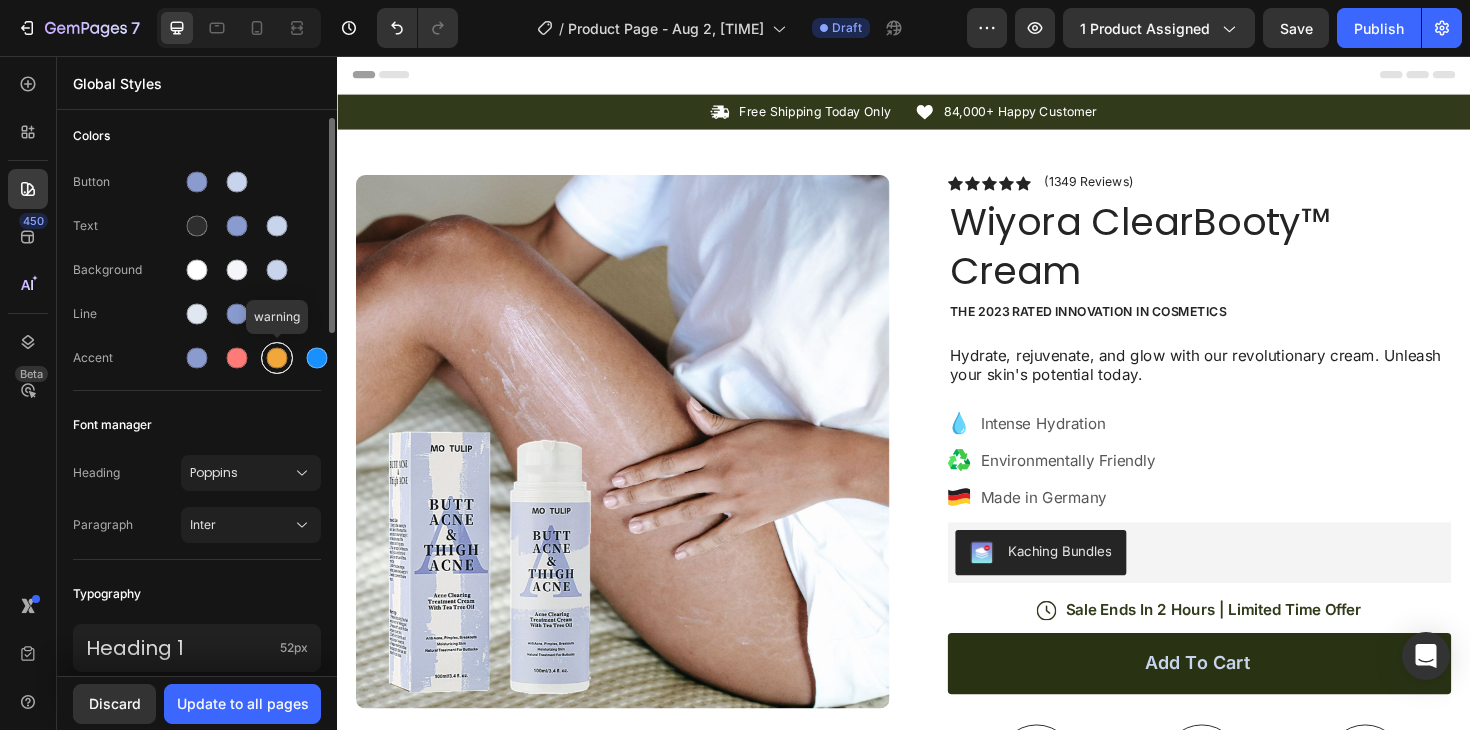 click at bounding box center (277, 358) 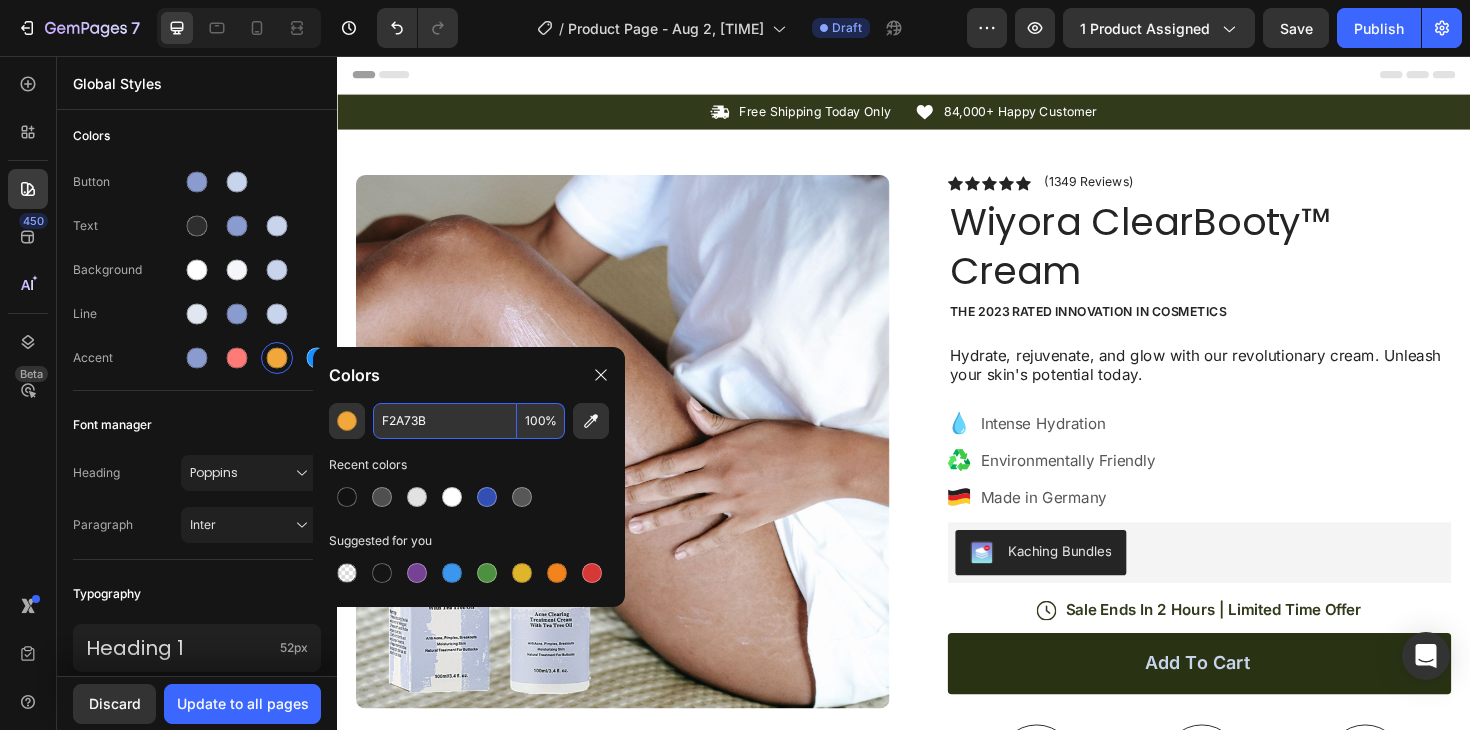 click on "F2A73B" at bounding box center [445, 421] 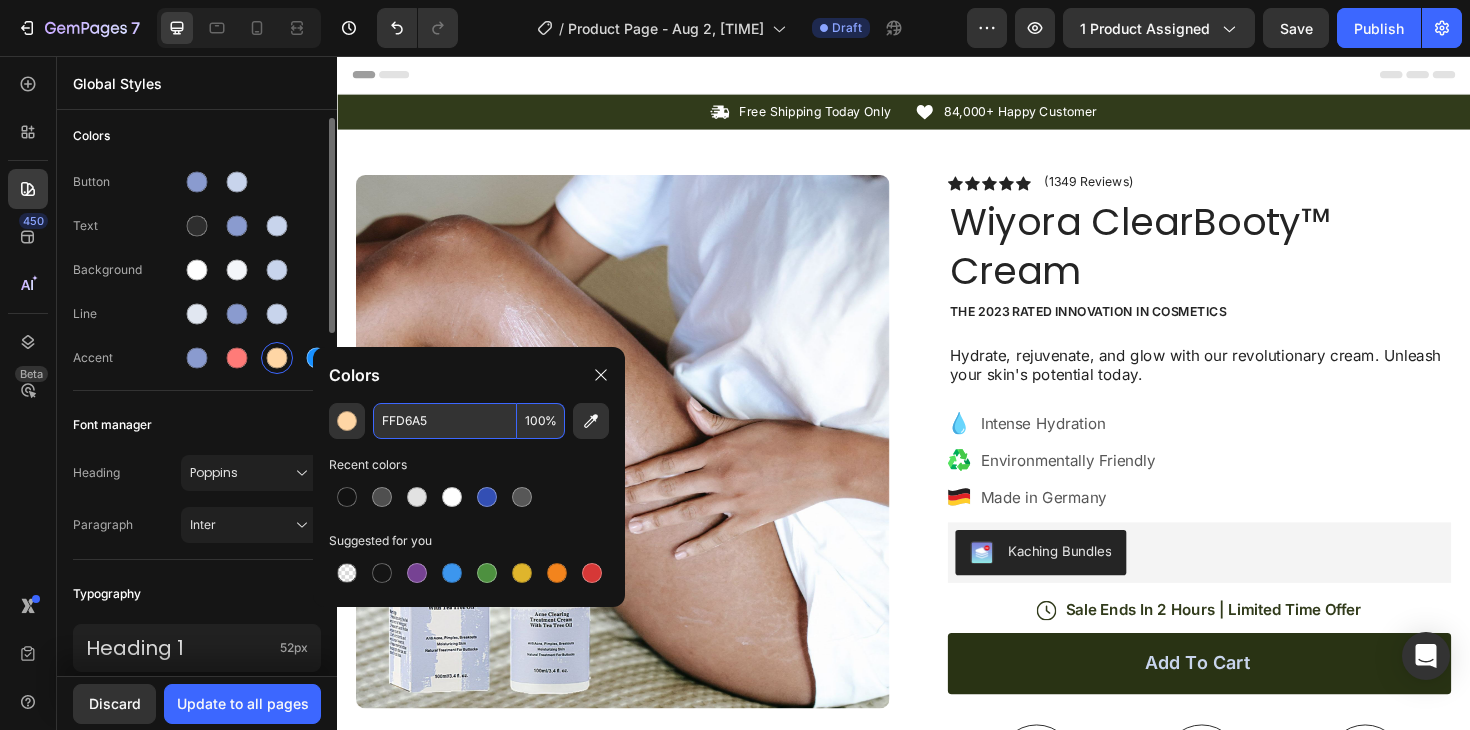 type on "FFD6A5" 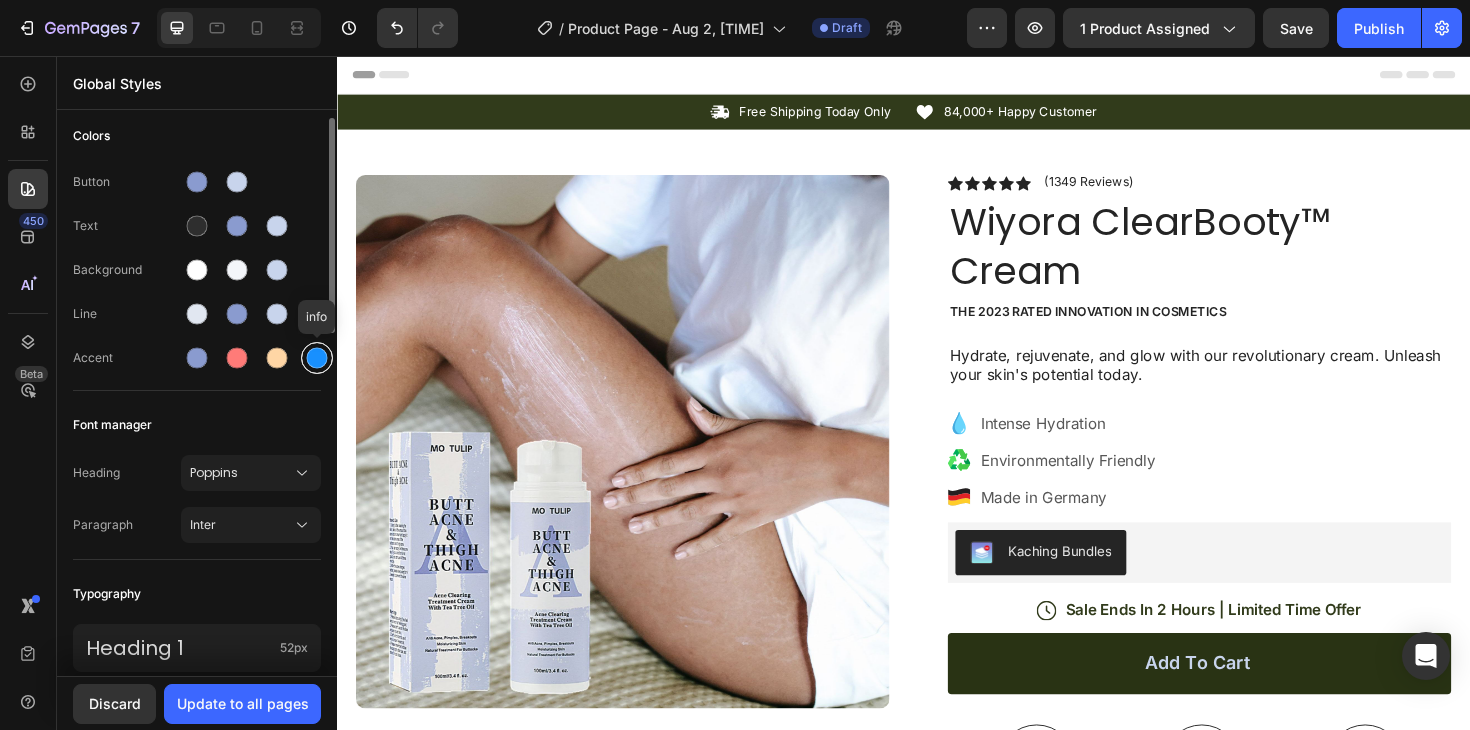 click at bounding box center (317, 358) 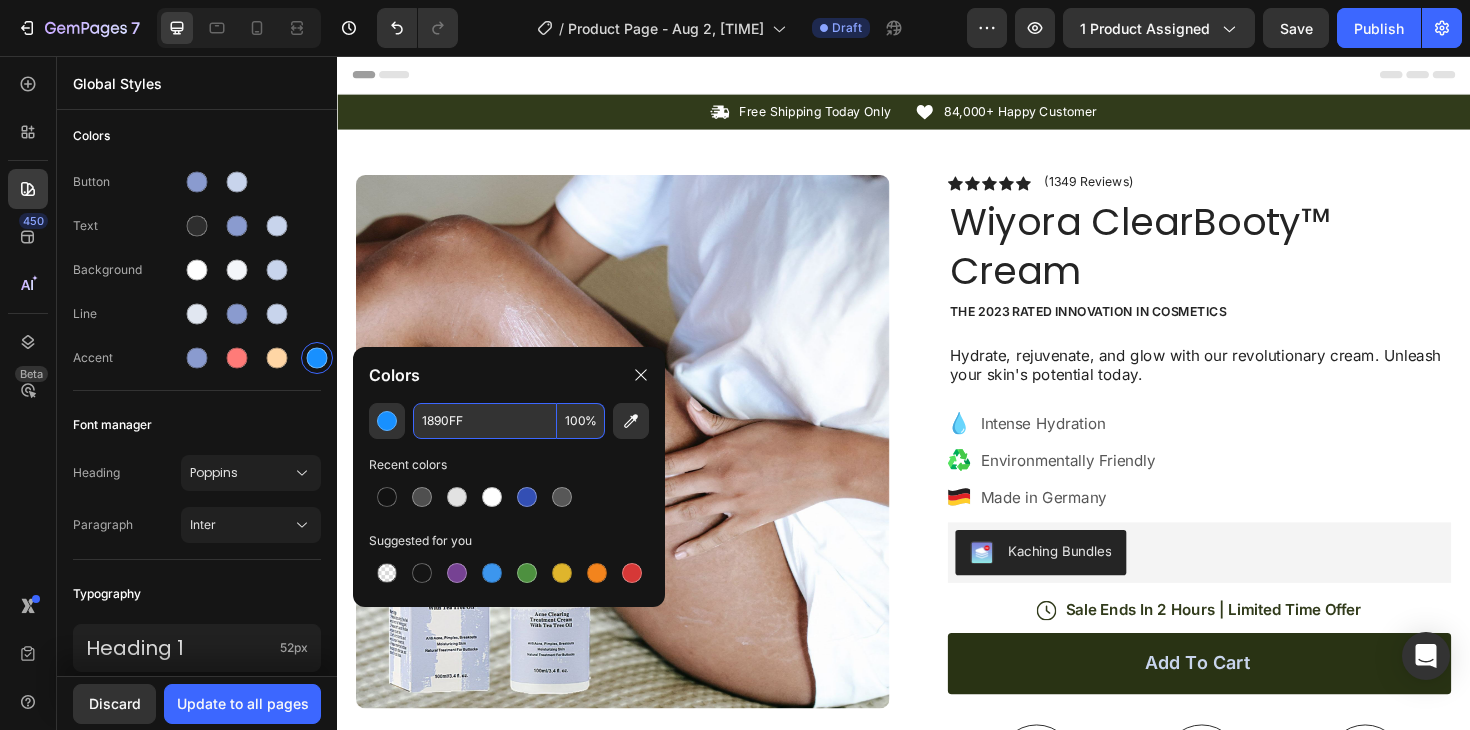 click on "1890FF" at bounding box center (485, 421) 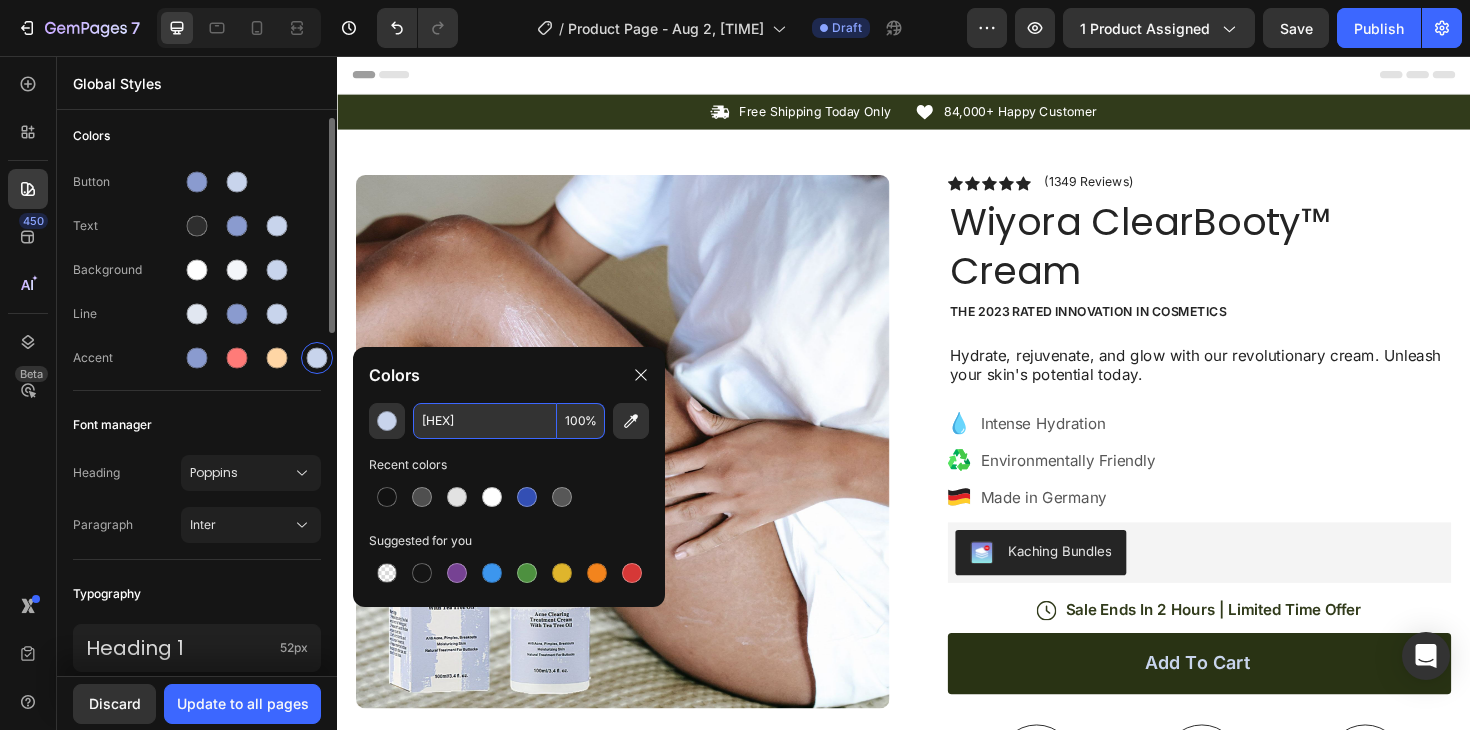 type on "C8D4EC" 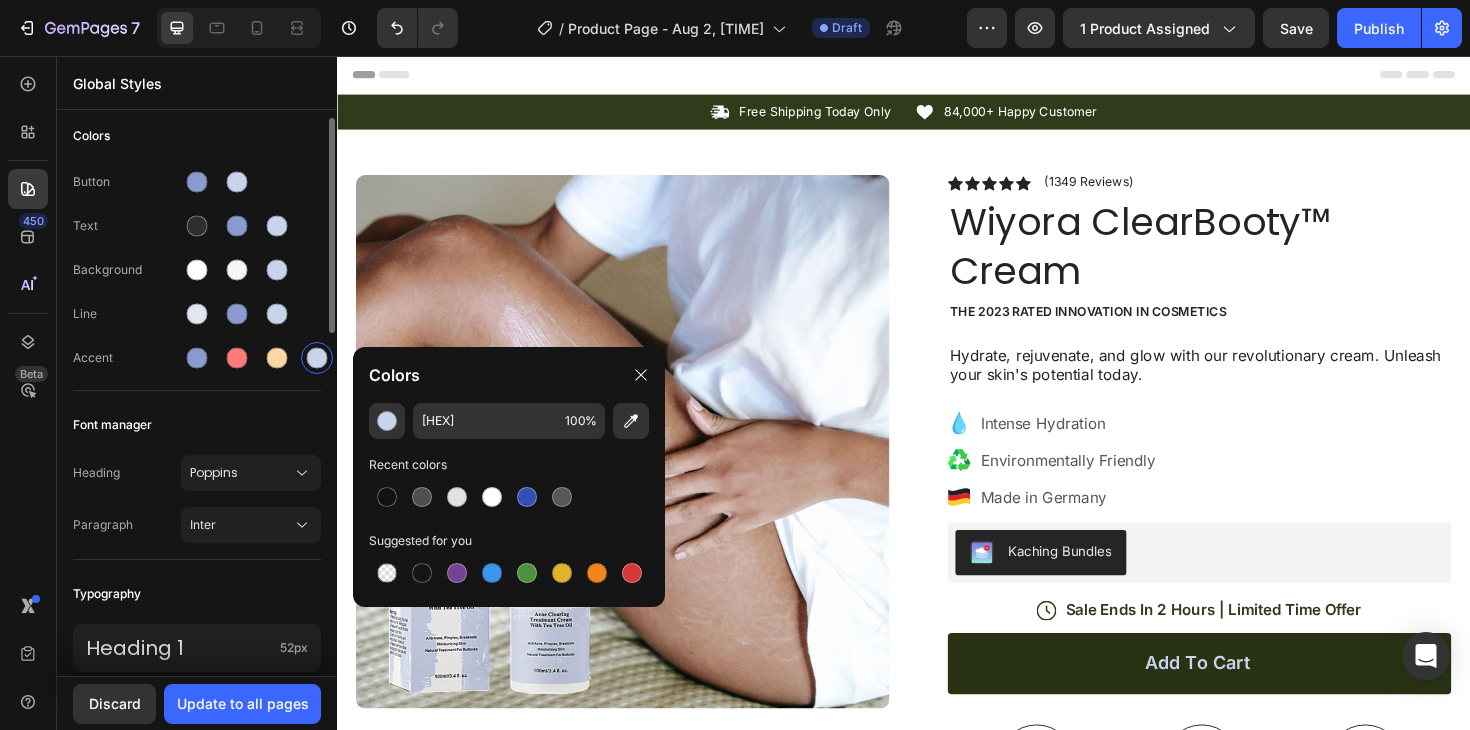 click on "Button Text Background Line Accent" 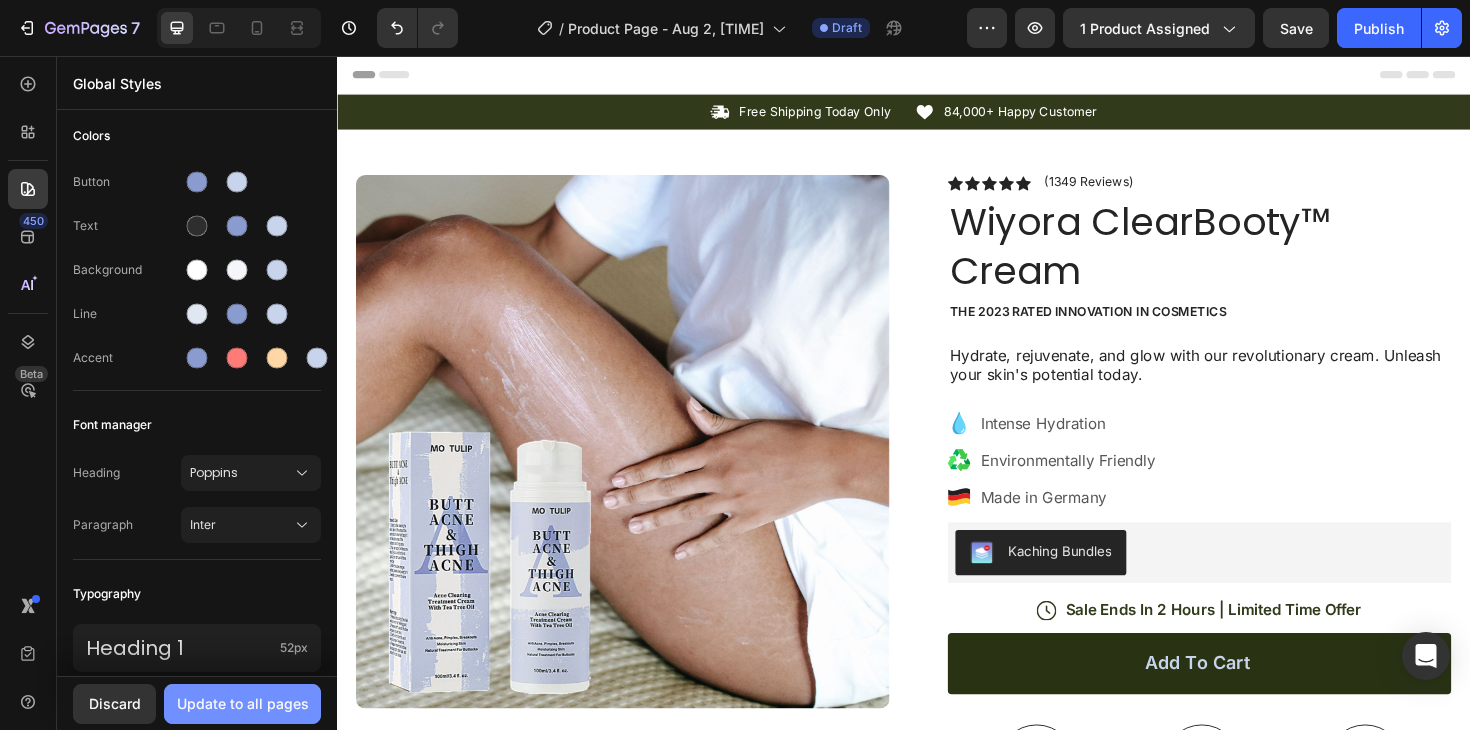 click on "Update to all pages" at bounding box center (243, 703) 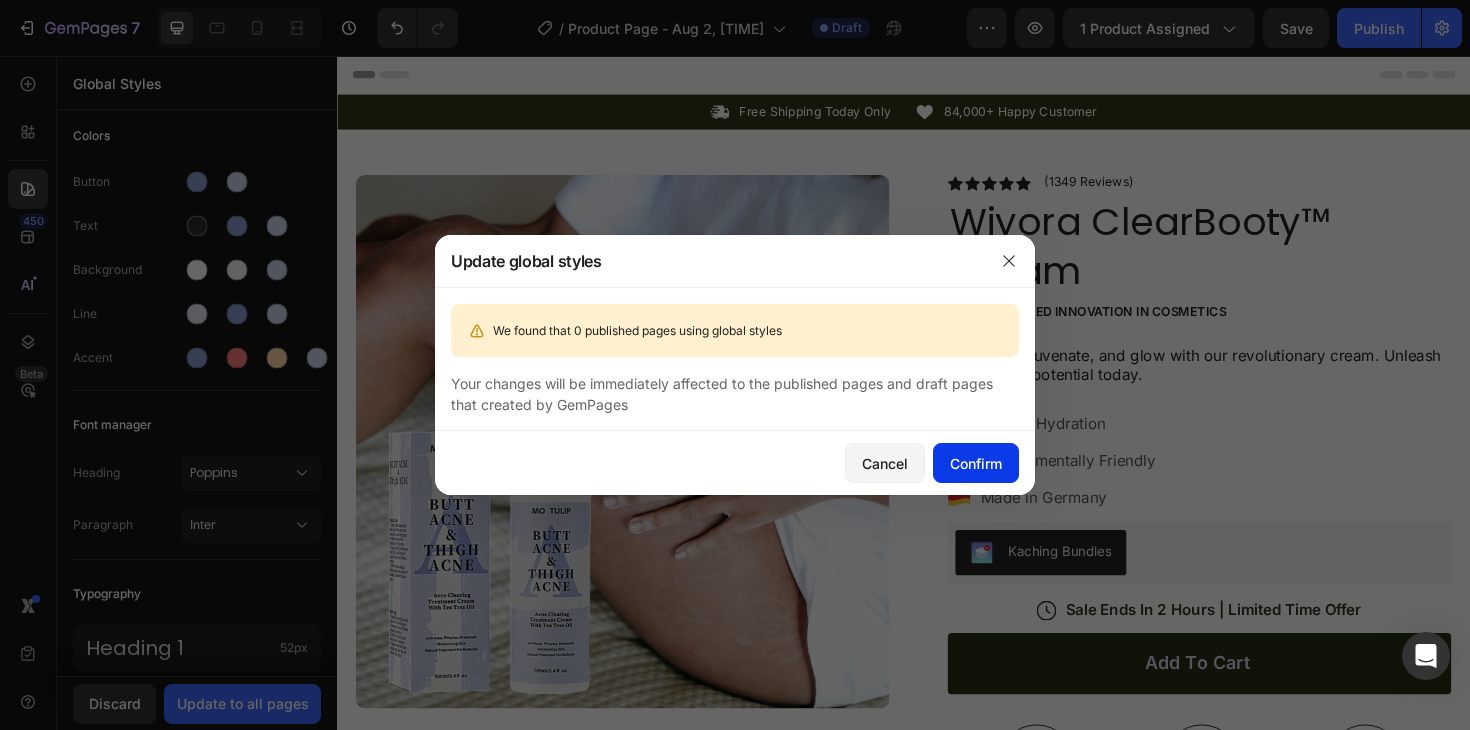 click on "Confirm" at bounding box center [976, 463] 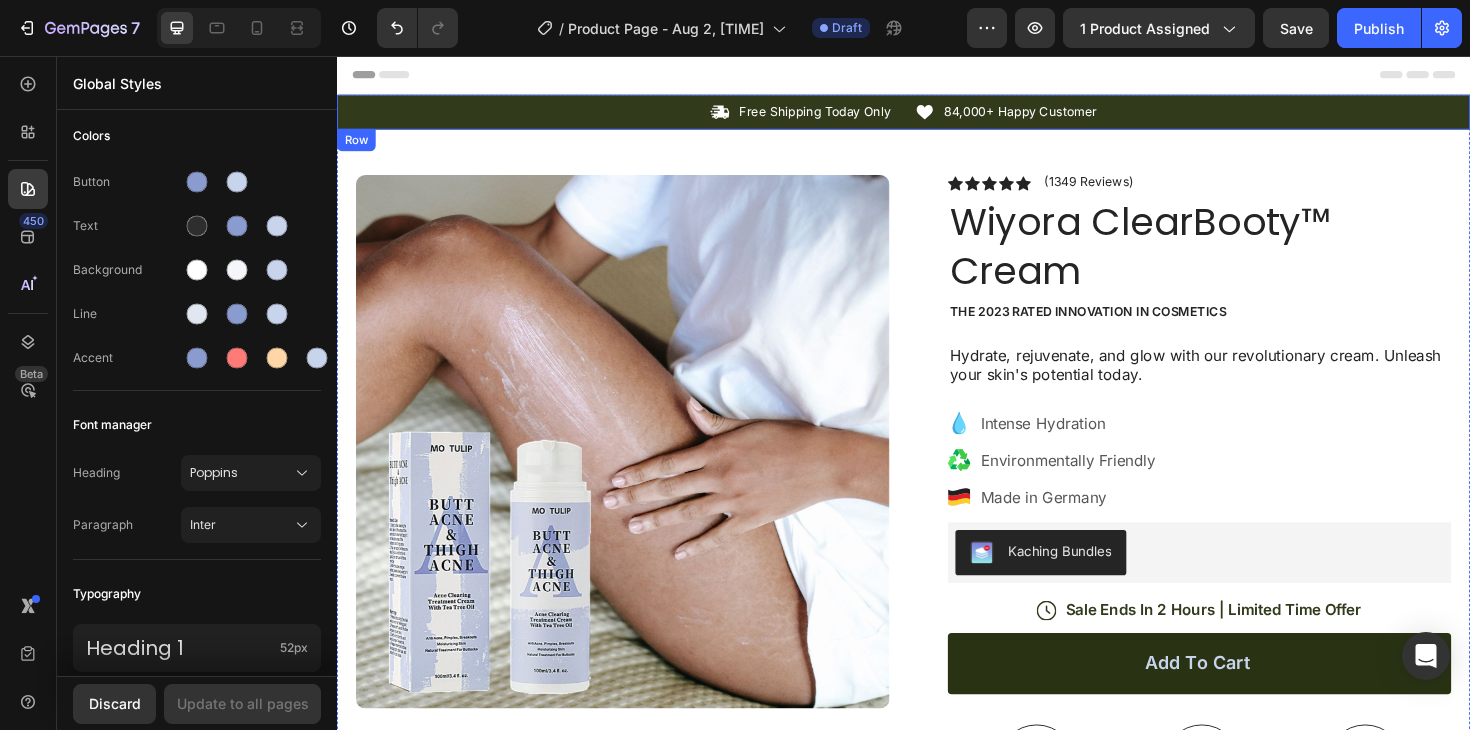 click on "Icon Free Shipping Today Only Text Block Row
Icon 84,000+ Happy Customer Text Block Row Carousel Row" at bounding box center [937, 115] 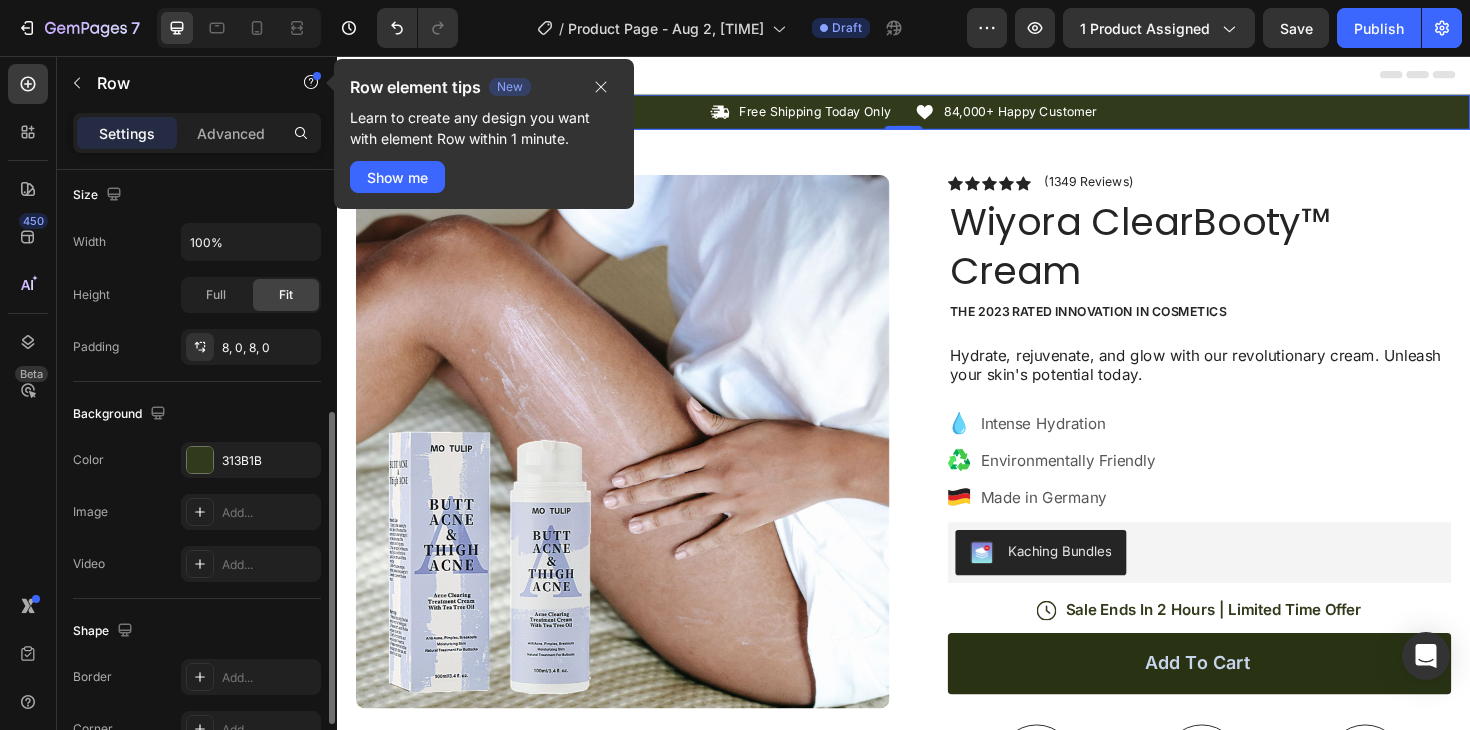 scroll, scrollTop: 459, scrollLeft: 0, axis: vertical 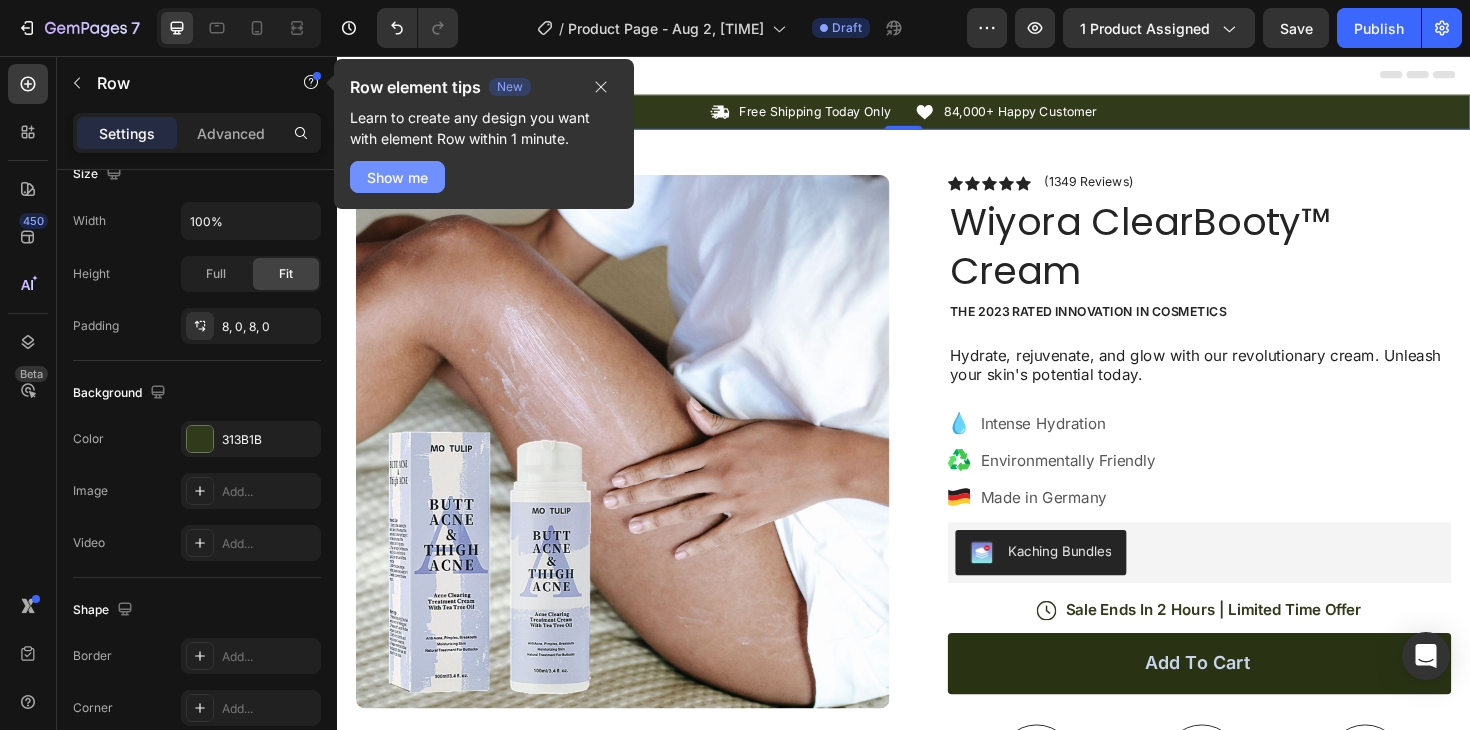 click on "Show me" at bounding box center [397, 177] 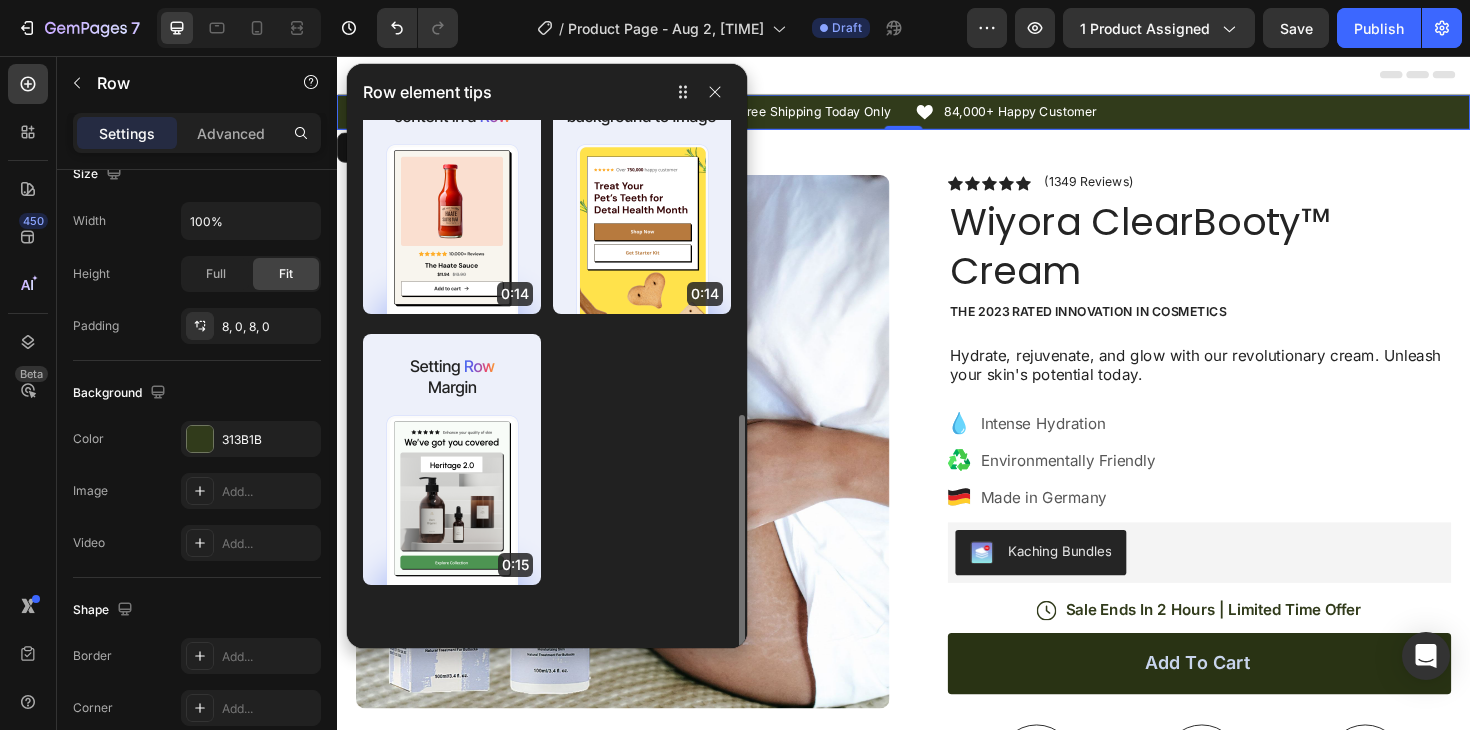 scroll, scrollTop: 600, scrollLeft: 0, axis: vertical 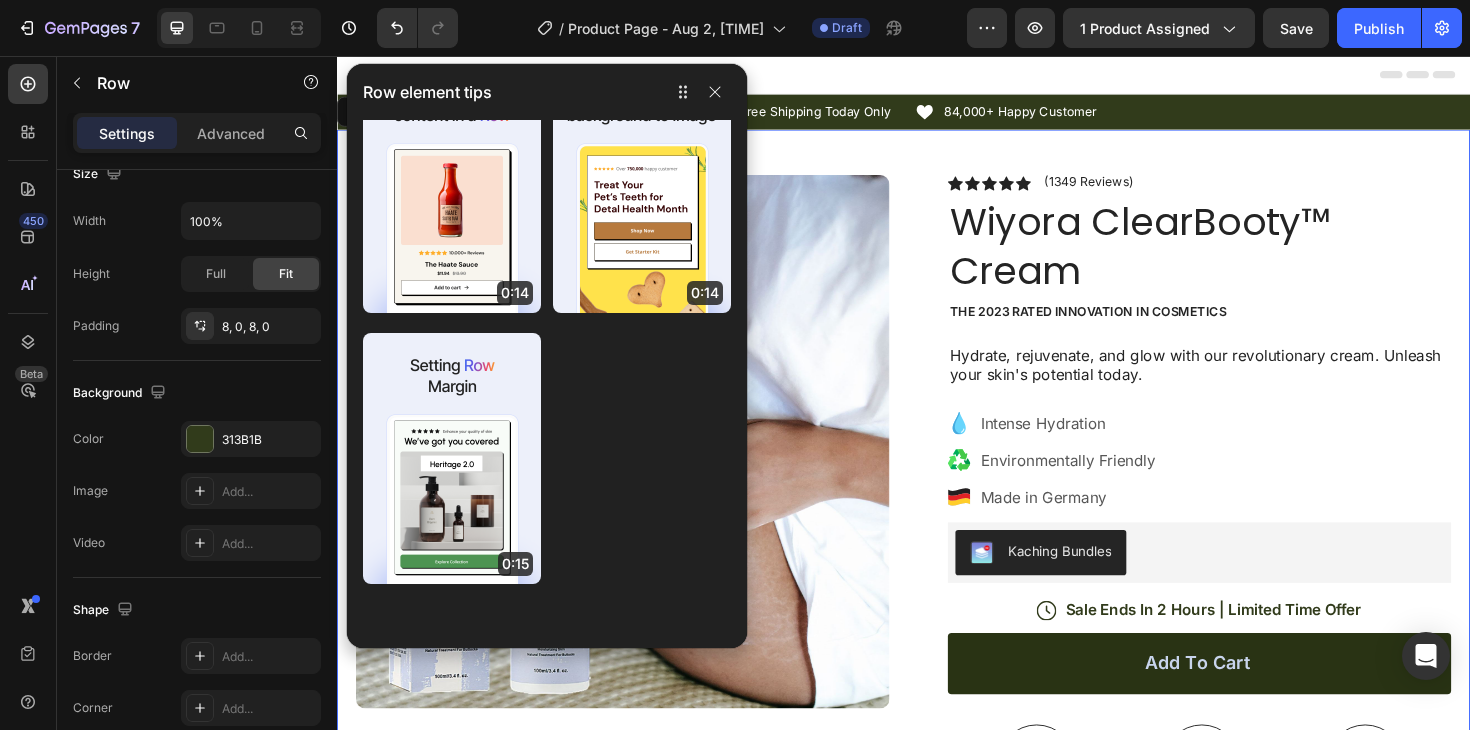 click on "Product Images Image Icon Icon Icon Icon Icon Icon List “This skin cream is a game-changer! It has transformed my dry, lackluster skin into a hydrated and radiant complexion. I love how it absorbs quickly and leaves no greasy residue. Highly recommend” Text Block
Icon Hannah N. (Houston, USA) Text Block Row Row Row Icon Icon Icon Icon Icon Icon List (1349 Reviews) Text Block Row Wiyora ClearBooty™ Cream Product Title The 2023 Rated Innovation in Cosmetics Text Block Hydrate, rejuvenate, and glow with our revolutionary cream. Unleash your skin's potential today. Text Block
Intense Hydration
Environmentally Friendly
Made in Germany Item List Kaching Bundles Kaching Bundles
Icon Sale Ends In 2 Hours | Limited Time Offer Text Block Row Add to cart Add to Cart
Icon Free Shipping Text Block
Icon Money-Back Text Block
Icon Easy Returns Text Block Row Image" at bounding box center (937, 651) 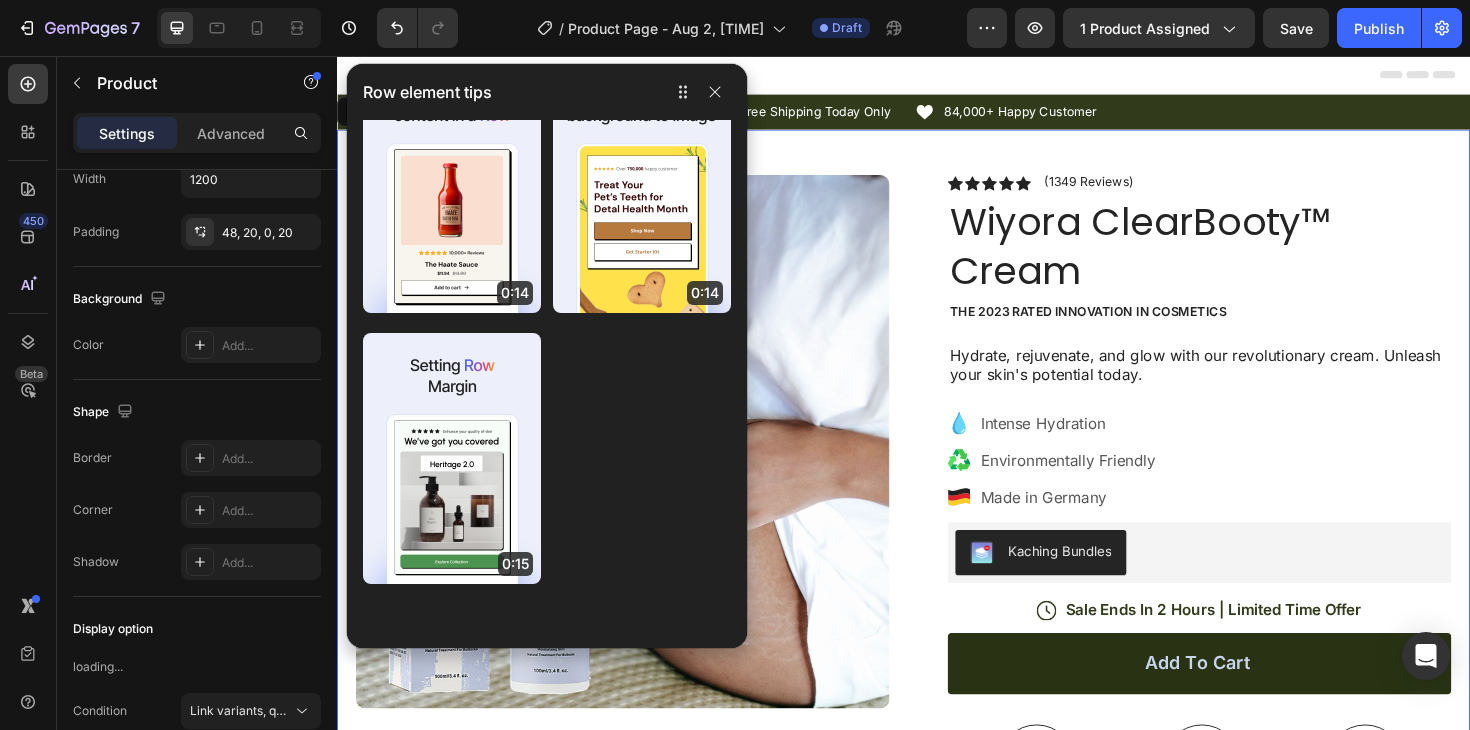 scroll, scrollTop: 0, scrollLeft: 0, axis: both 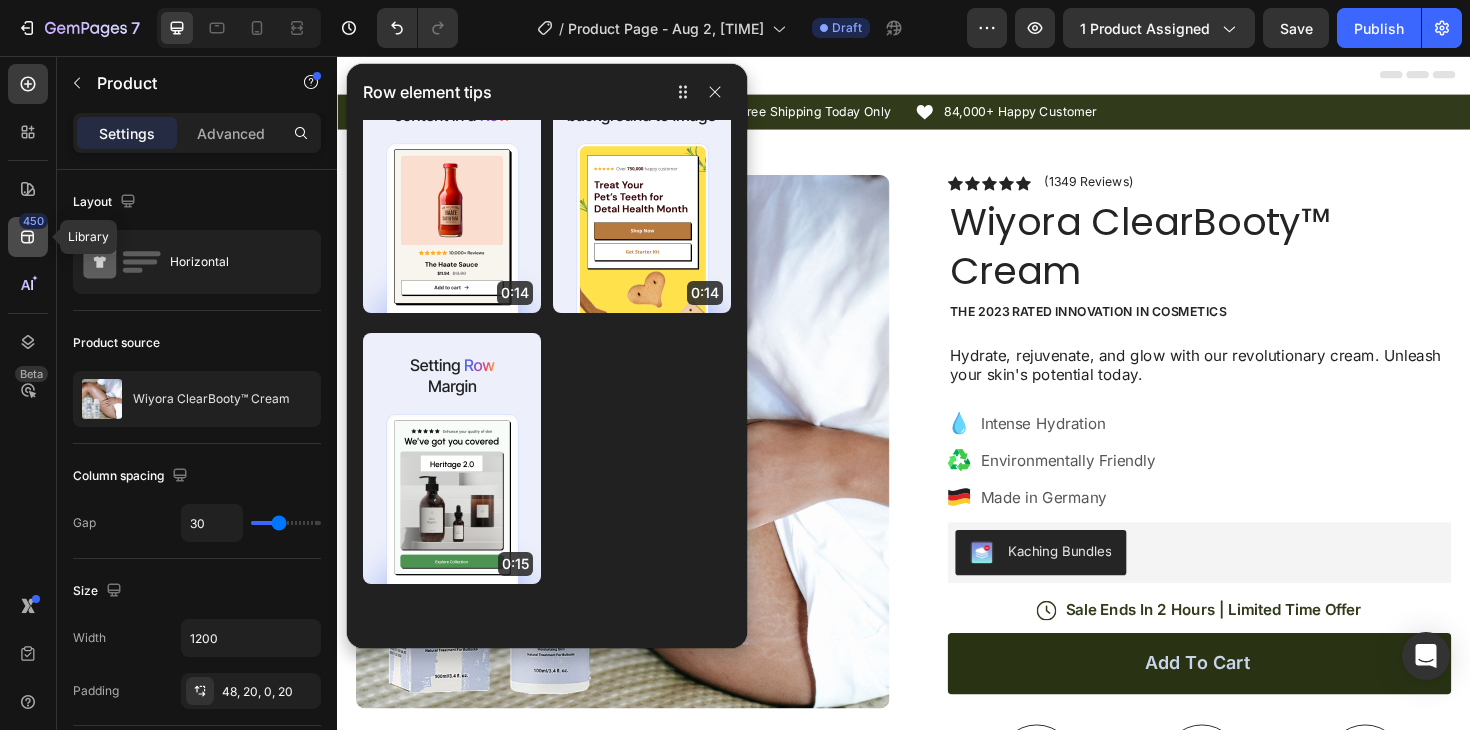 click 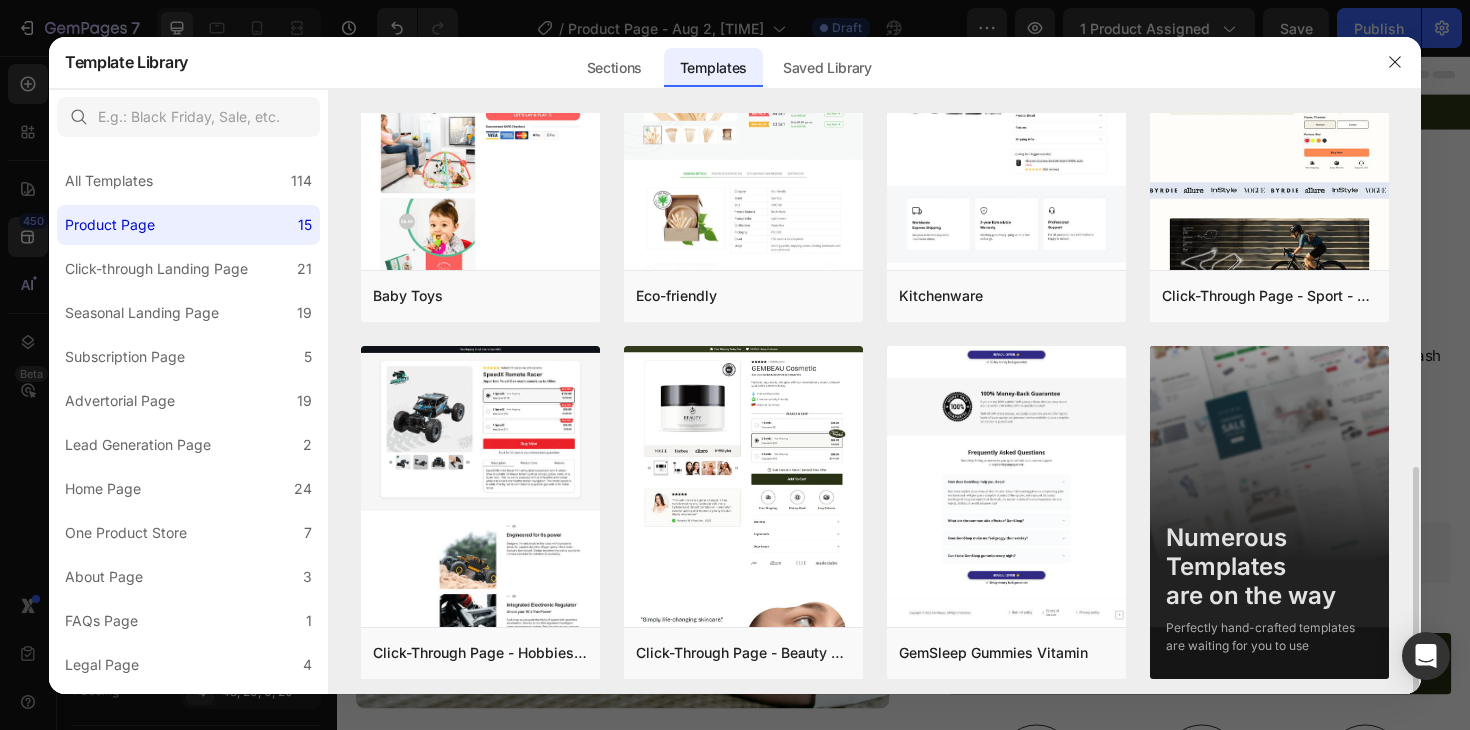 scroll, scrollTop: 847, scrollLeft: 0, axis: vertical 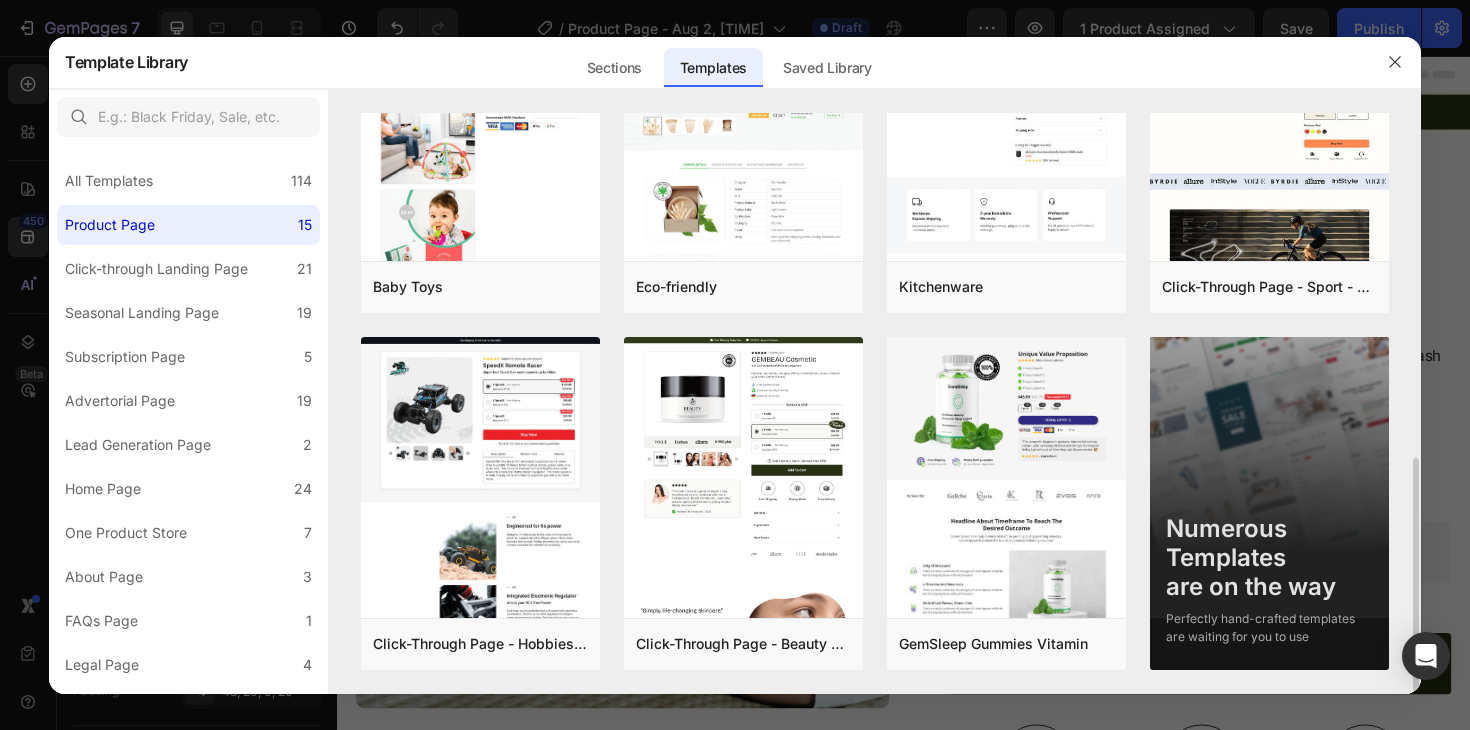 click at bounding box center [735, 365] 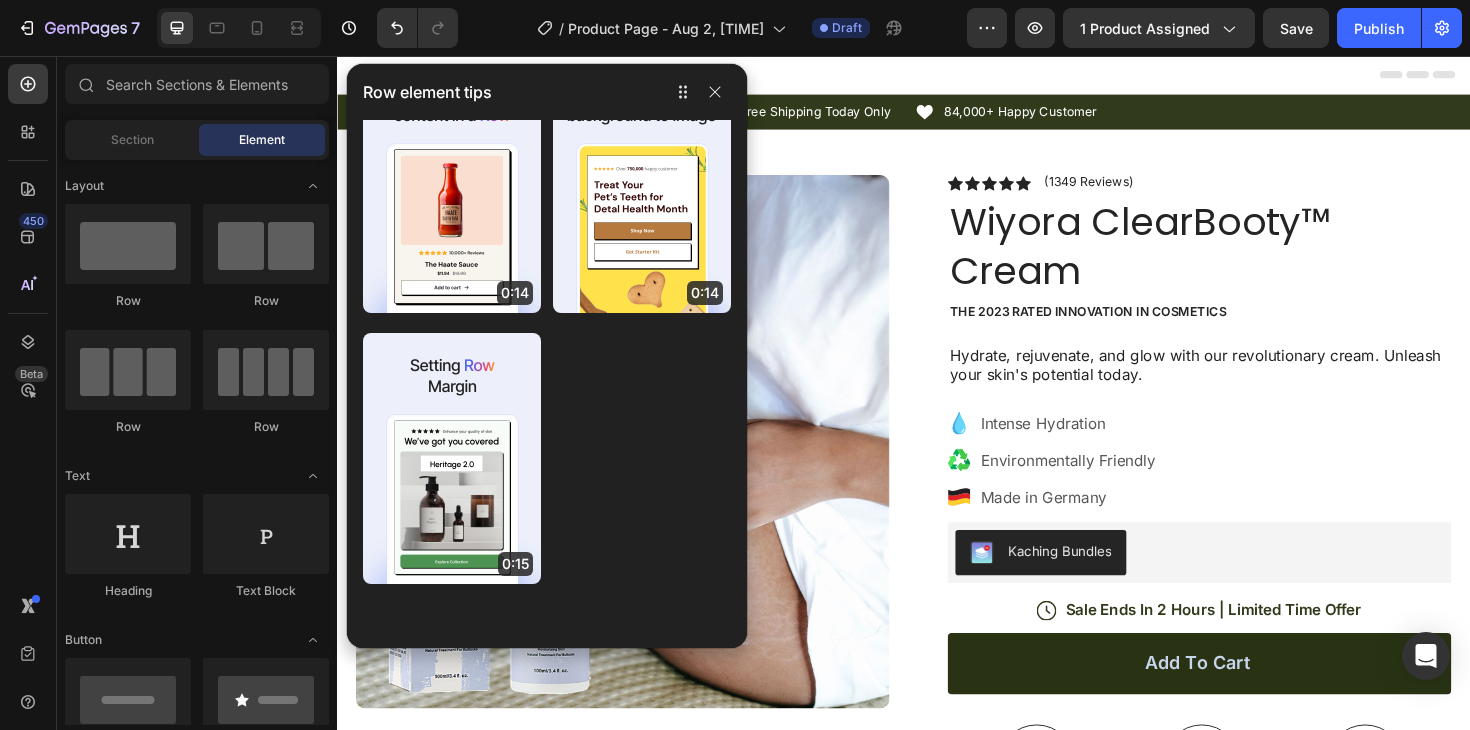 click on "Header" at bounding box center [937, 76] 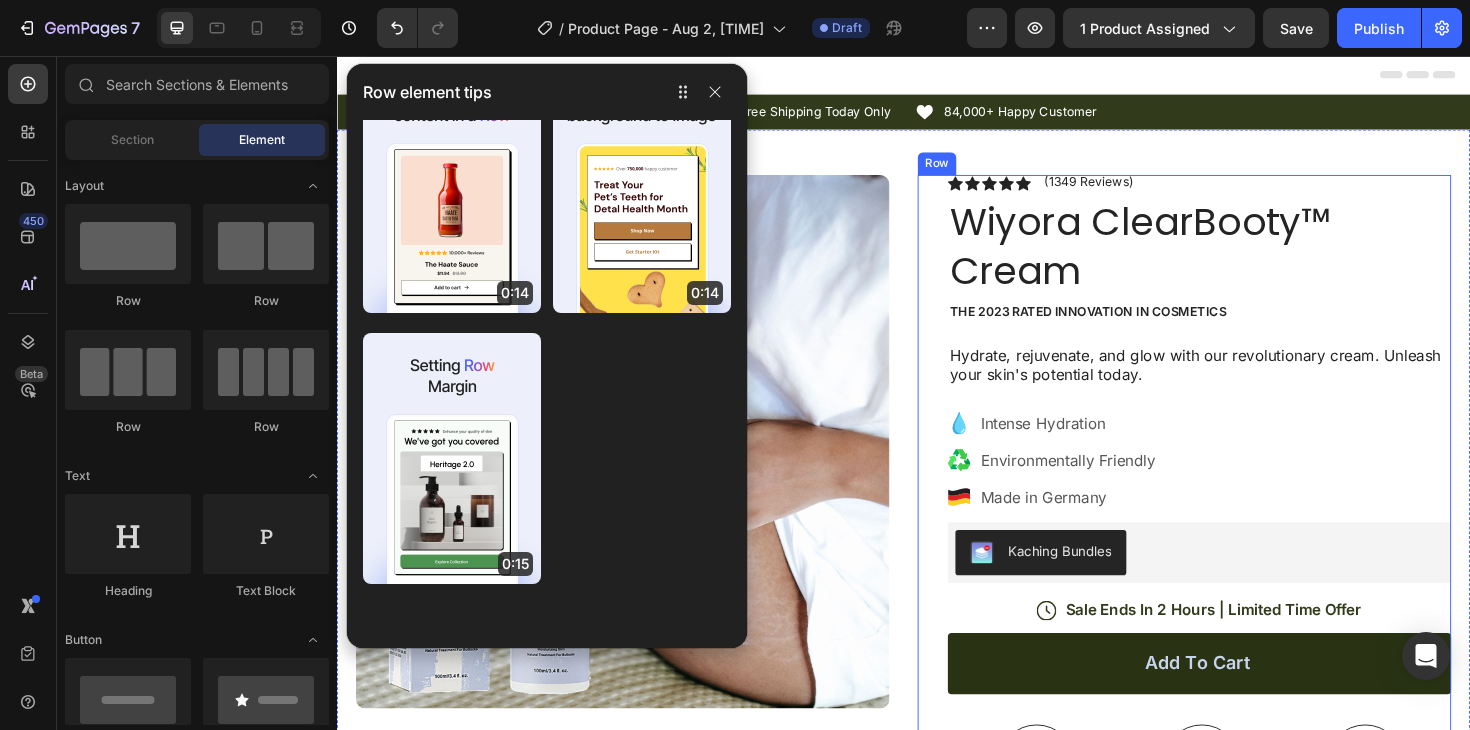 click on "Icon Icon Icon Icon Icon Icon List (1349 Reviews) Text Block Row Wiyora ClearBooty™ Cream Product Title The 2023 Rated Innovation in Cosmetics Text Block Hydrate, rejuvenate, and glow with our revolutionary cream. Unleash your skin's potential today. Text Block
Intense Hydration
Environmentally Friendly
Made in Germany Item List Kaching Bundles Kaching Bundles
Icon Sale Ends In 2 Hours | Limited Time Offer Text Block Row Add to cart Add to Cart
Icon Free Shipping Text Block
Icon Money-Back Text Block
Icon Easy Returns Text Block Row Image Icon Icon Icon Icon Icon Icon List “this skin cream is a game-changer! it has transformed my dry, lackluster skin into a hydrated and radiant complexion. i love how it absorbs quickly and leaves no greasy residue. highly recommend” Text Block
Icon Hannah N. (Houston, USA) Text Block Row Row
Row" at bounding box center (1234, 674) 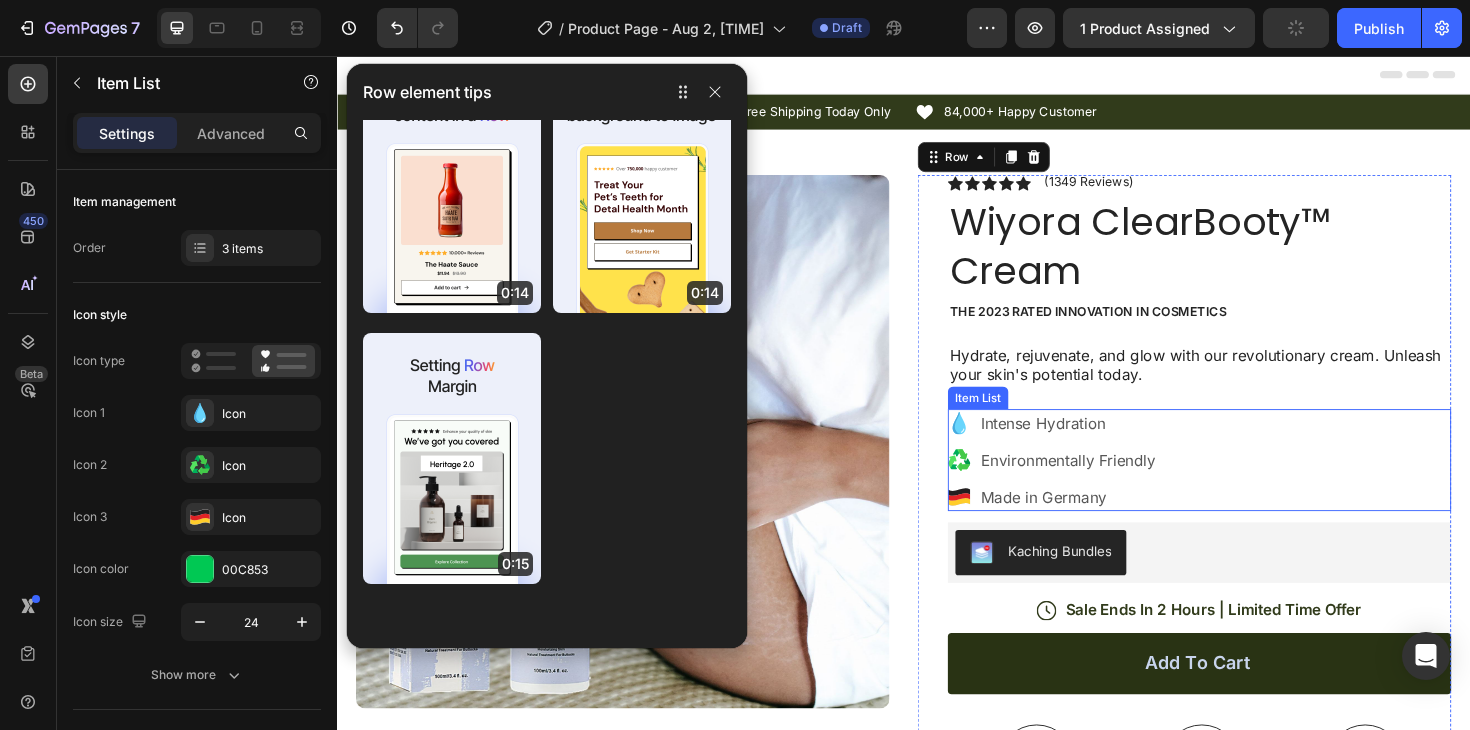 click on "Intense Hydration
Environmentally Friendly
Made in Germany" at bounding box center (1250, 484) 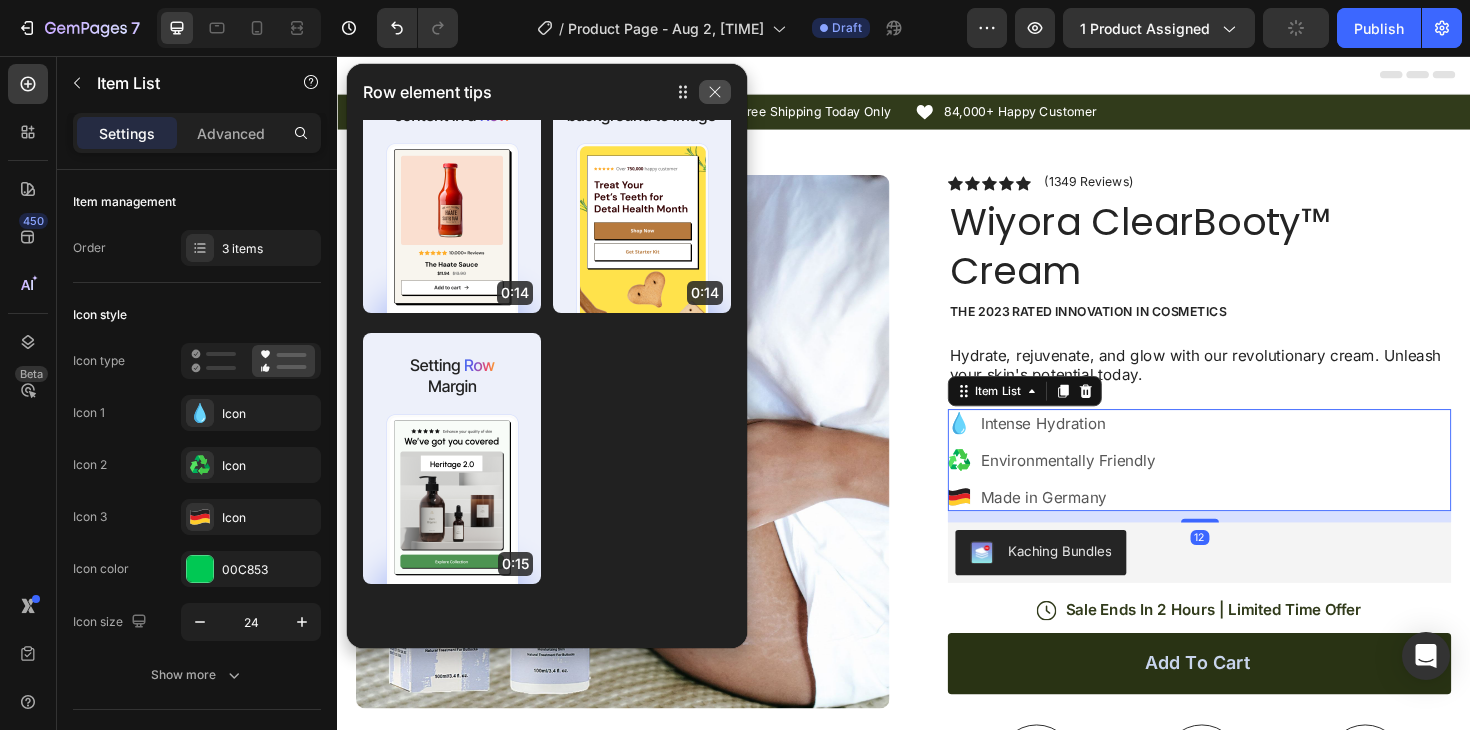 click 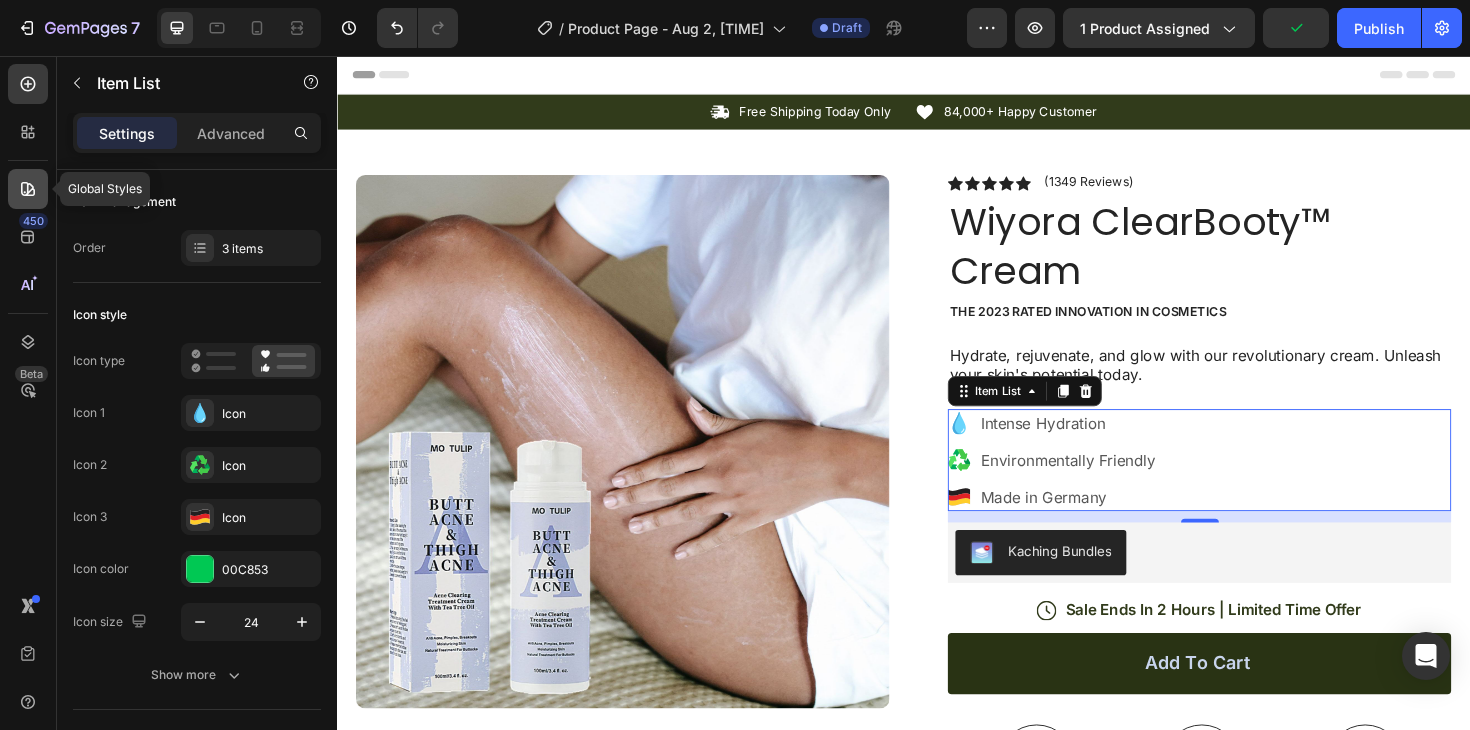 click 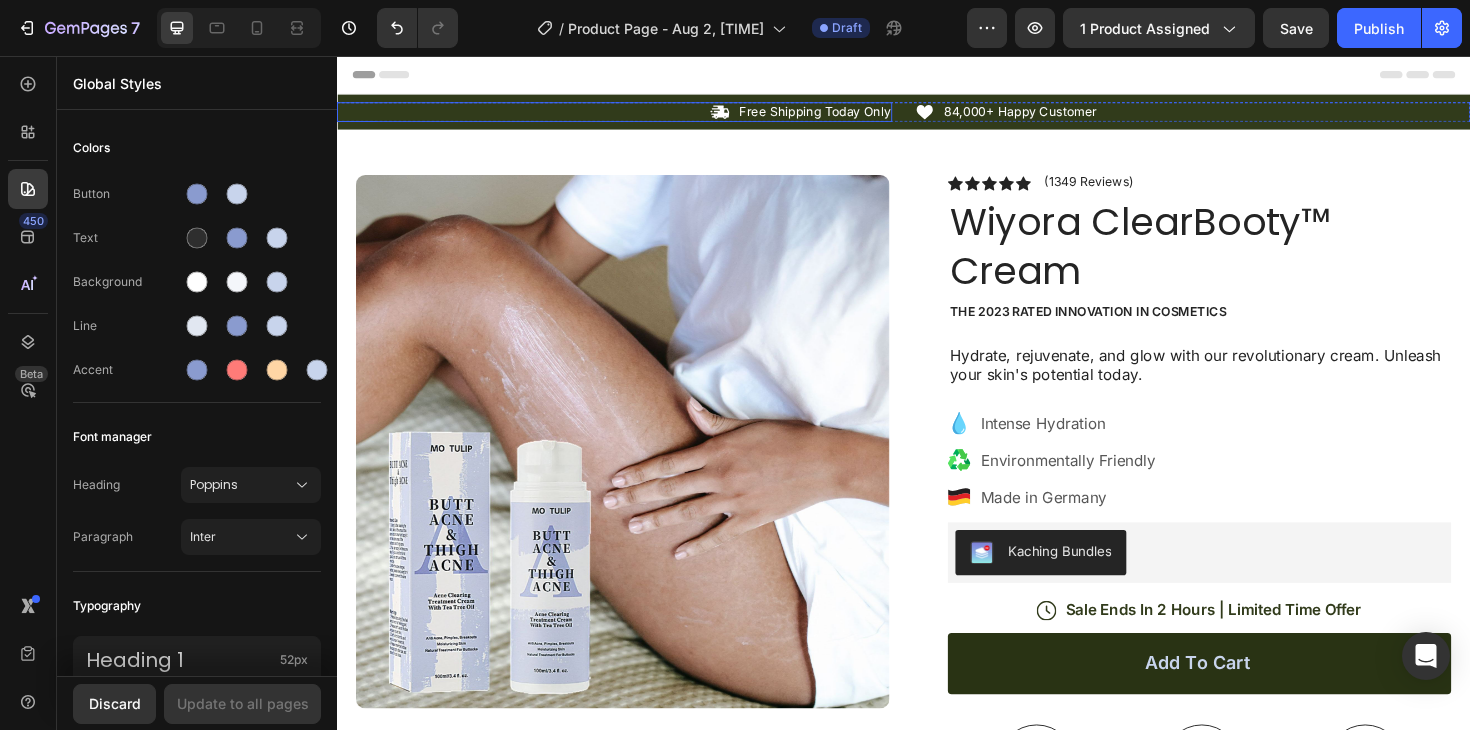 click on "Icon Free Shipping Today Only Text Block Row" at bounding box center [631, 115] 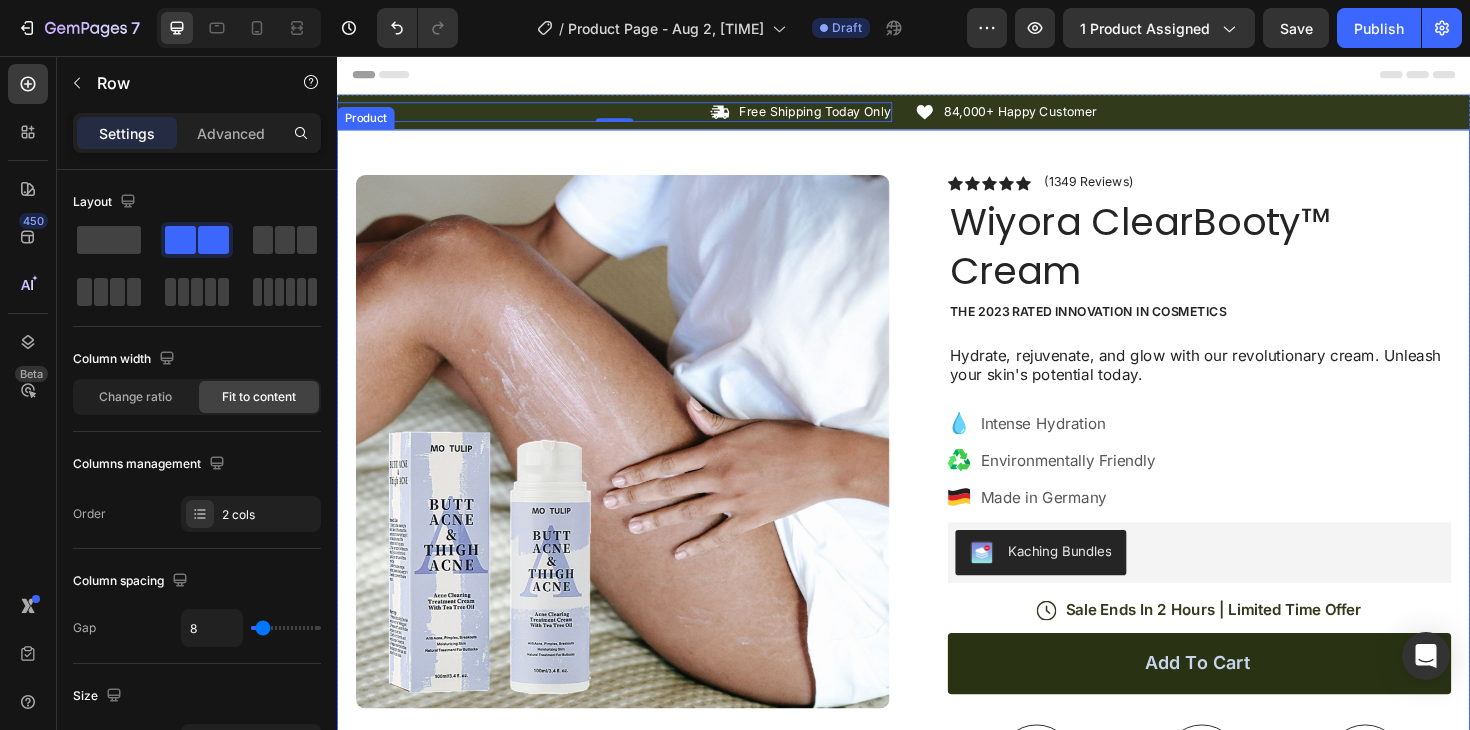 click on "Product" at bounding box center [367, 122] 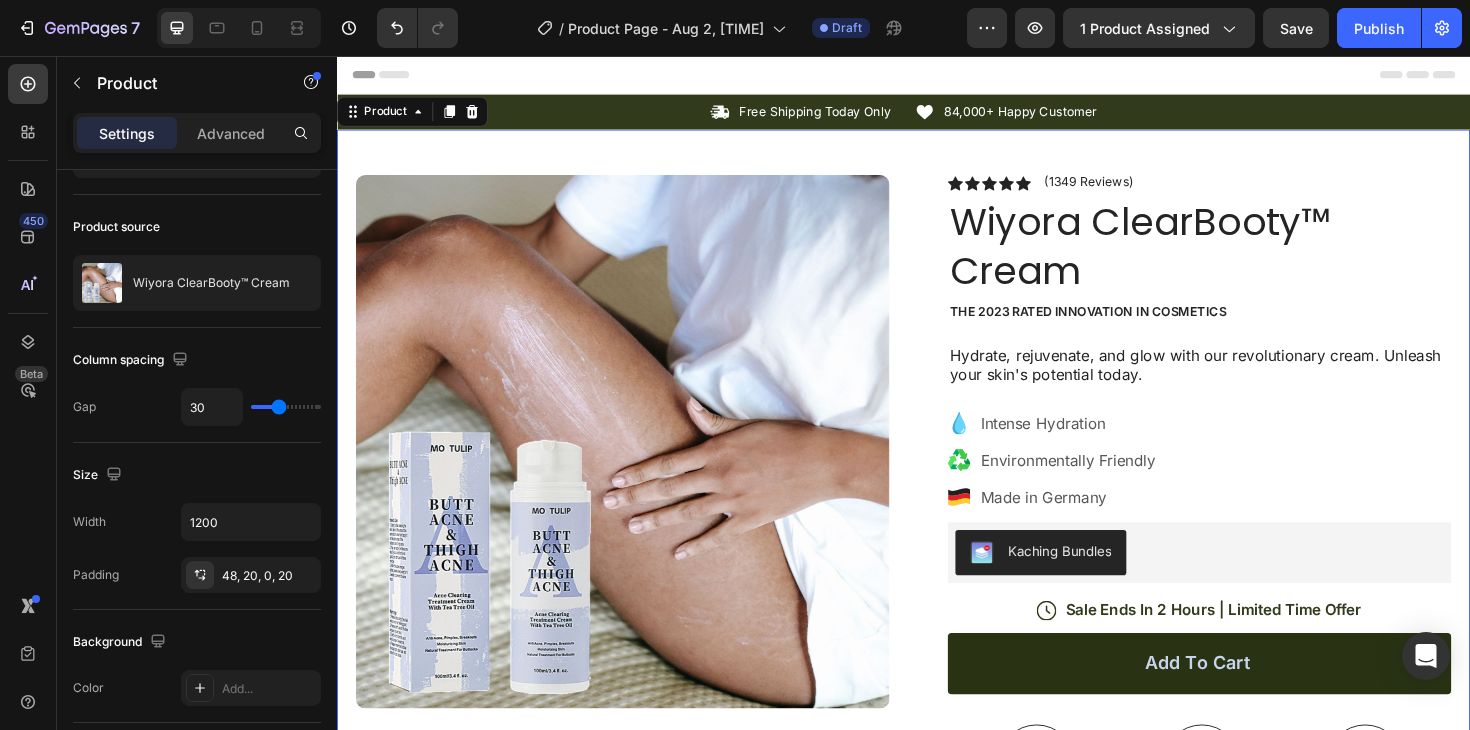 scroll, scrollTop: 0, scrollLeft: 0, axis: both 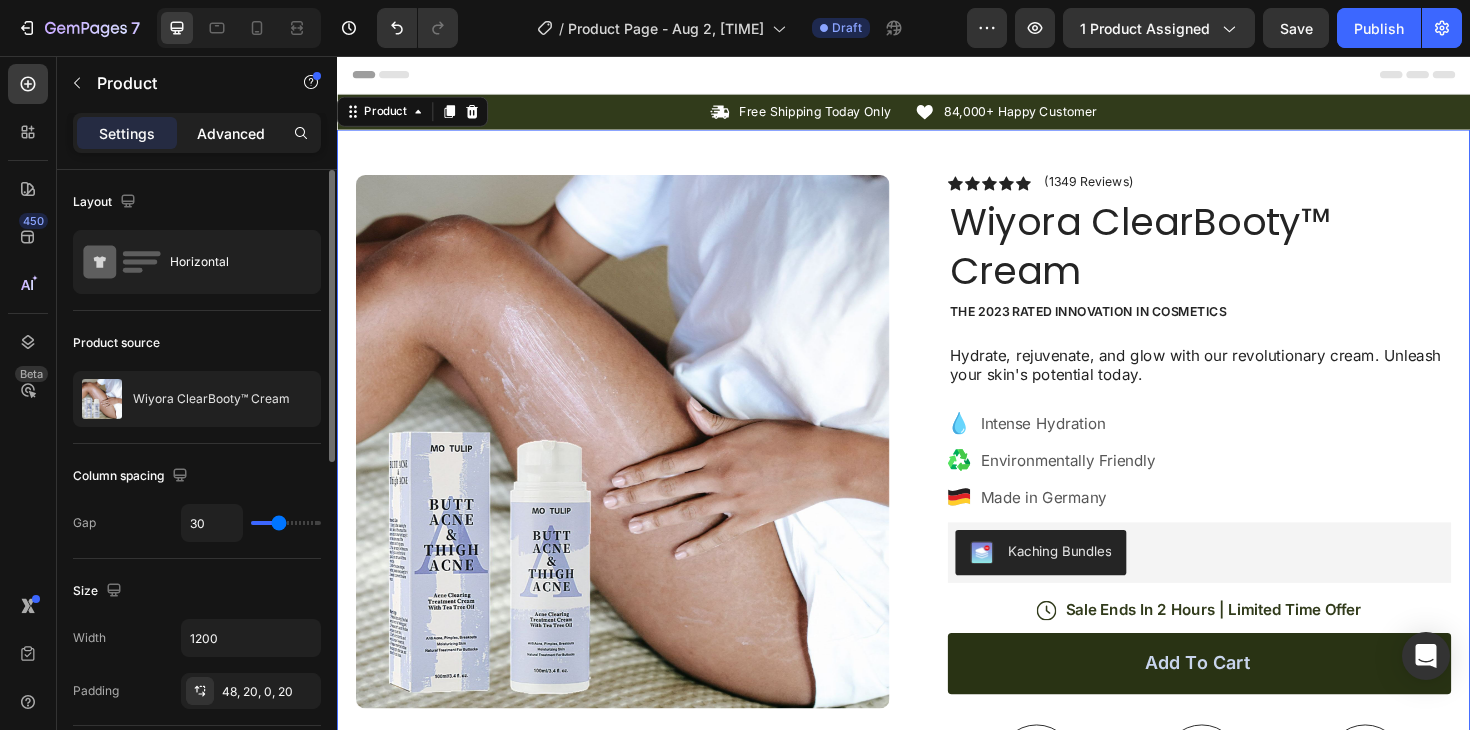 click on "Advanced" at bounding box center (231, 133) 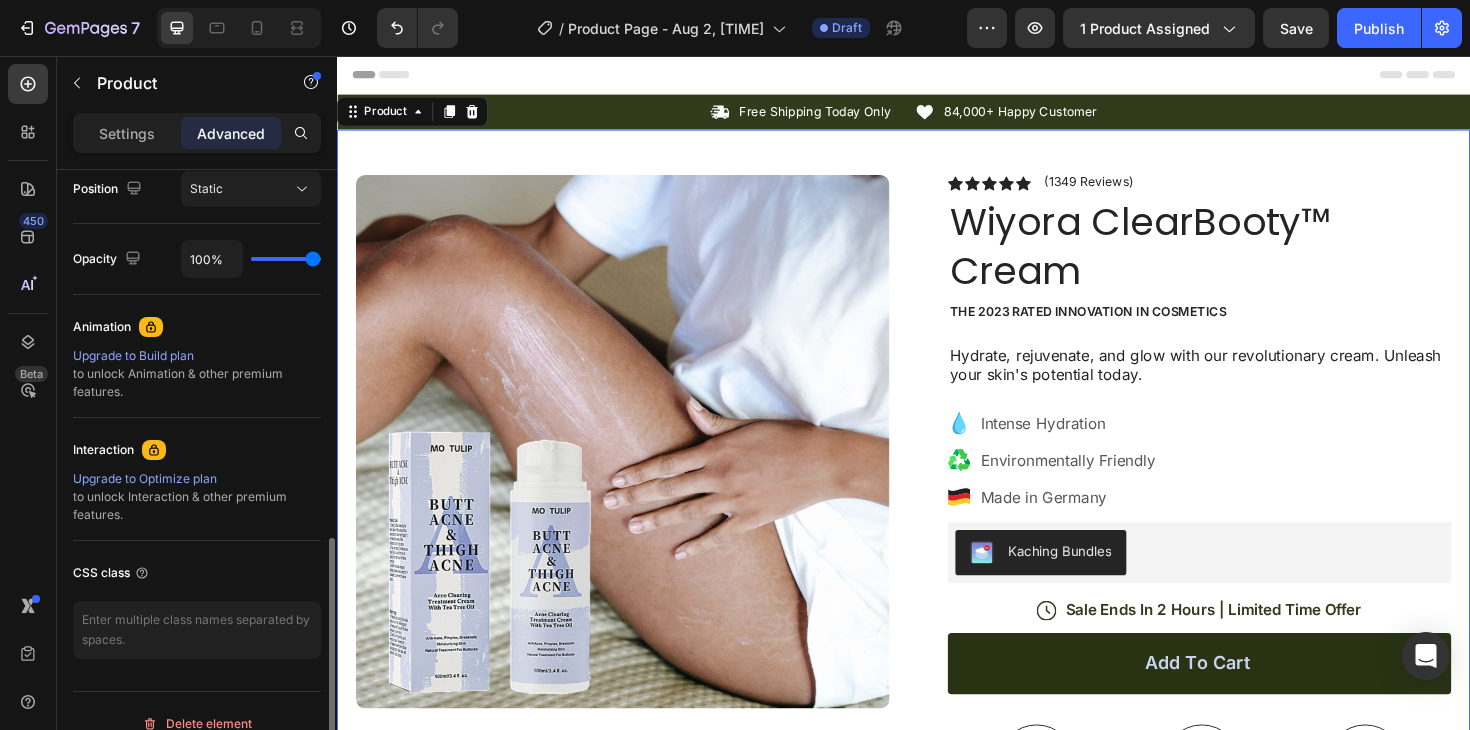 scroll, scrollTop: 771, scrollLeft: 0, axis: vertical 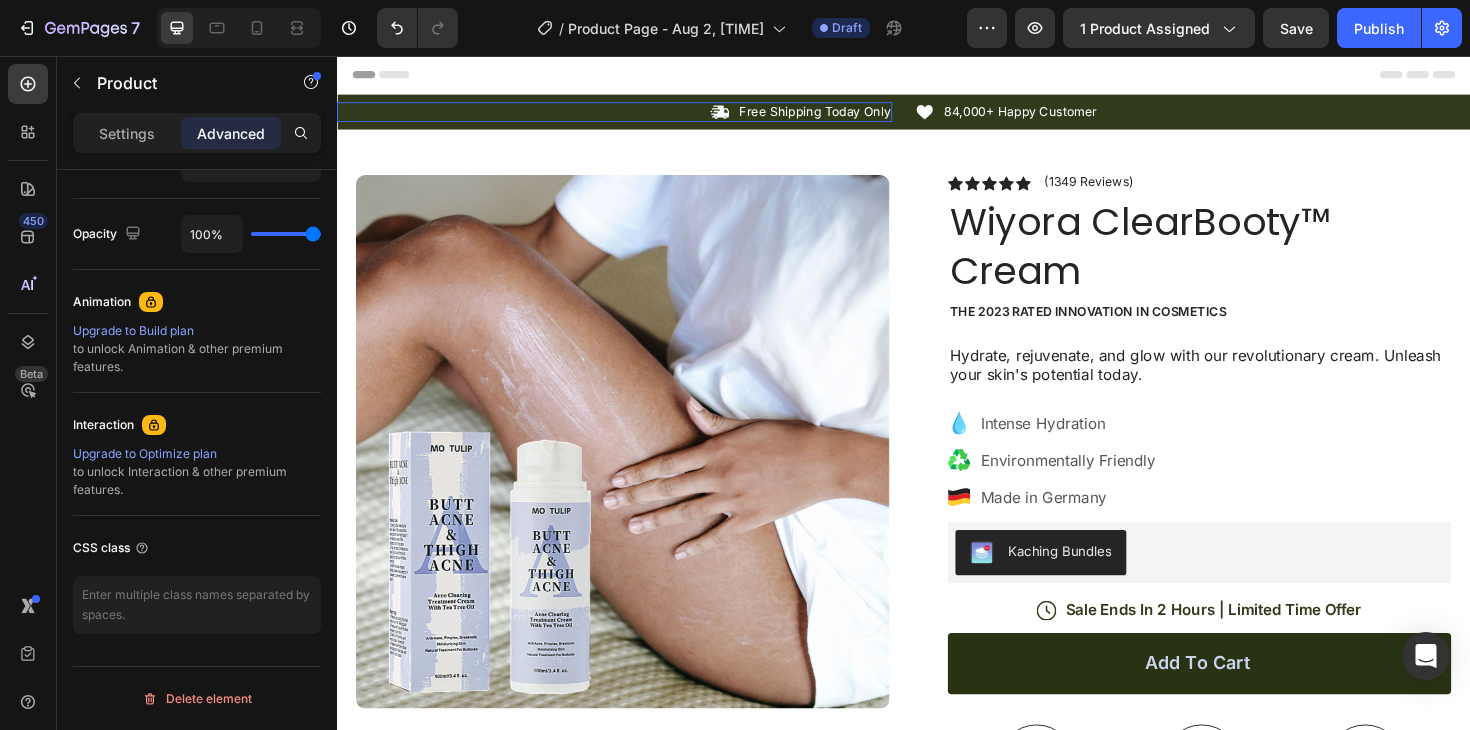 click on "Icon Free Shipping Today Only Text Block Row   0" at bounding box center (631, 115) 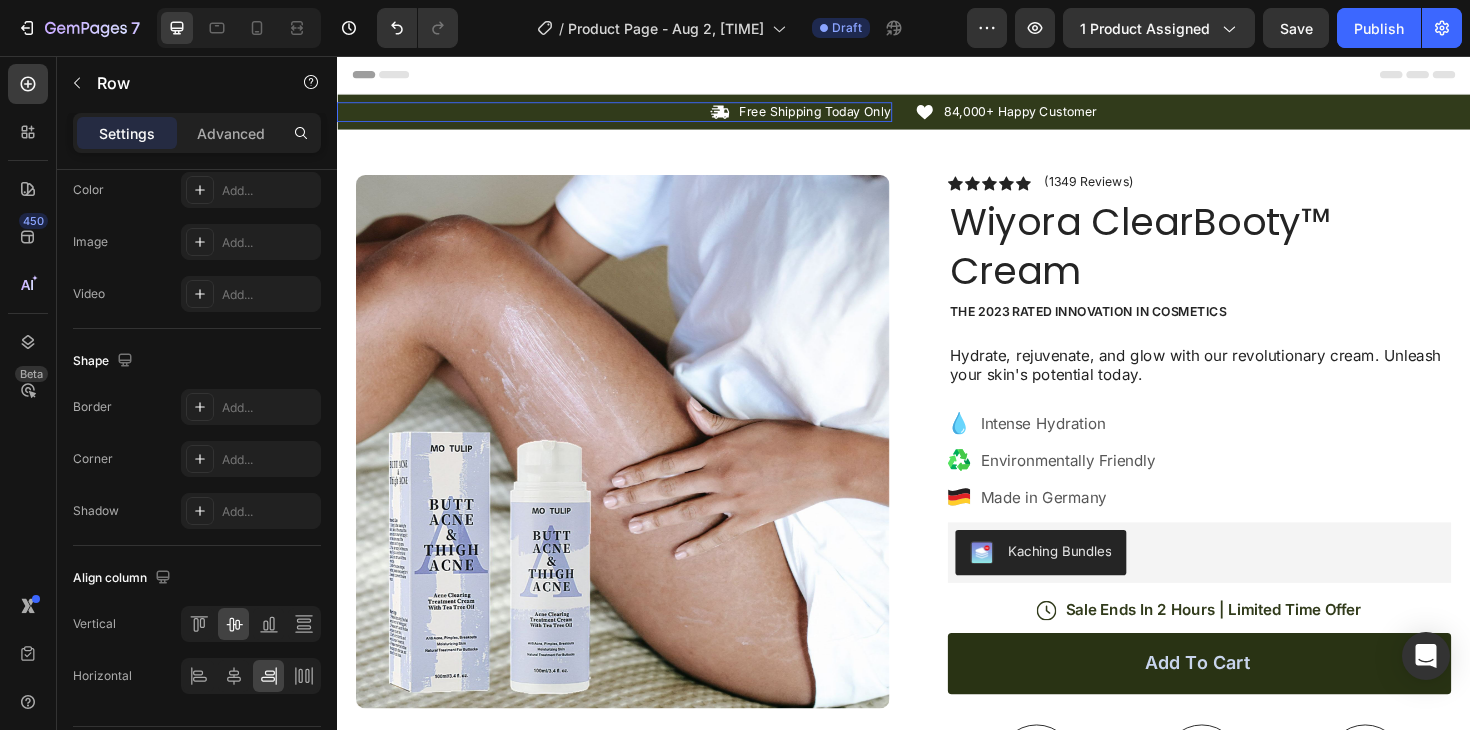scroll, scrollTop: 0, scrollLeft: 0, axis: both 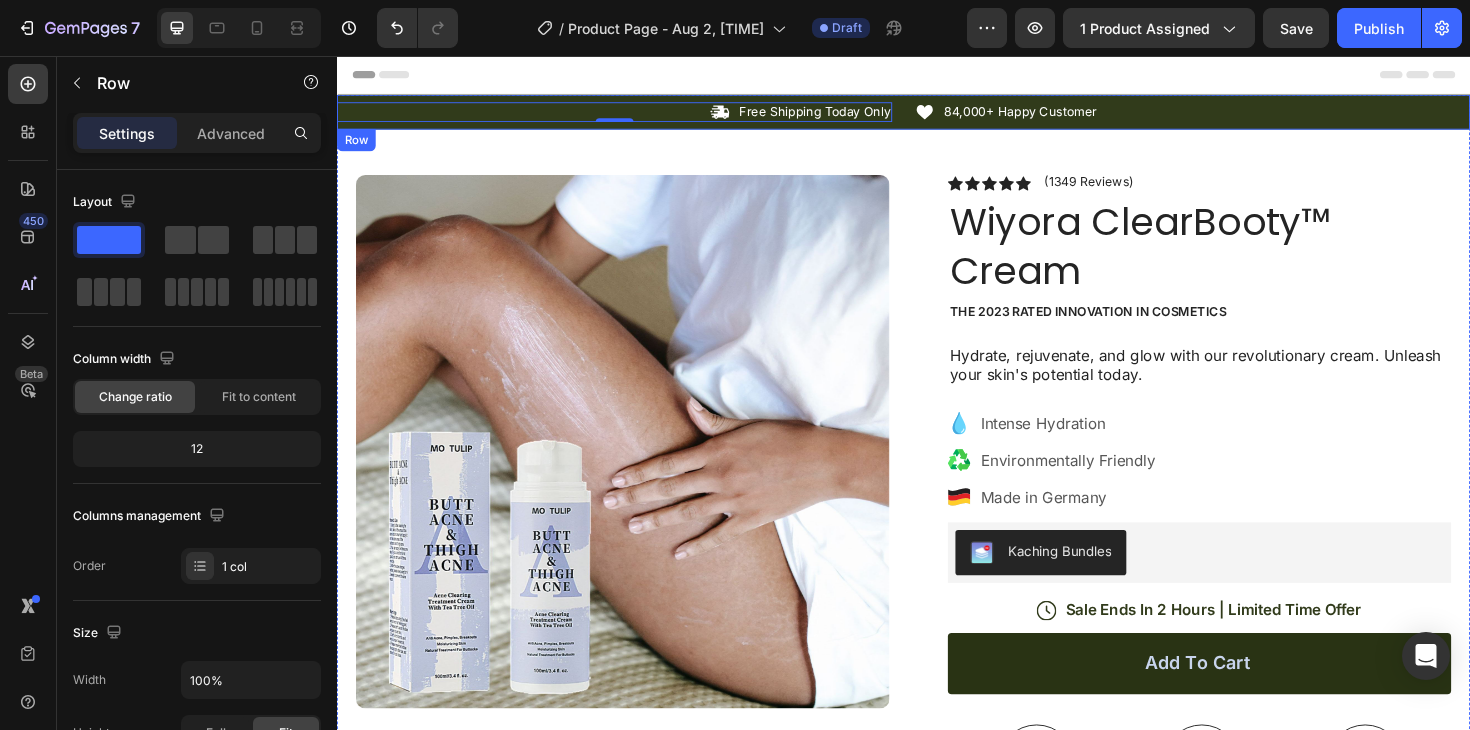 click on "Icon Free Shipping Today Only Text Block Row   0
Icon 84,000+ Happy Customer Text Block Row Carousel Row" at bounding box center (937, 115) 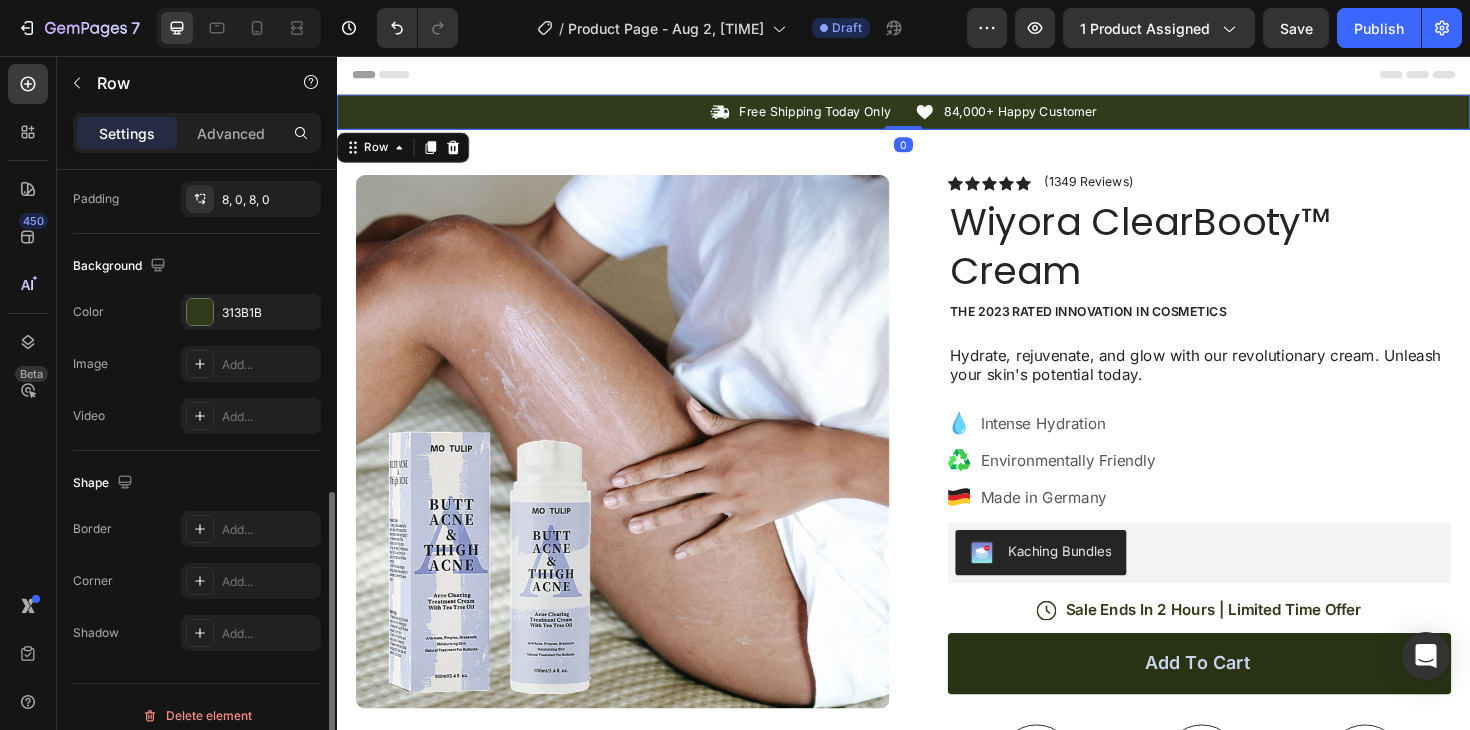 scroll, scrollTop: 603, scrollLeft: 0, axis: vertical 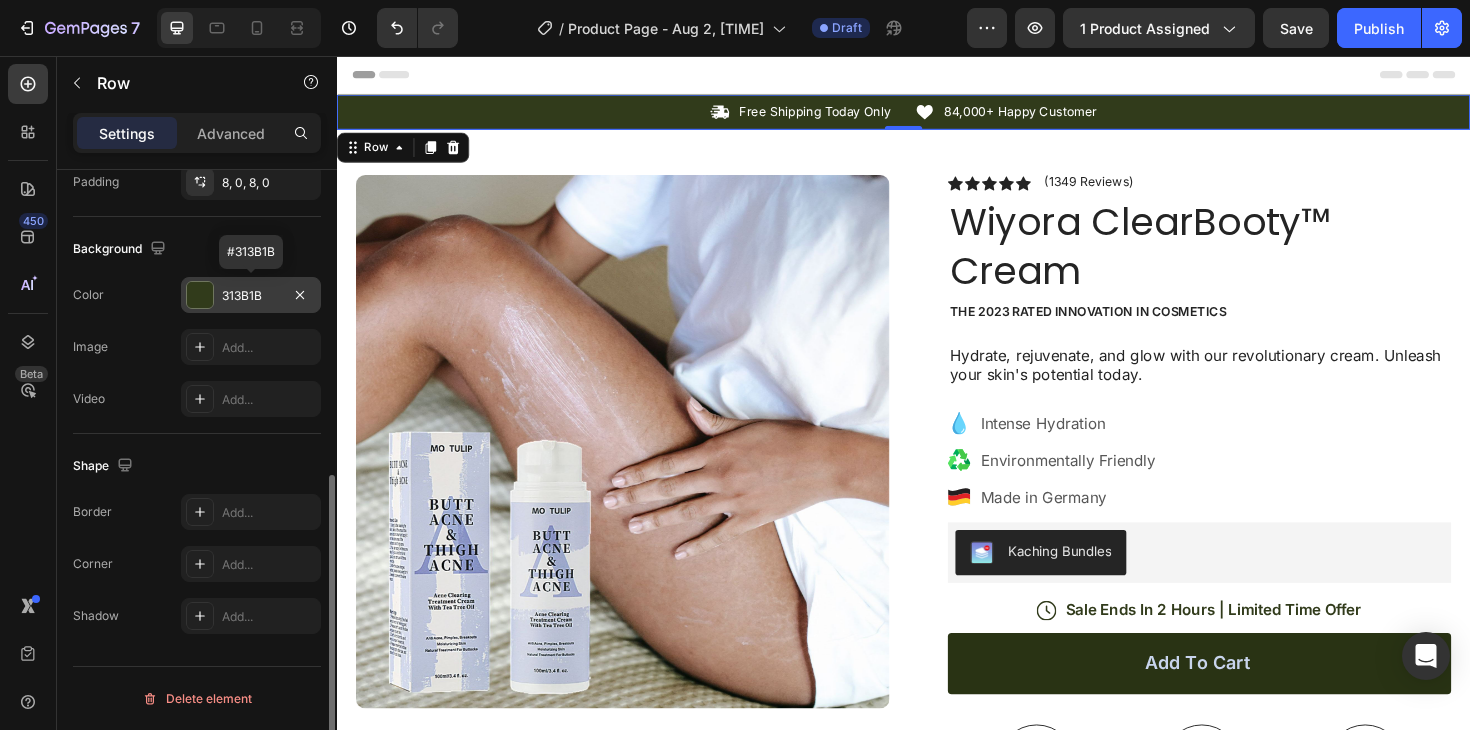 click on "313B1B" at bounding box center (251, 295) 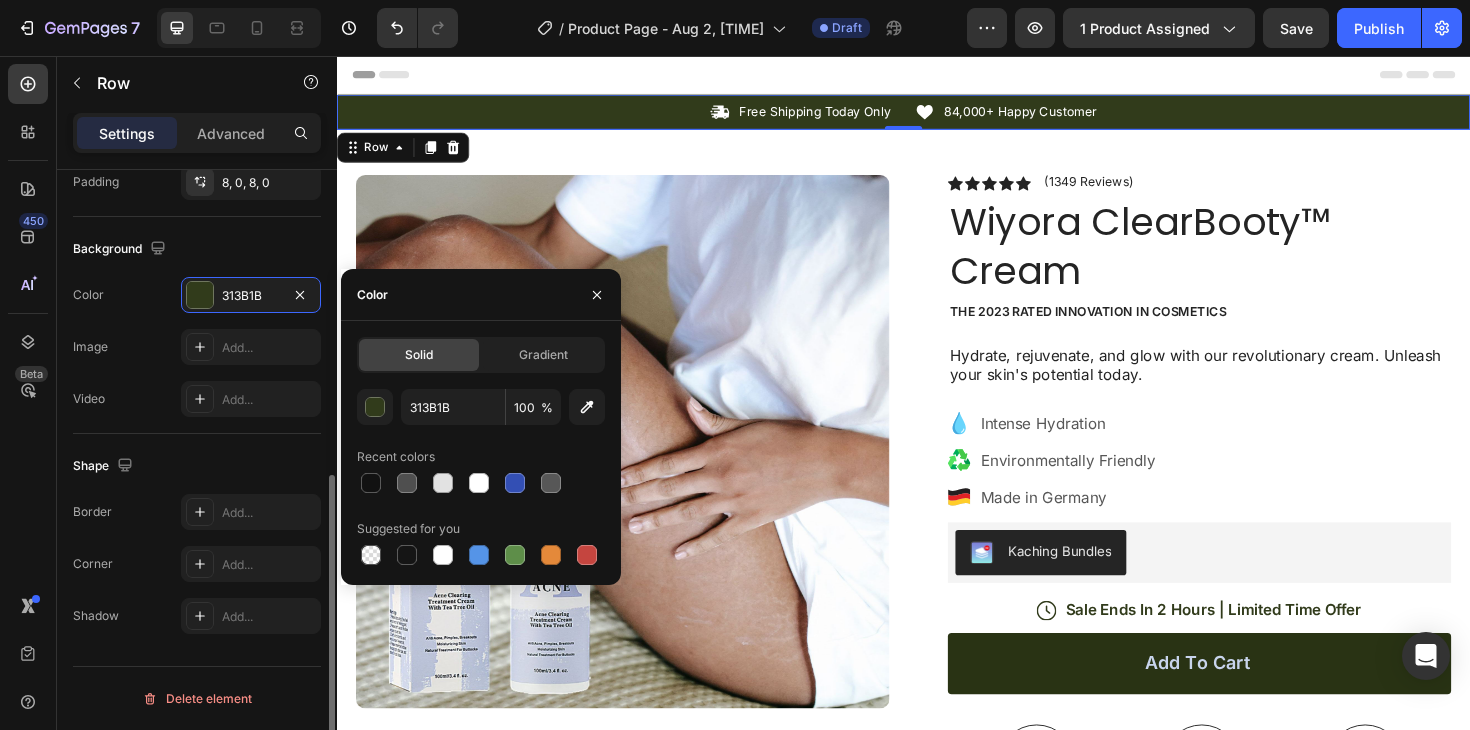 click on "Shape Border Add... Corner Add... Shadow Add..." 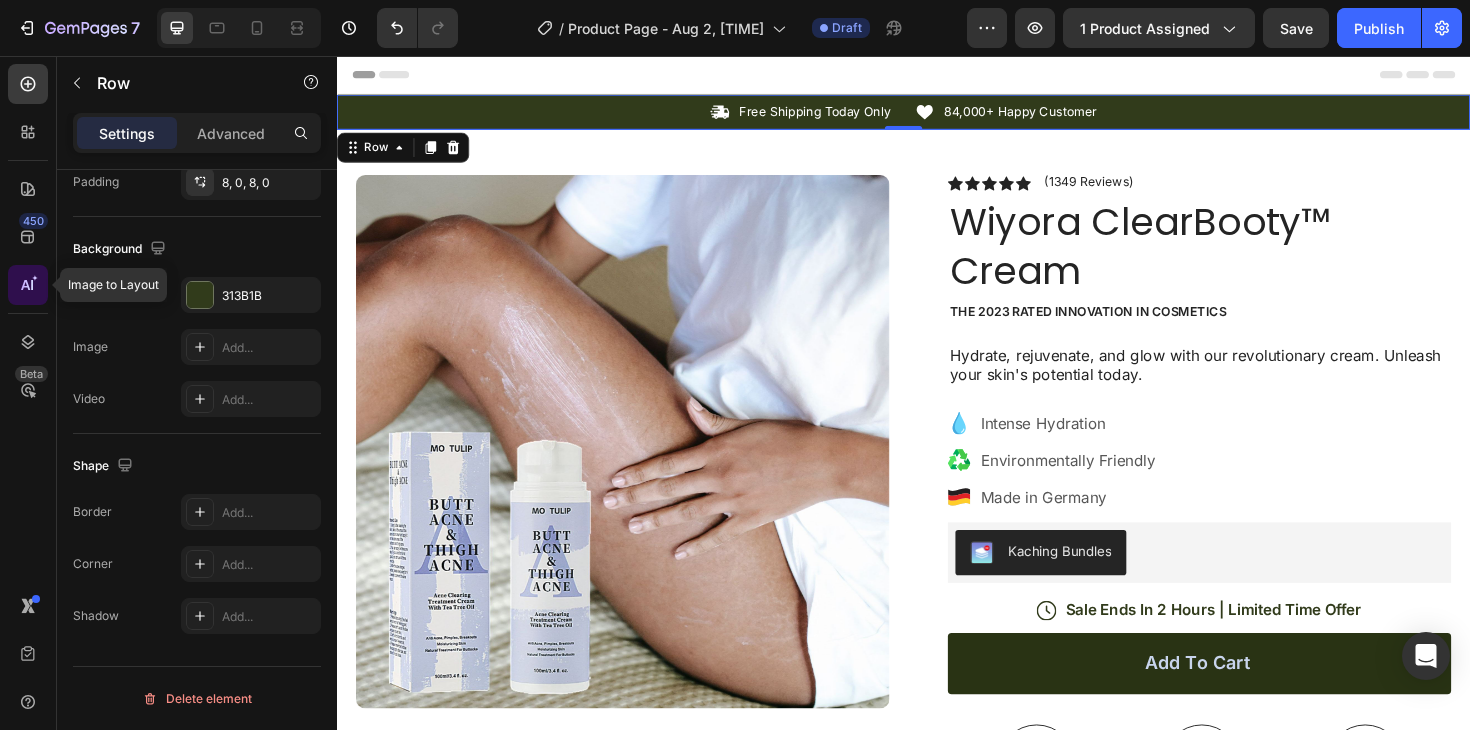 click 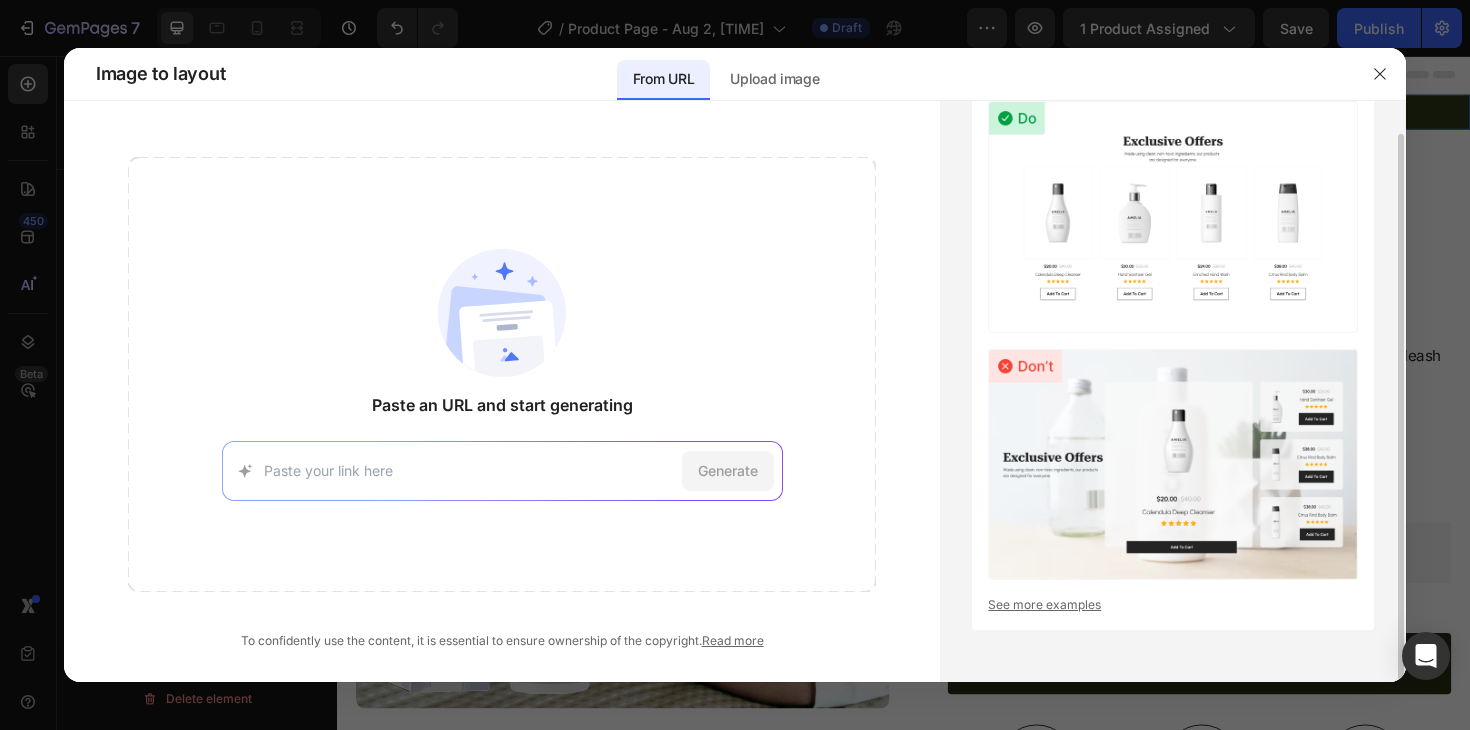 scroll, scrollTop: 0, scrollLeft: 0, axis: both 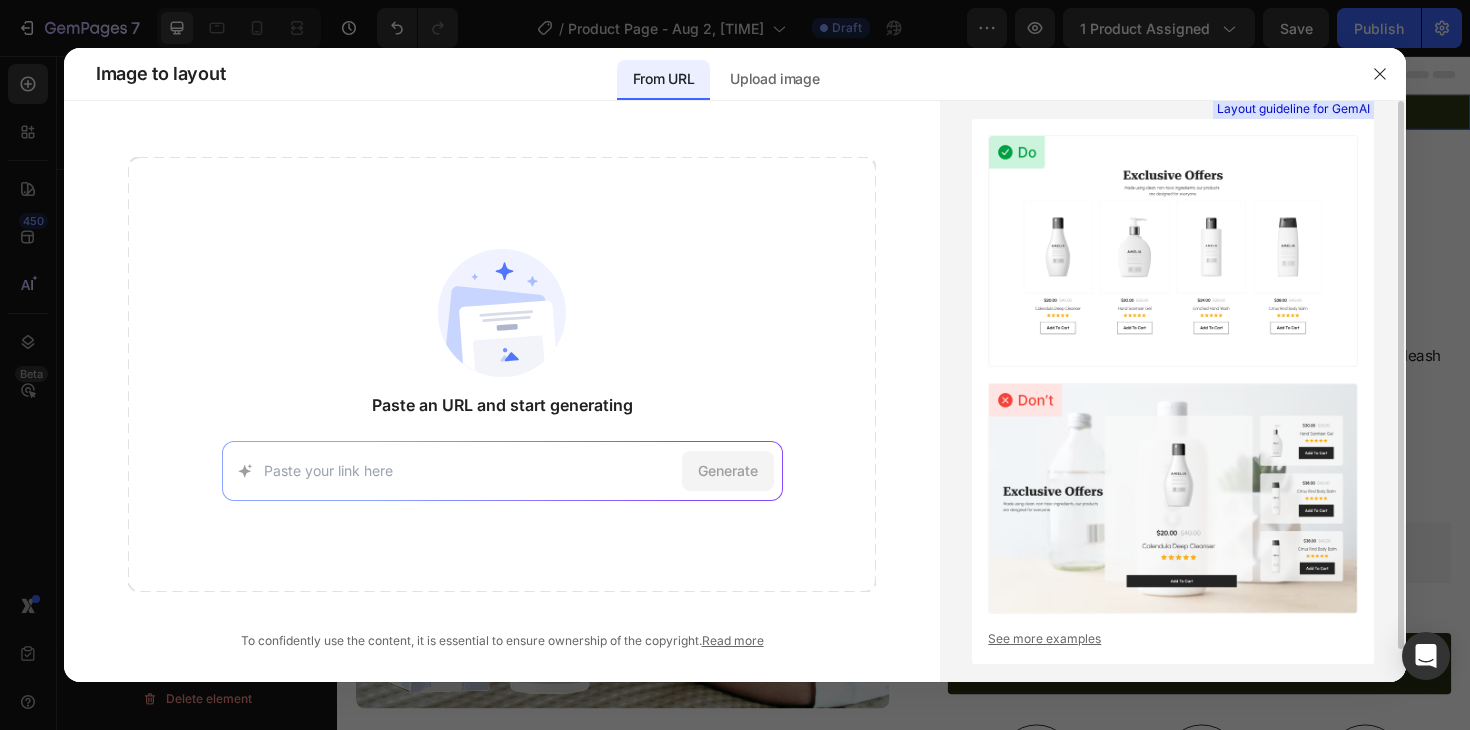 click on "See more examples" at bounding box center (1173, 639) 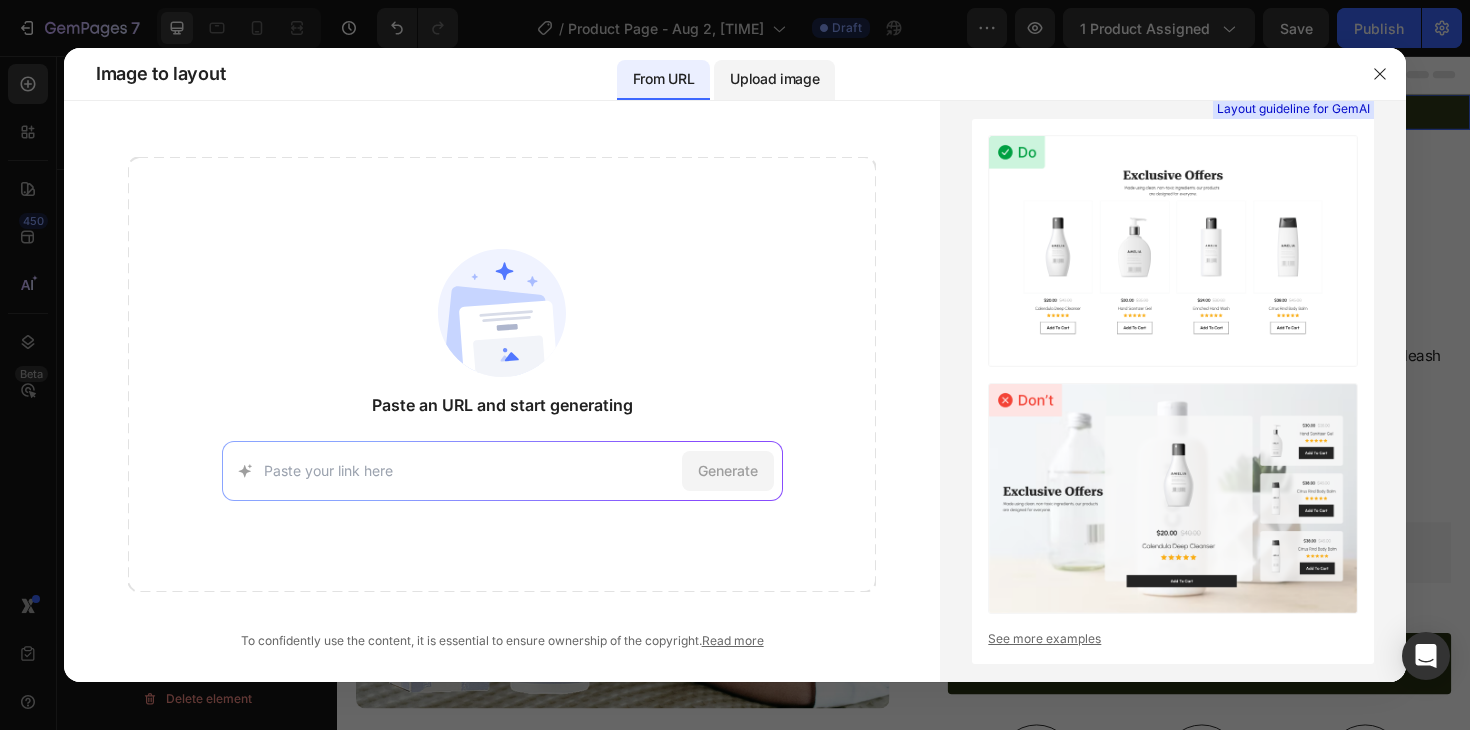 click on "Upload image" at bounding box center (774, 79) 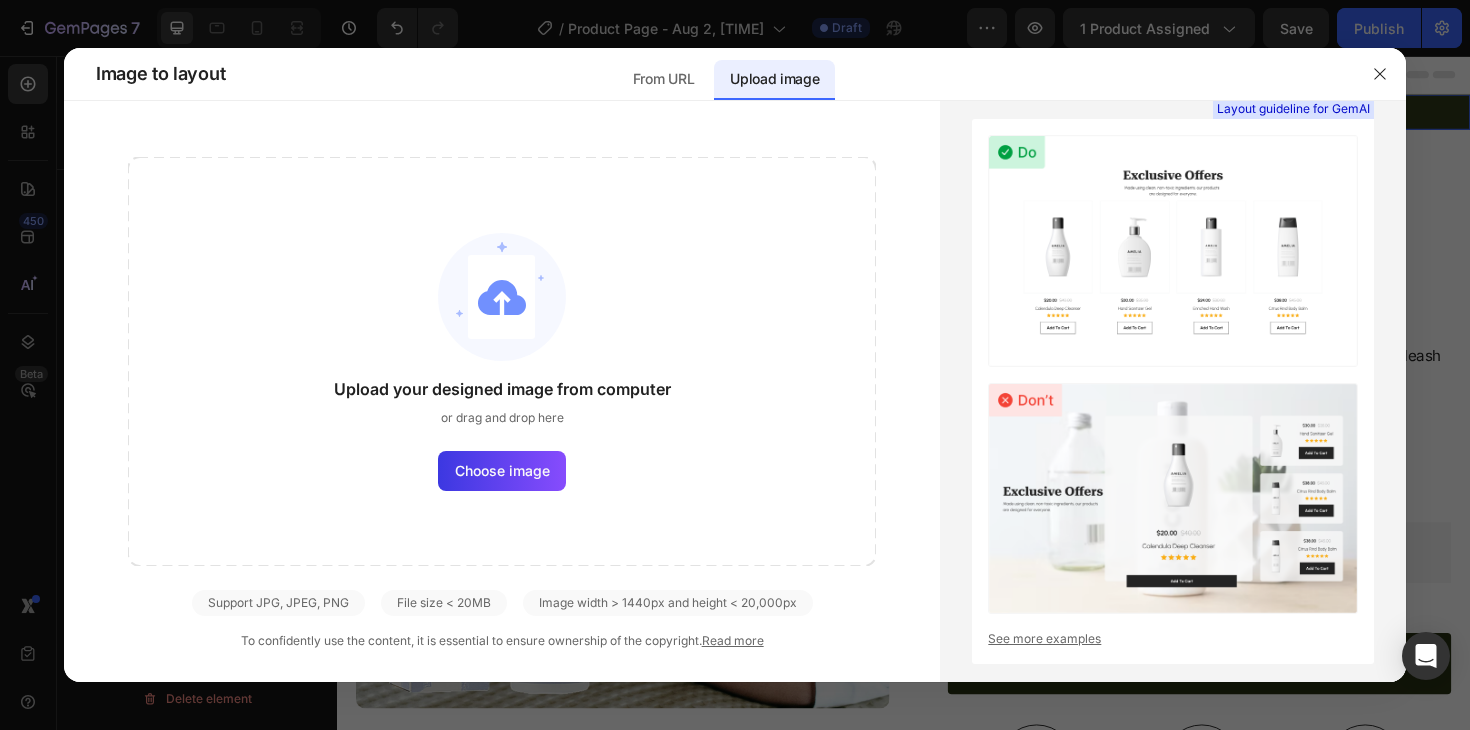click on "Upload your designed image from computer or drag and drop here Choose image" 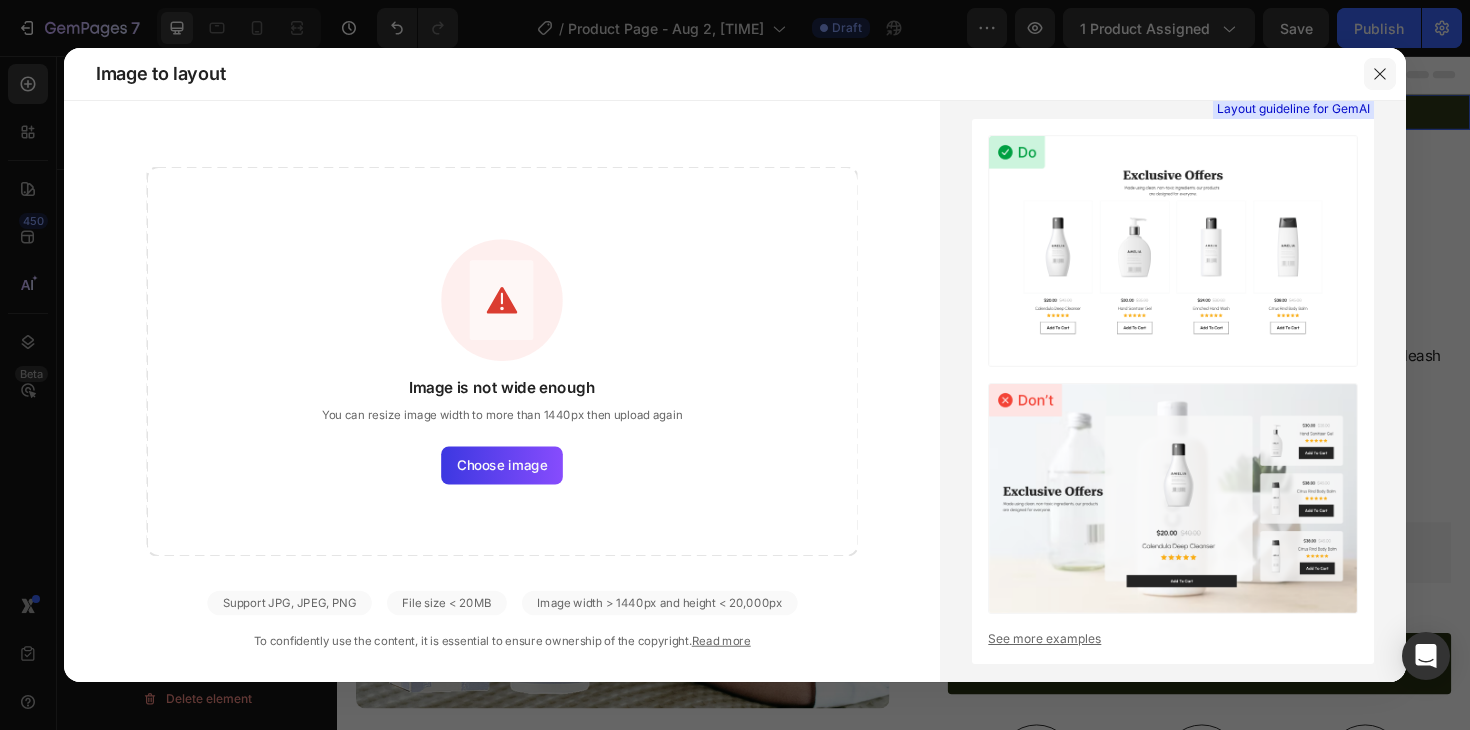 click 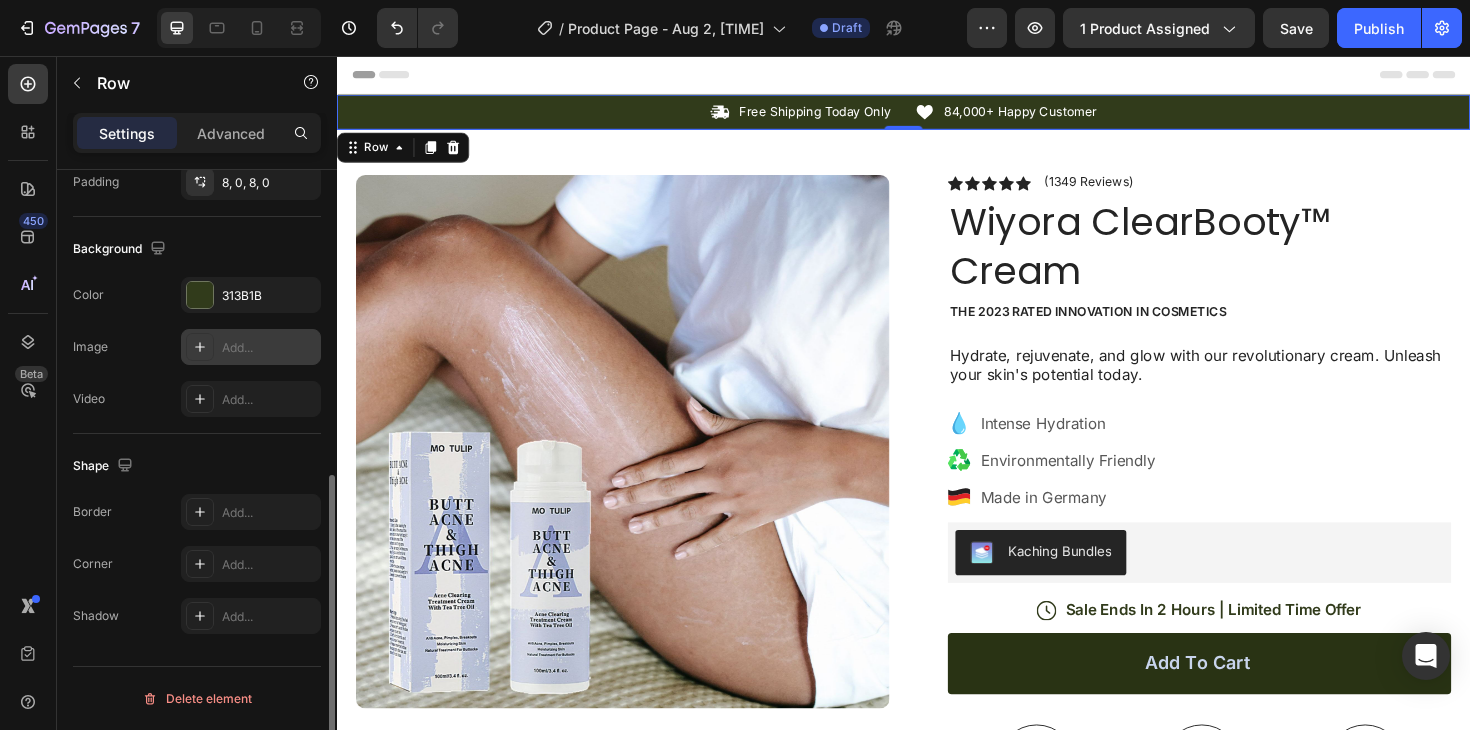 click on "Add..." at bounding box center (251, 347) 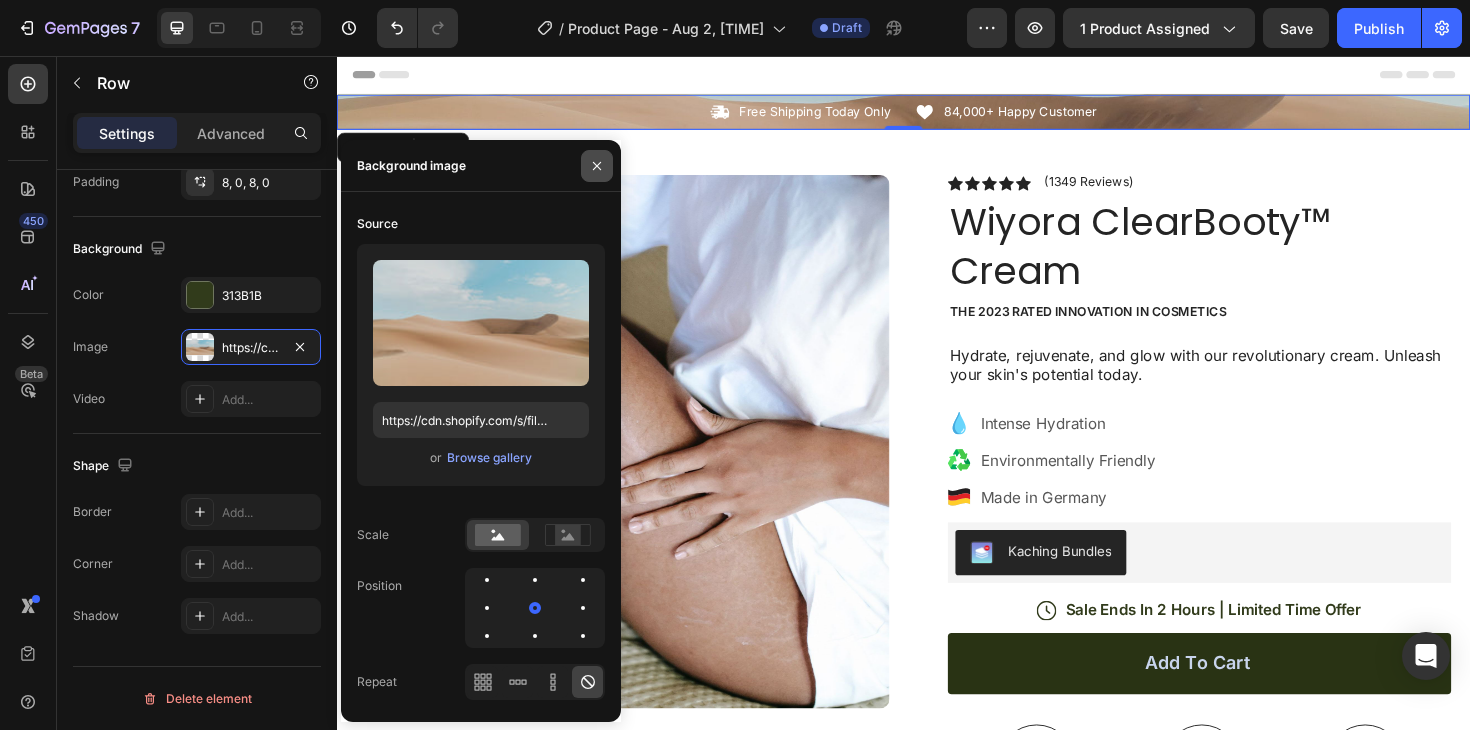 click 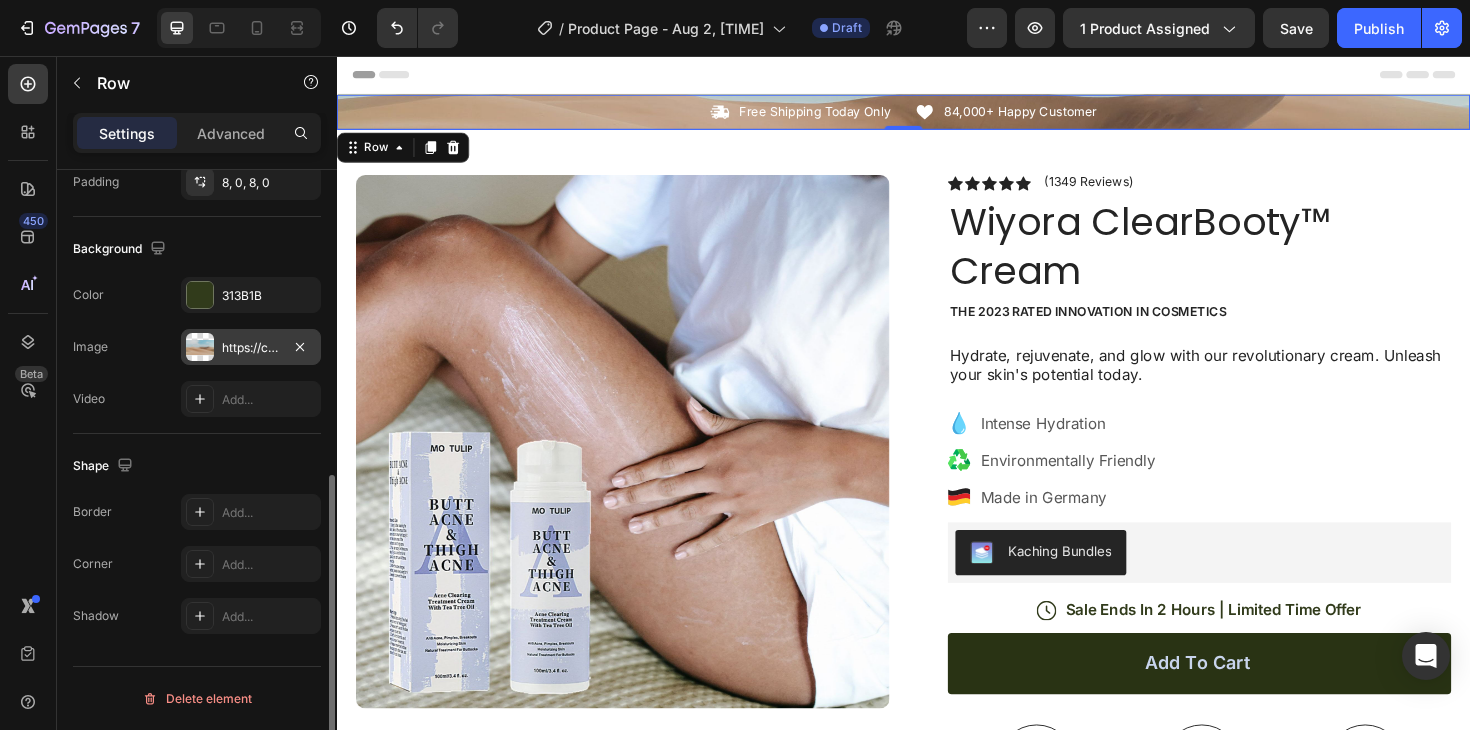 click on "https://cdn.shopify.com/s/files/1/2005/9307/files/background_settings.jpg" at bounding box center (251, 348) 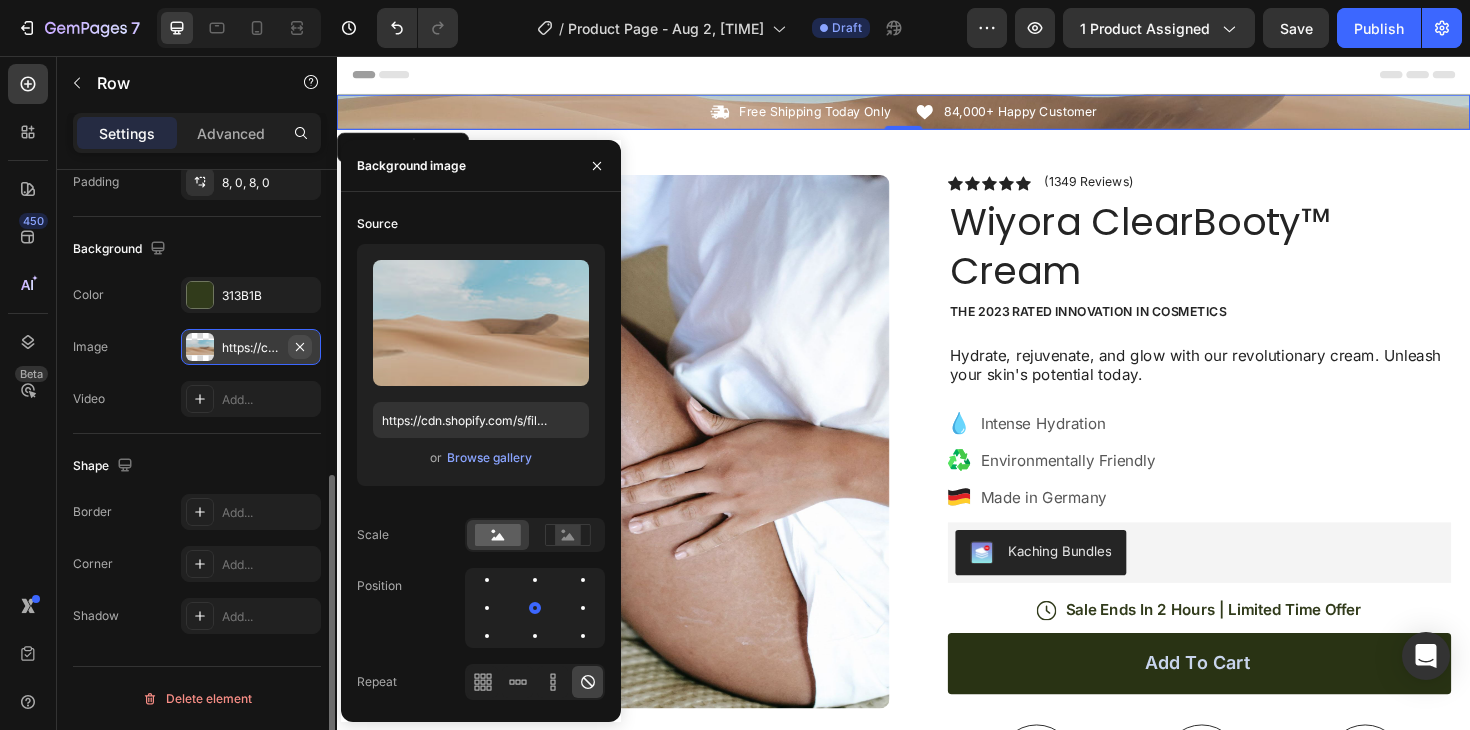 click 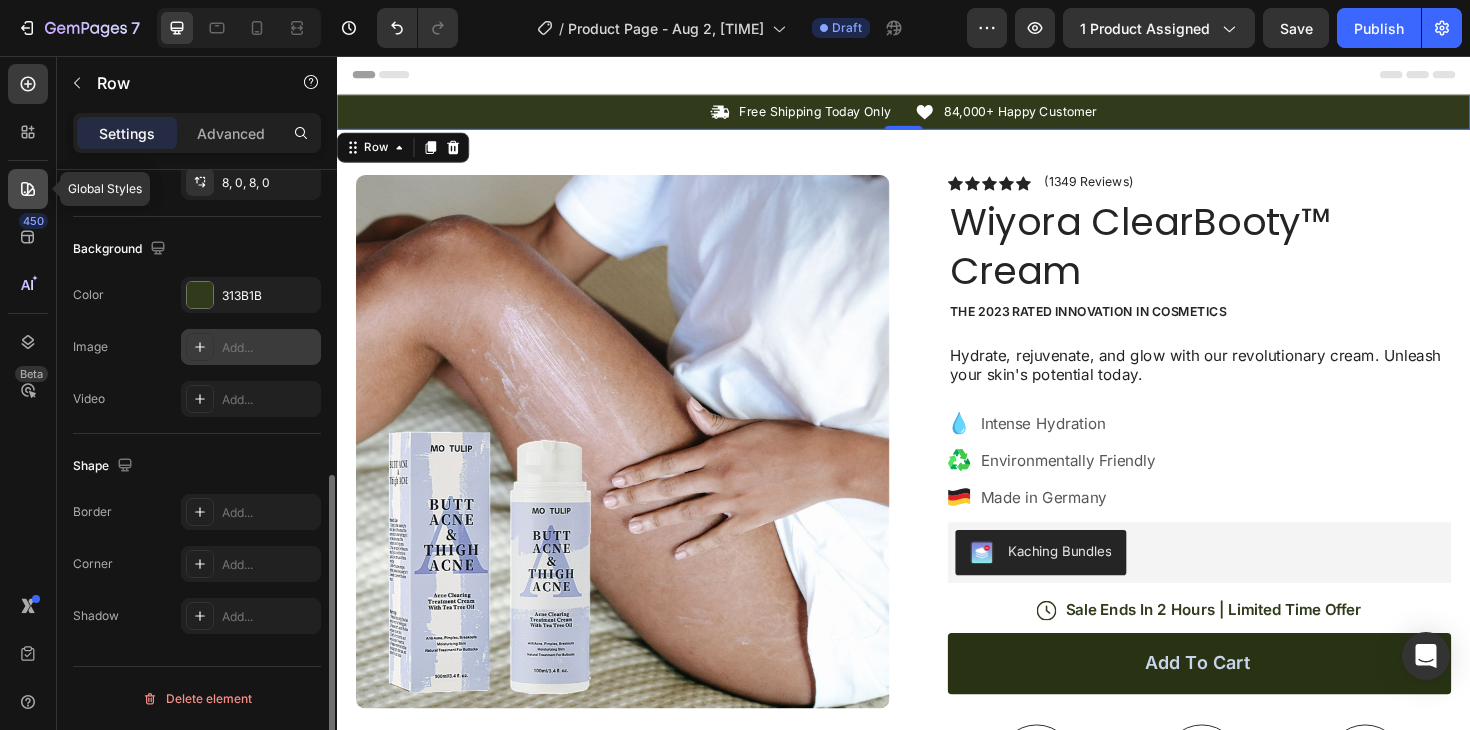 click 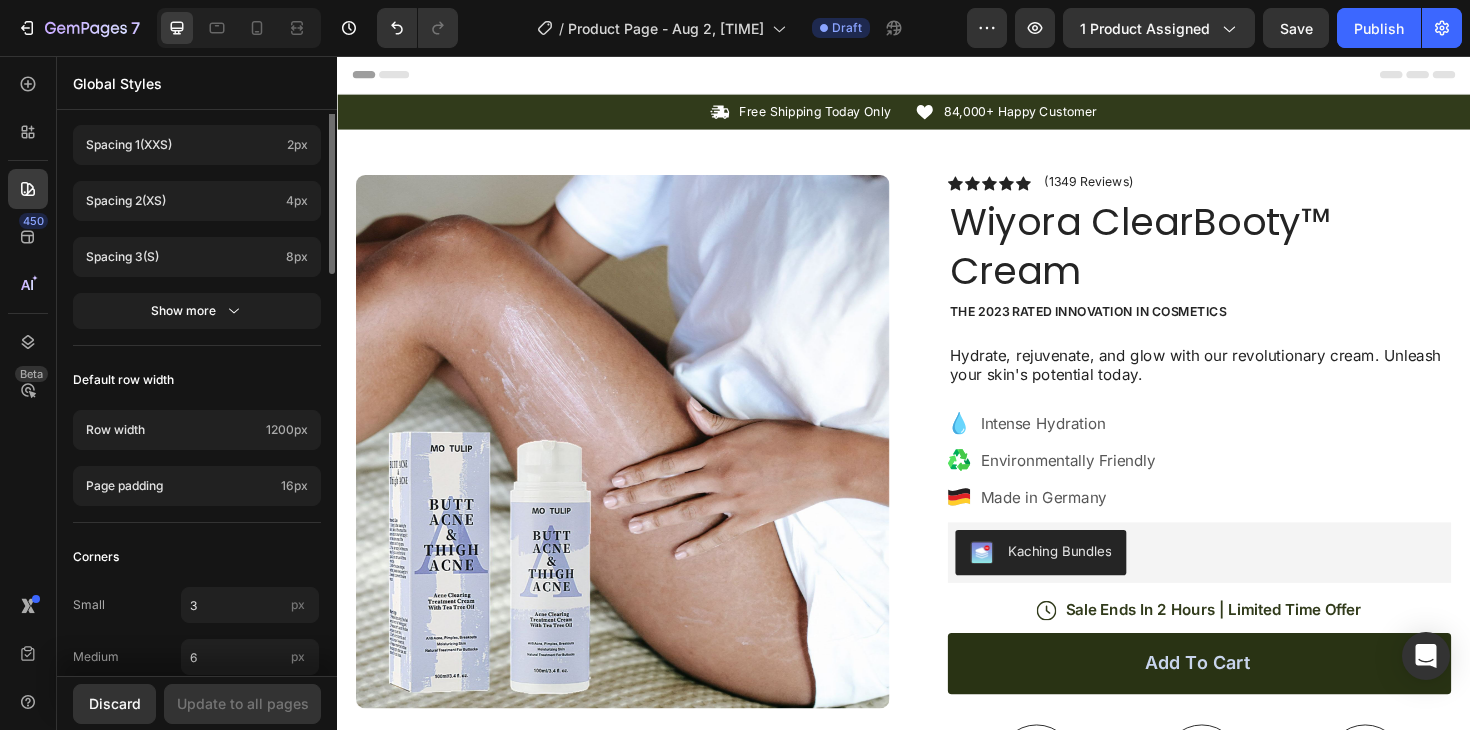 scroll, scrollTop: 902, scrollLeft: 0, axis: vertical 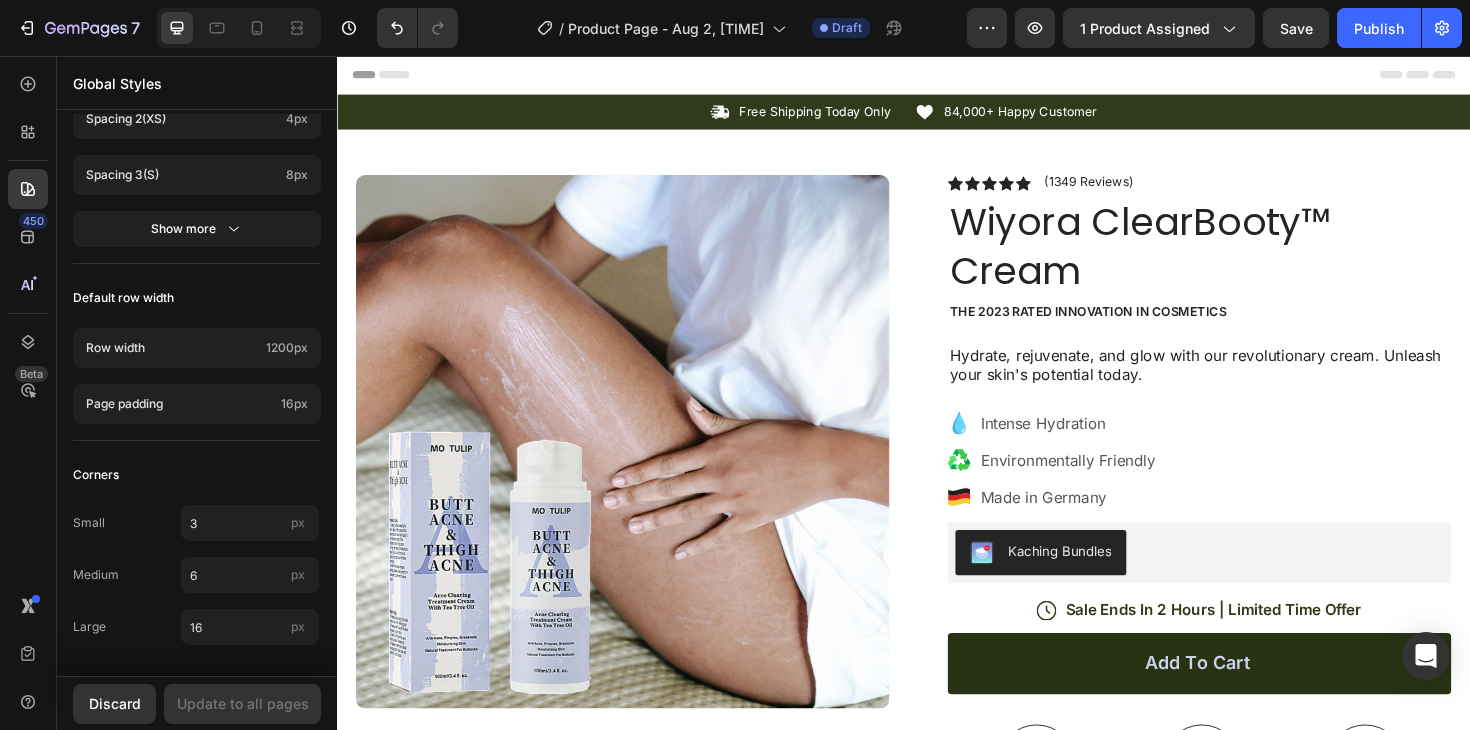 click on "Header" at bounding box center [394, 76] 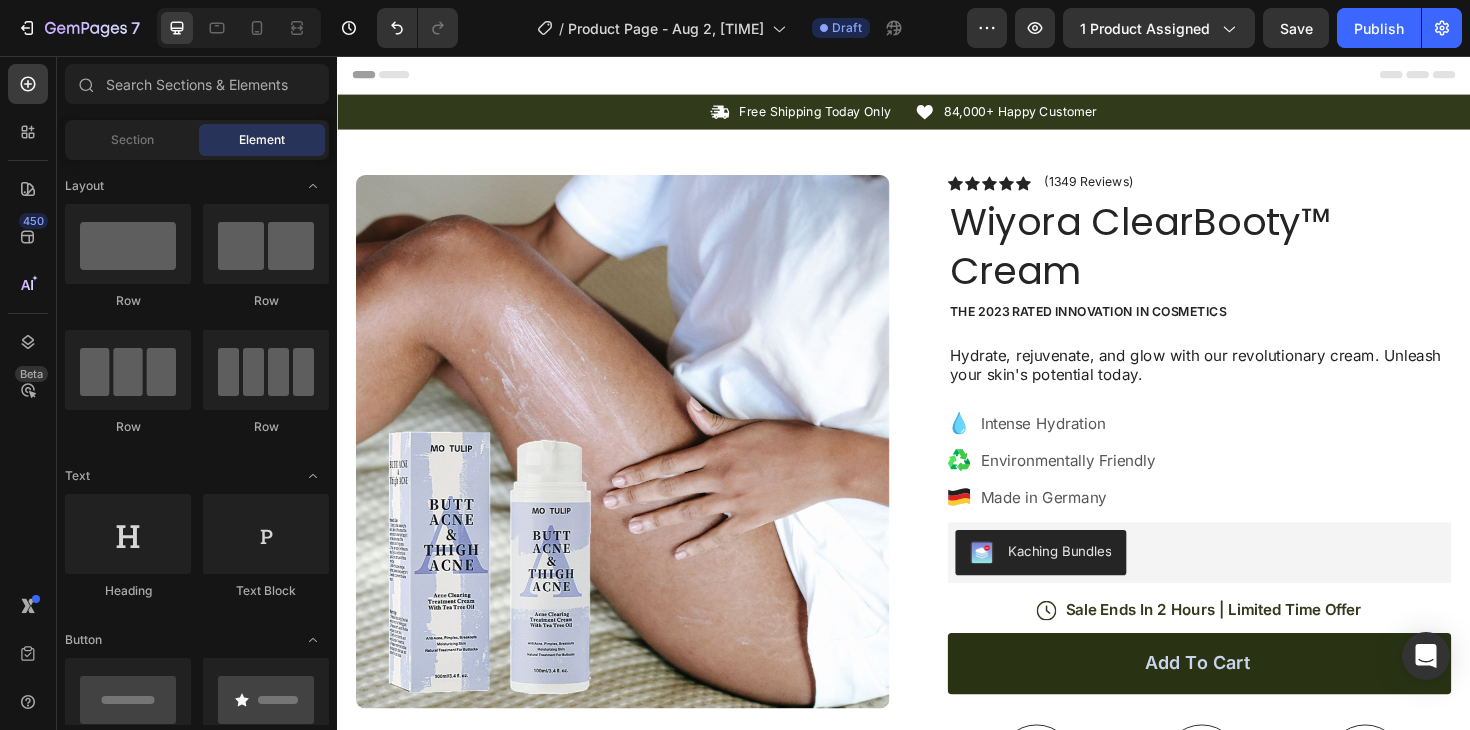 scroll, scrollTop: 5494, scrollLeft: 0, axis: vertical 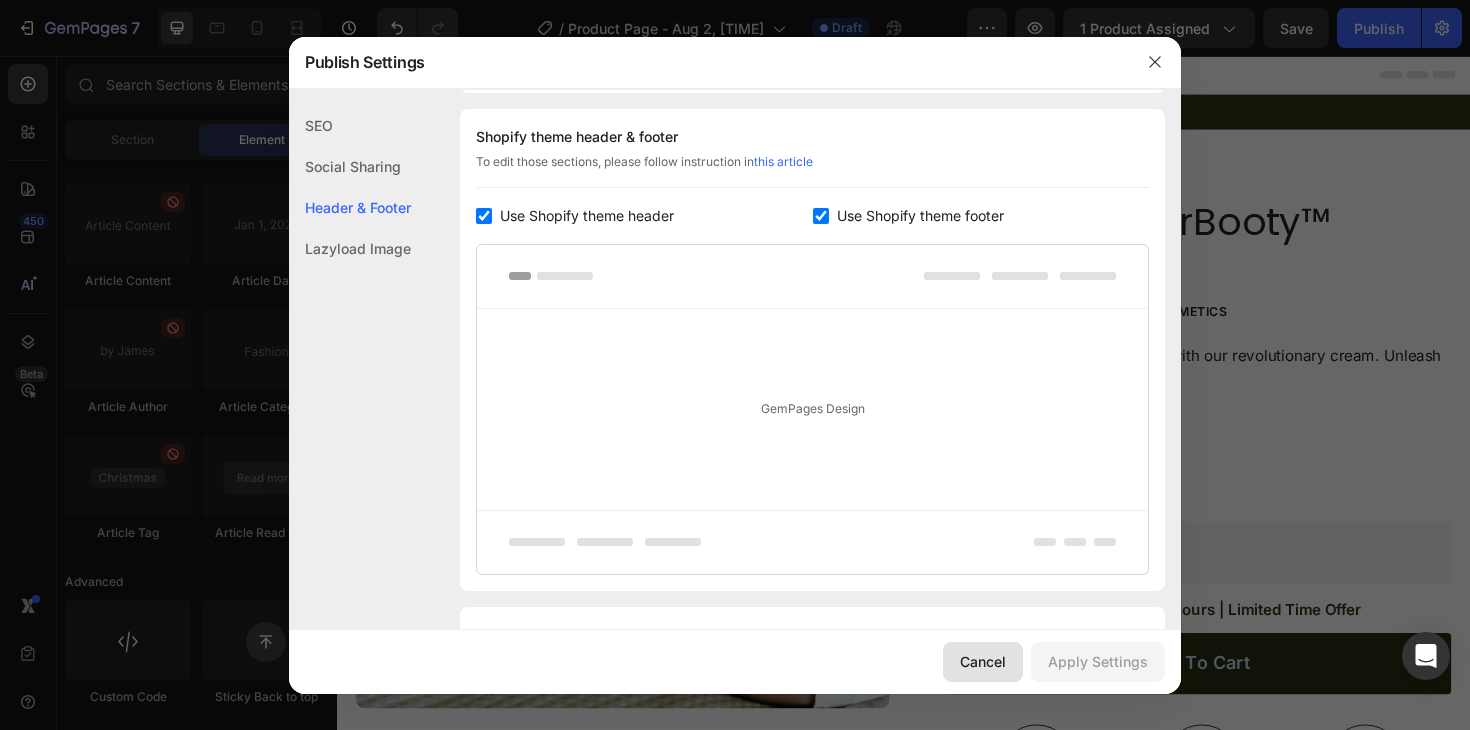 click on "Cancel" at bounding box center [983, 661] 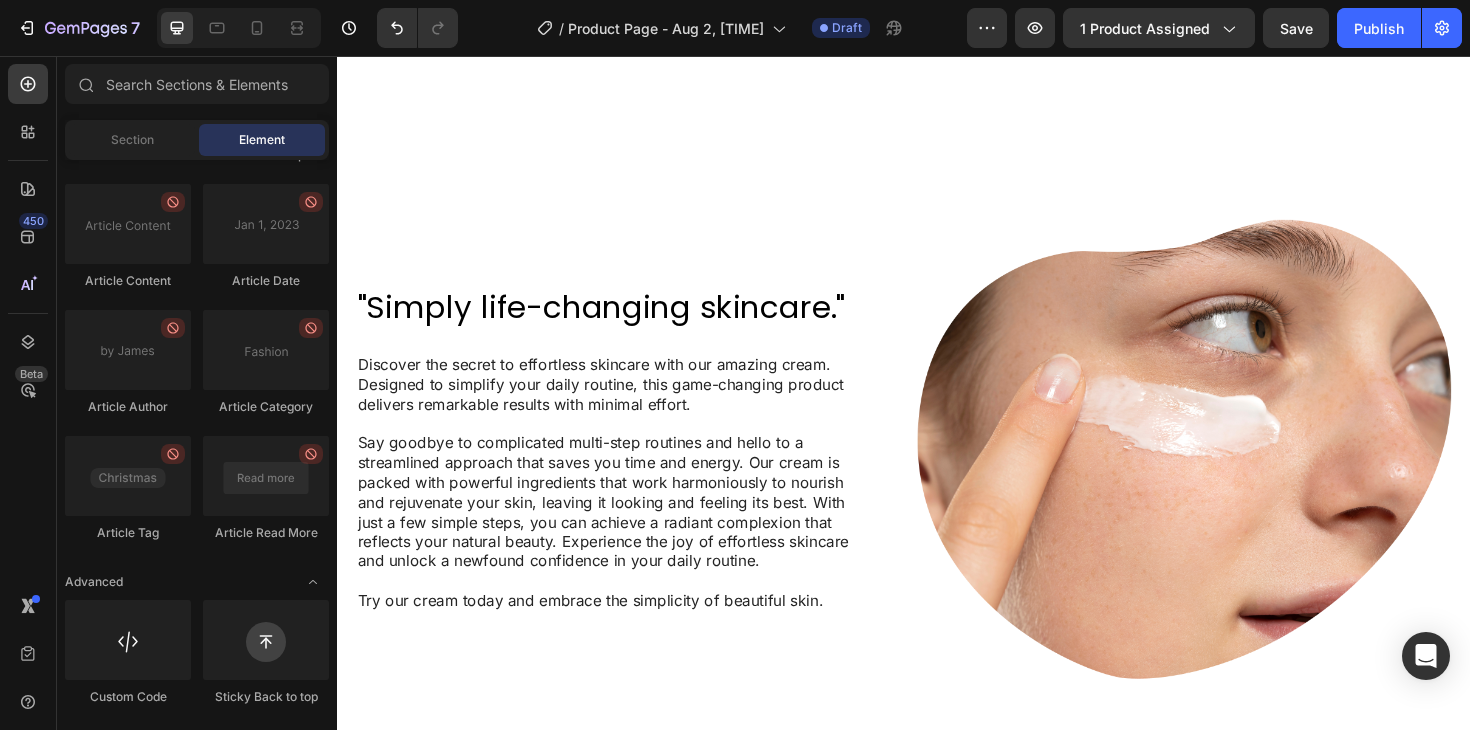 scroll, scrollTop: 0, scrollLeft: 0, axis: both 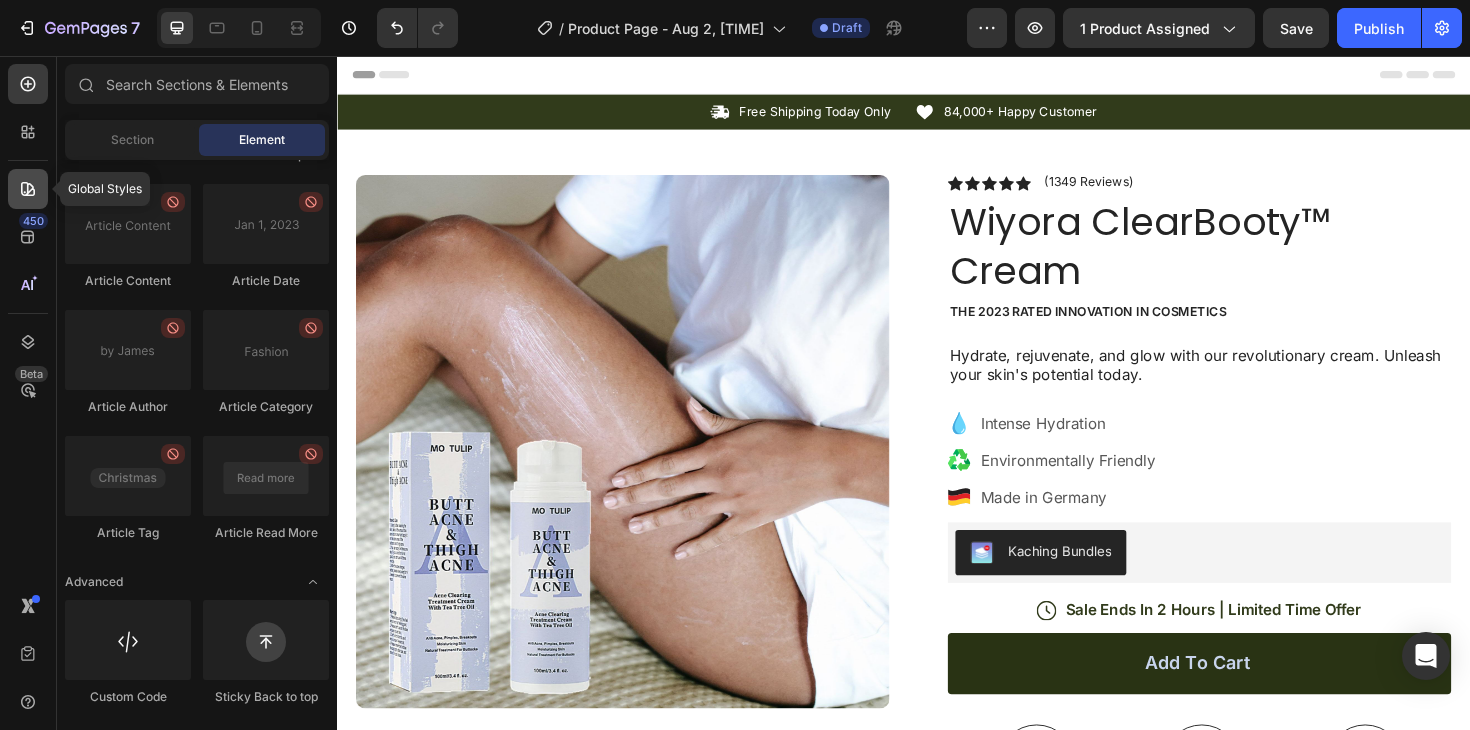 click 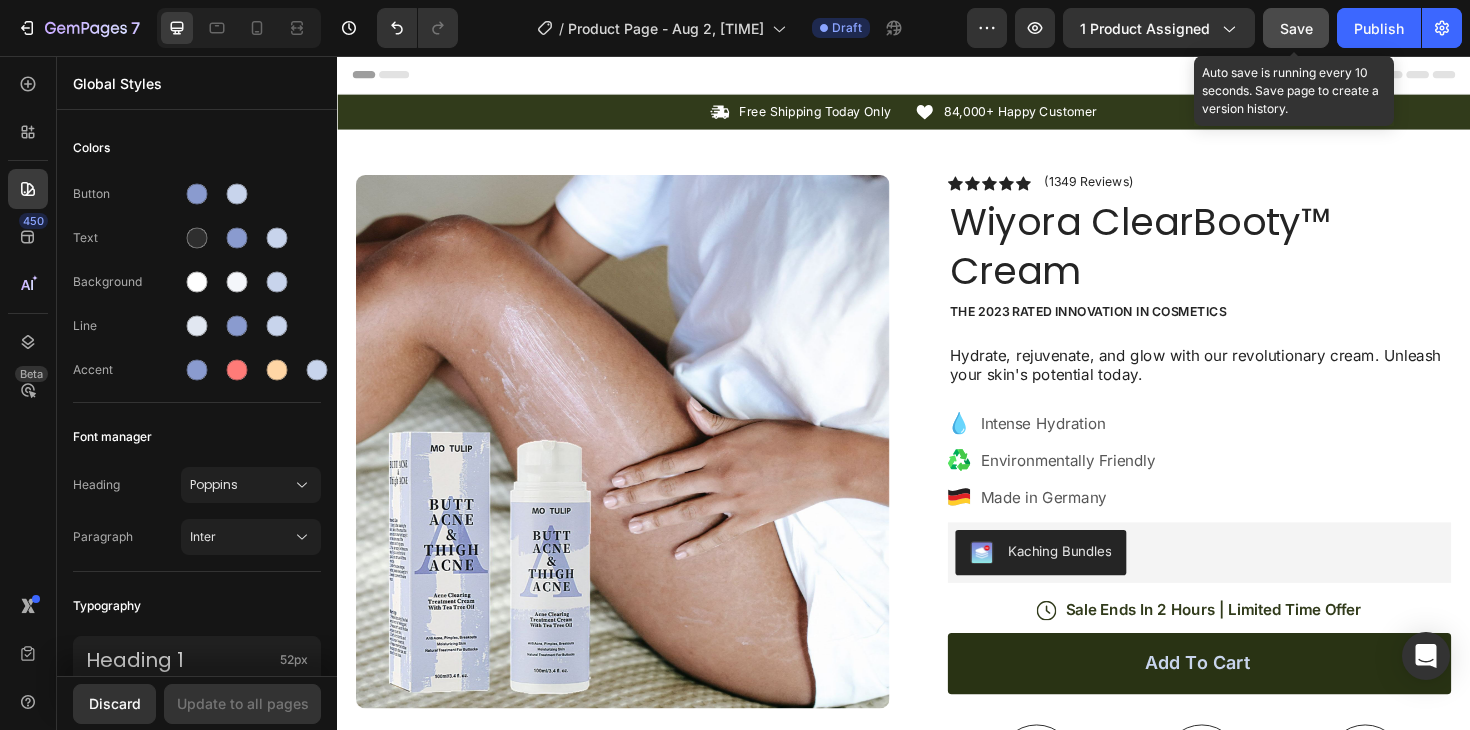 click on "Save" 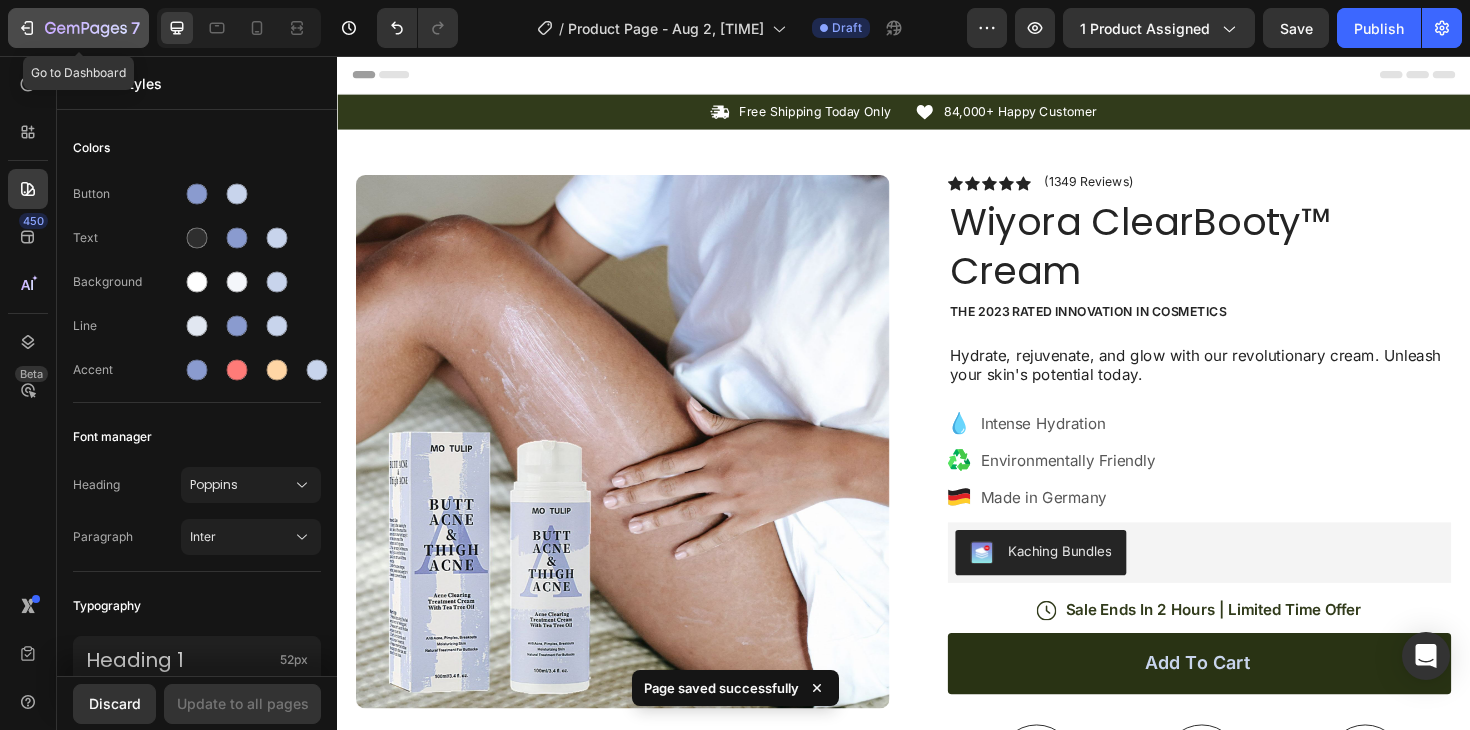 click on "7" at bounding box center [78, 28] 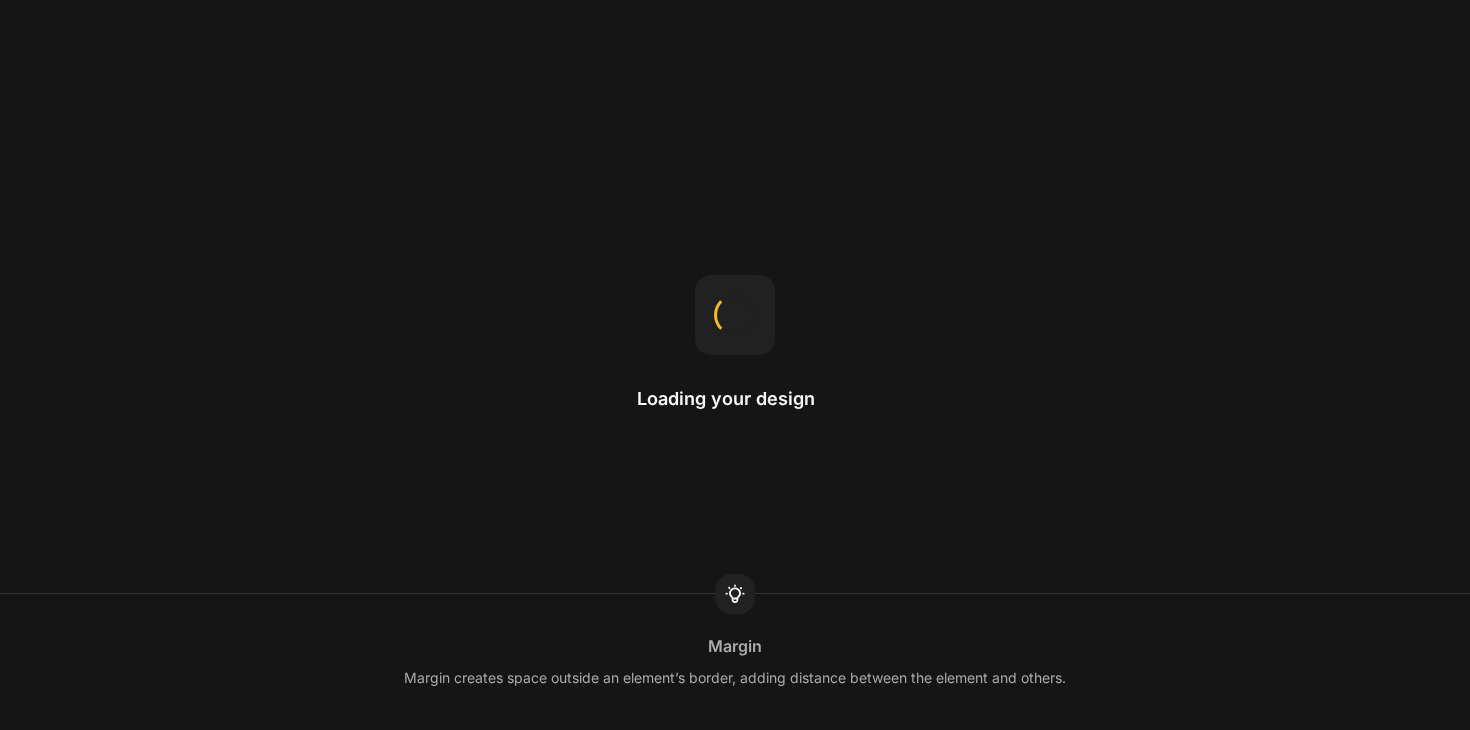 scroll, scrollTop: 0, scrollLeft: 0, axis: both 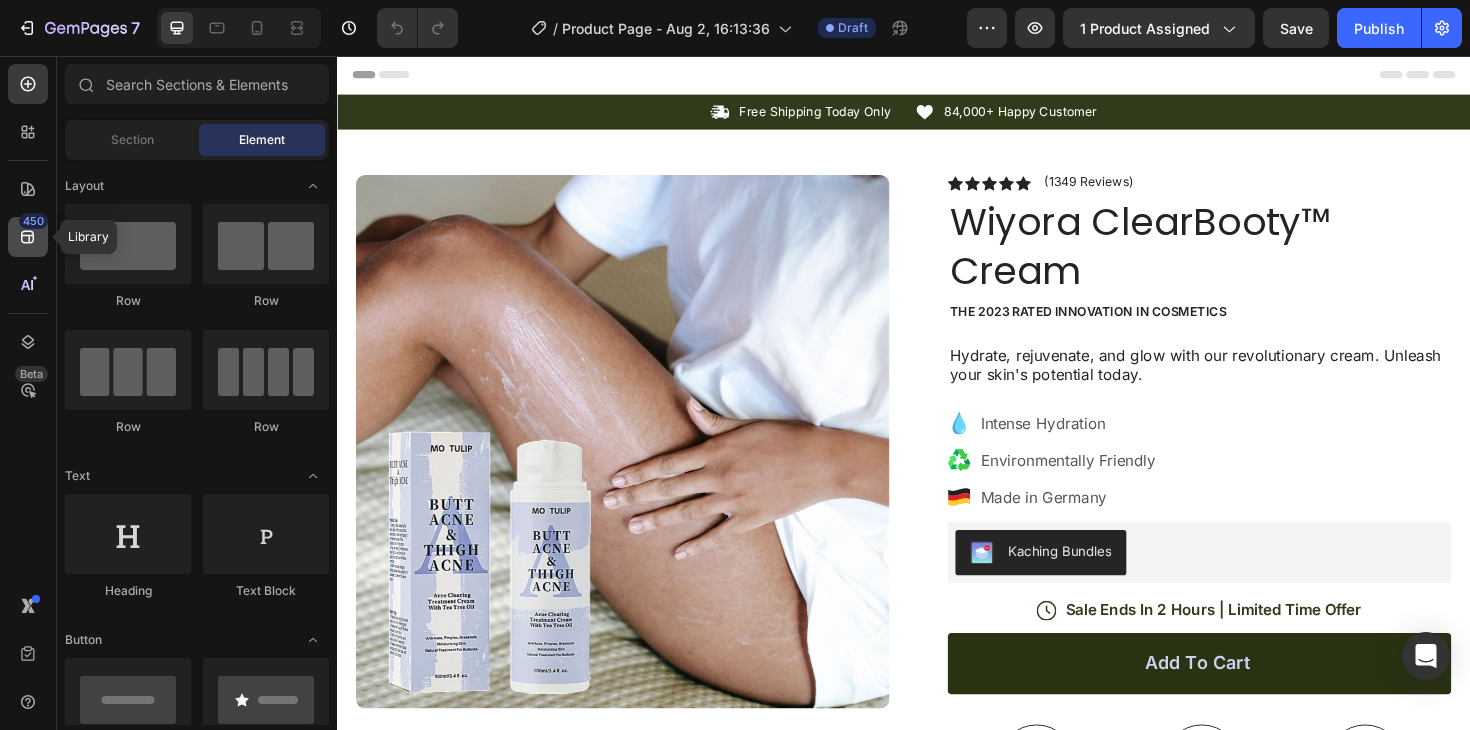 click 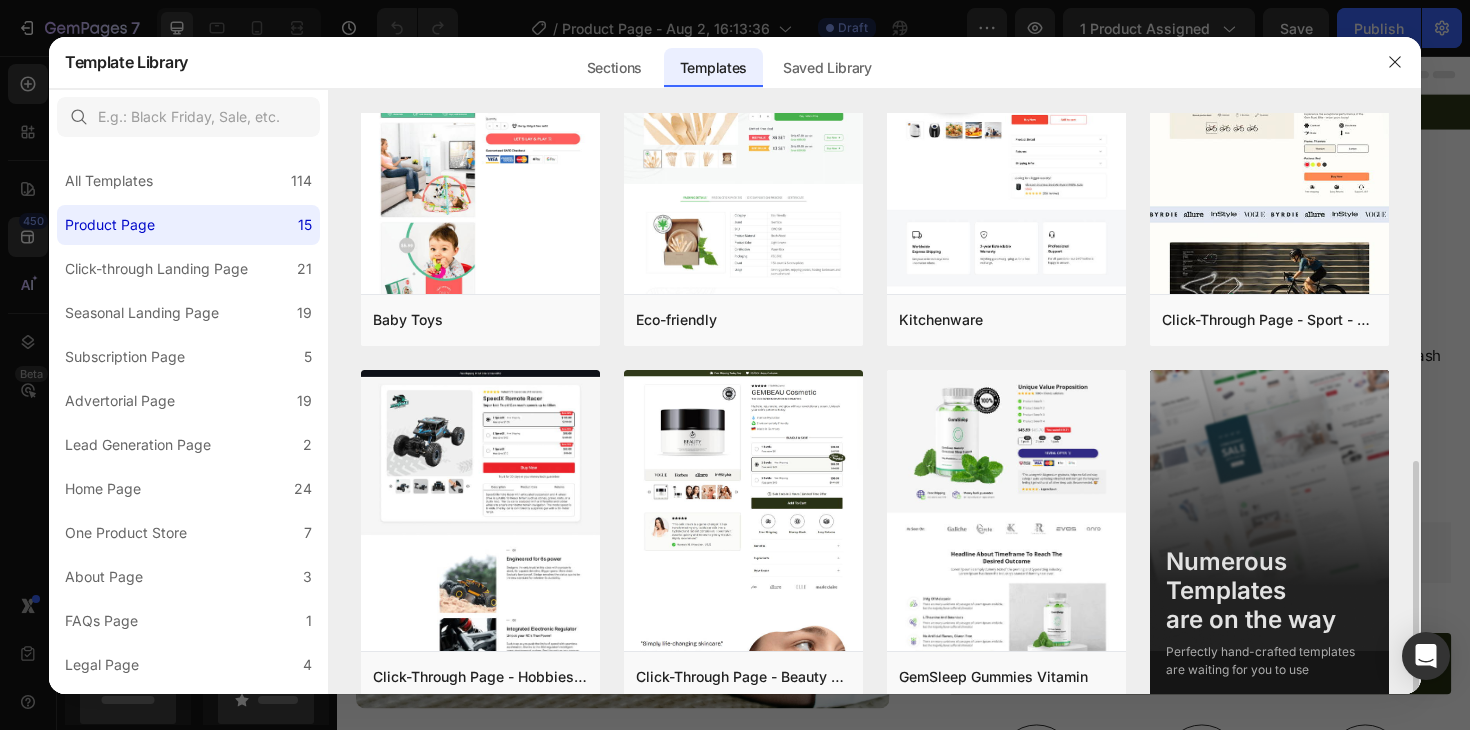 scroll, scrollTop: 826, scrollLeft: 0, axis: vertical 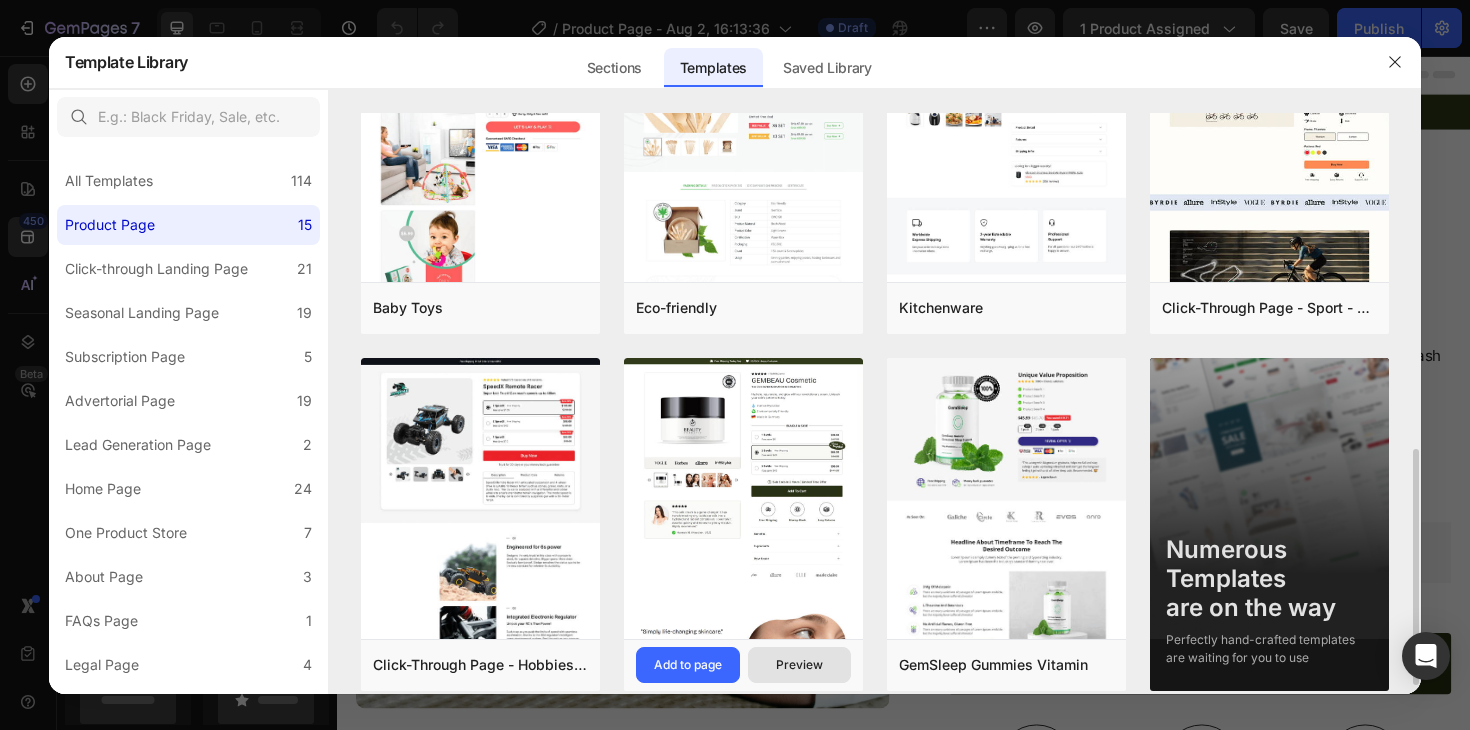 click on "Preview" at bounding box center (800, 665) 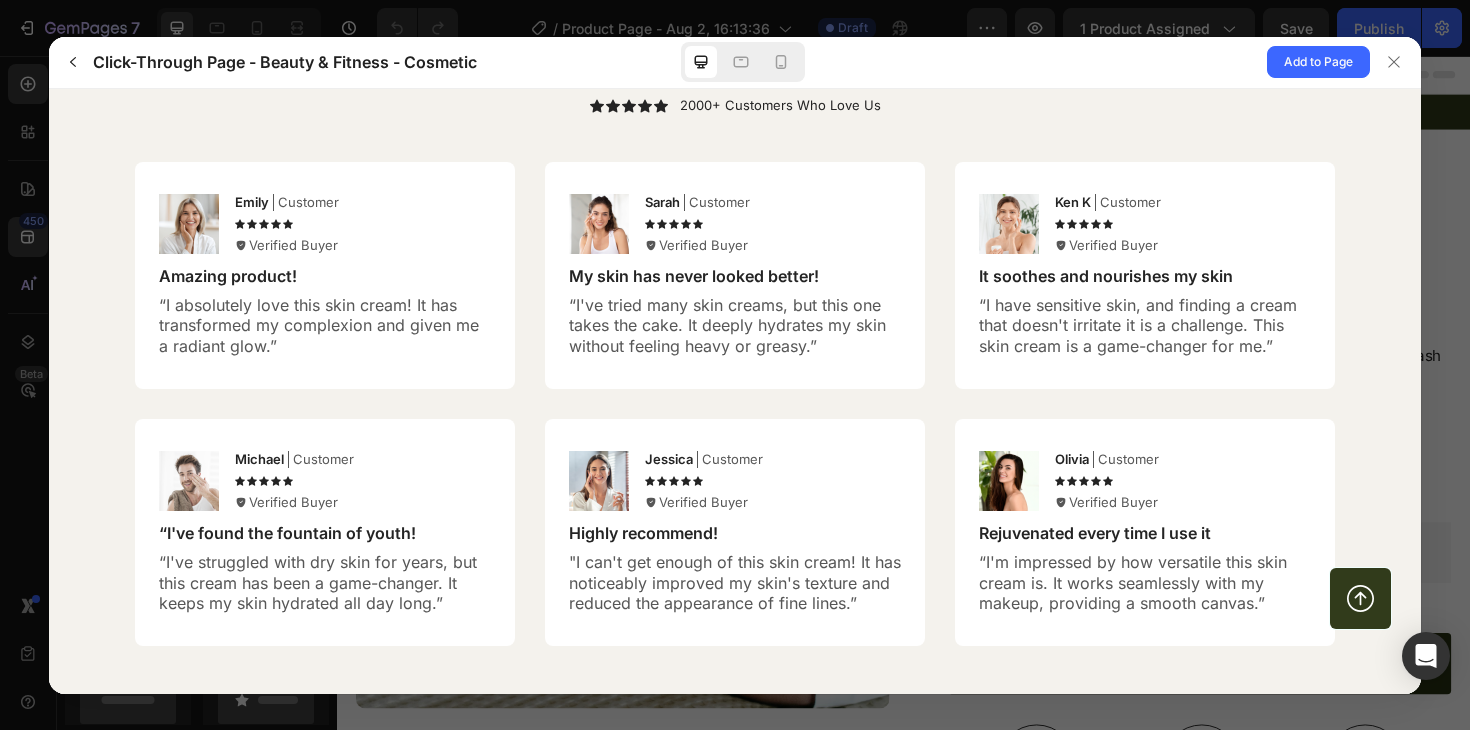 scroll, scrollTop: 5398, scrollLeft: 0, axis: vertical 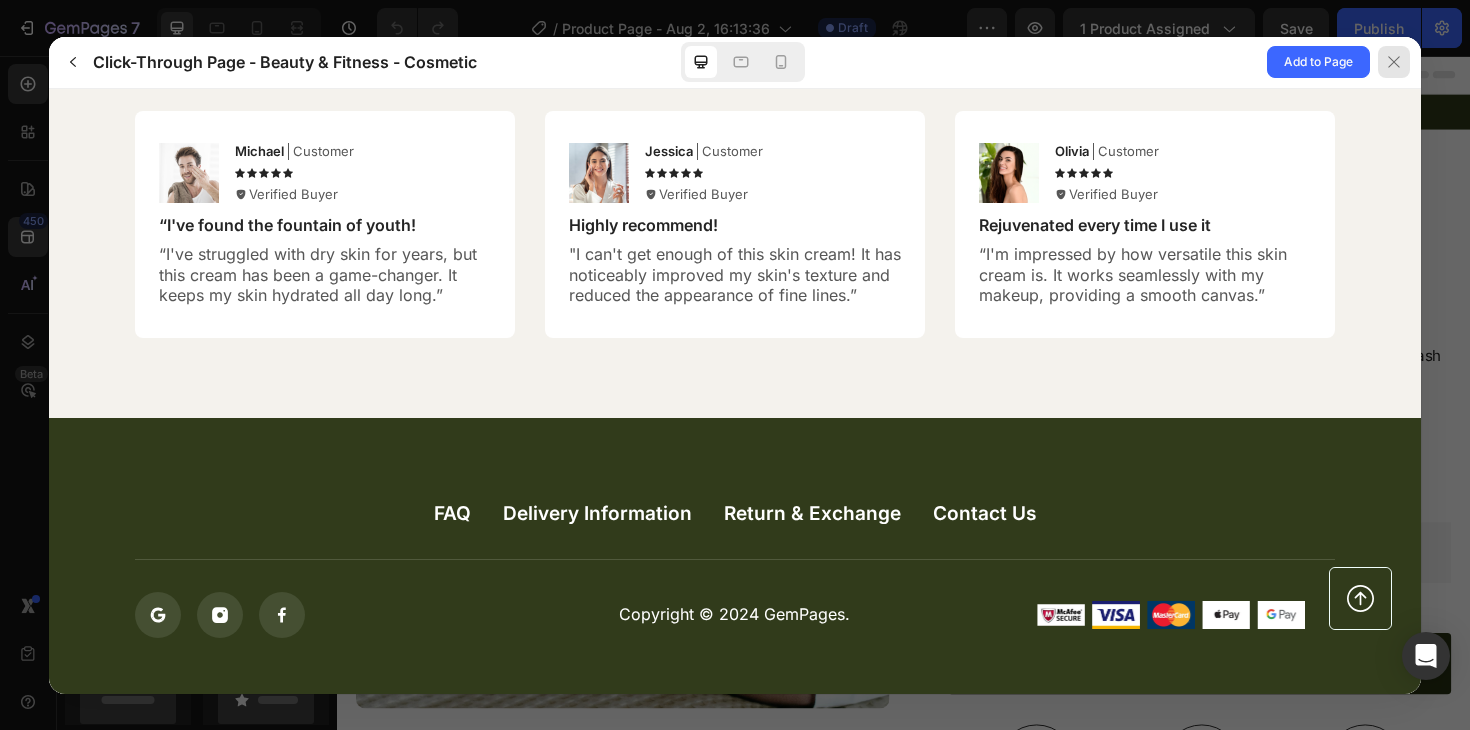 click at bounding box center (1394, 62) 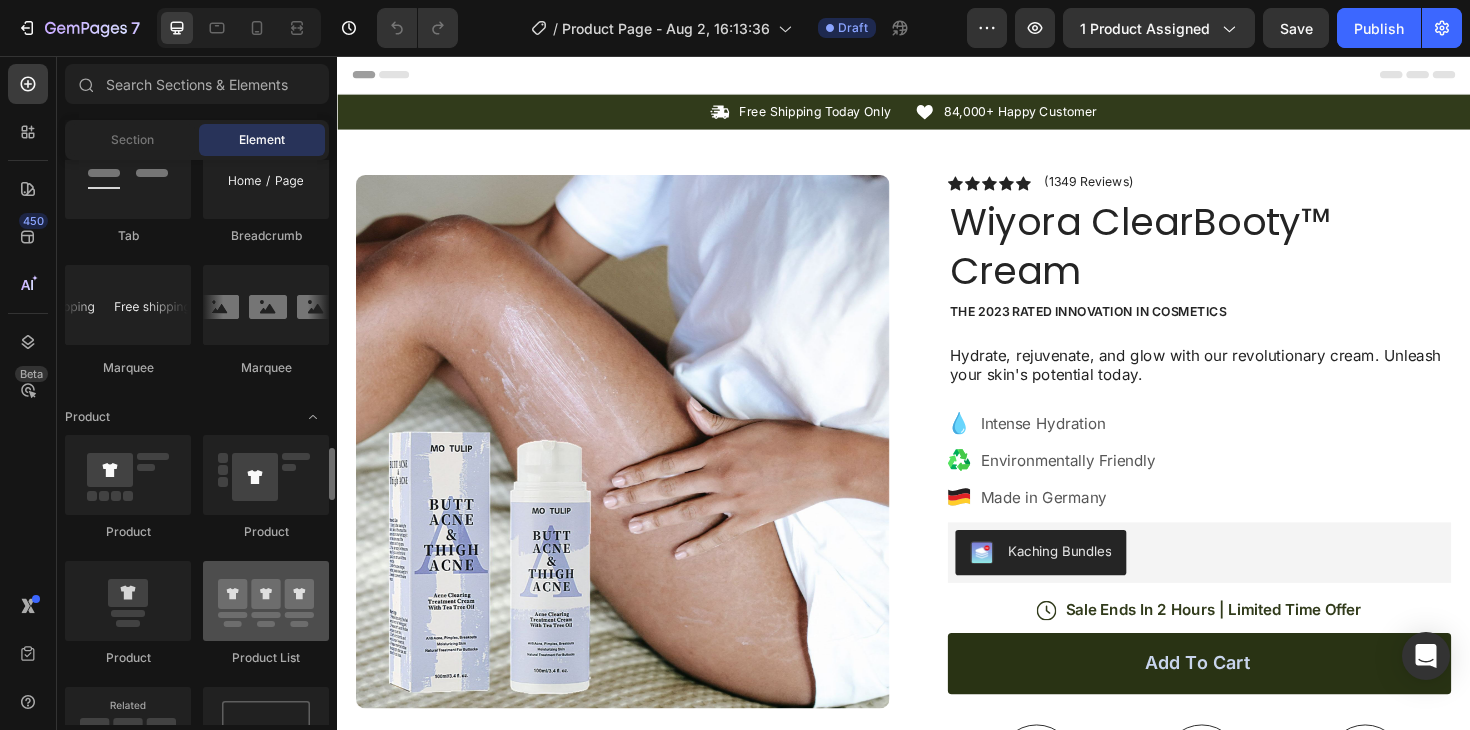 scroll, scrollTop: 2381, scrollLeft: 0, axis: vertical 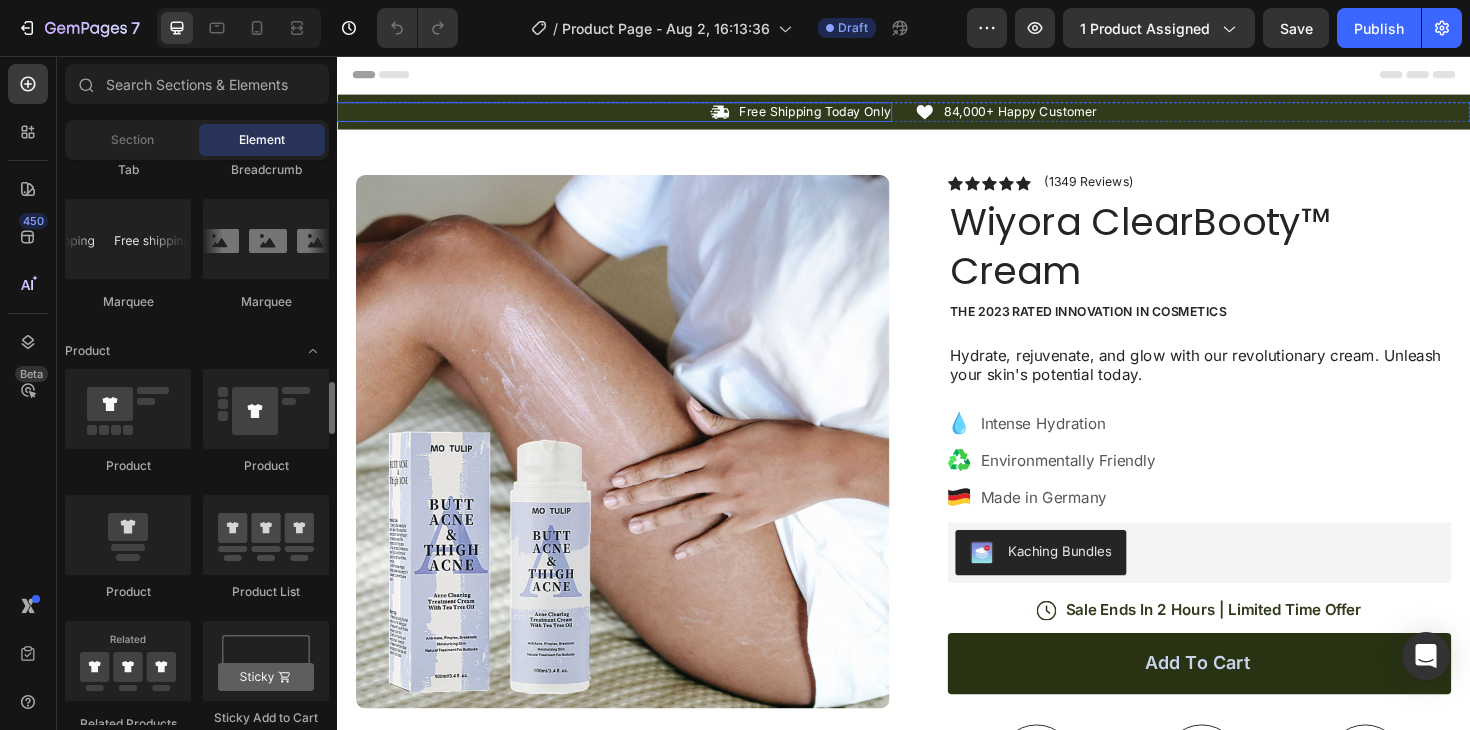 click on "Icon Free Shipping Today Only Text Block Row" at bounding box center (631, 115) 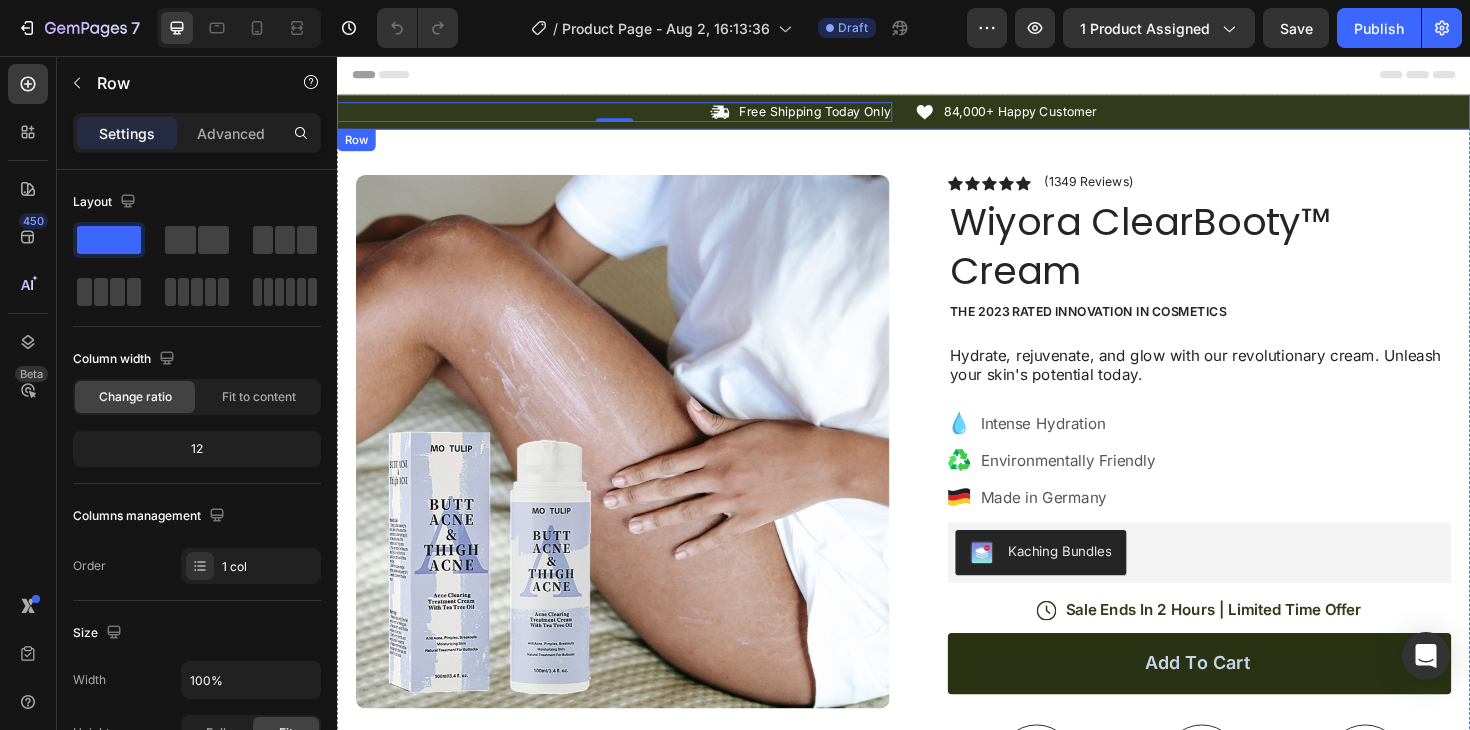 click on "Icon Free Shipping Today Only Text Block Row   0
Icon 84,000+ Happy Customer Text Block Row Carousel Row" at bounding box center (937, 115) 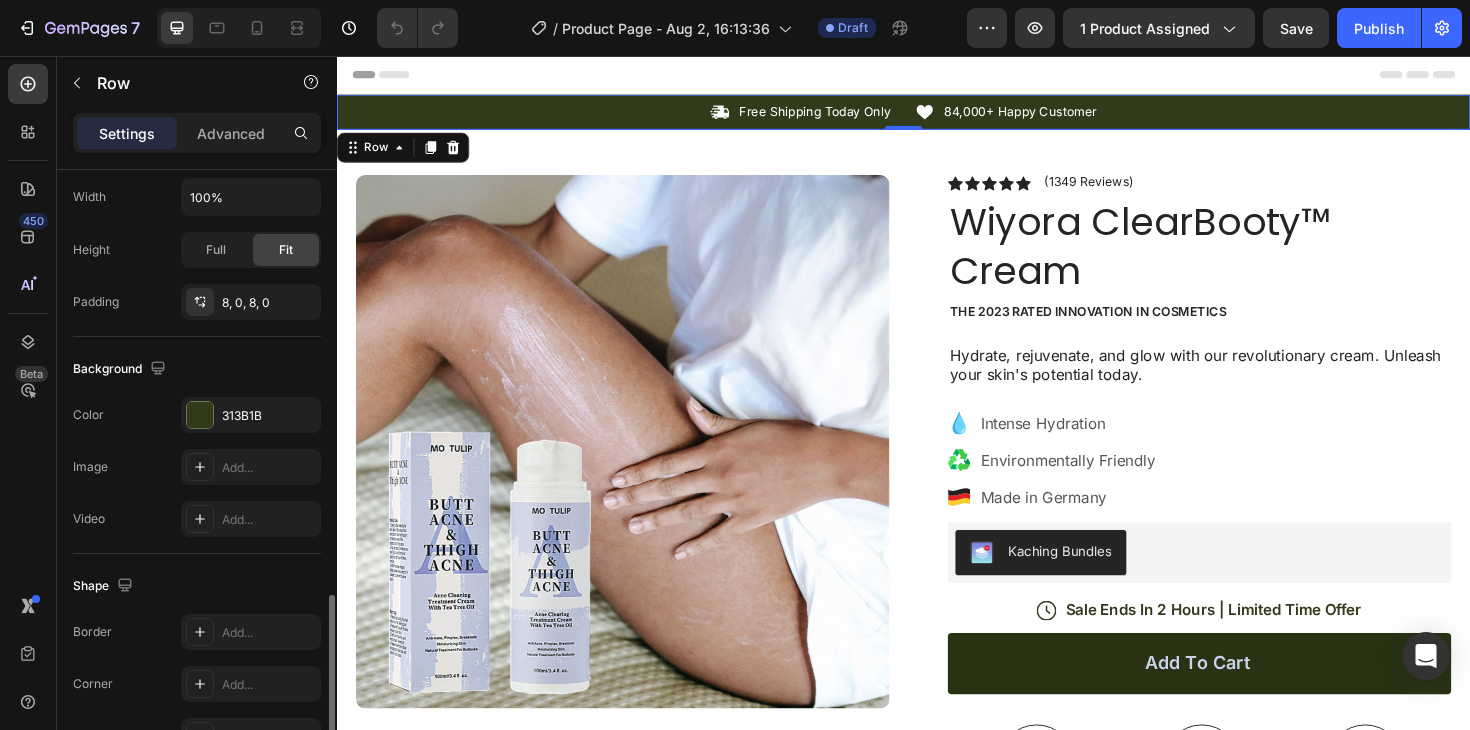 scroll, scrollTop: 603, scrollLeft: 0, axis: vertical 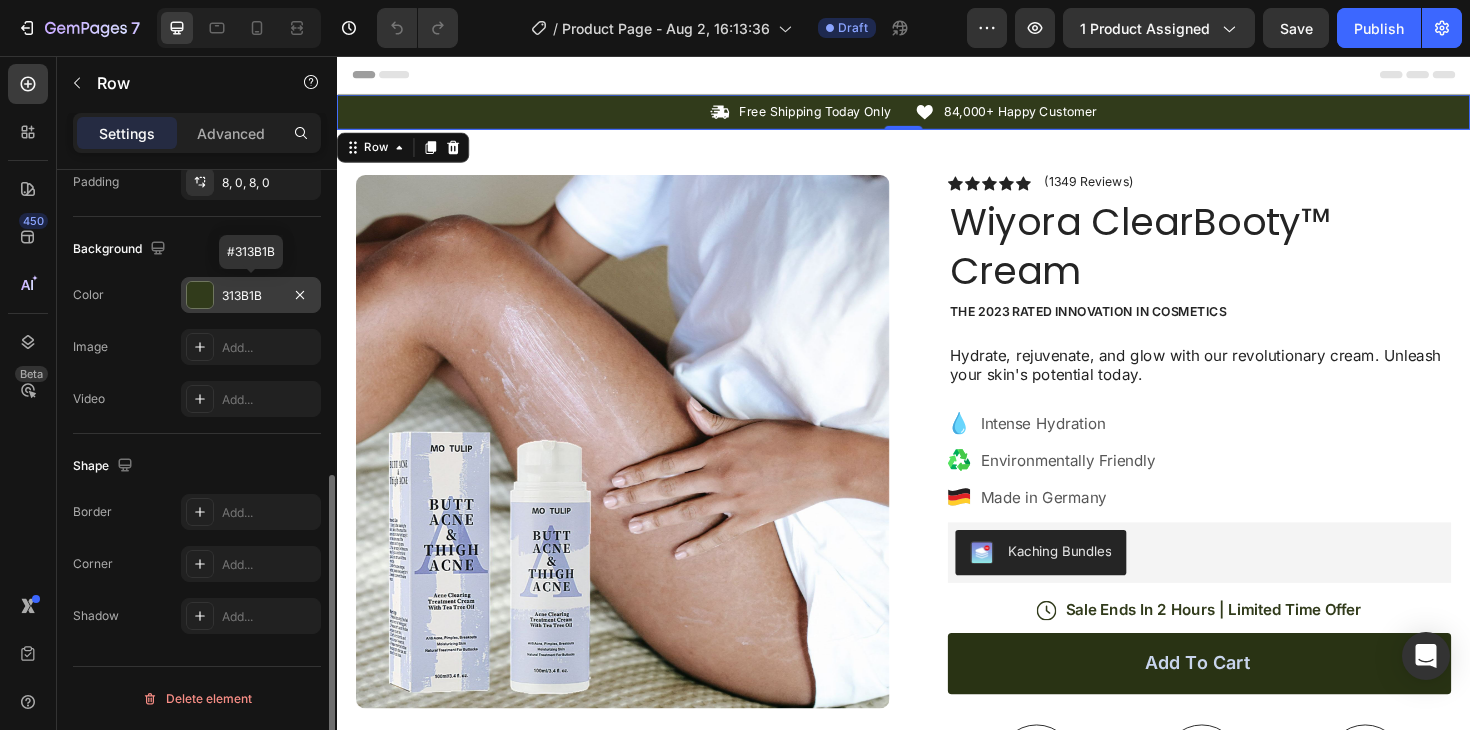 click on "313B1B" at bounding box center [251, 296] 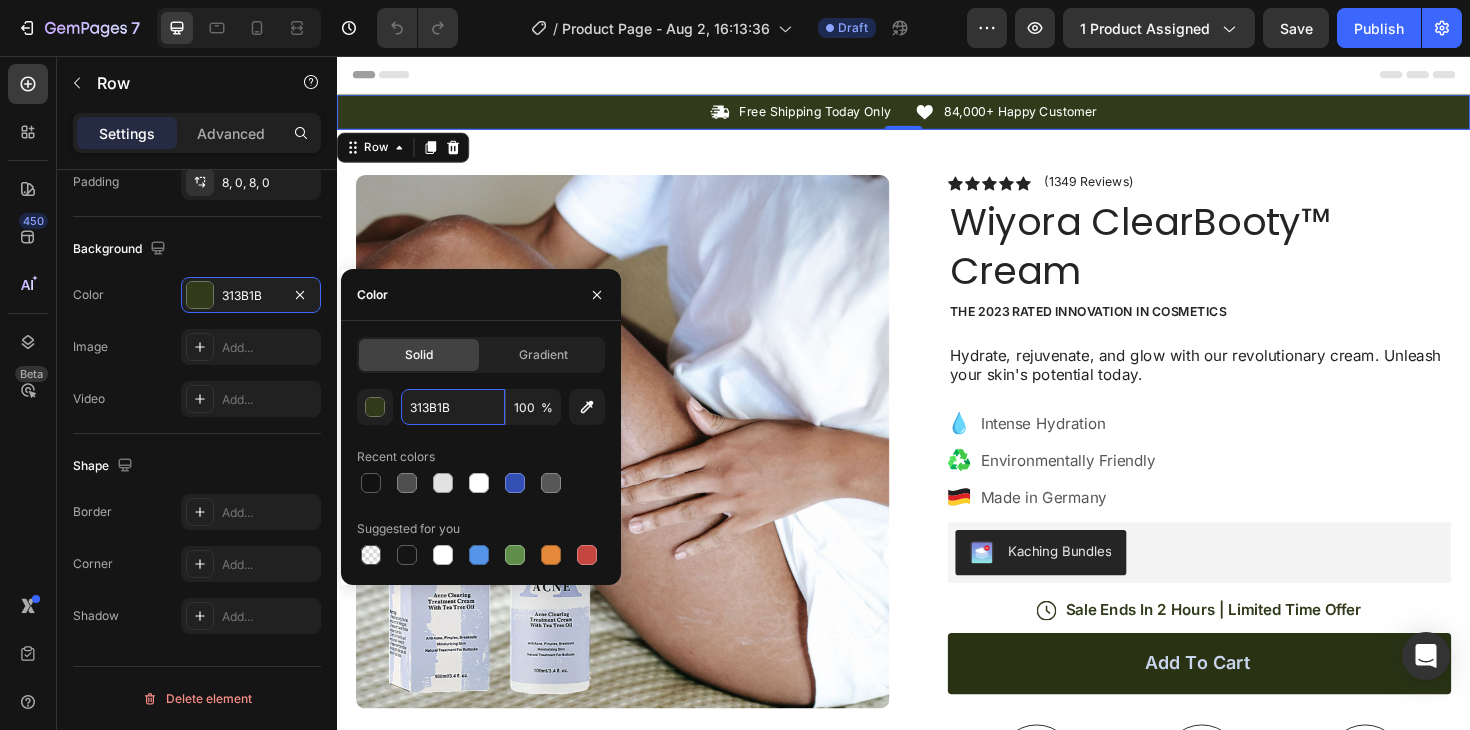 drag, startPoint x: 458, startPoint y: 408, endPoint x: 343, endPoint y: 408, distance: 115 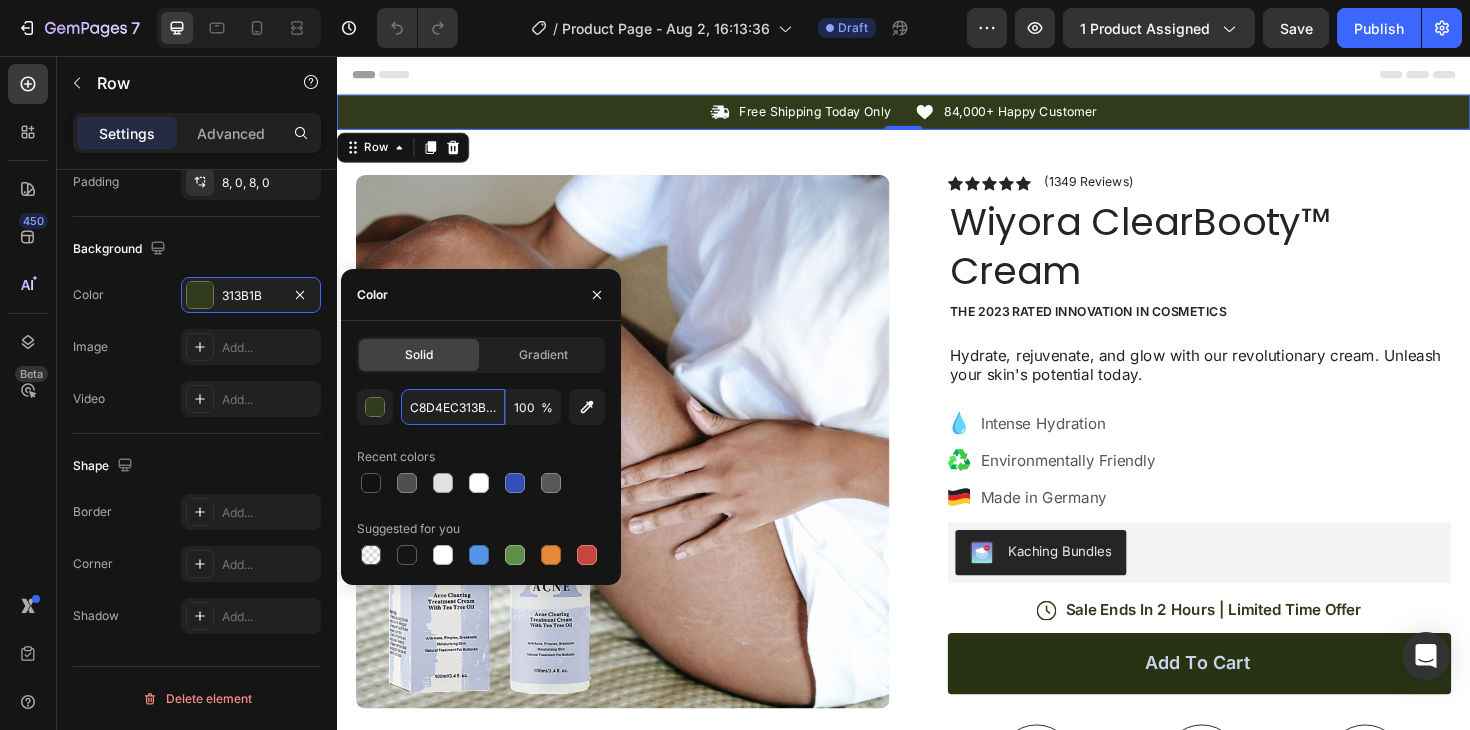 paste 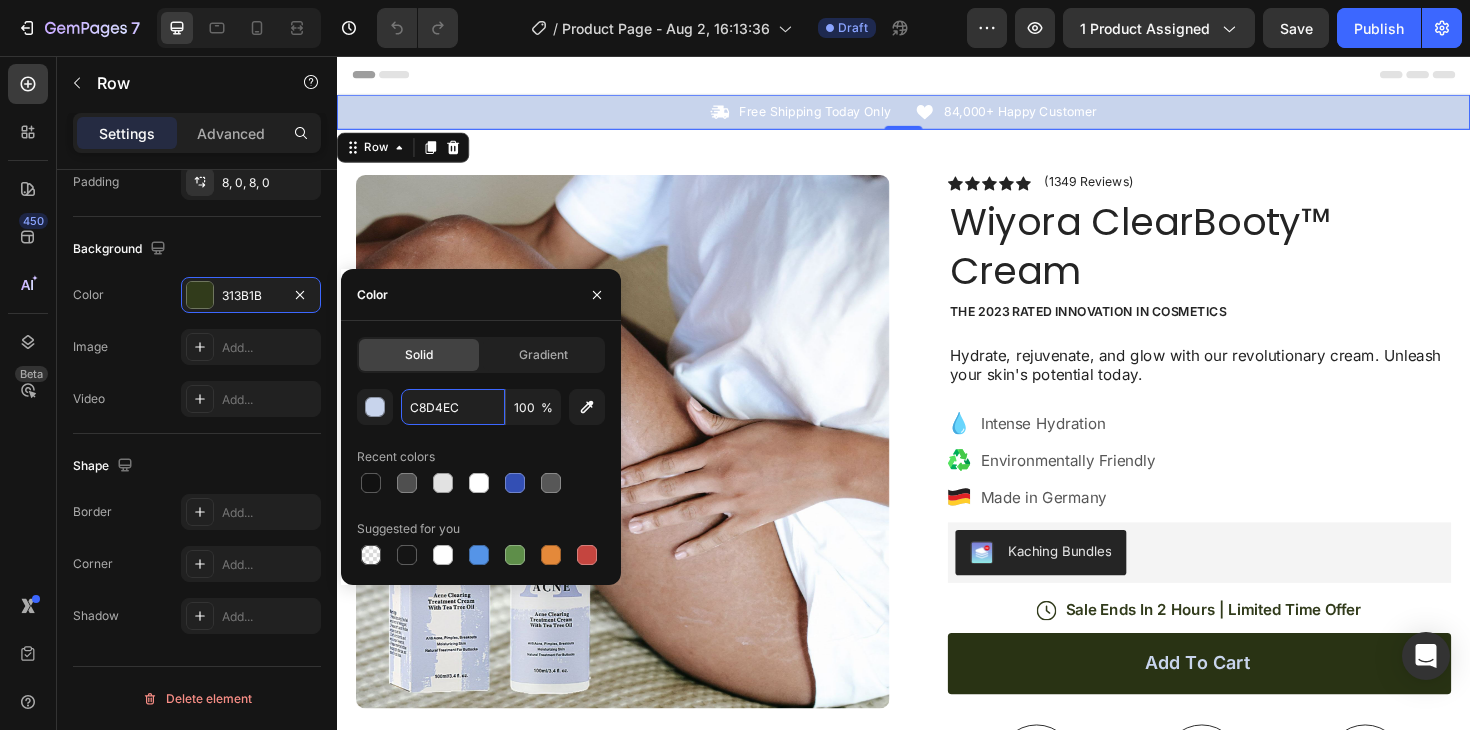 type on "C8D4EC" 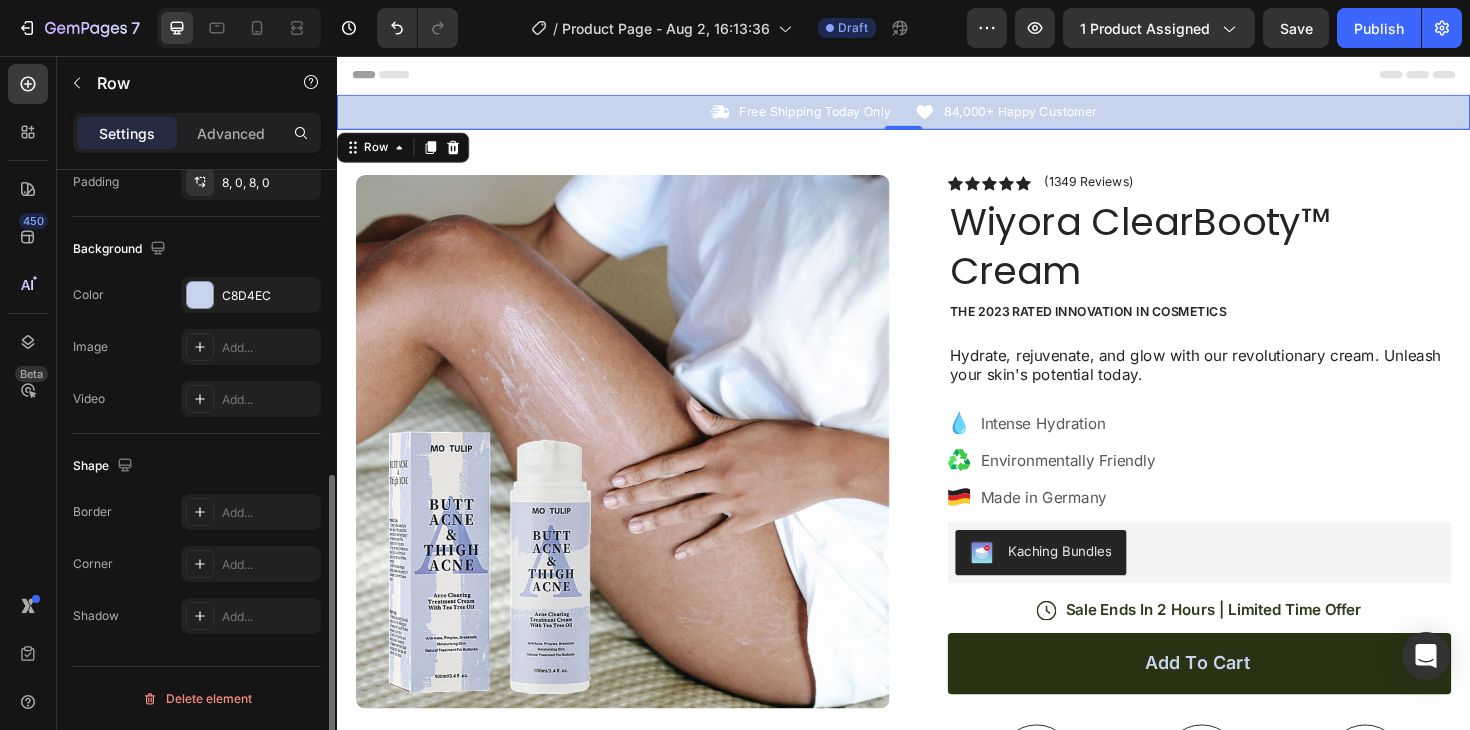 click on "Shape" at bounding box center [197, 466] 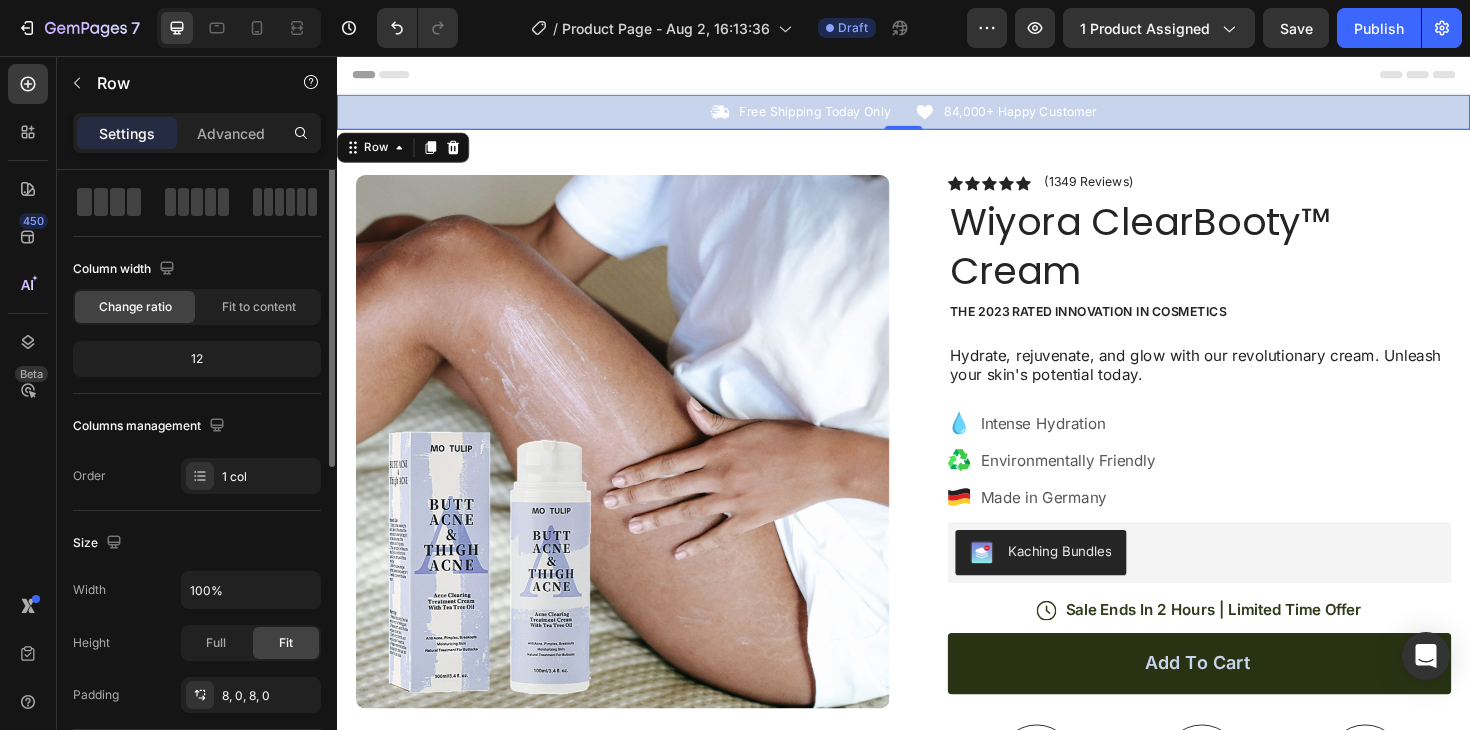scroll, scrollTop: 0, scrollLeft: 0, axis: both 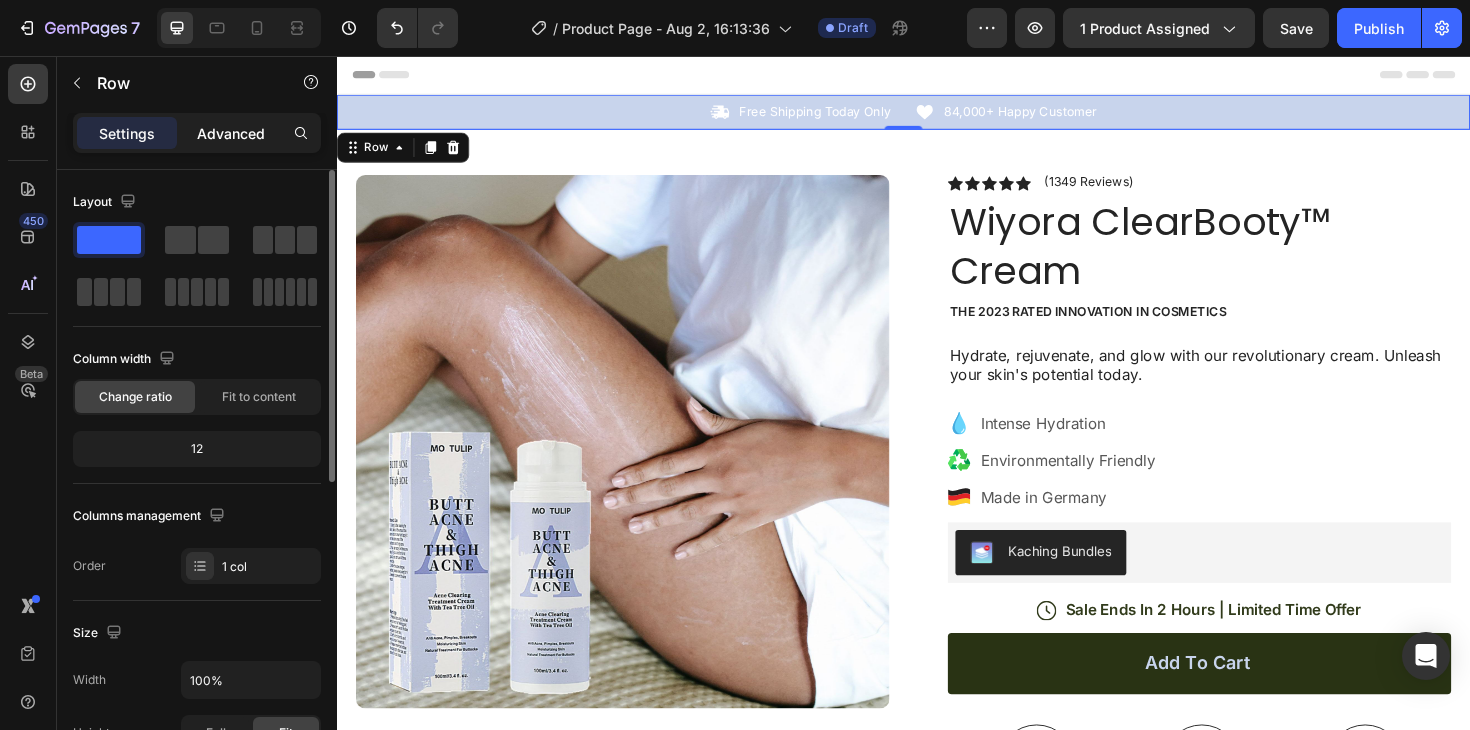 click on "Advanced" at bounding box center [231, 133] 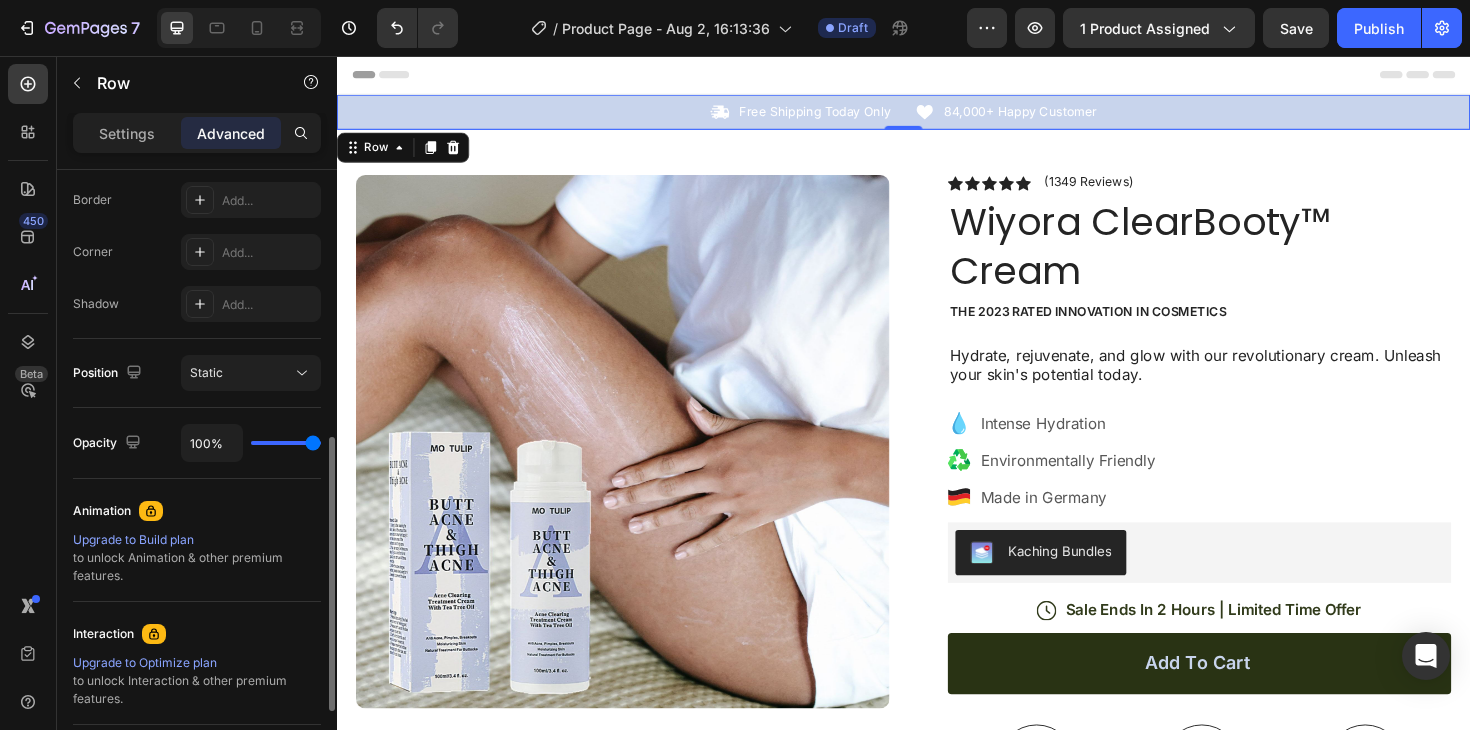 scroll, scrollTop: 771, scrollLeft: 0, axis: vertical 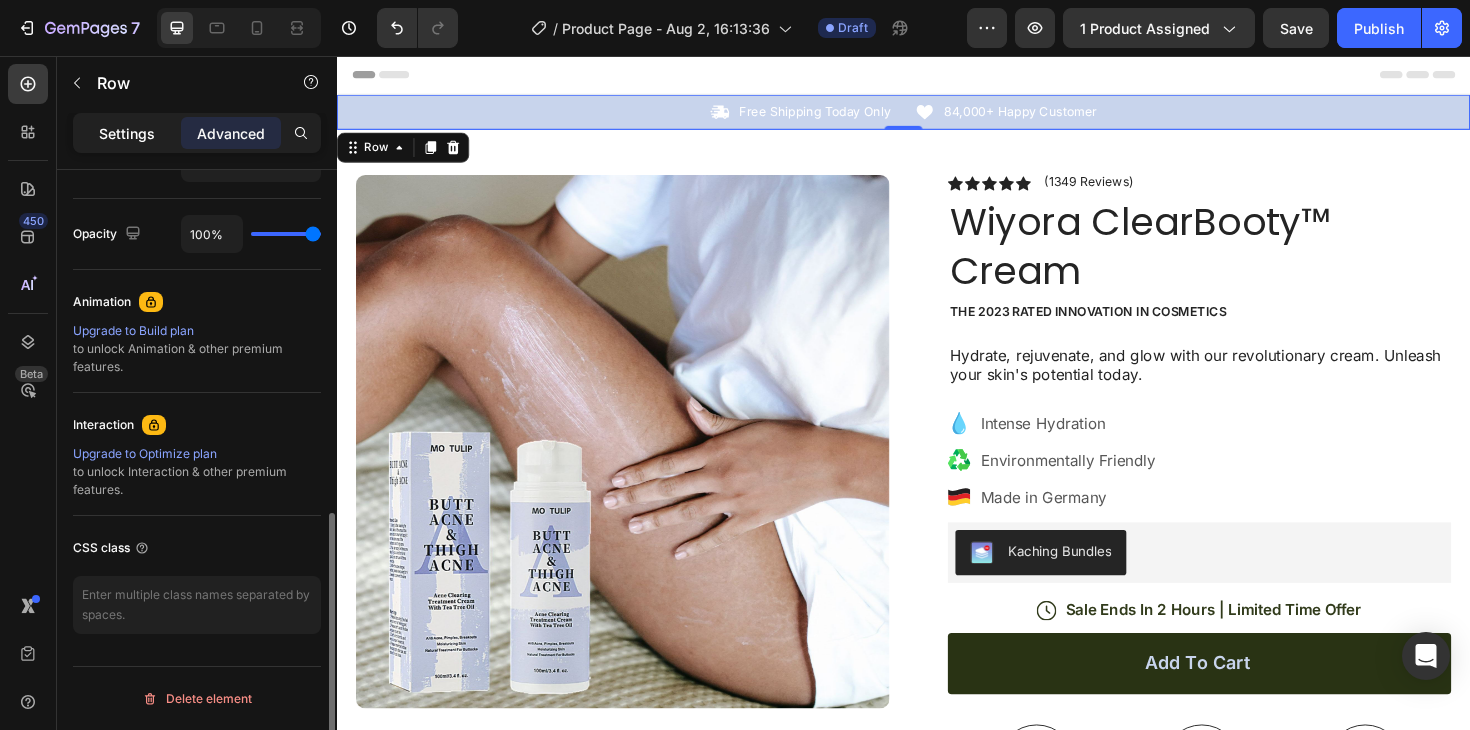 click on "Settings" at bounding box center (127, 133) 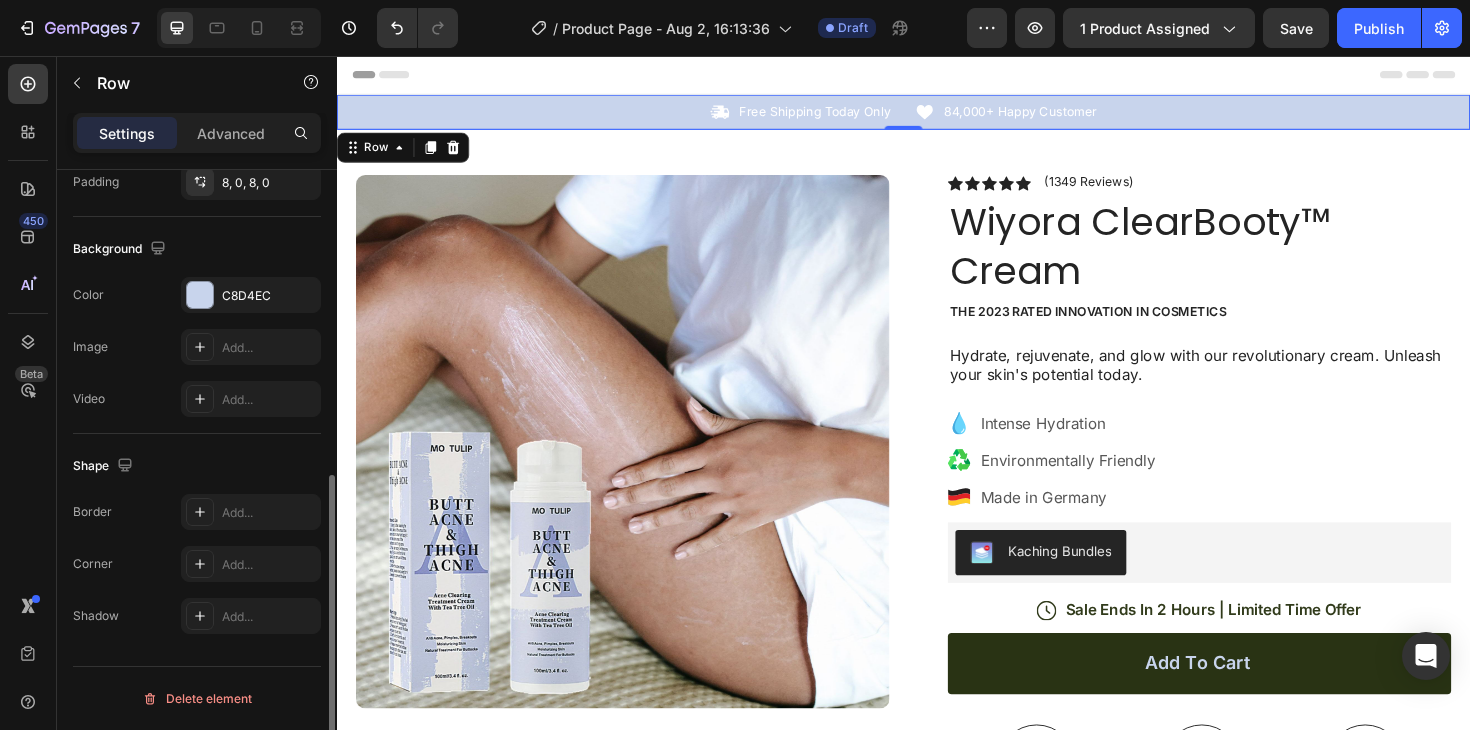 scroll, scrollTop: 603, scrollLeft: 0, axis: vertical 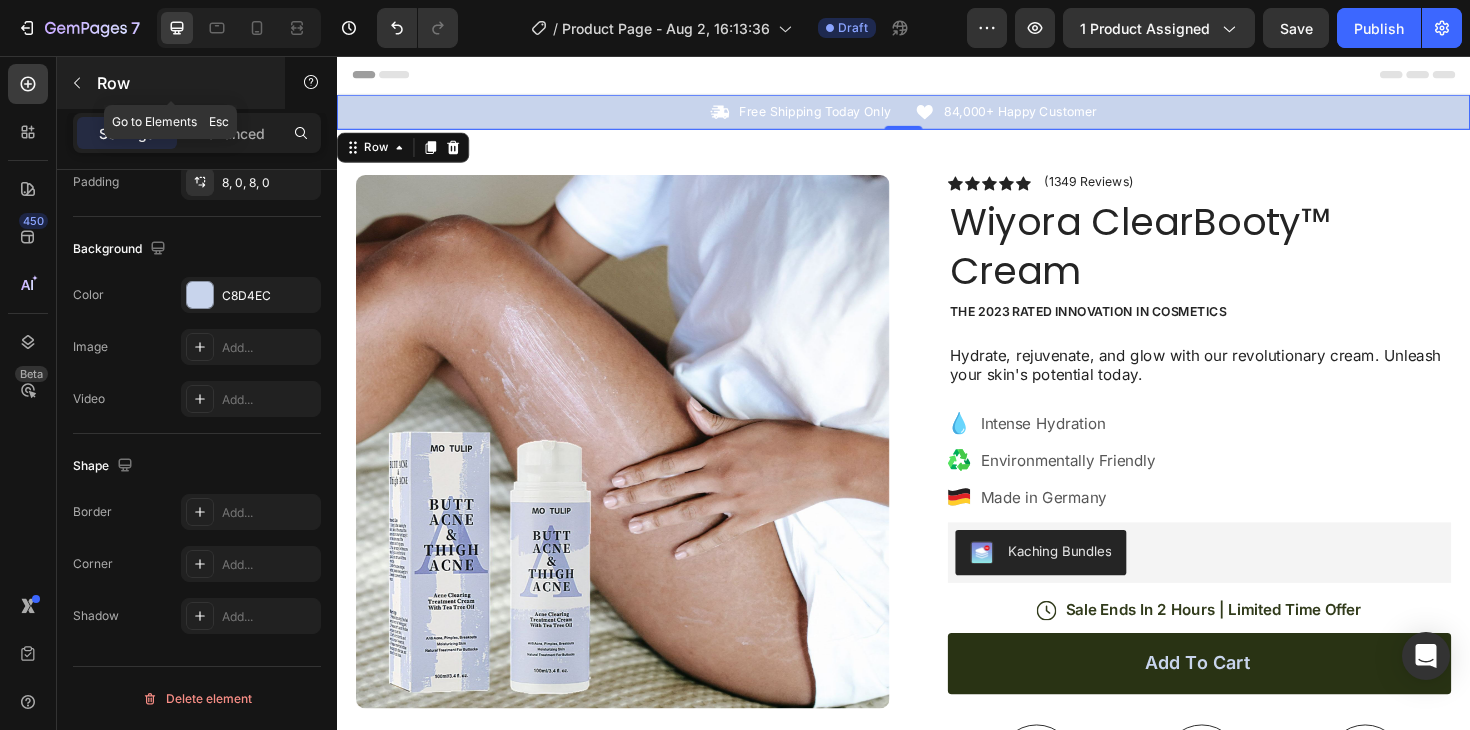 click at bounding box center [77, 83] 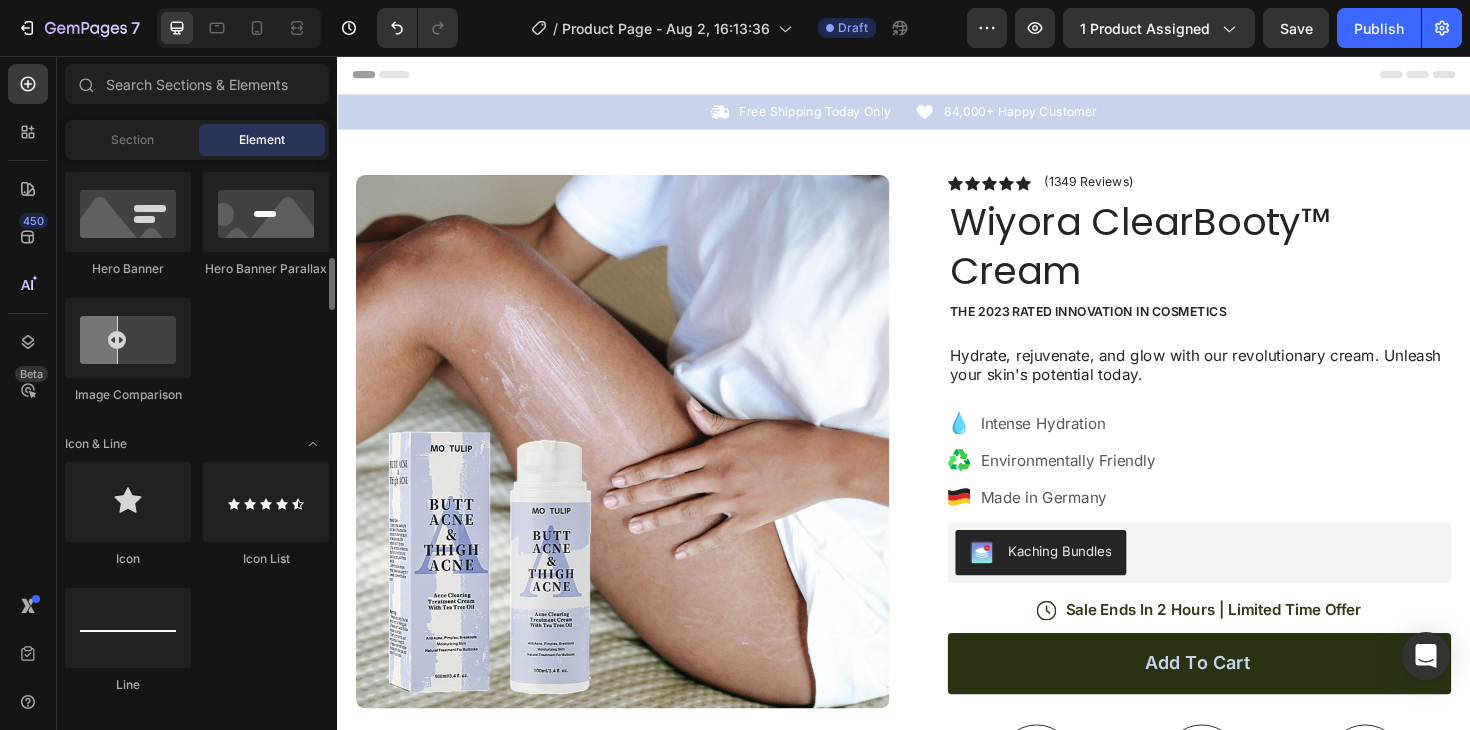 scroll, scrollTop: 1032, scrollLeft: 0, axis: vertical 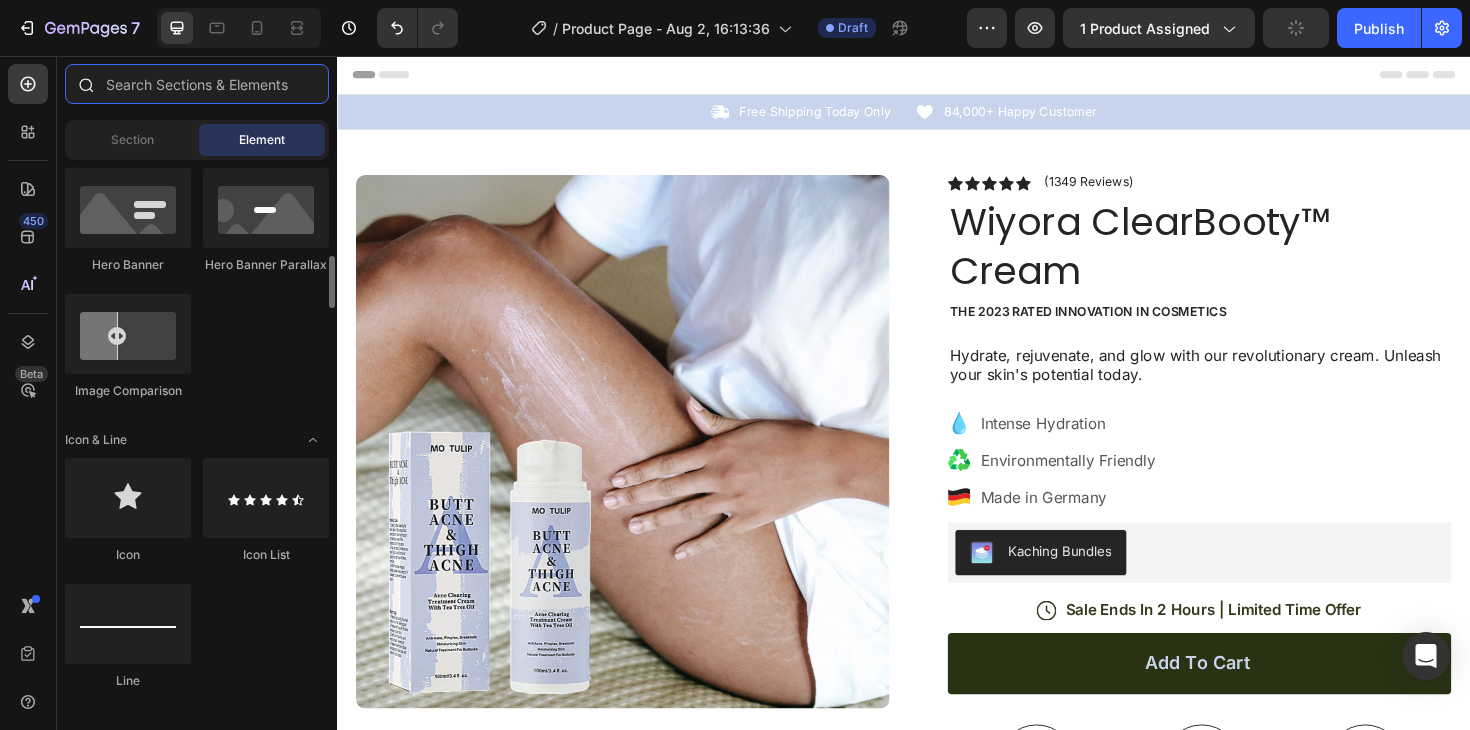 click at bounding box center [197, 84] 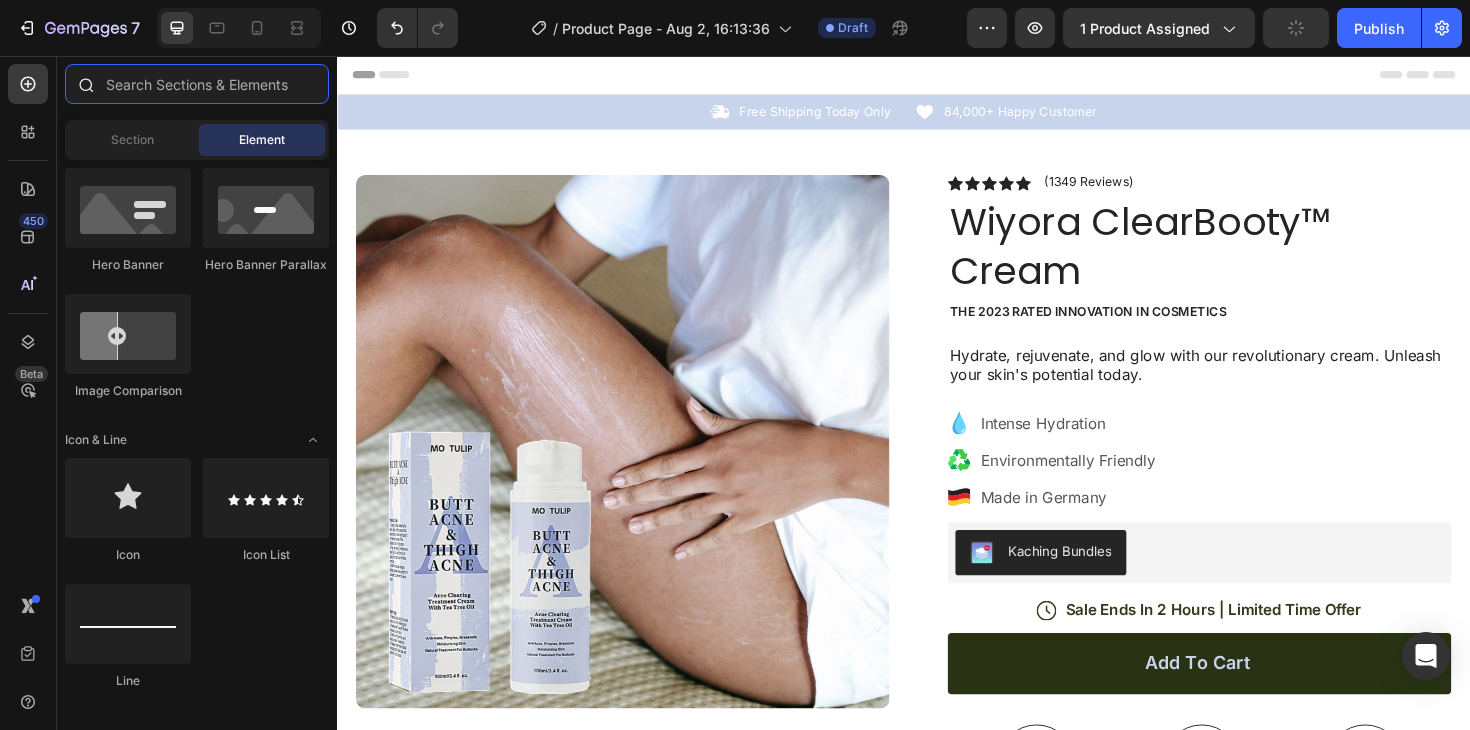 type on "b" 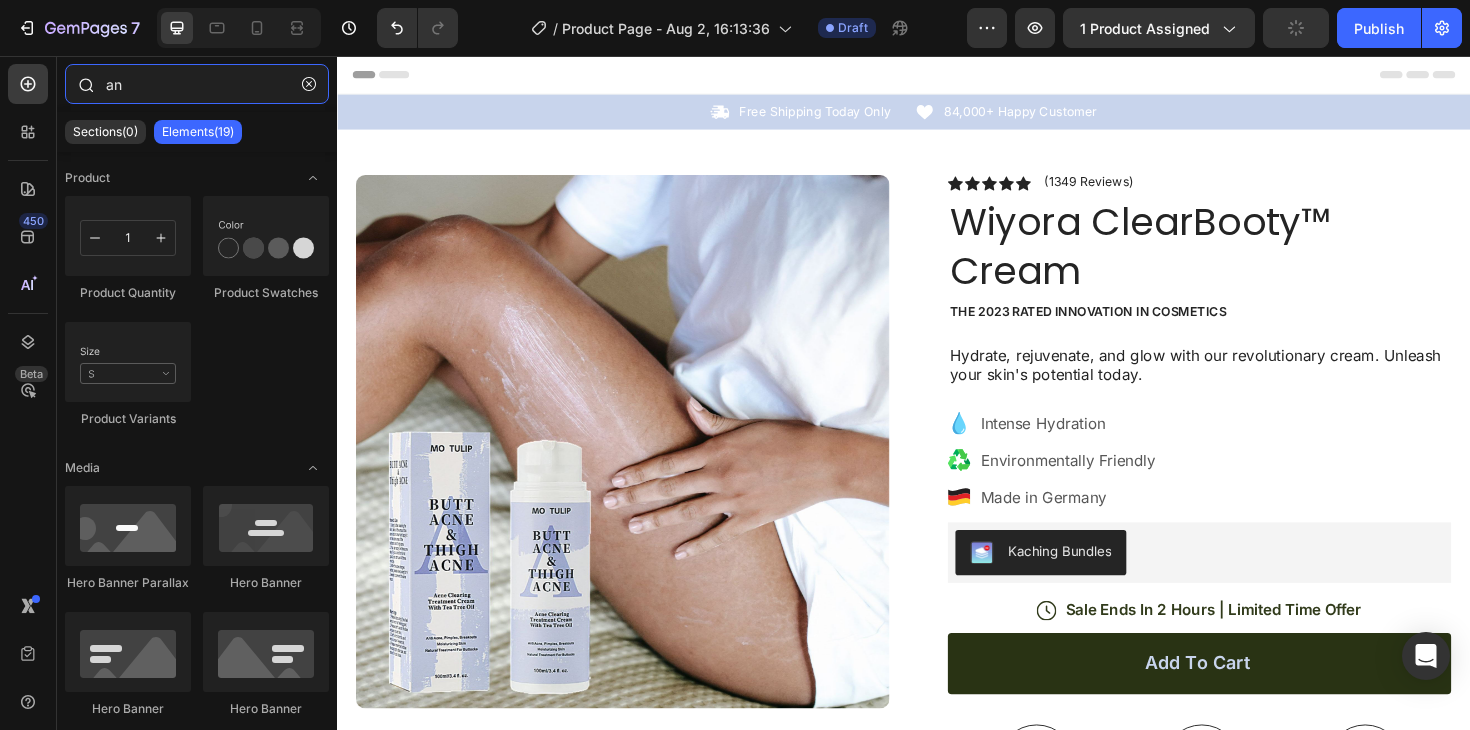 type on "a" 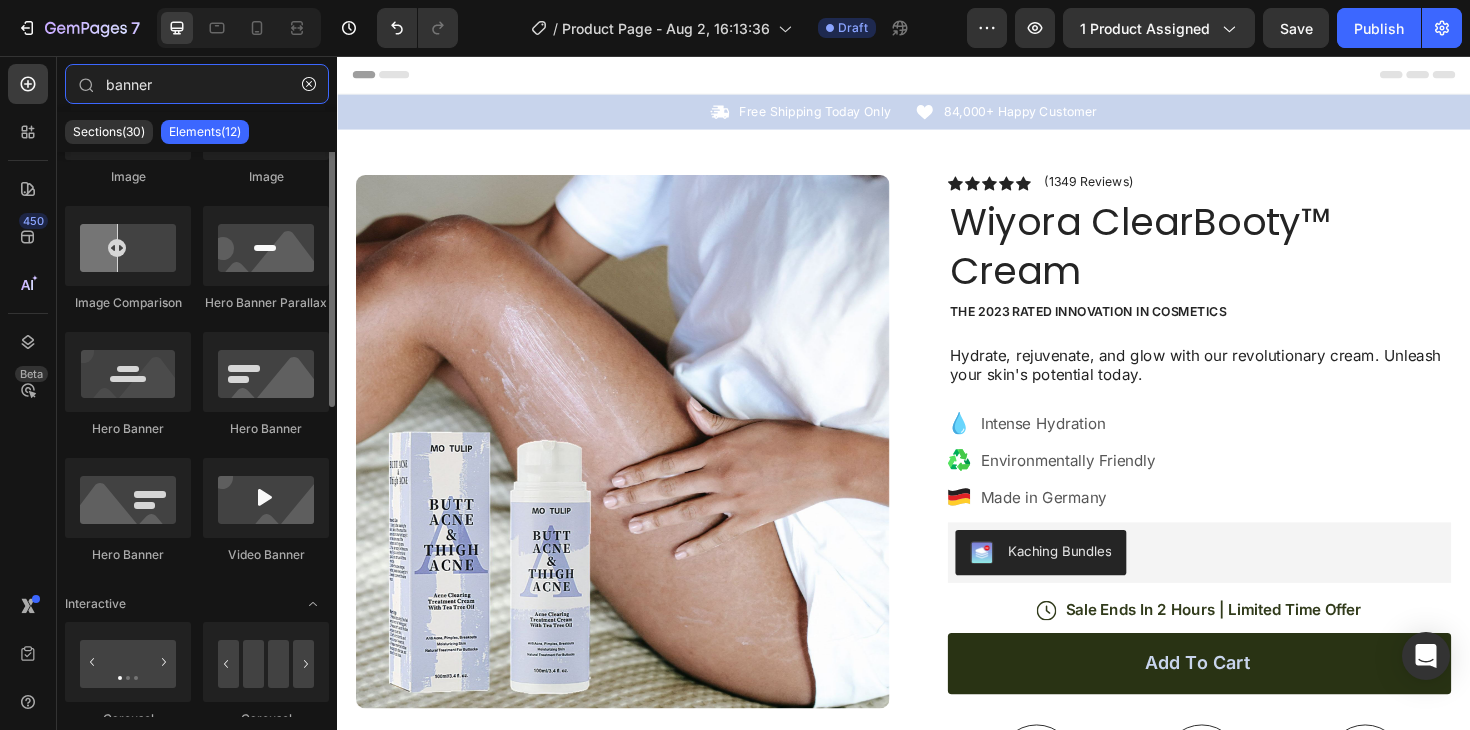 scroll, scrollTop: 0, scrollLeft: 0, axis: both 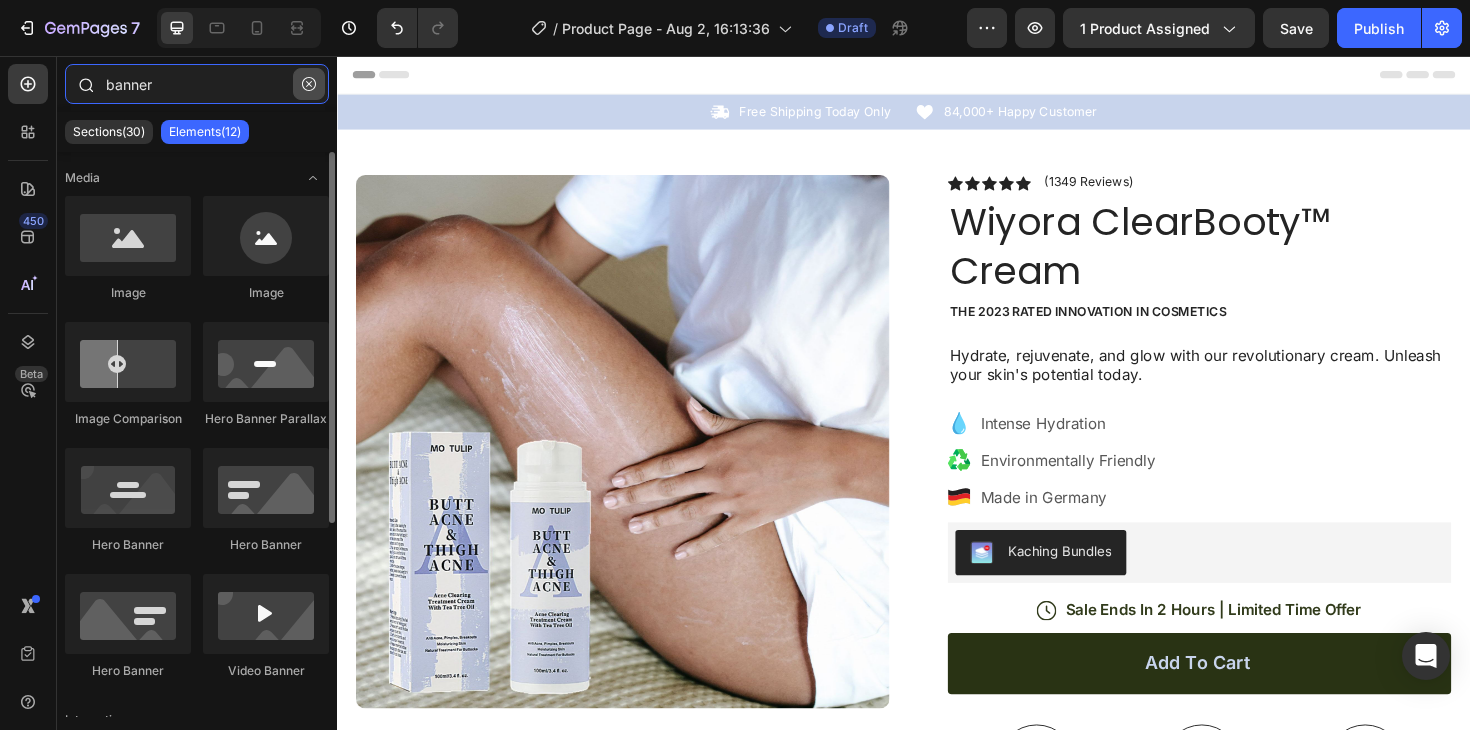 type on "banner" 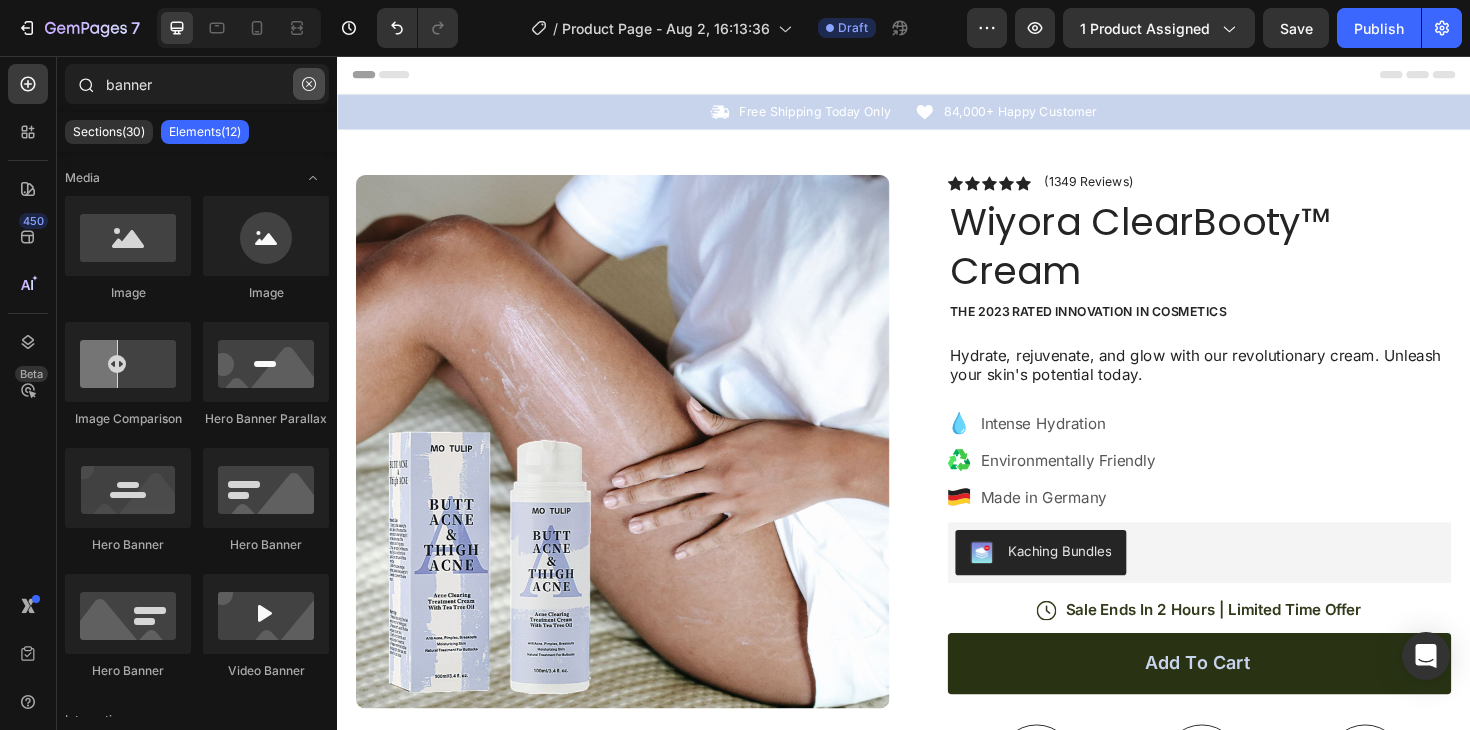 click 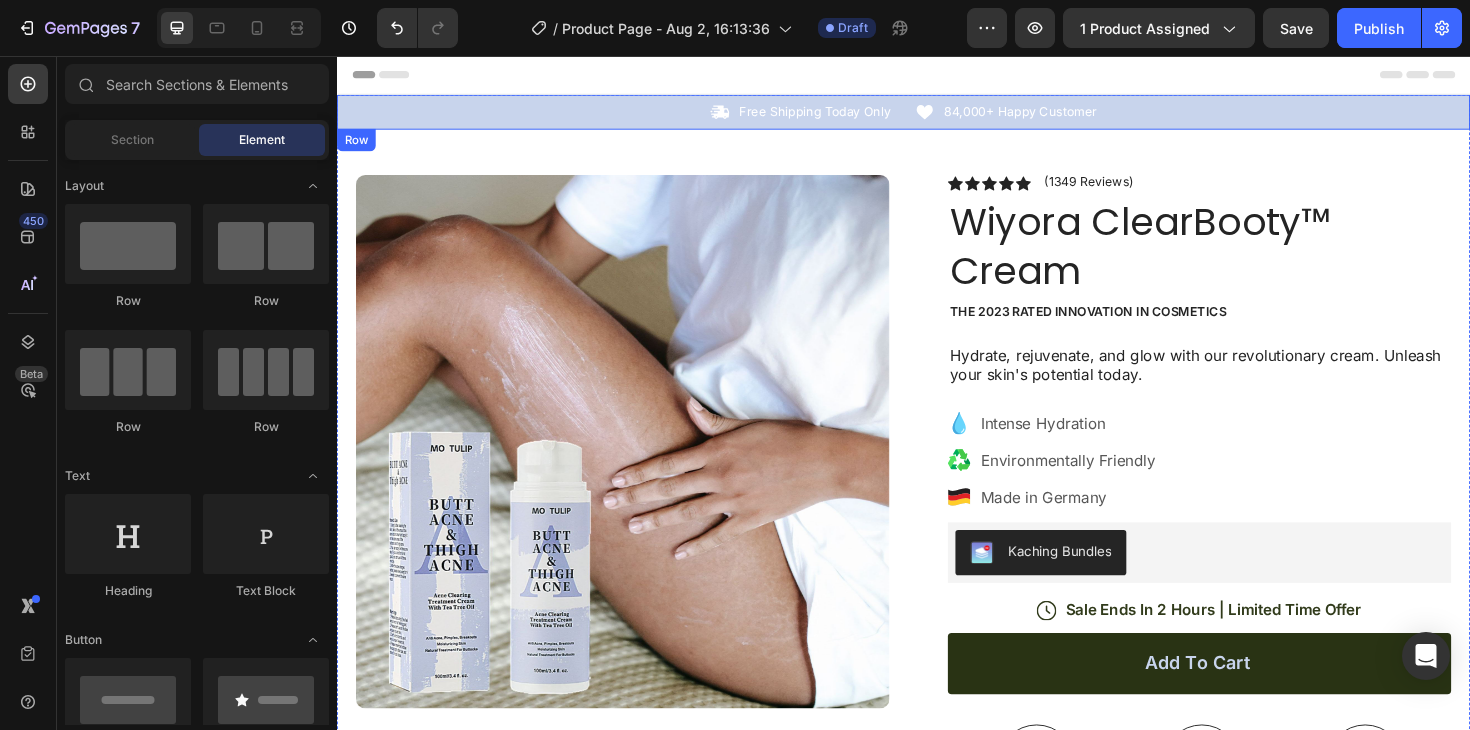 click on "Icon Free Shipping Today Only Text Block Row
Icon 84,000+ Happy Customer Text Block Row Carousel Row" at bounding box center (937, 115) 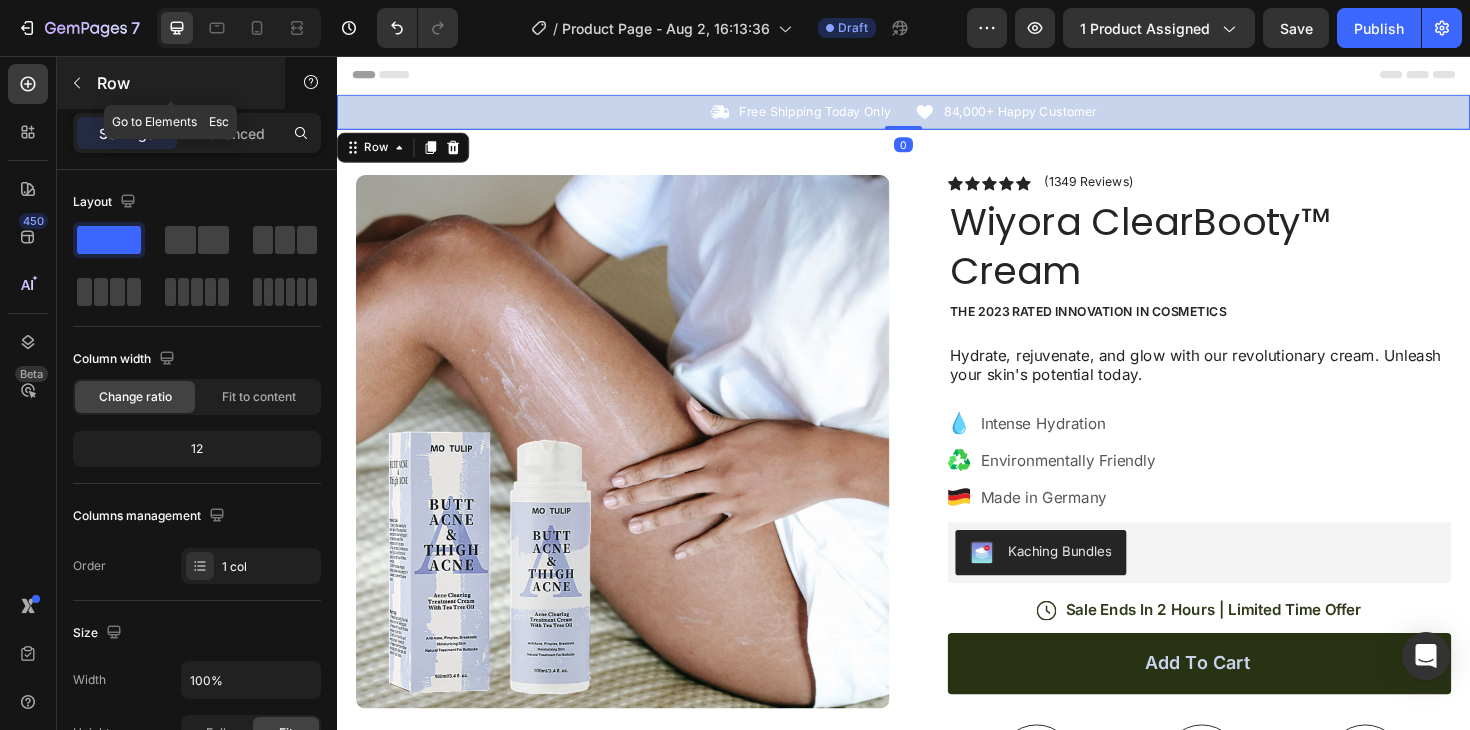 click at bounding box center [77, 83] 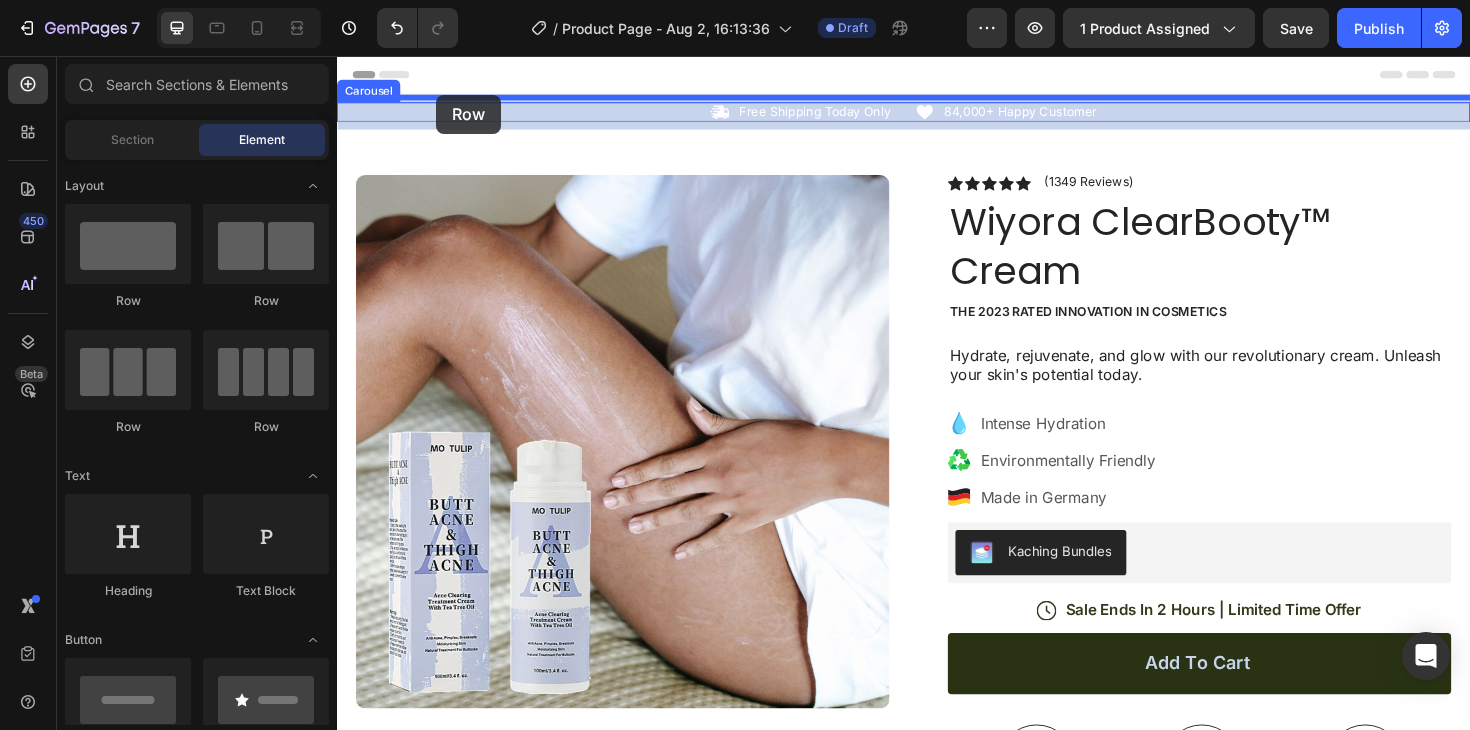 drag, startPoint x: 506, startPoint y: 313, endPoint x: 442, endPoint y: 97, distance: 225.28204 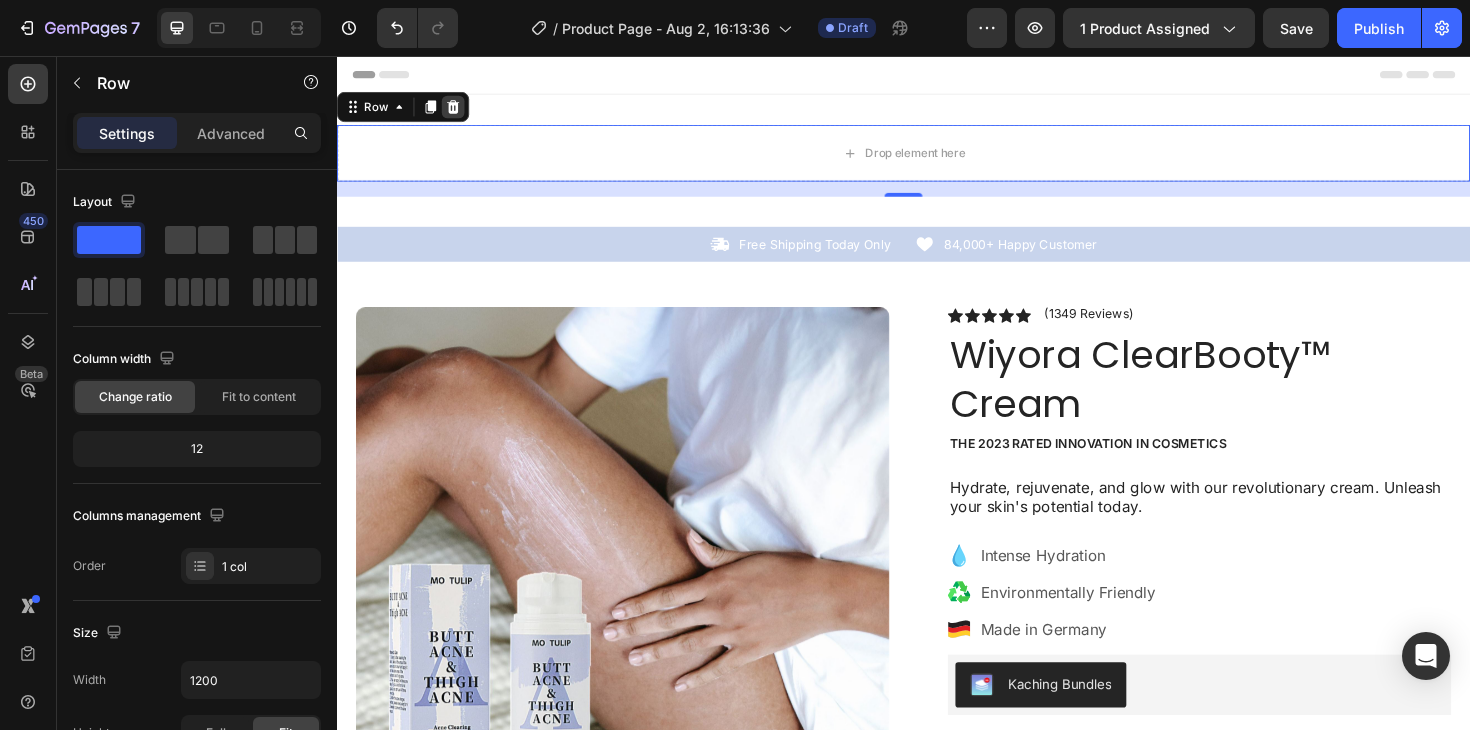 click 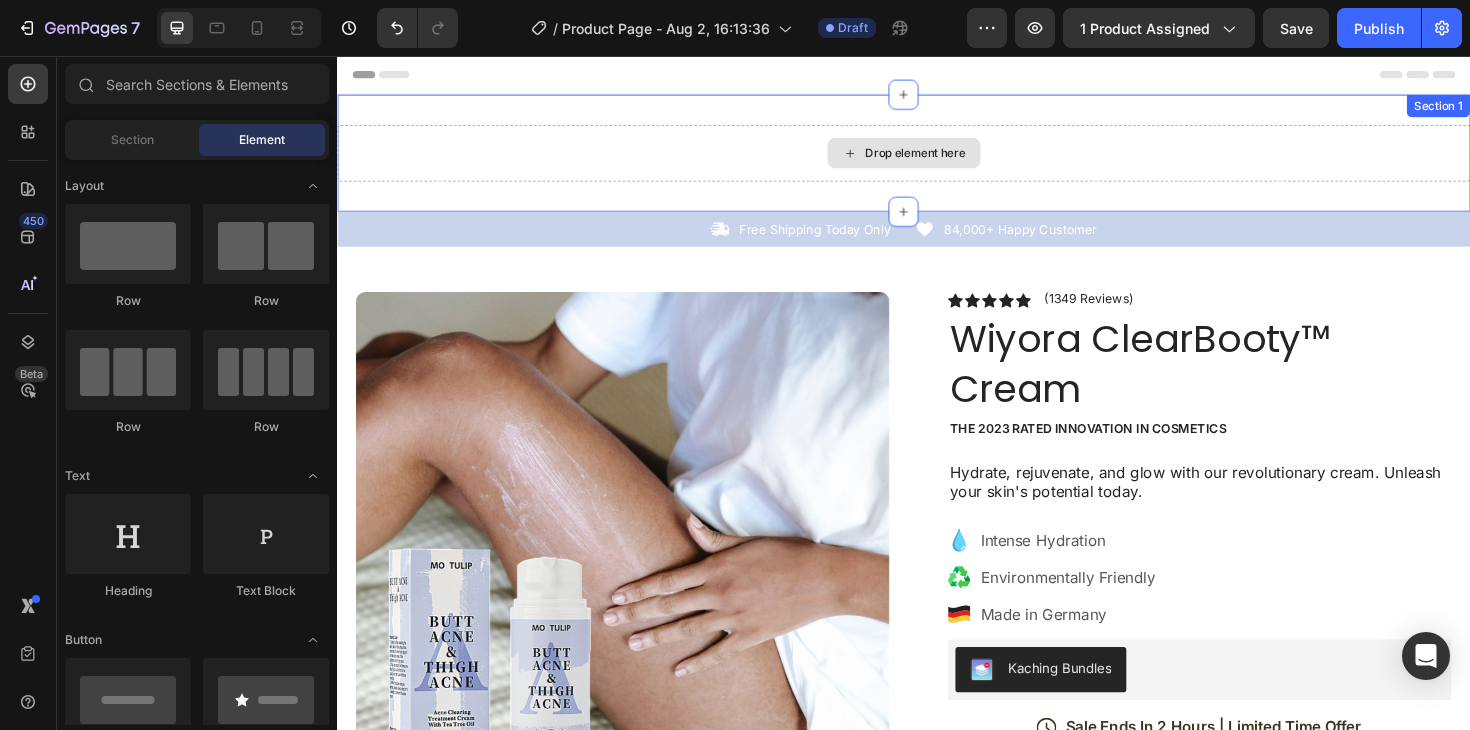 click on "Drop element here" at bounding box center (937, 159) 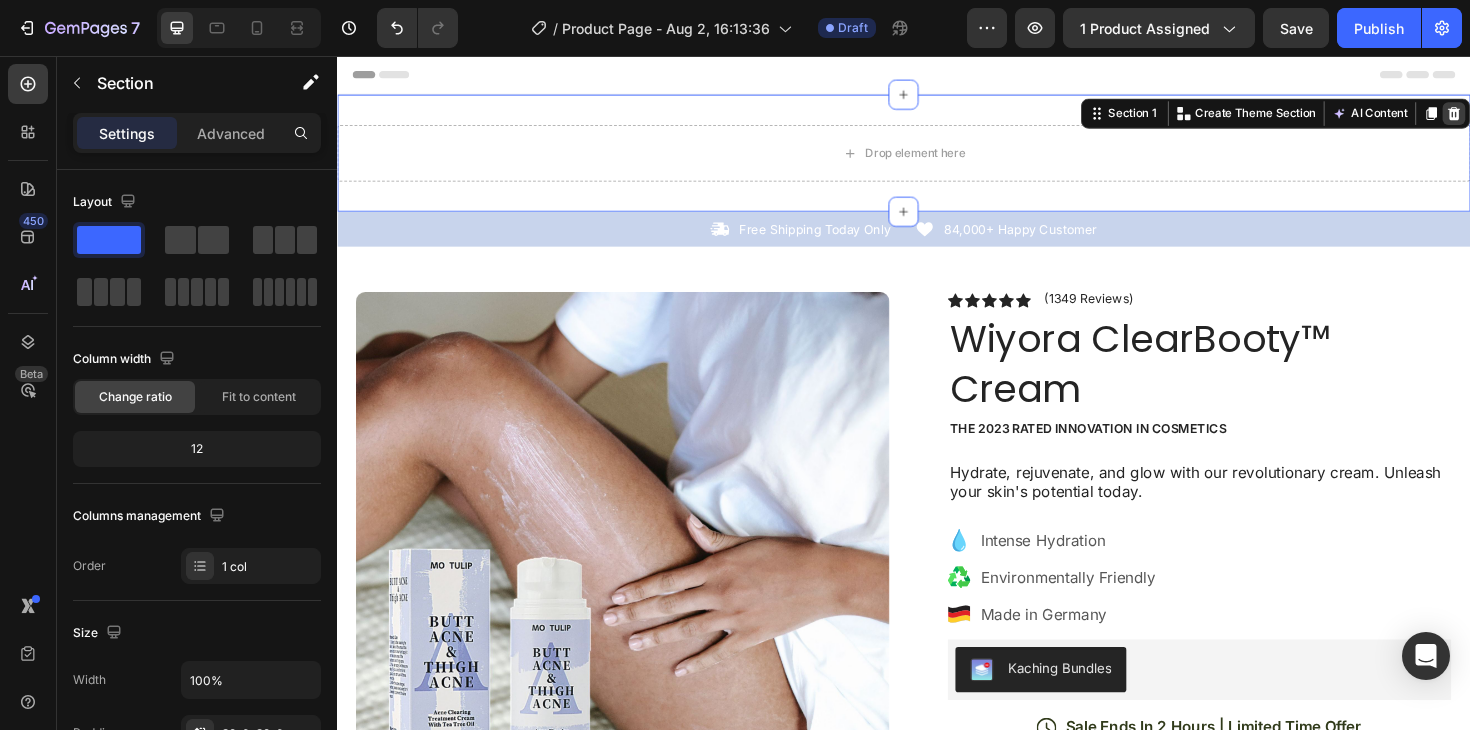 click 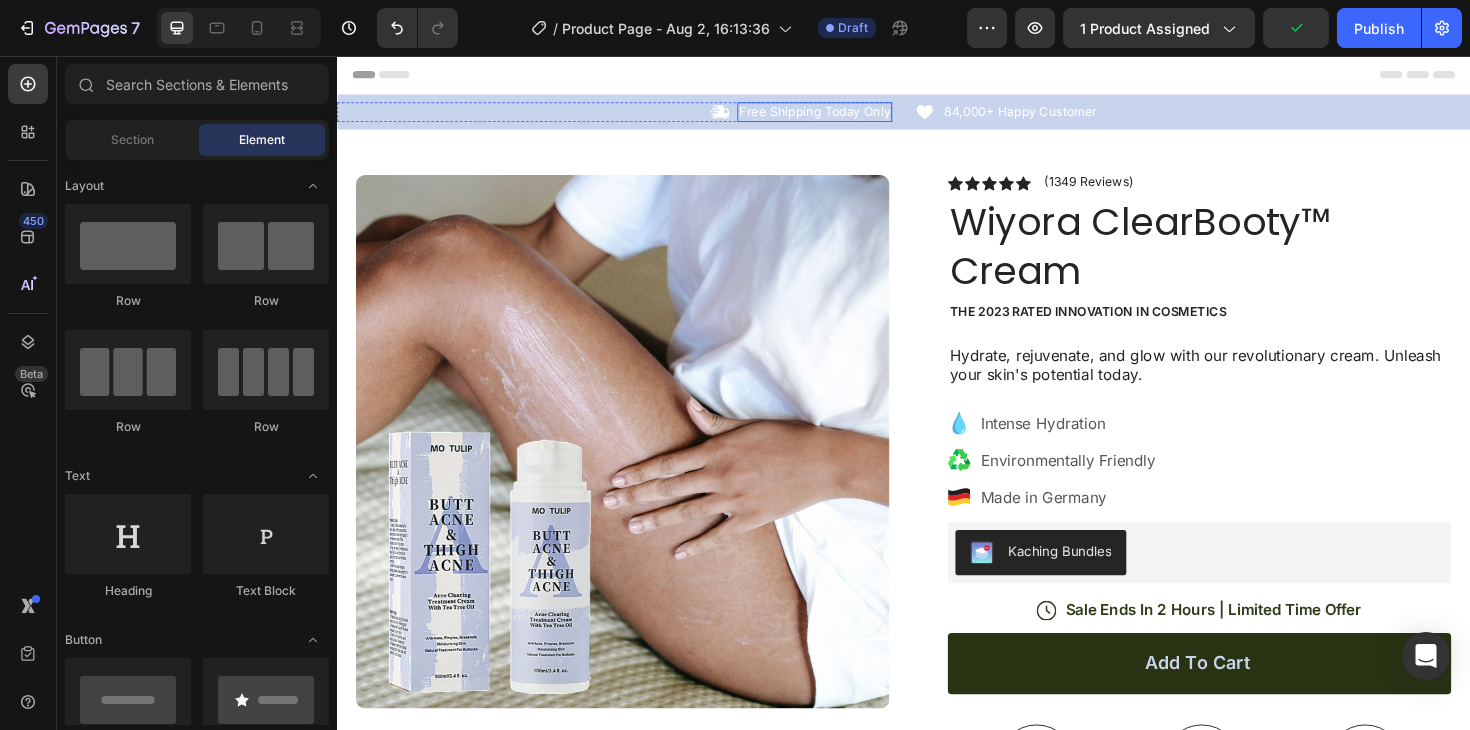 click on "Free Shipping Today Only" at bounding box center [843, 115] 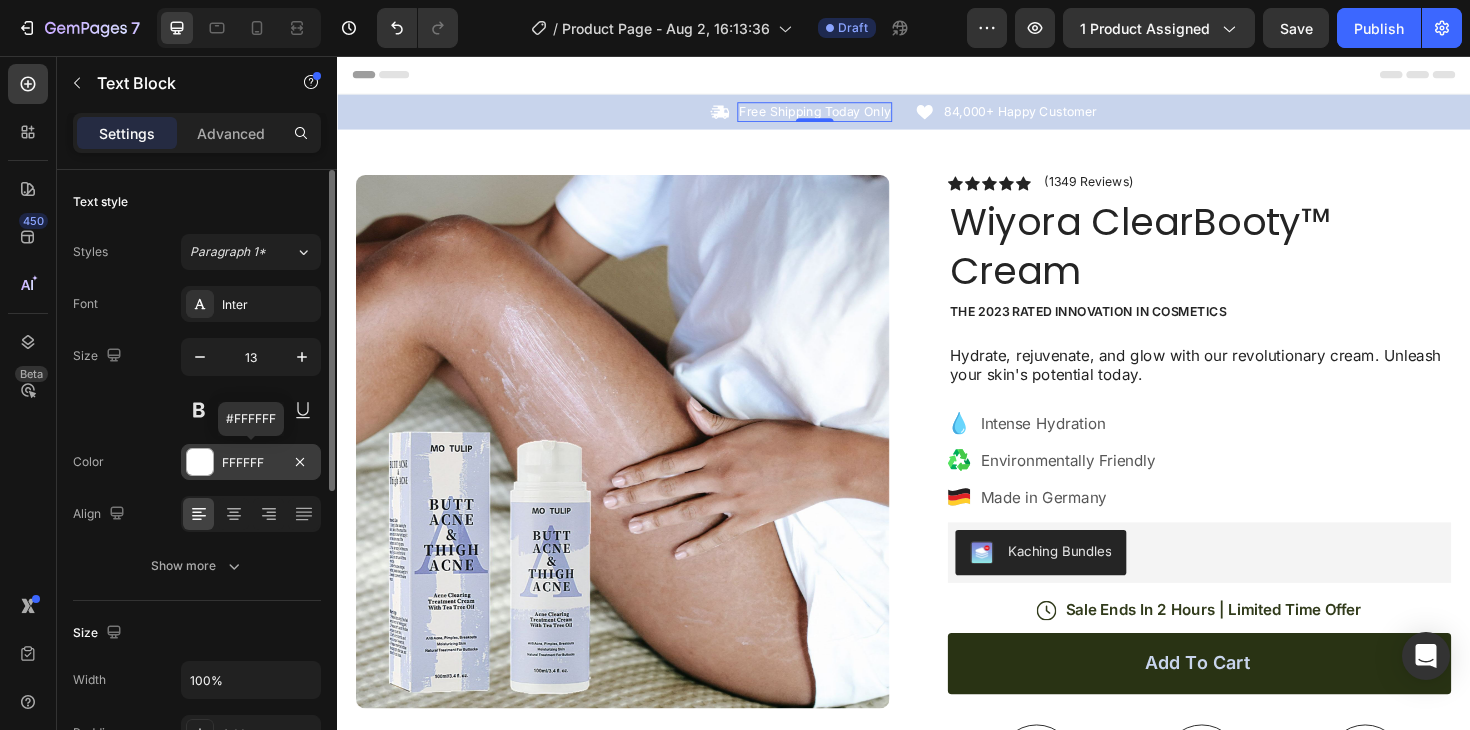 click on "FFFFFF" at bounding box center [251, 463] 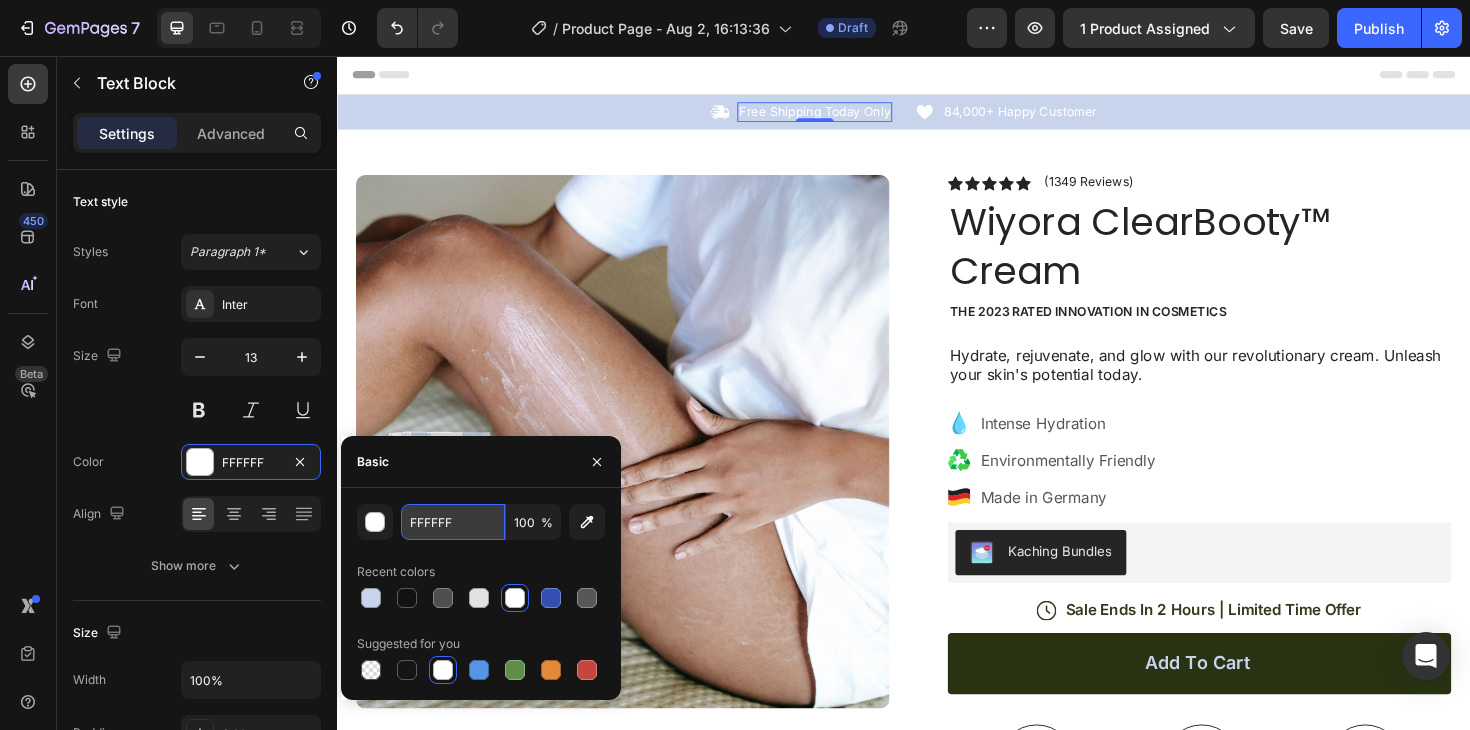 drag, startPoint x: 477, startPoint y: 526, endPoint x: 421, endPoint y: 526, distance: 56 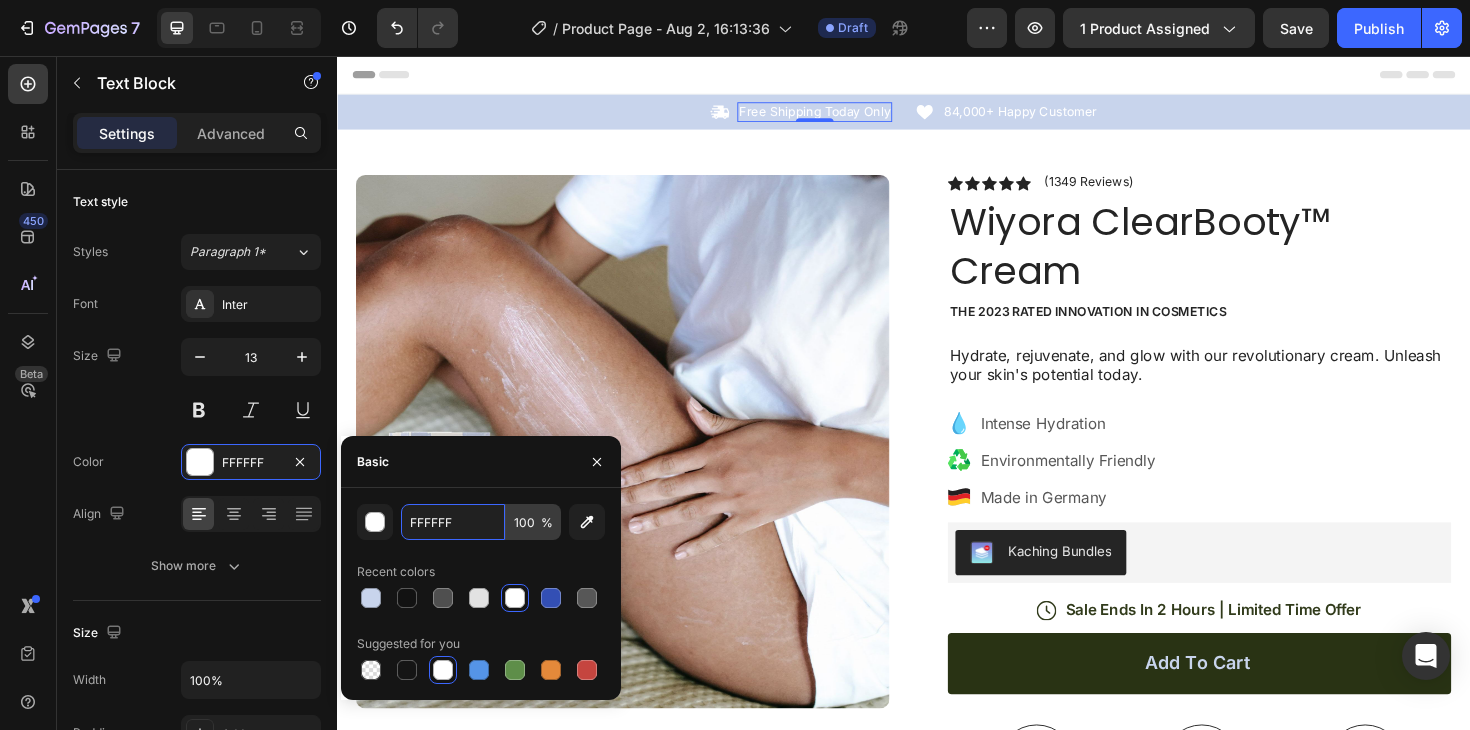 paste on "2E2E2E" 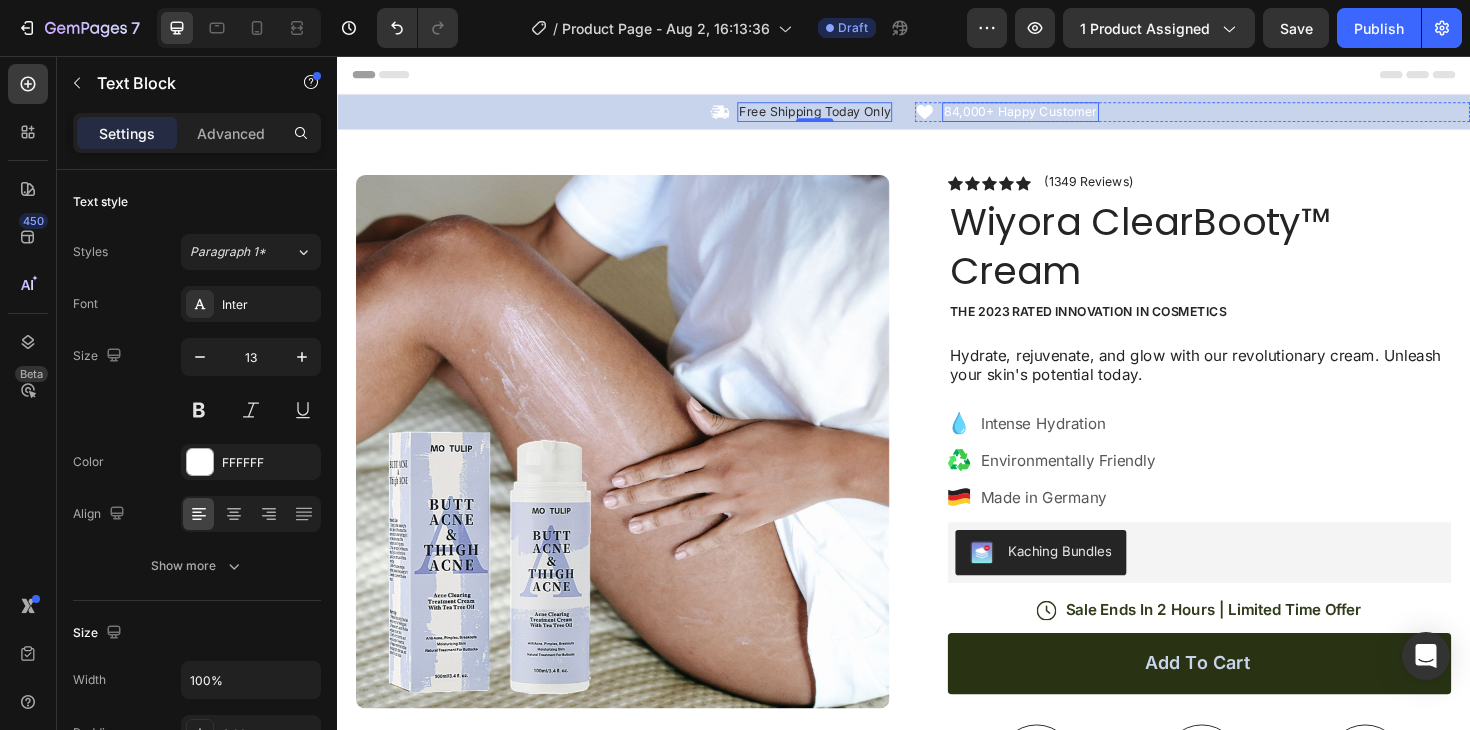 click on "84,000+ Happy Customer" at bounding box center (1061, 115) 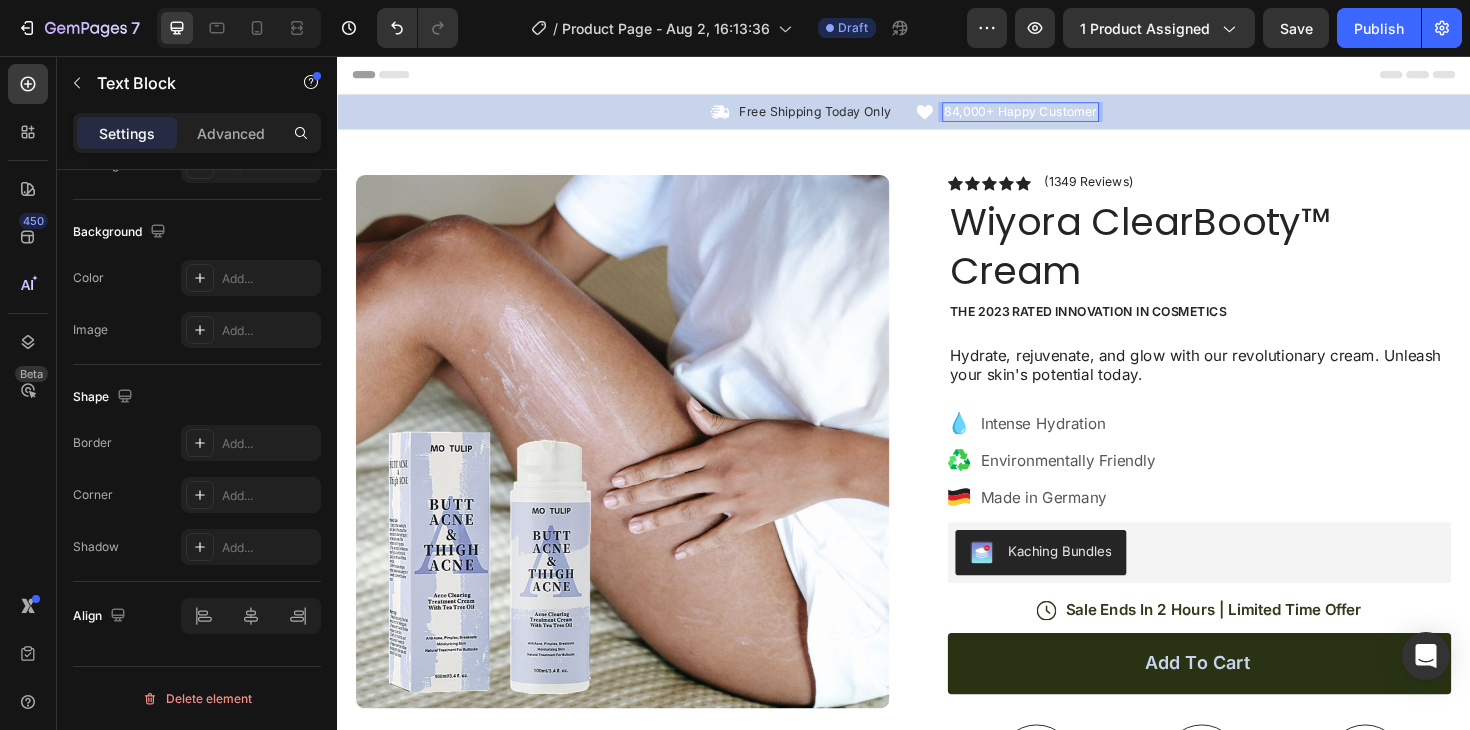 click on "84,000+ Happy Customer" at bounding box center [1061, 115] 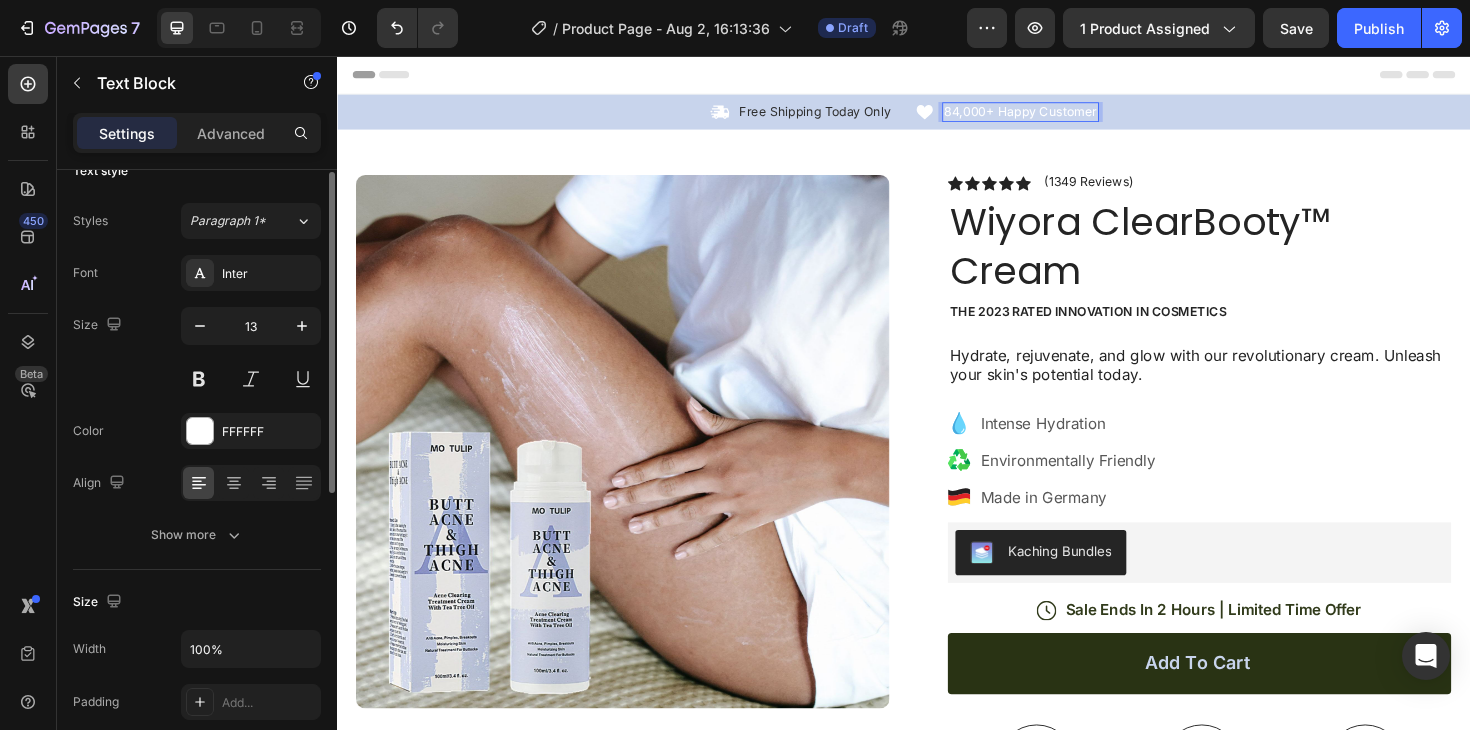 scroll, scrollTop: 0, scrollLeft: 0, axis: both 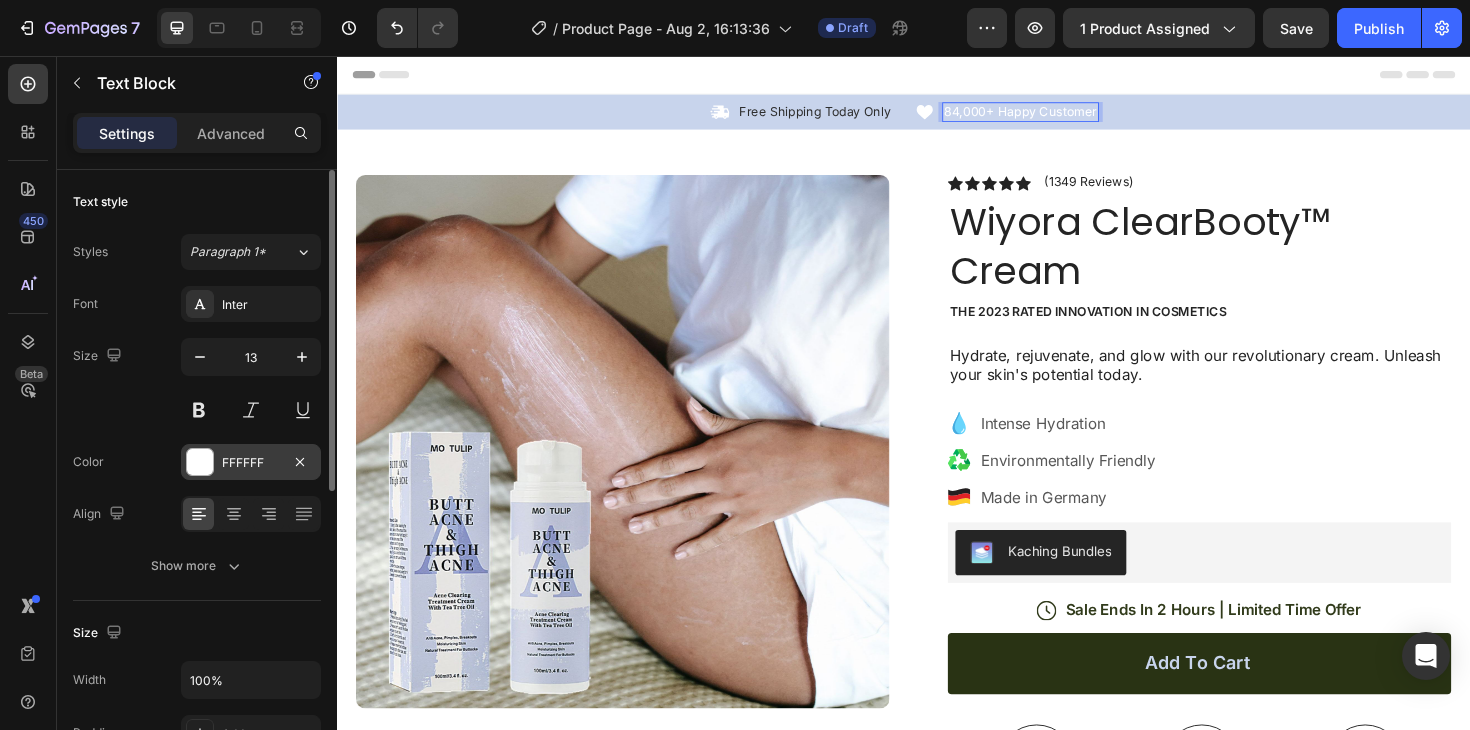 click on "FFFFFF" at bounding box center [251, 463] 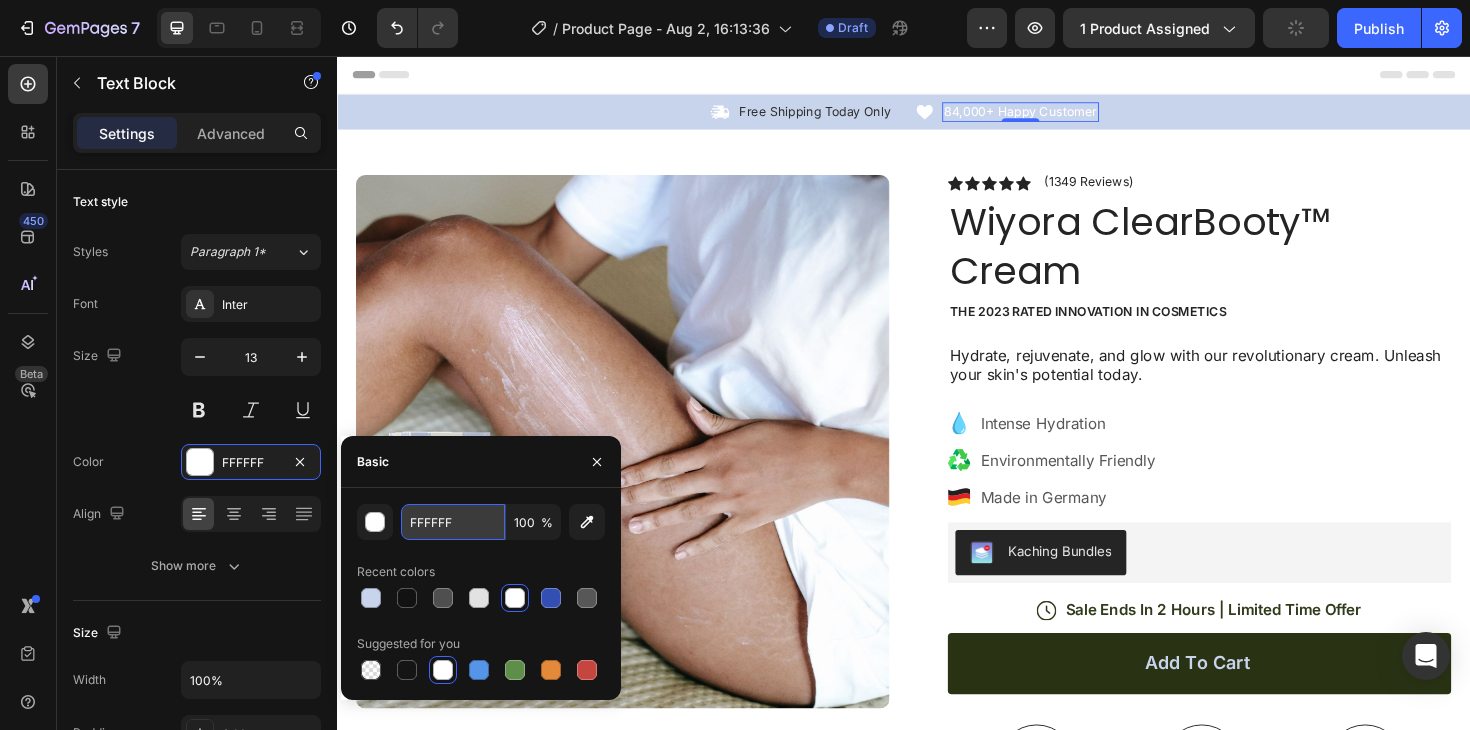 click on "FFFFFF" at bounding box center (453, 522) 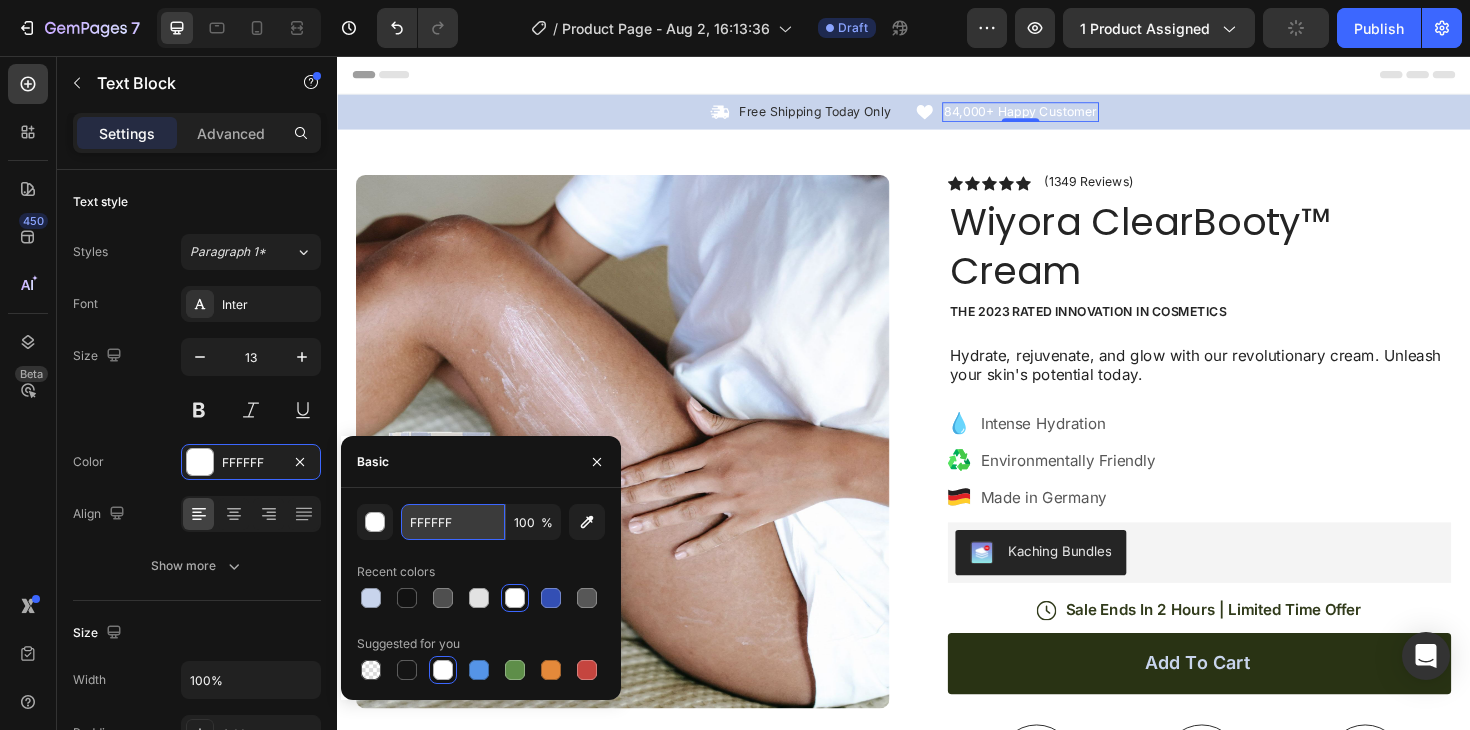 paste on "2E2E2E" 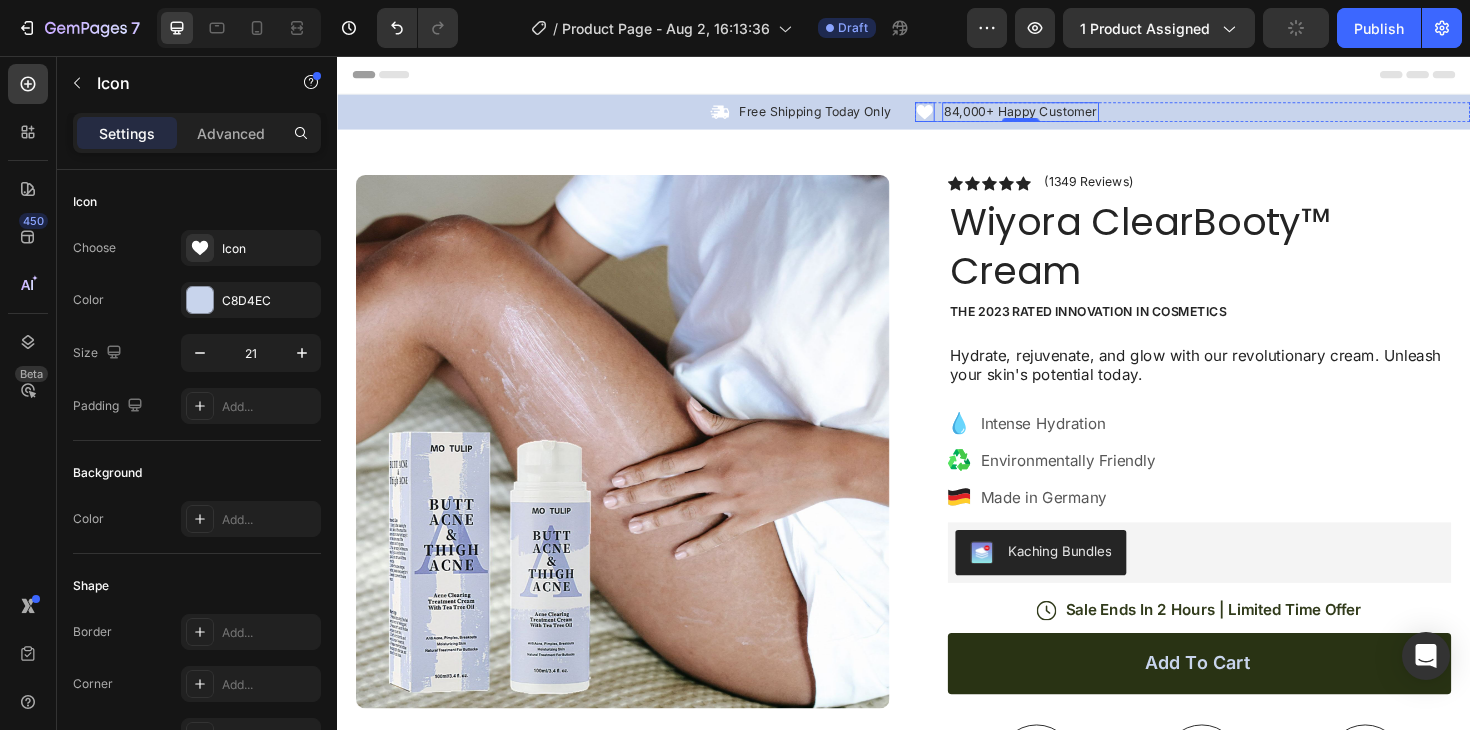 click 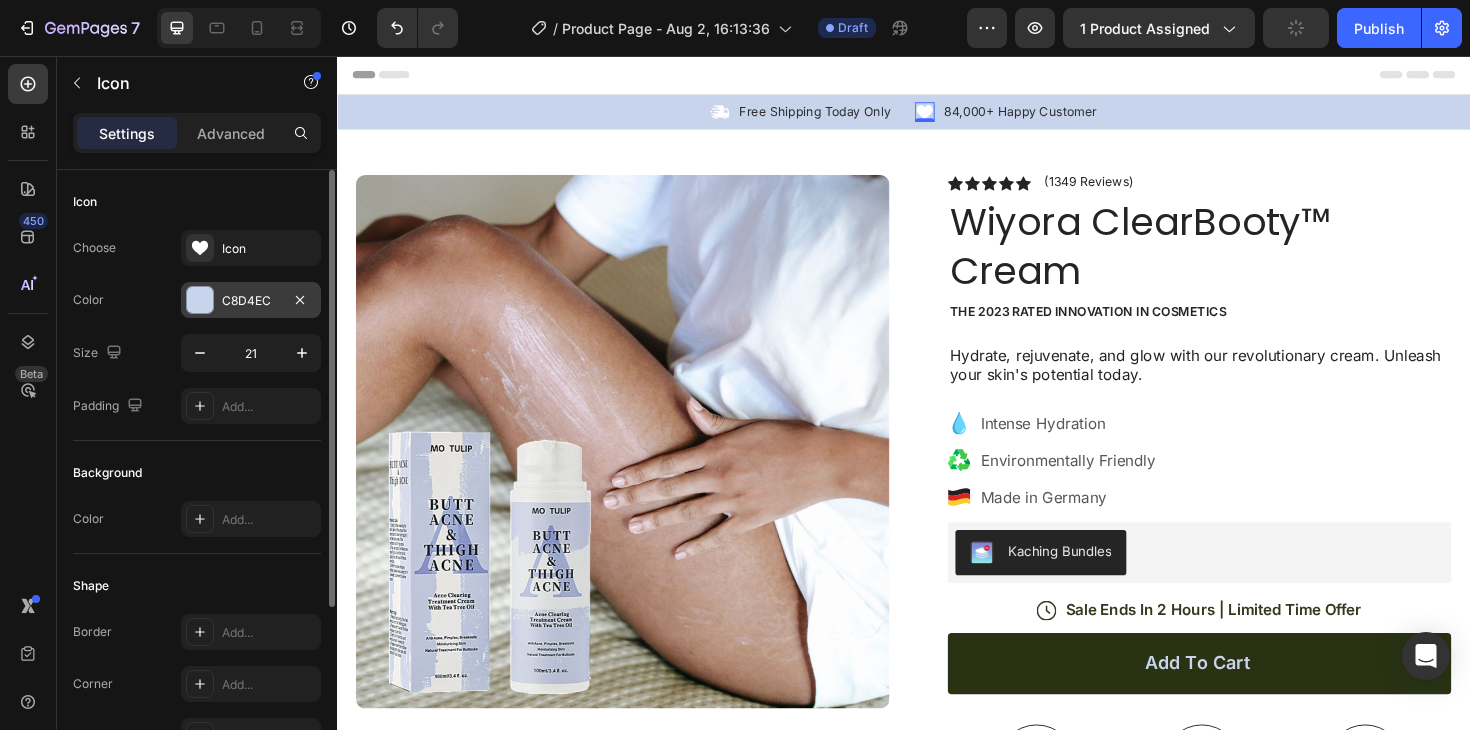 click on "C8D4EC" at bounding box center [251, 301] 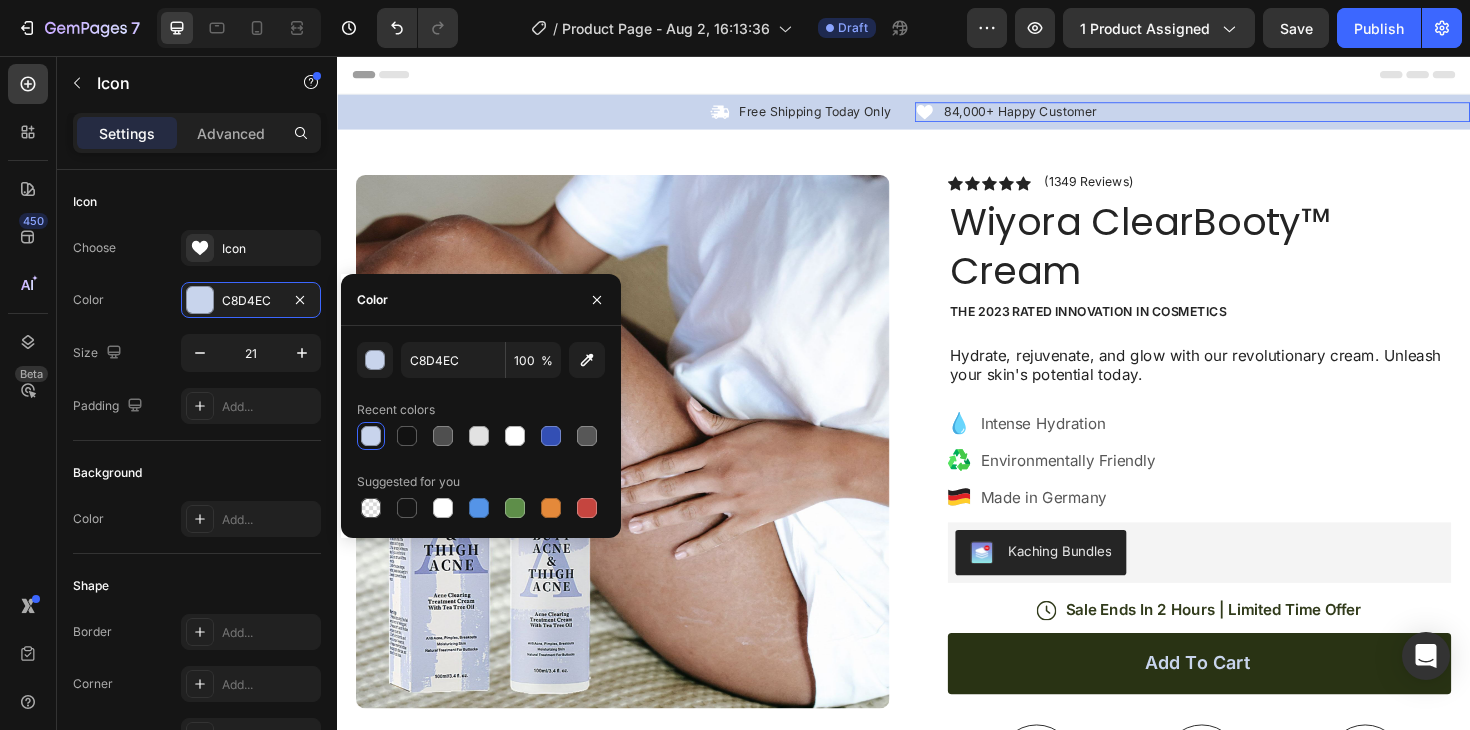 click on "Icon 84,000+ Happy Customer Text Block Row   0" at bounding box center (1243, 115) 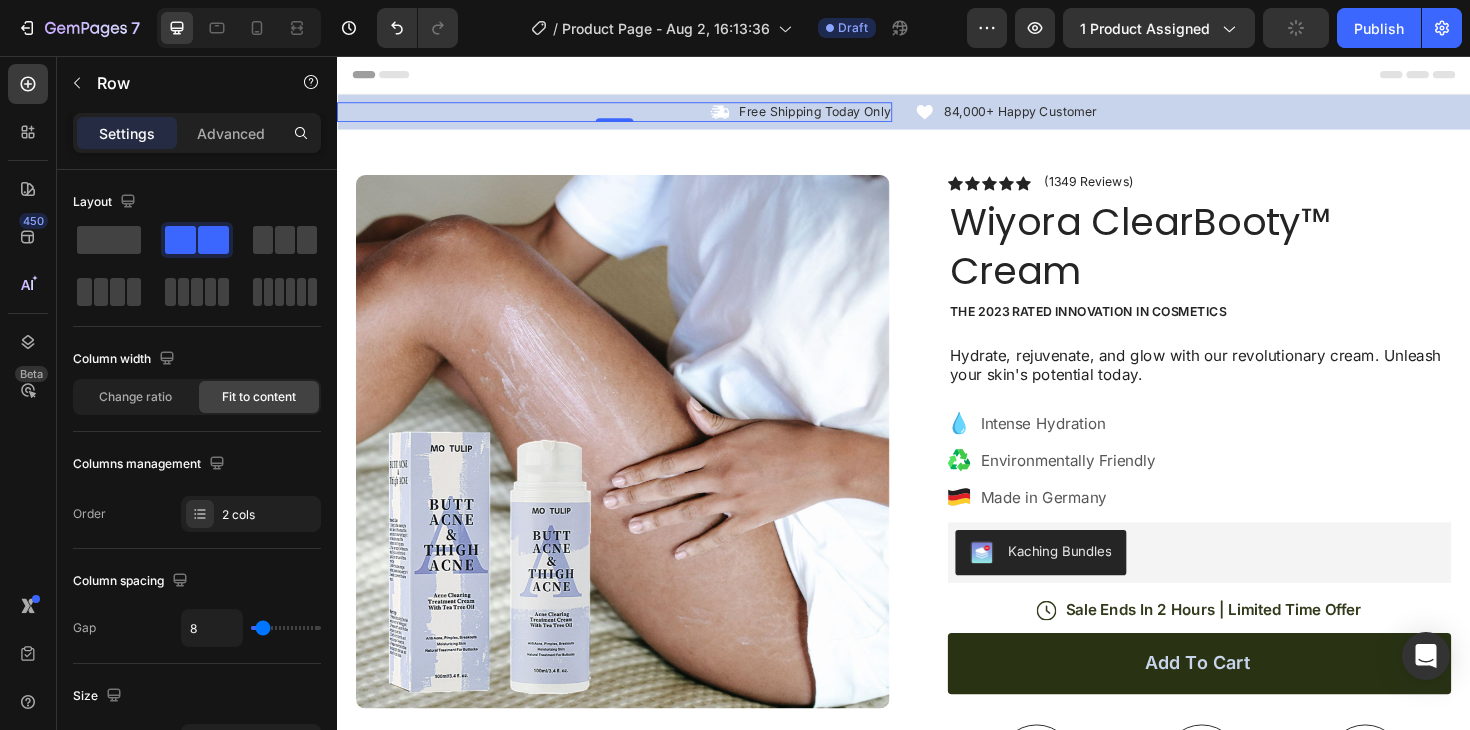 click on "Icon Free Shipping Today Only Text Block Row   0" at bounding box center (631, 115) 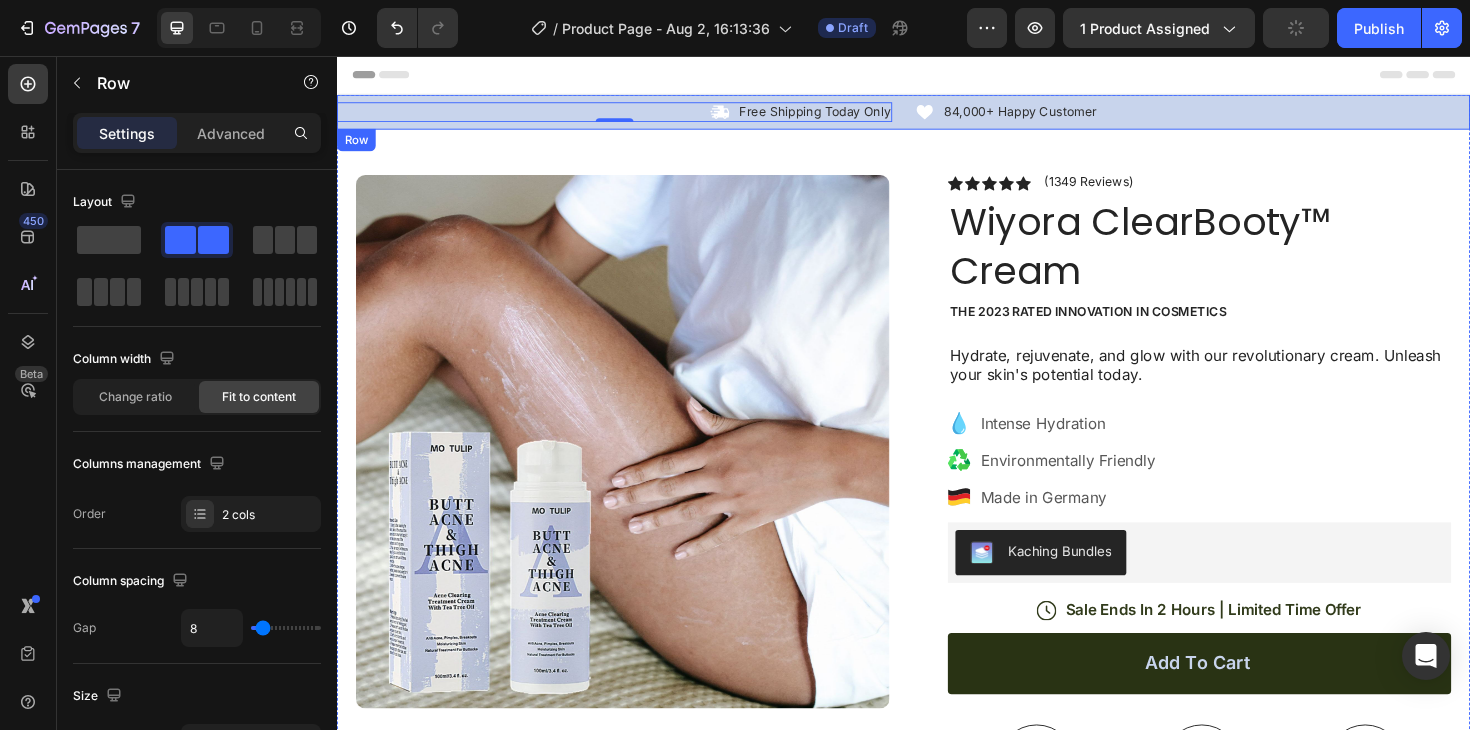 click on "Icon Free Shipping Today Only Text Block Row   0
Icon 84,000+ Happy Customer Text Block Row Carousel Row" at bounding box center [937, 115] 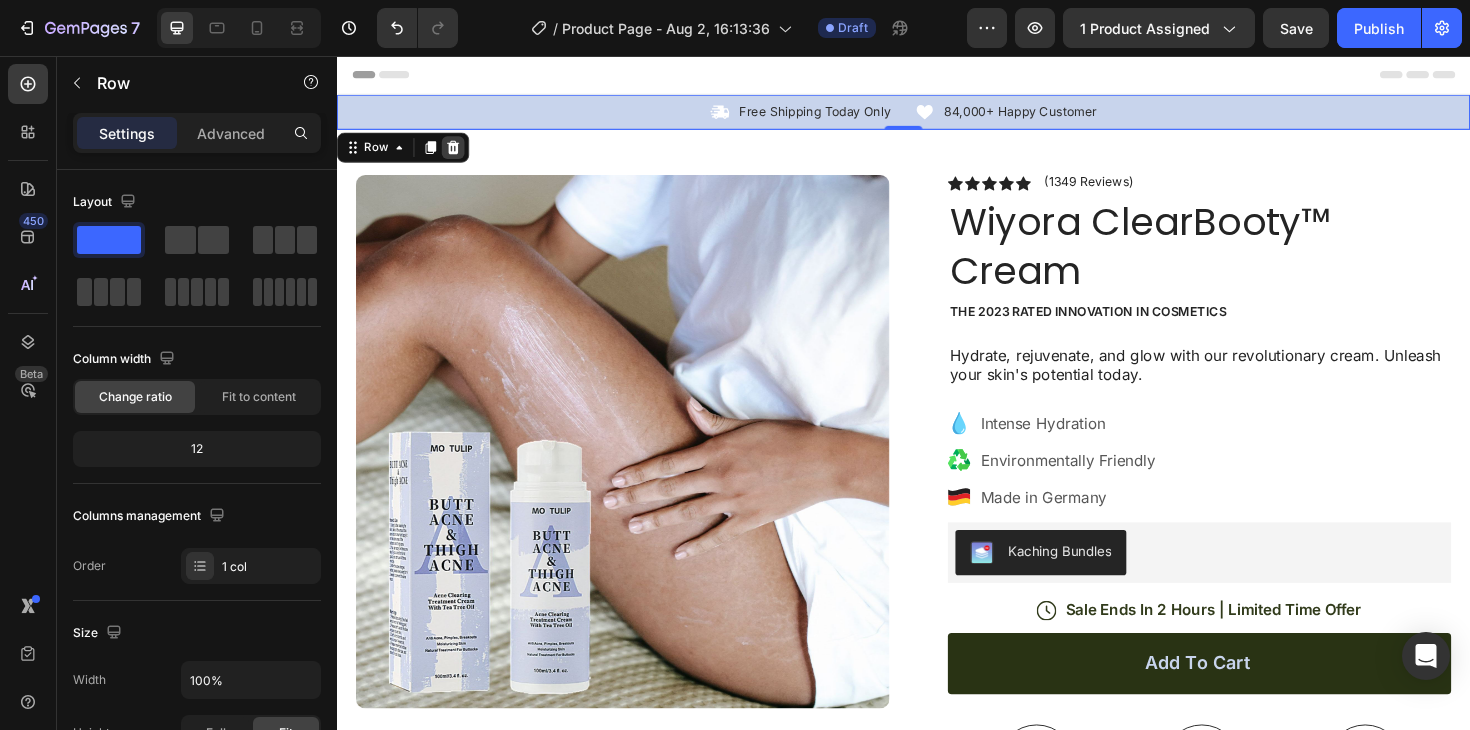click 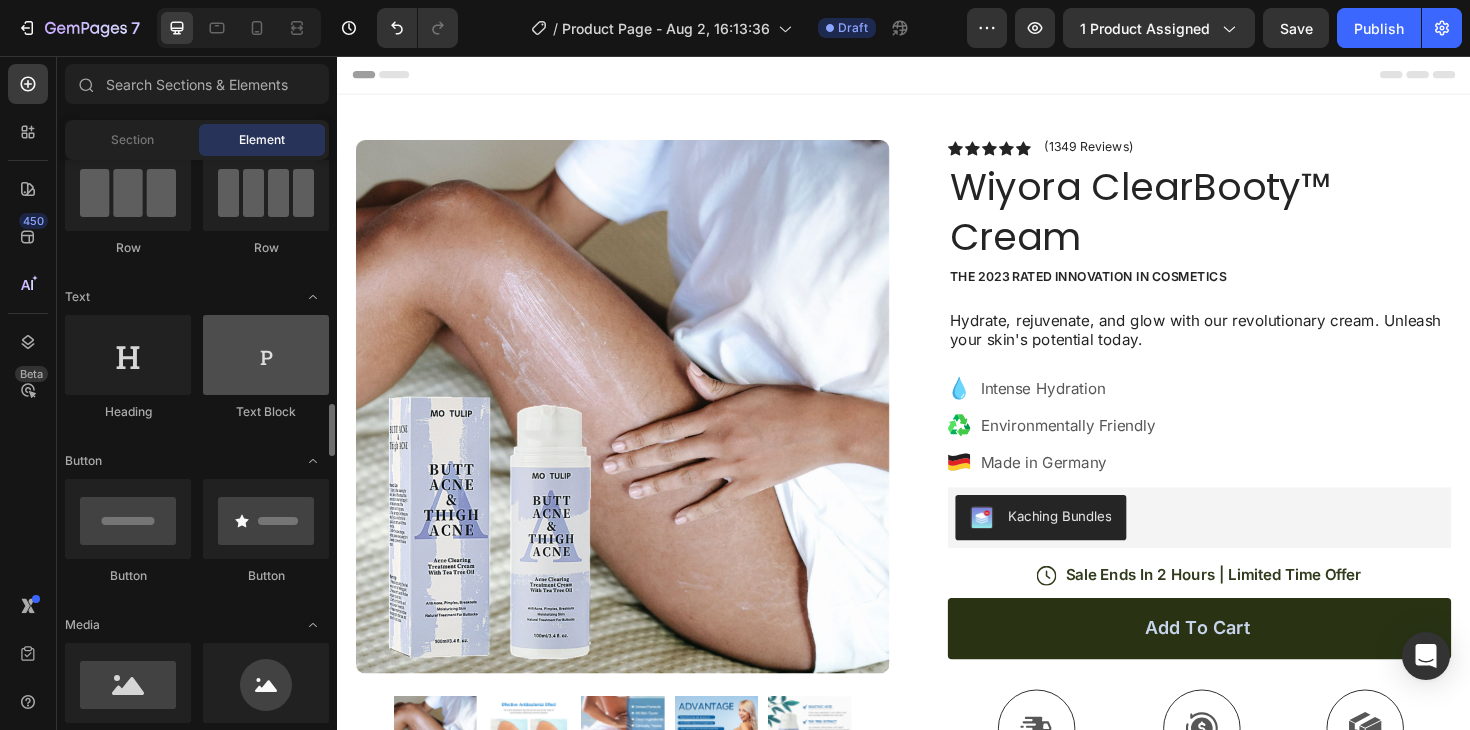 scroll, scrollTop: 0, scrollLeft: 0, axis: both 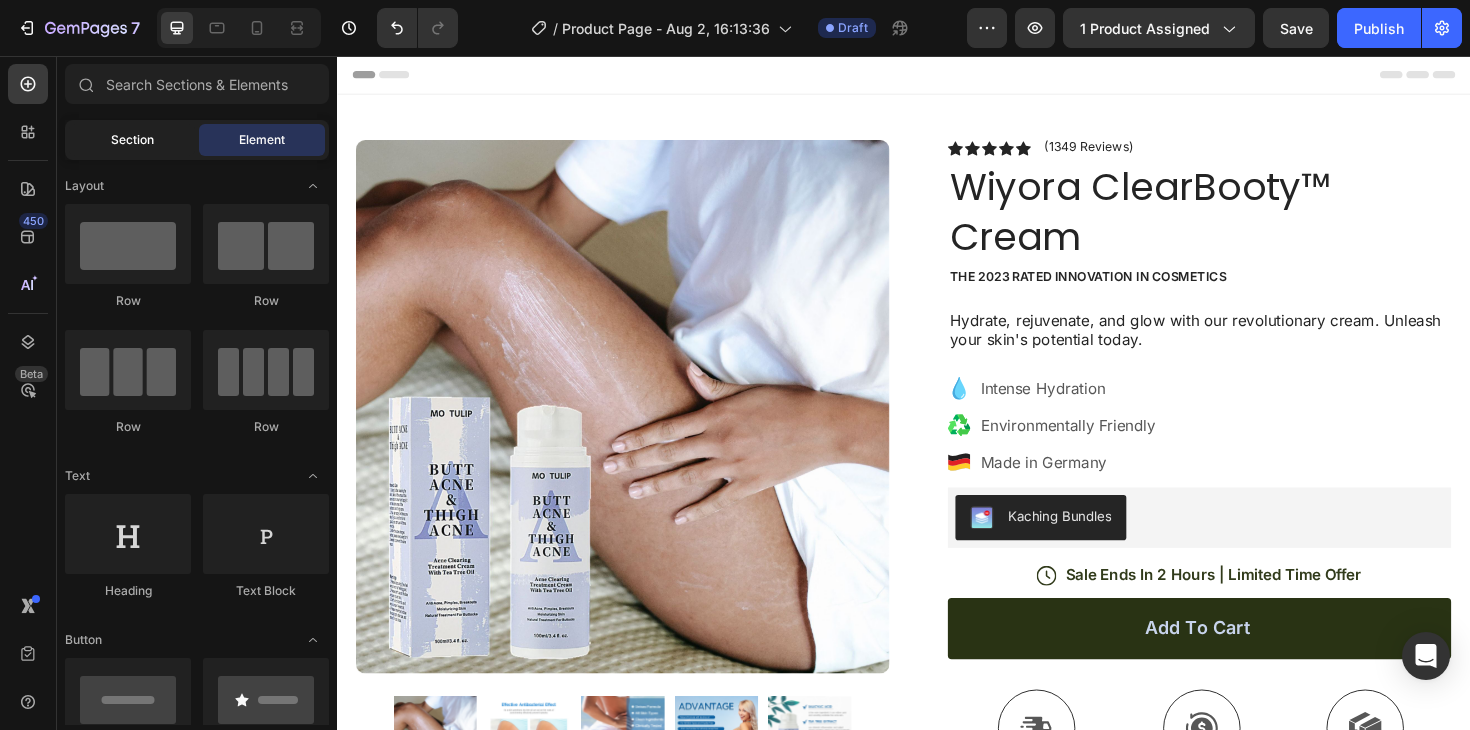 click on "Section" at bounding box center [132, 140] 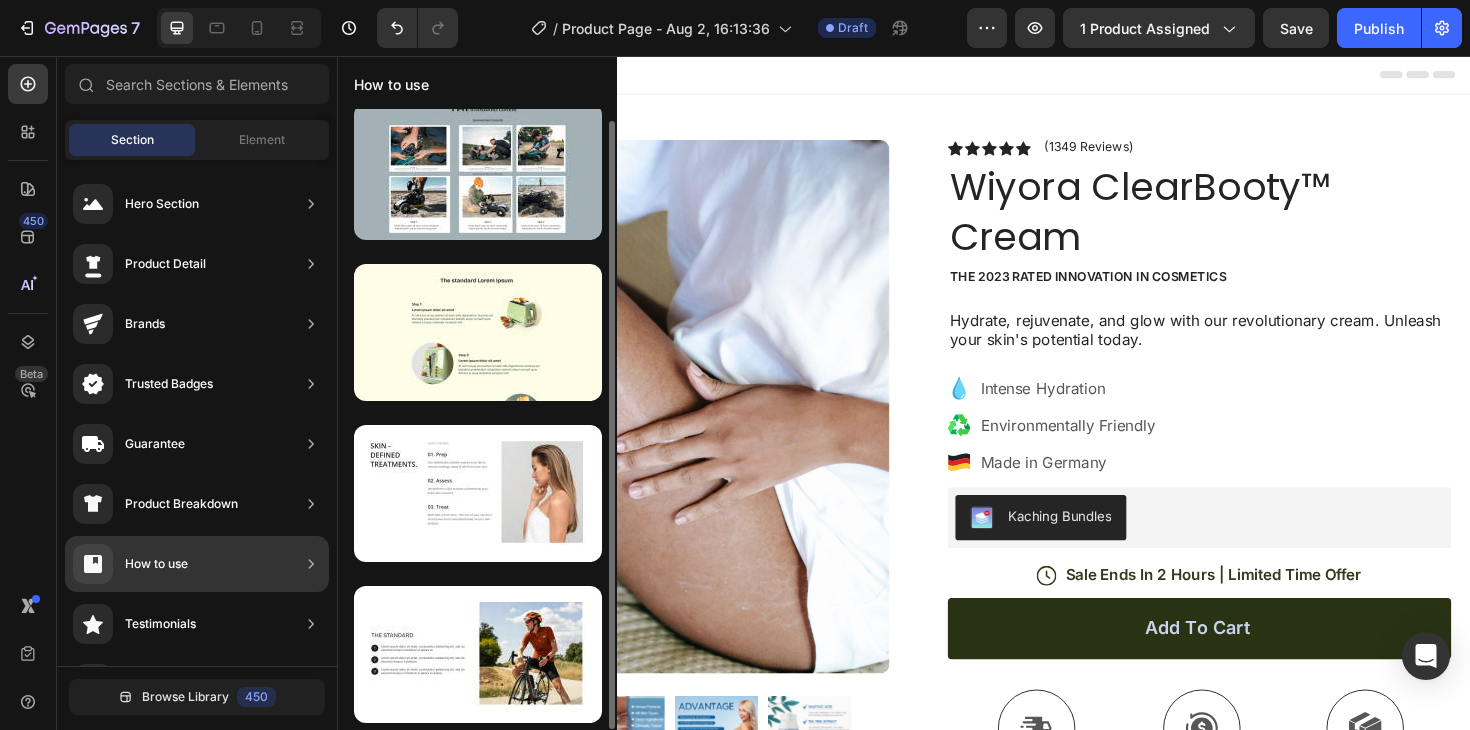 scroll, scrollTop: 12, scrollLeft: 0, axis: vertical 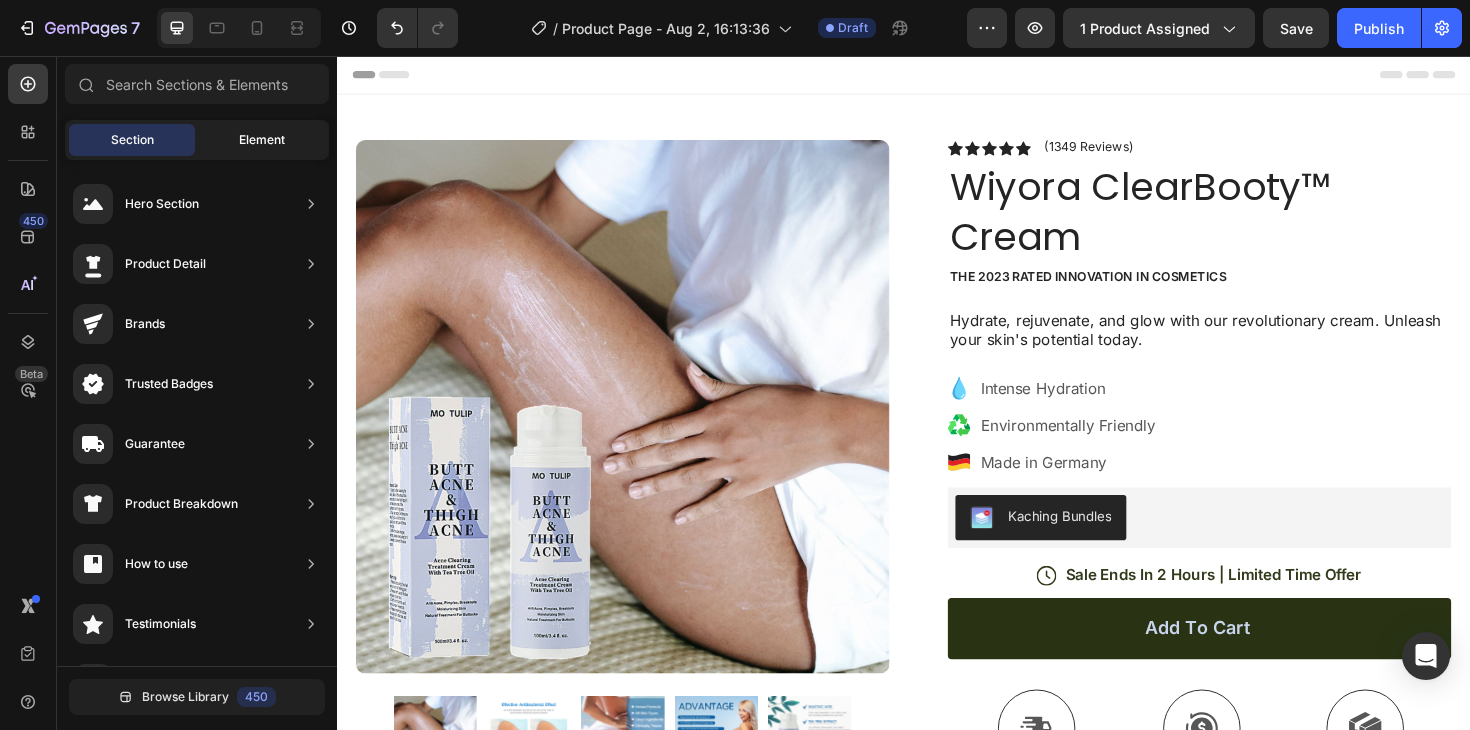 click on "Element" 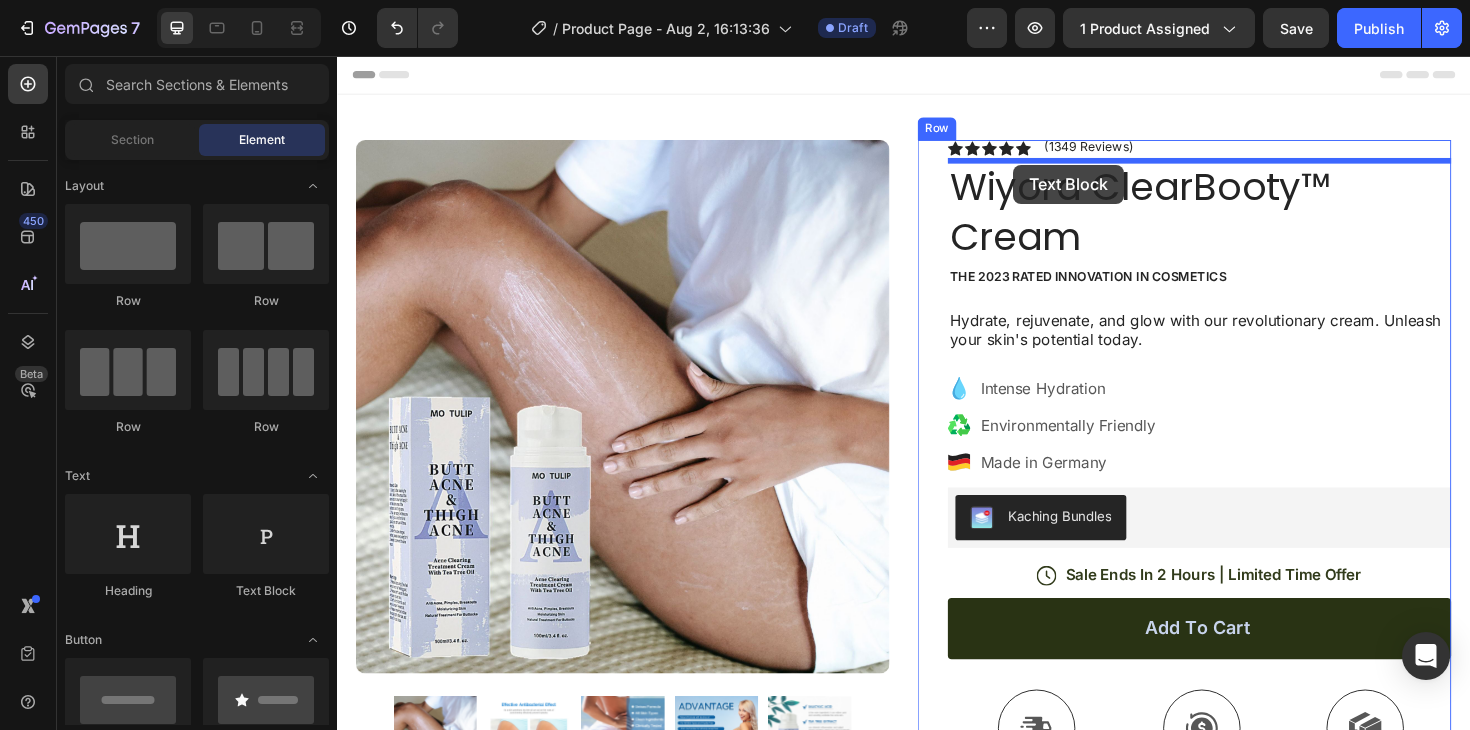 drag, startPoint x: 564, startPoint y: 601, endPoint x: 1053, endPoint y: 172, distance: 650.50903 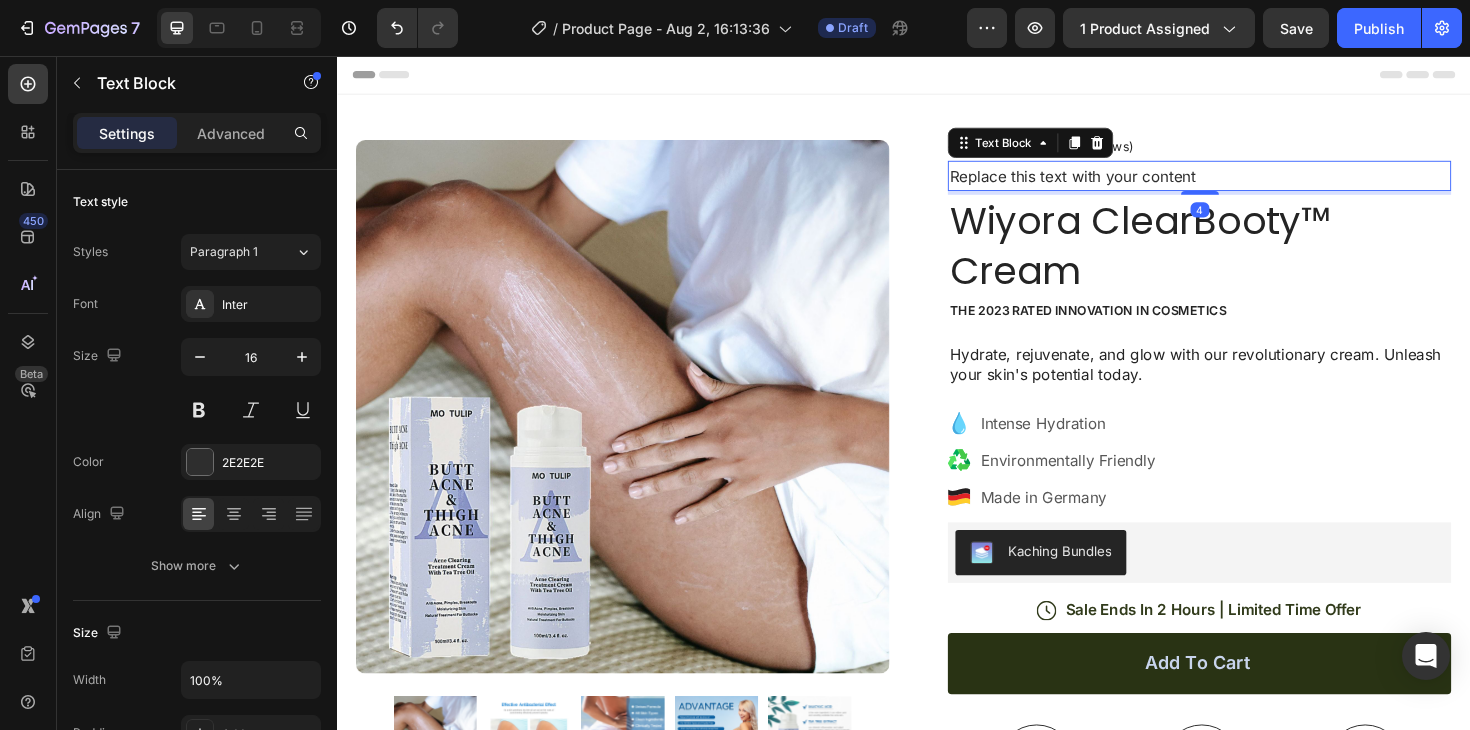 click on "Replace this text with your content" at bounding box center [1250, 183] 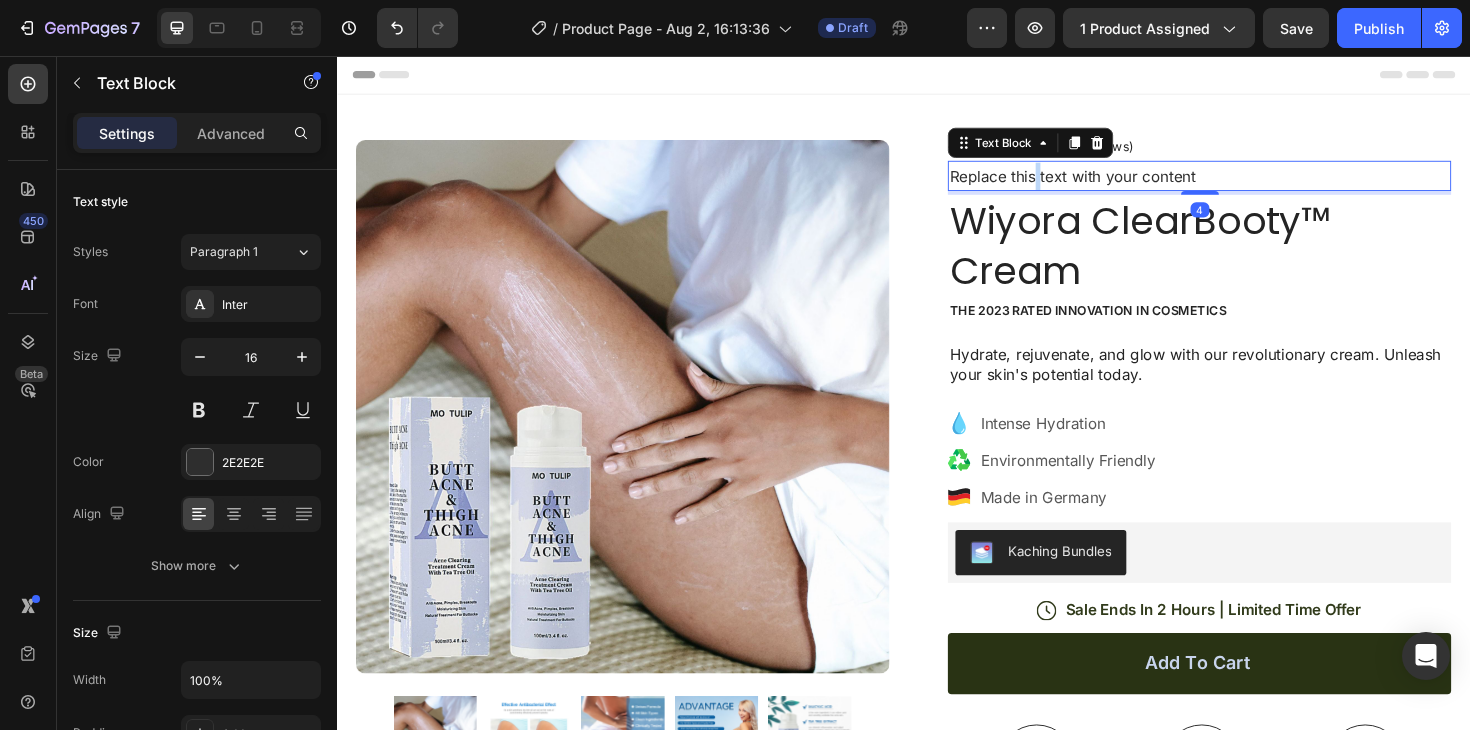 click on "Replace this text with your content" at bounding box center [1250, 183] 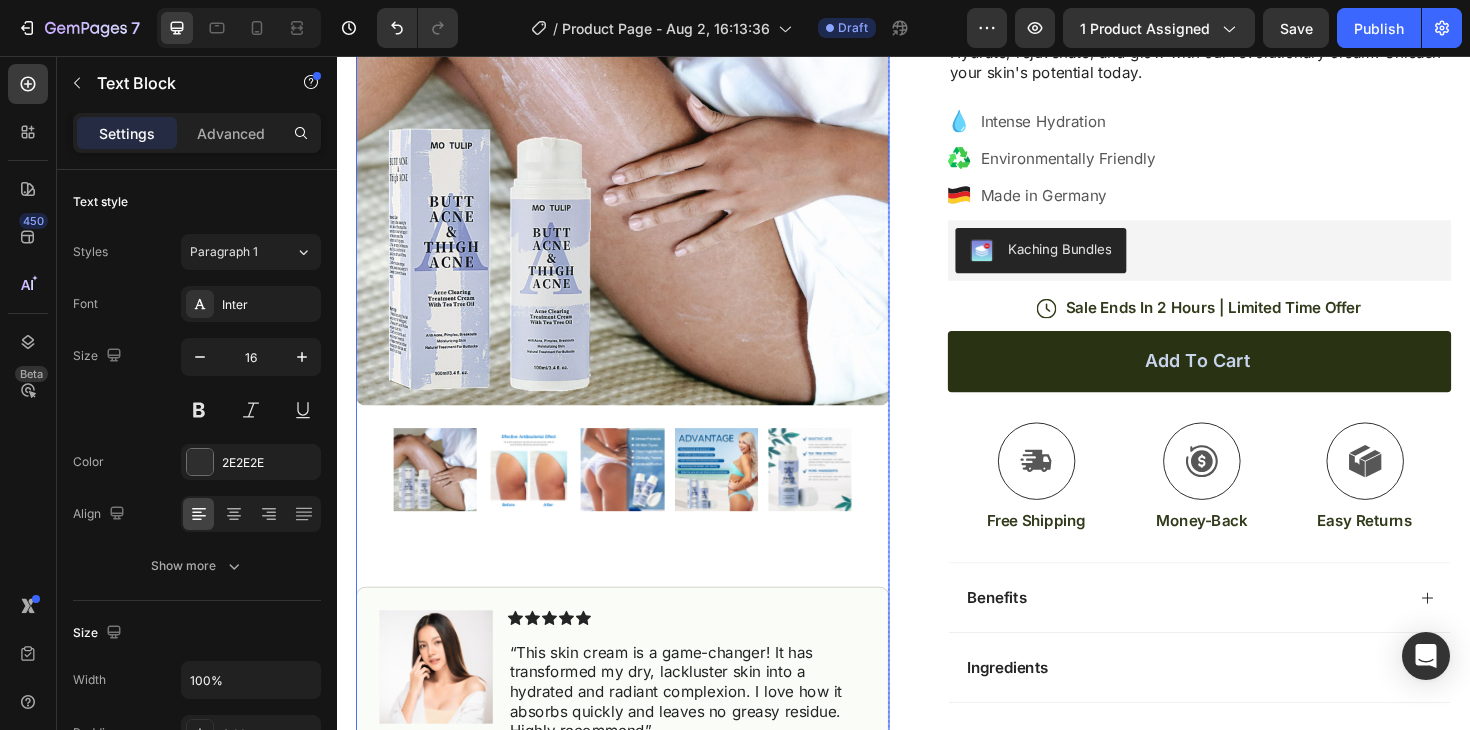 scroll, scrollTop: 294, scrollLeft: 0, axis: vertical 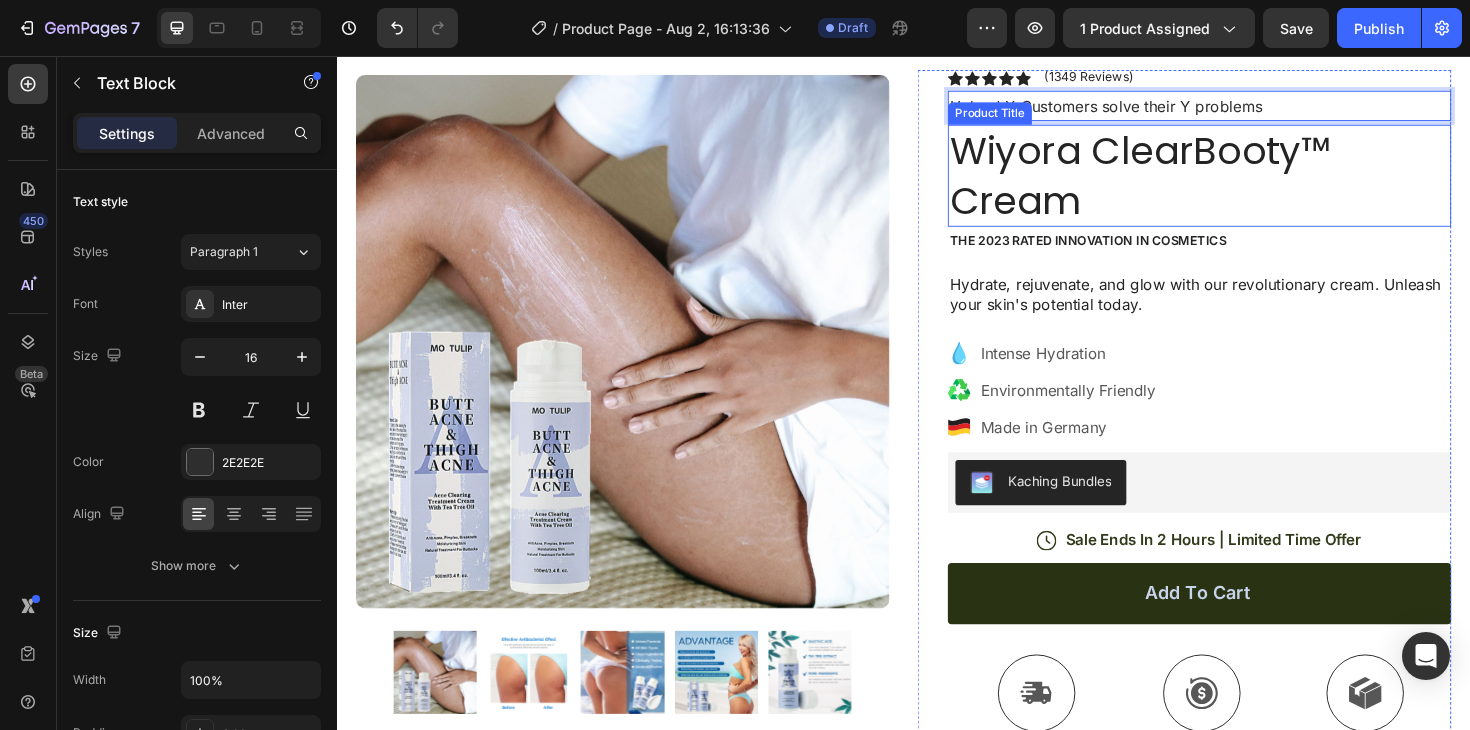click on "Wiyora ClearBooty™ Cream" at bounding box center [1250, 183] 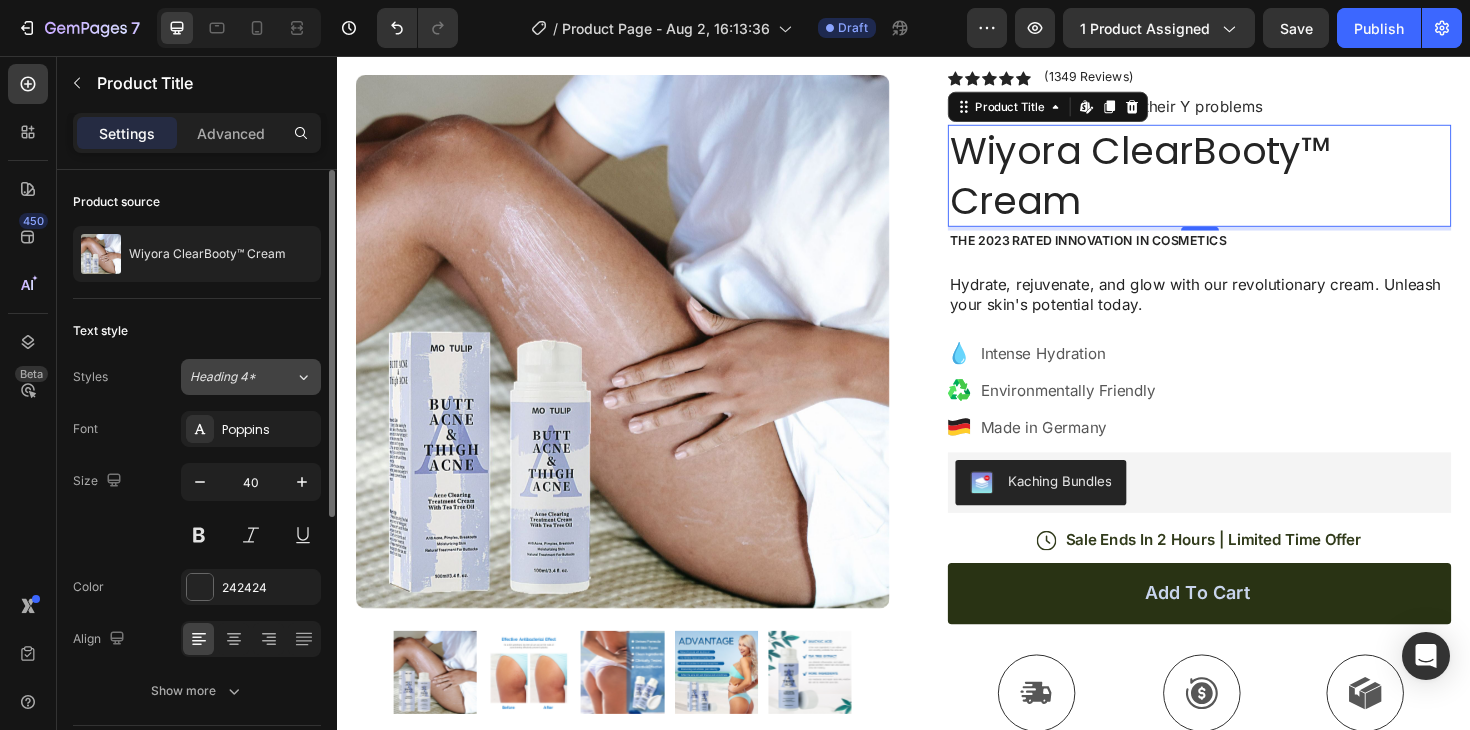 click on "Heading 4*" at bounding box center (242, 377) 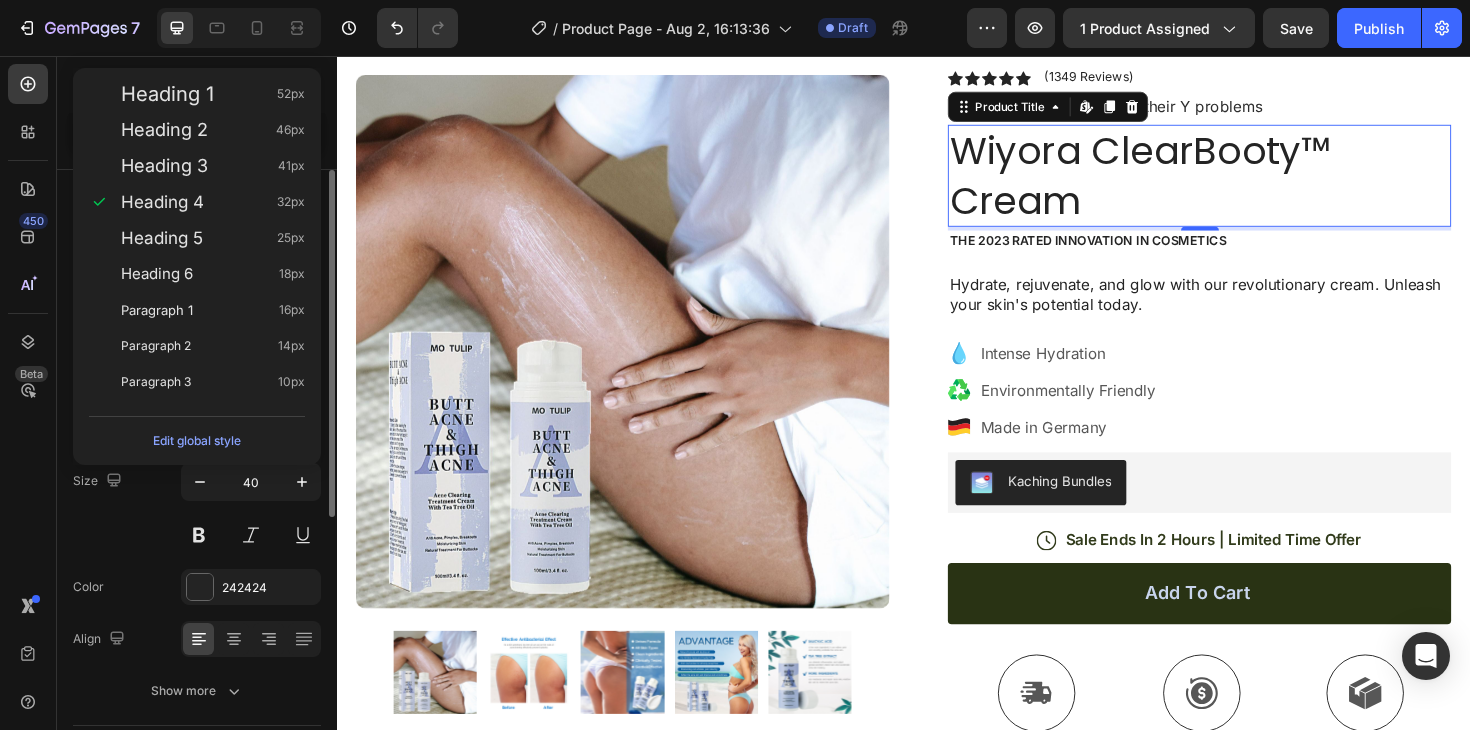 click on "Size 40" at bounding box center (197, 508) 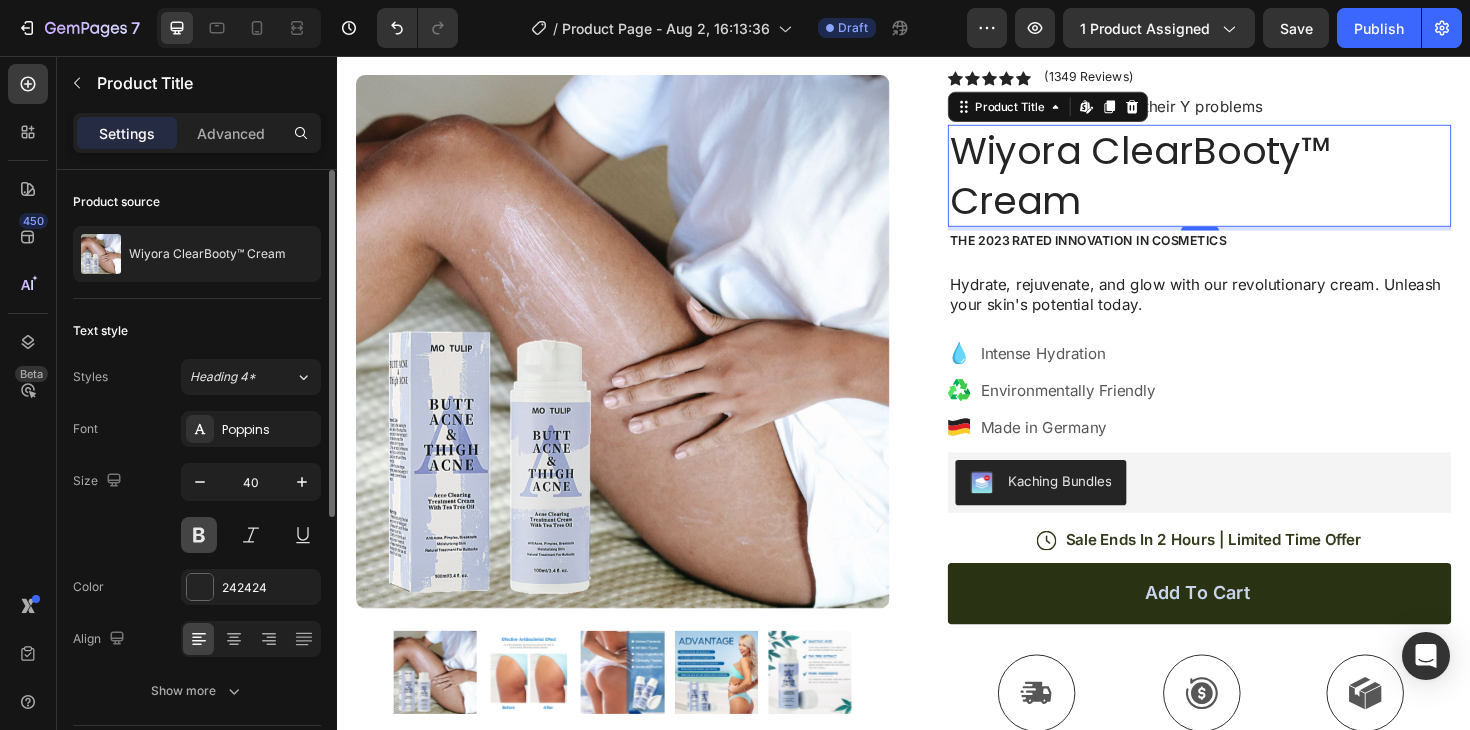 click at bounding box center (199, 535) 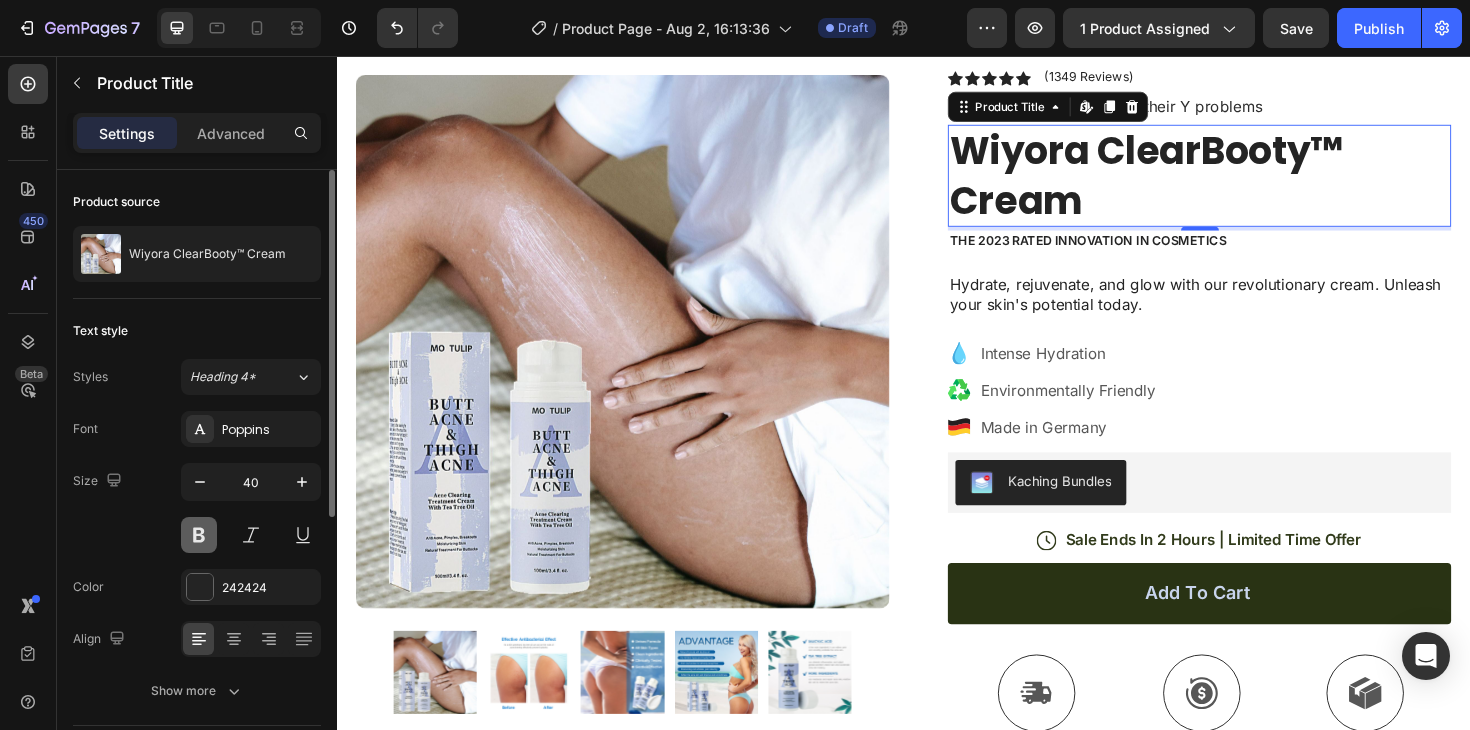 click at bounding box center [199, 535] 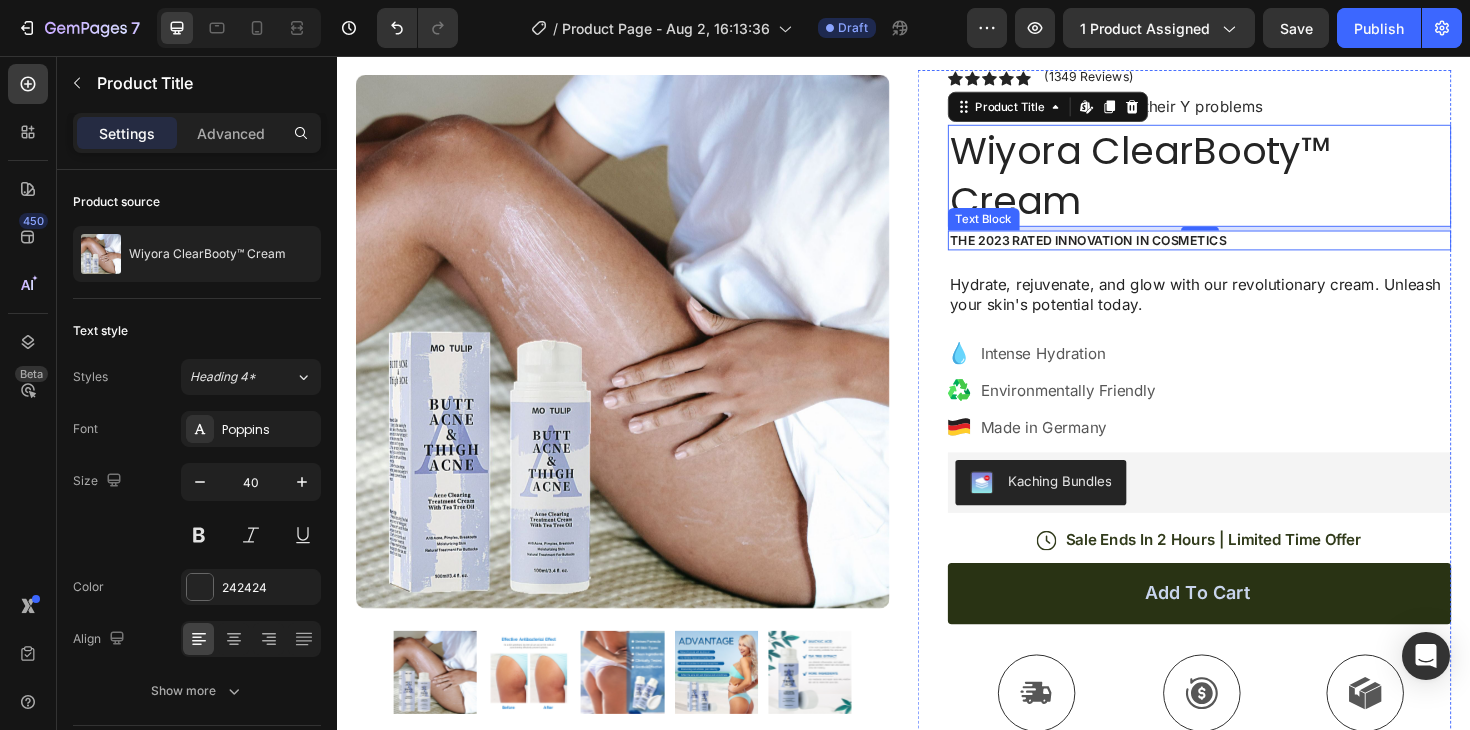 click on "The 2023 Rated Innovation in Cosmetics" at bounding box center (1250, 251) 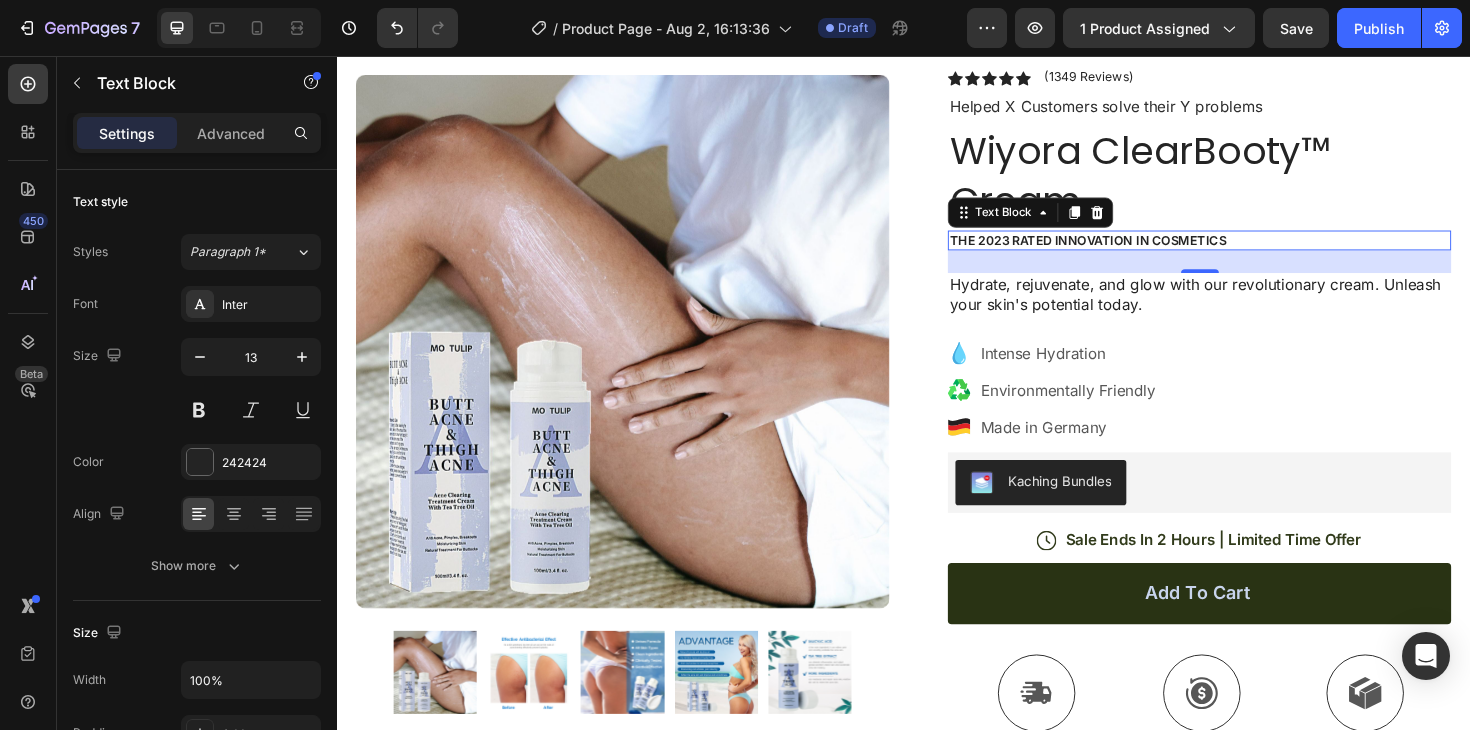 click on "The 2023 Rated Innovation in Cosmetics" at bounding box center [1250, 251] 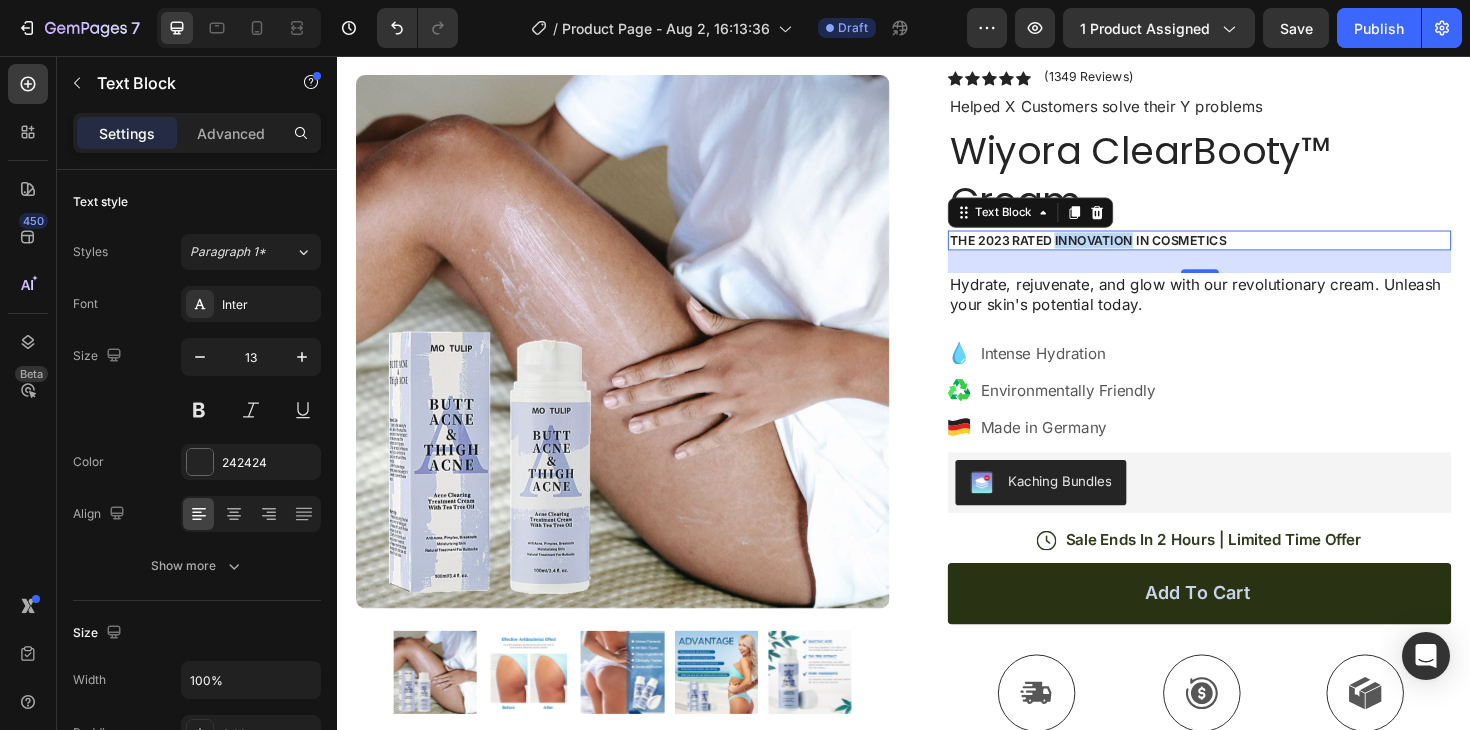 click on "The 2023 Rated Innovation in Cosmetics" at bounding box center (1250, 251) 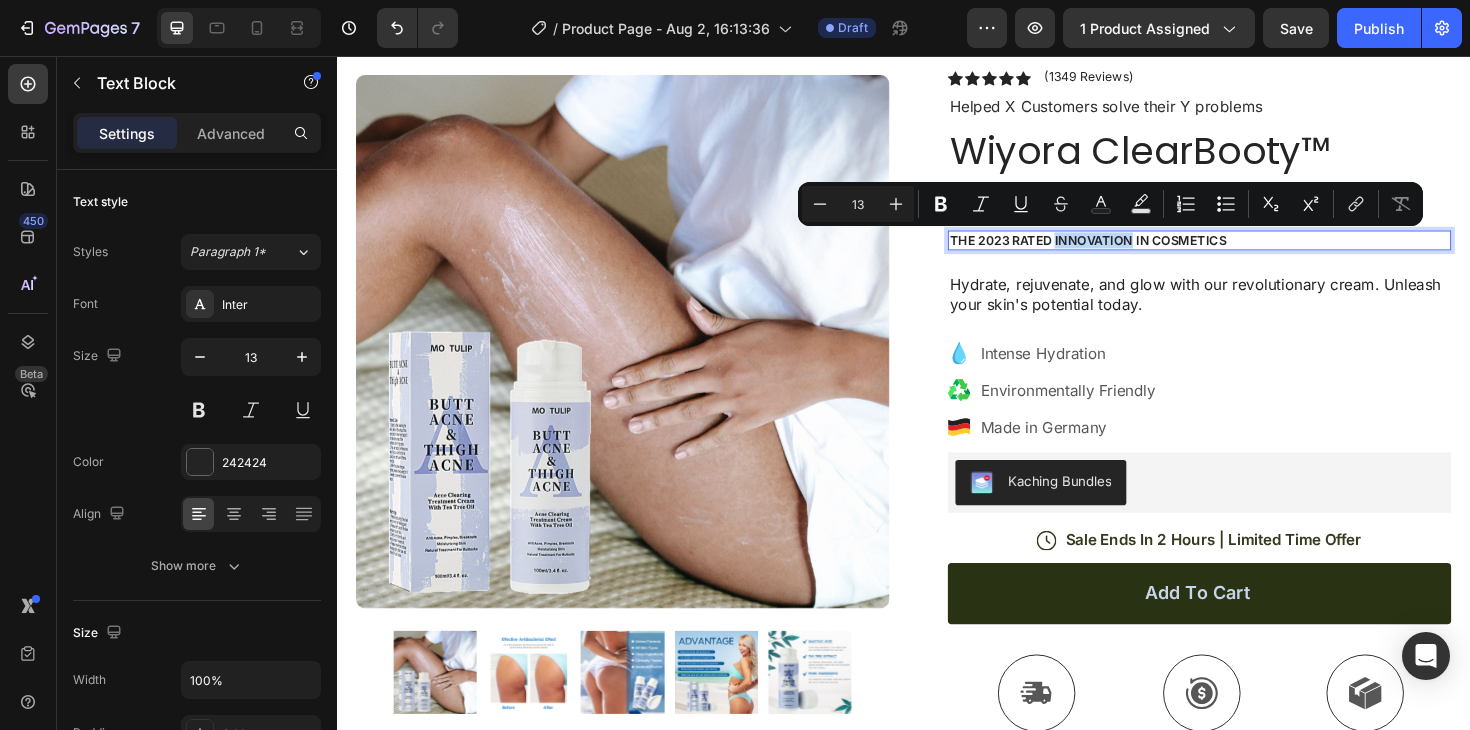 click on "The 2023 Rated Innovation in Cosmetics" at bounding box center (1250, 251) 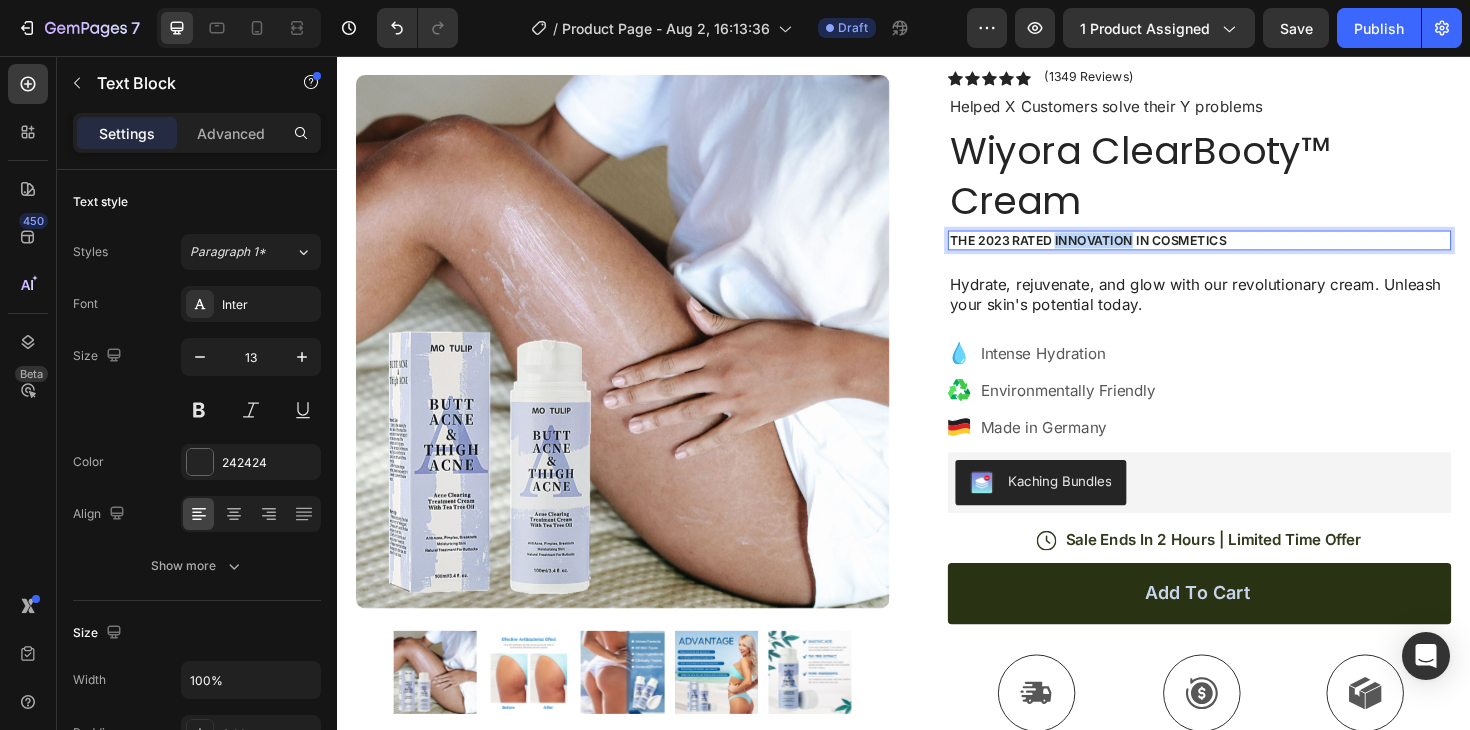 click on "The 2023 Rated Innovation in Cosmetics" at bounding box center (1250, 251) 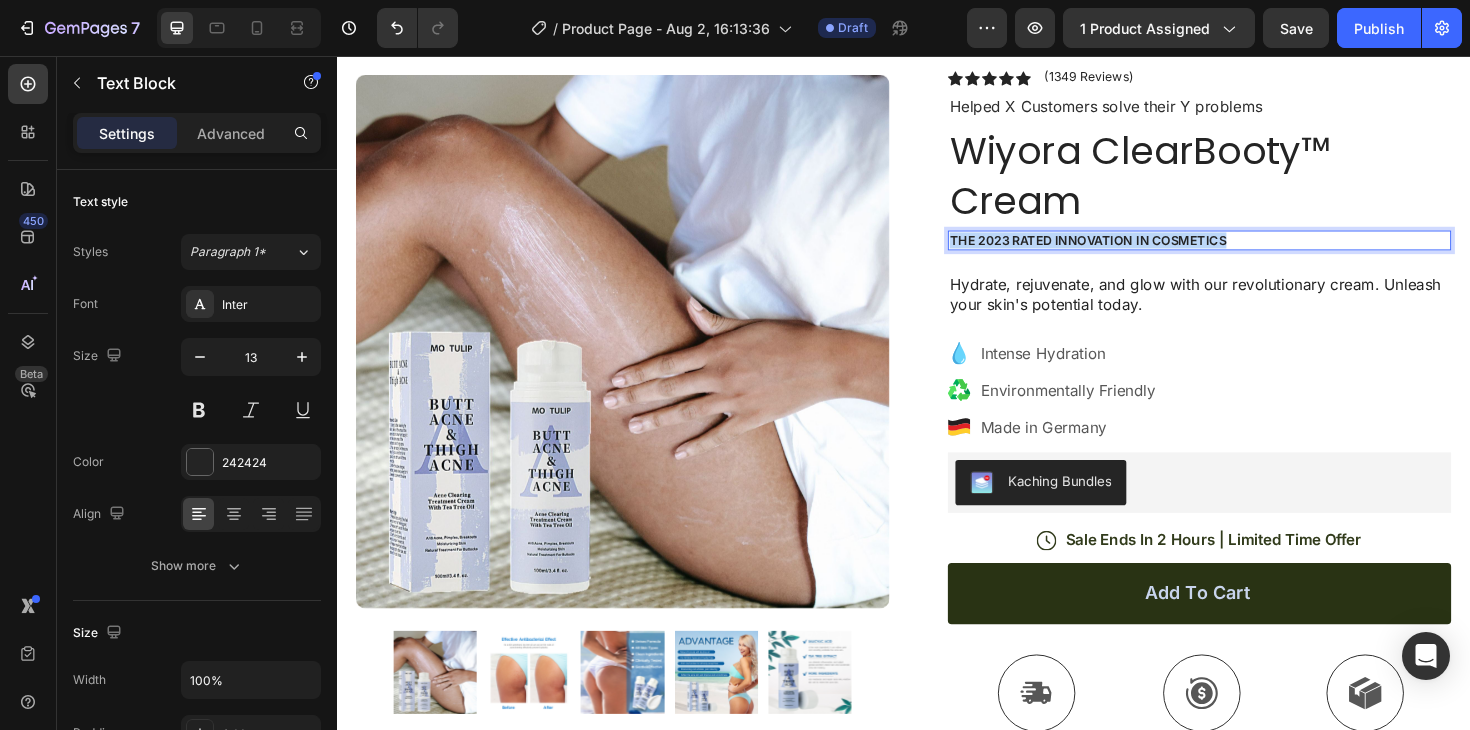 click on "The 2023 Rated Innovation in Cosmetics" at bounding box center [1250, 251] 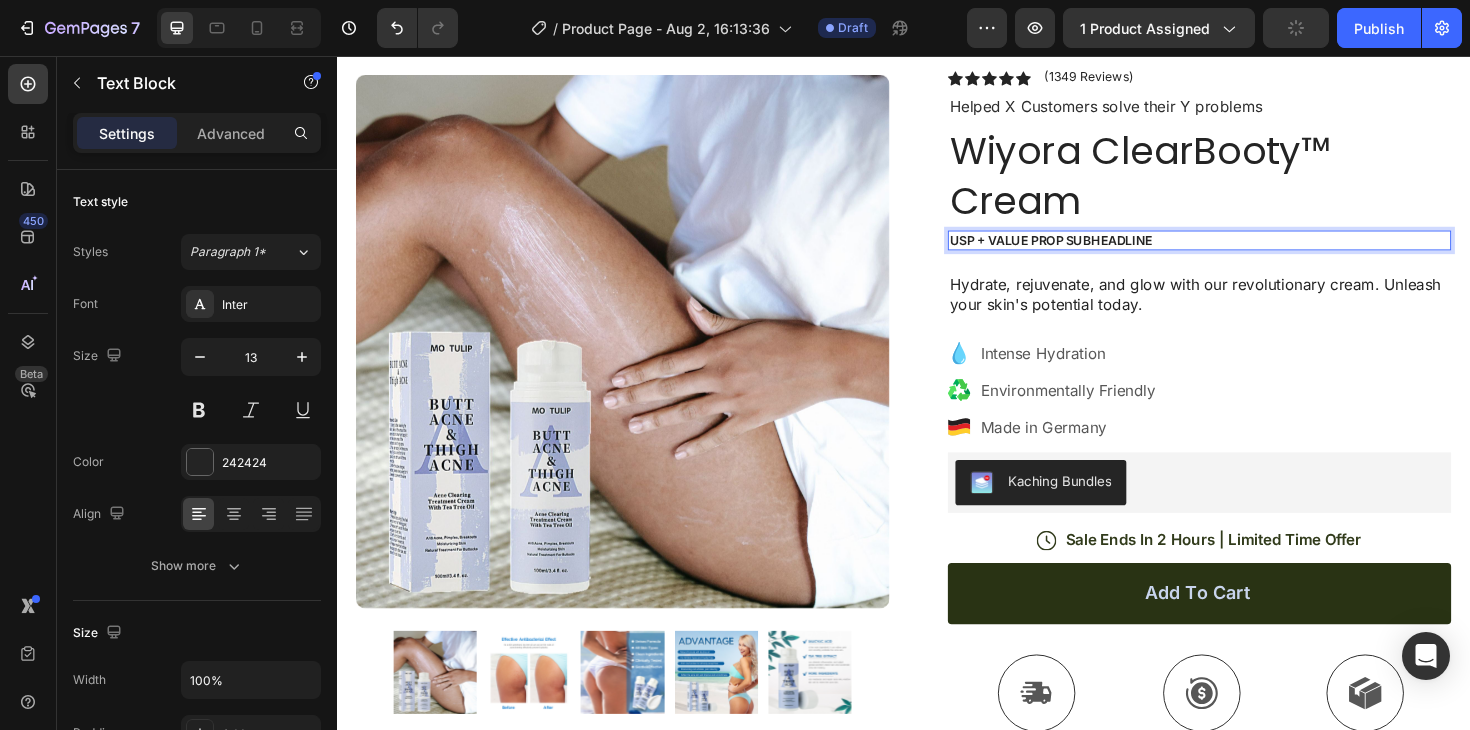 click on "USP + Value Prop subheadline" at bounding box center (1250, 251) 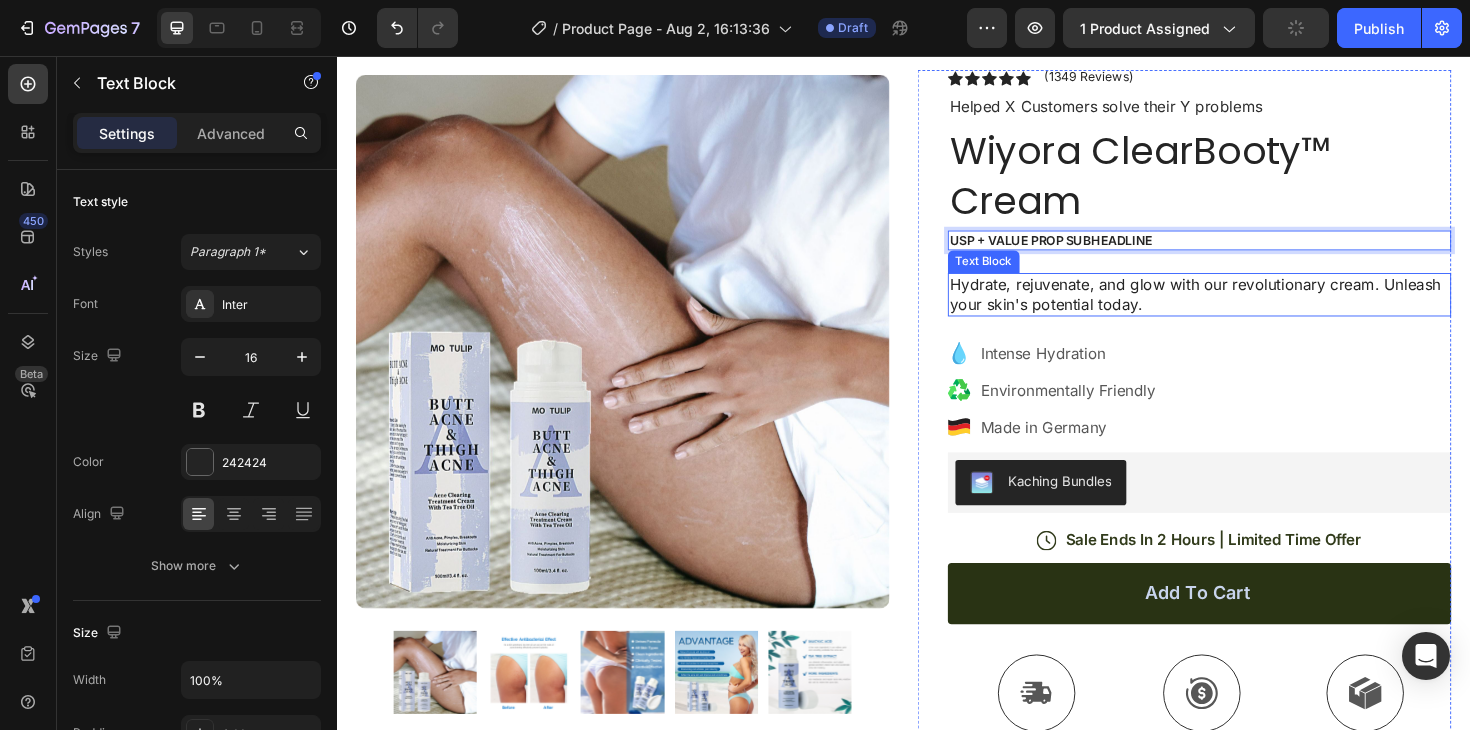 click on "Hydrate, rejuvenate, and glow with our revolutionary cream. Unleash your skin's potential today." at bounding box center [1250, 309] 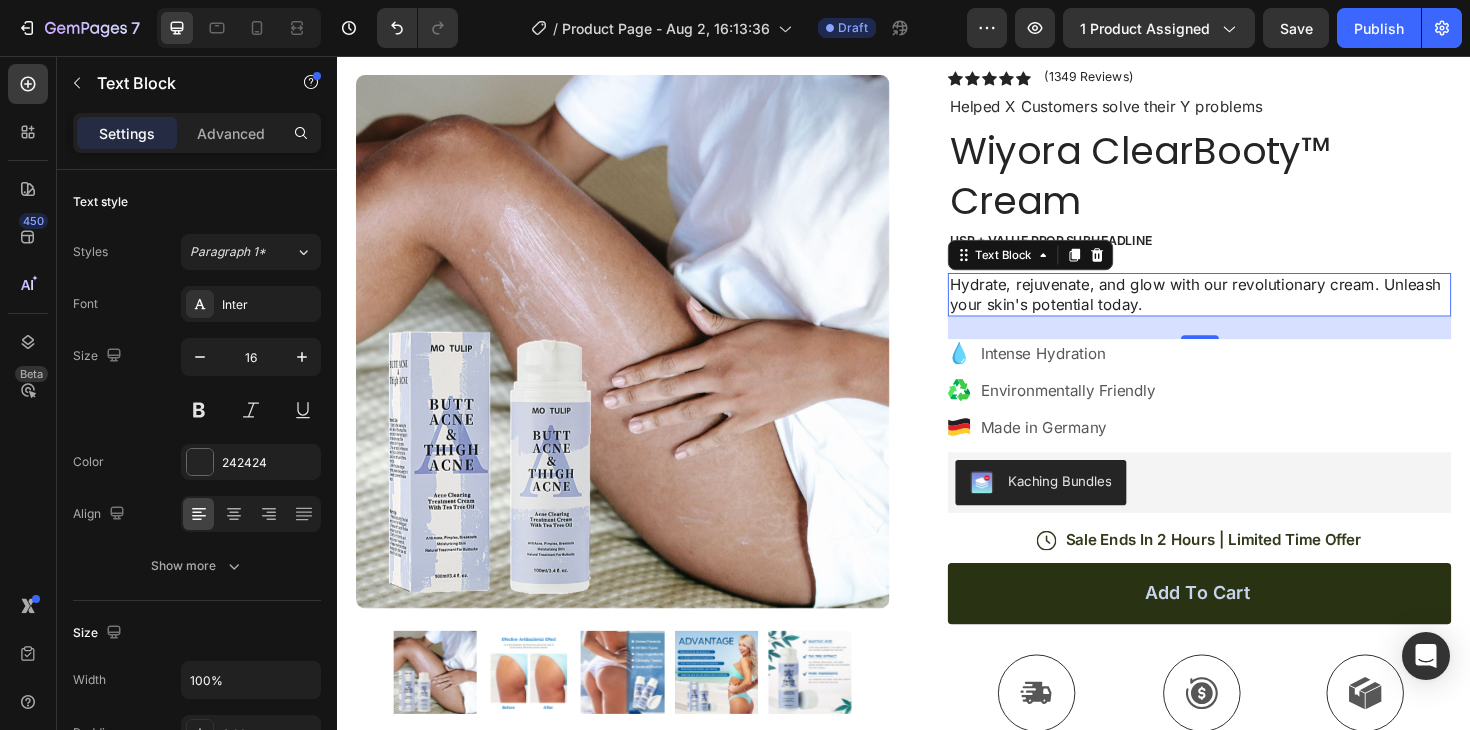 click on "Hydrate, rejuvenate, and glow with our revolutionary cream. Unleash your skin's potential today." at bounding box center [1250, 309] 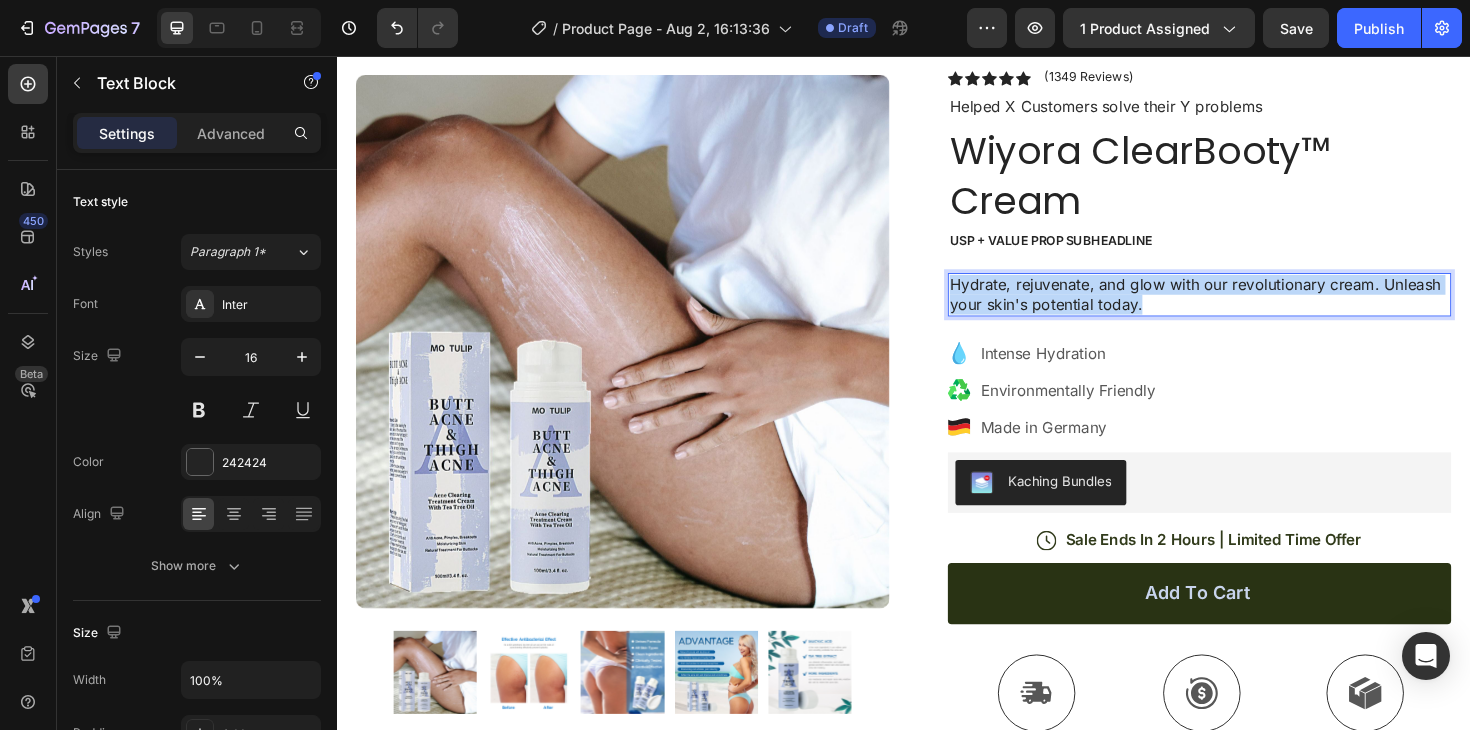 click on "Hydrate, rejuvenate, and glow with our revolutionary cream. Unleash your skin's potential today." at bounding box center (1250, 309) 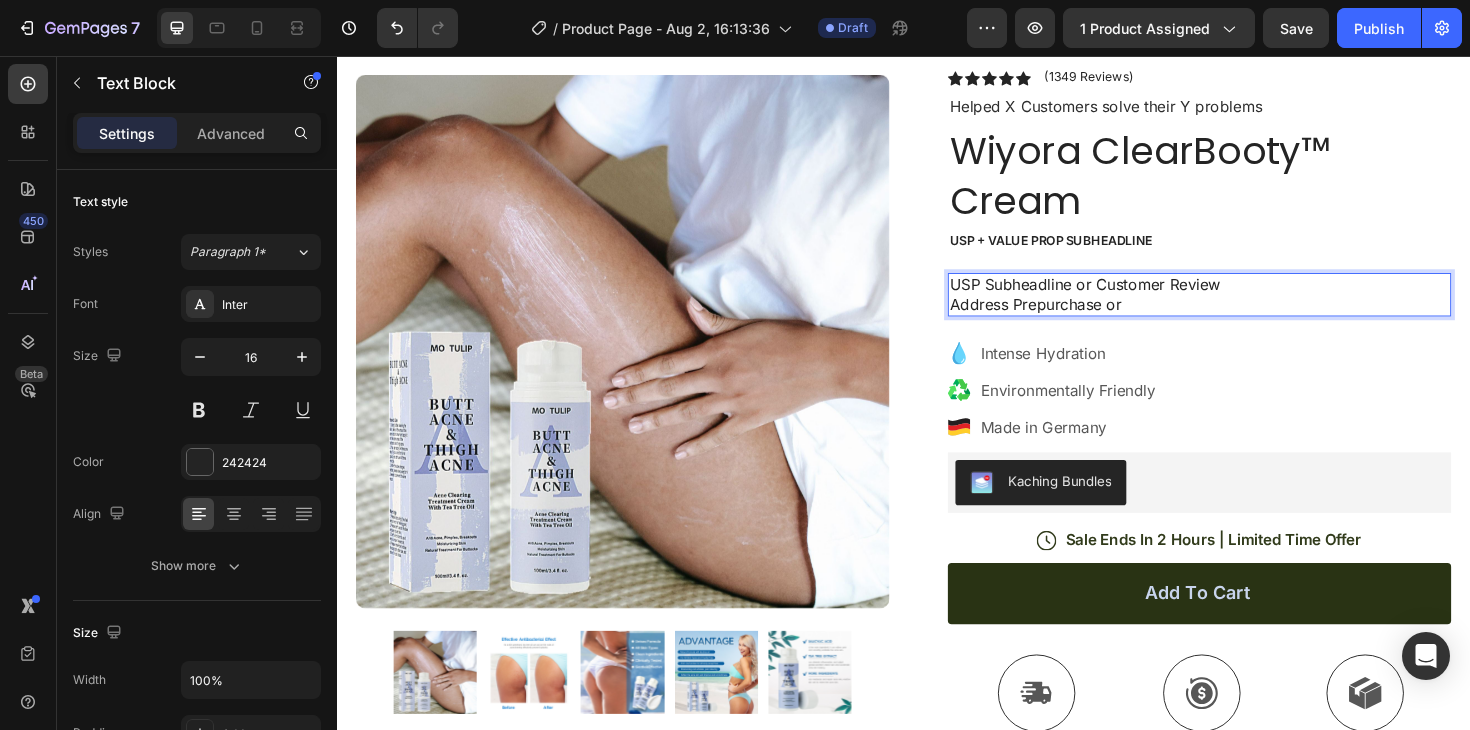 click on "USP Subheadline or Customer Review Address Prepurchase or" at bounding box center (1250, 309) 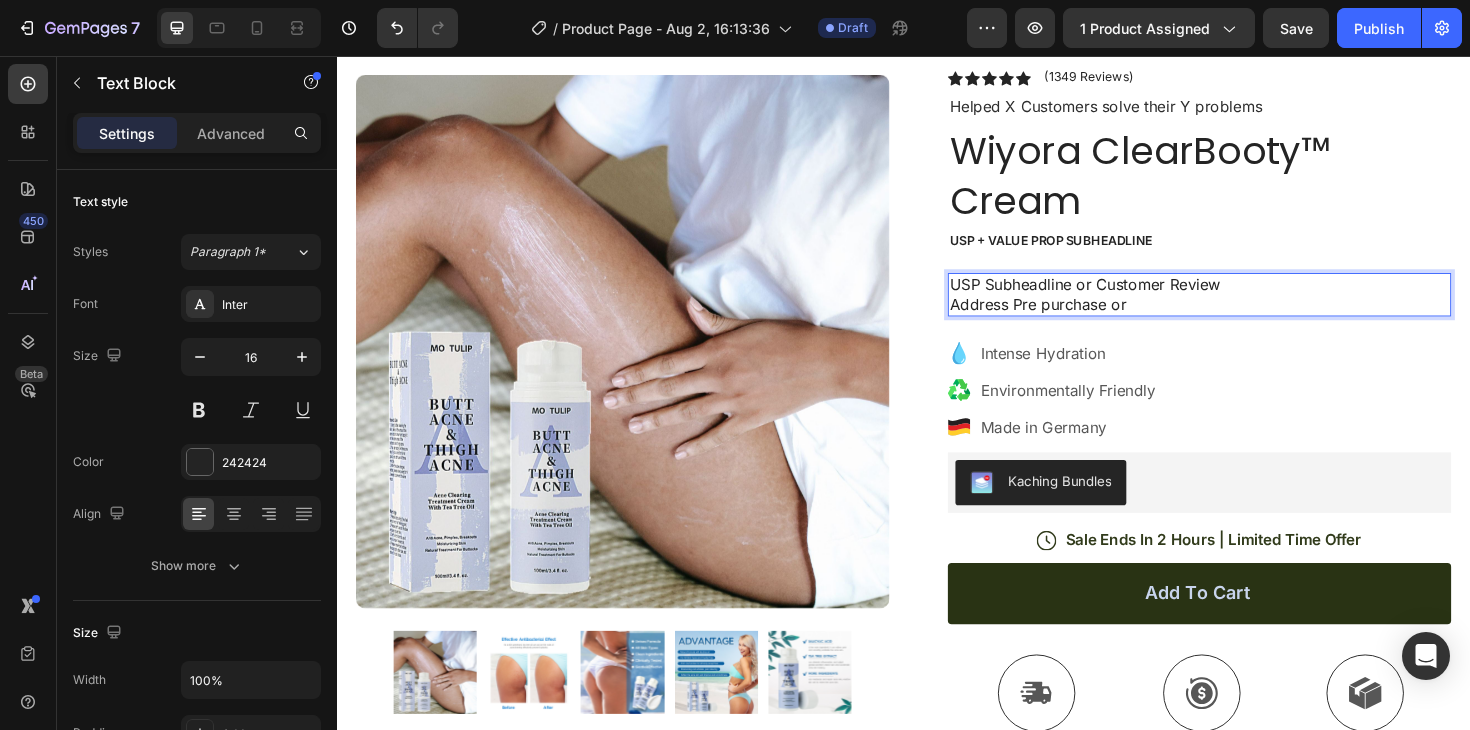 click on "USP Subheadline or Customer Review Address Pre purchase or" at bounding box center [1250, 309] 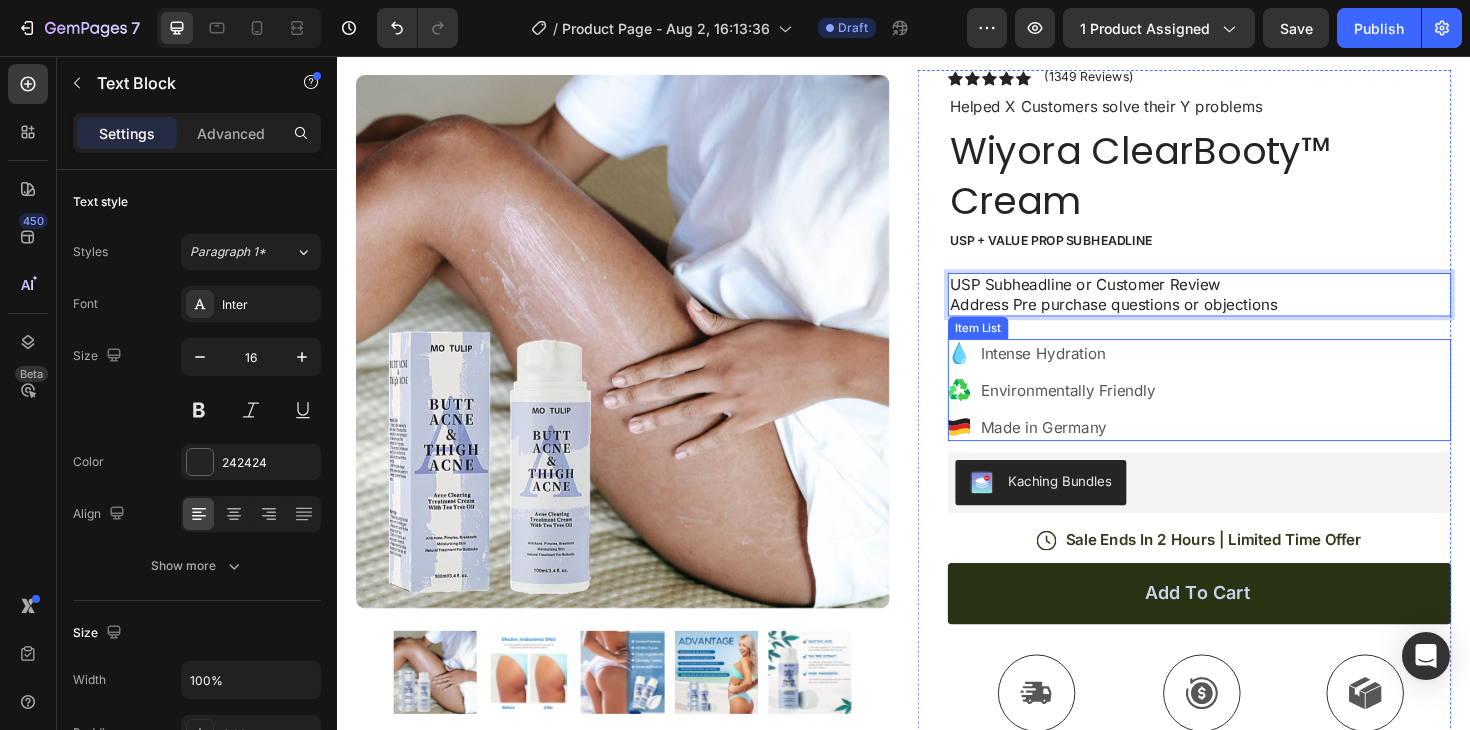click on "Intense Hydration" at bounding box center (1111, 371) 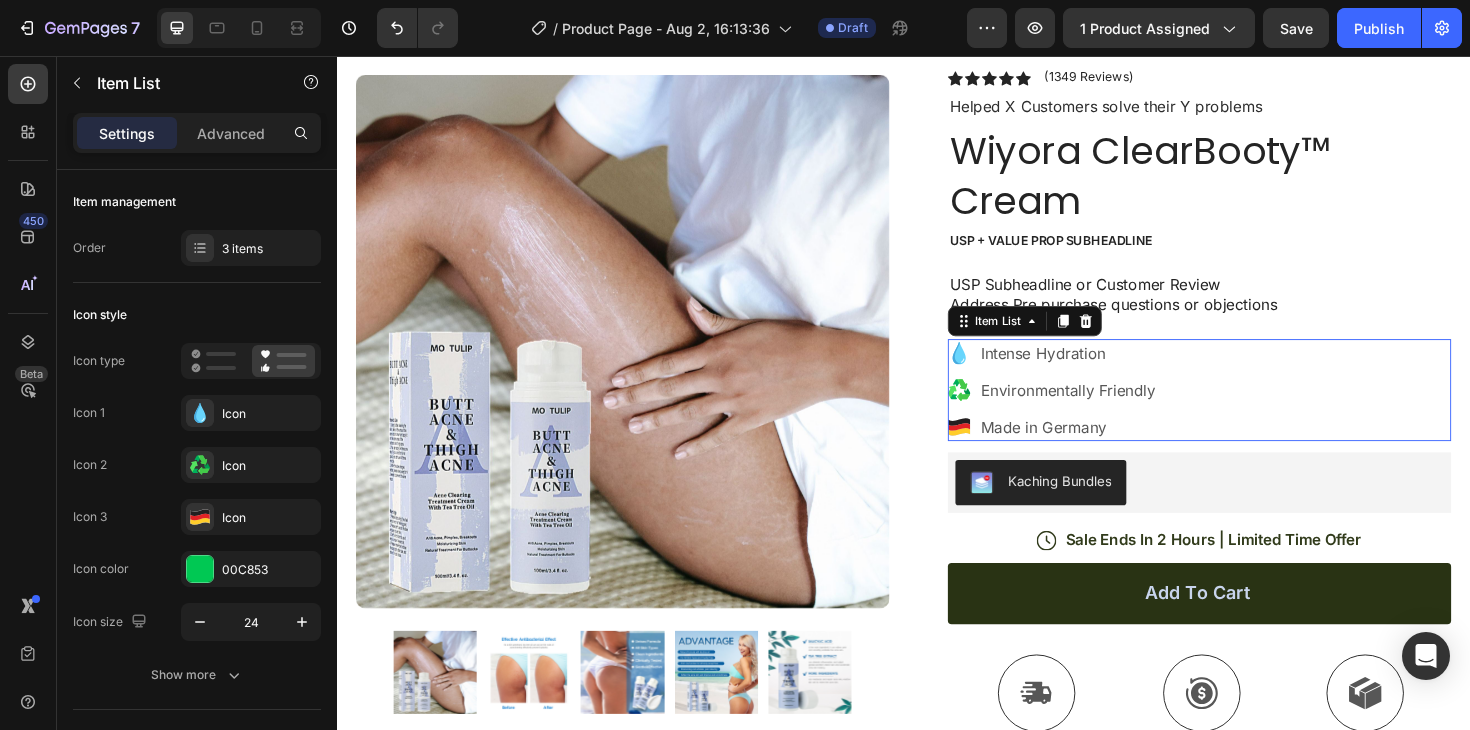 click on "Intense Hydration" at bounding box center (1111, 371) 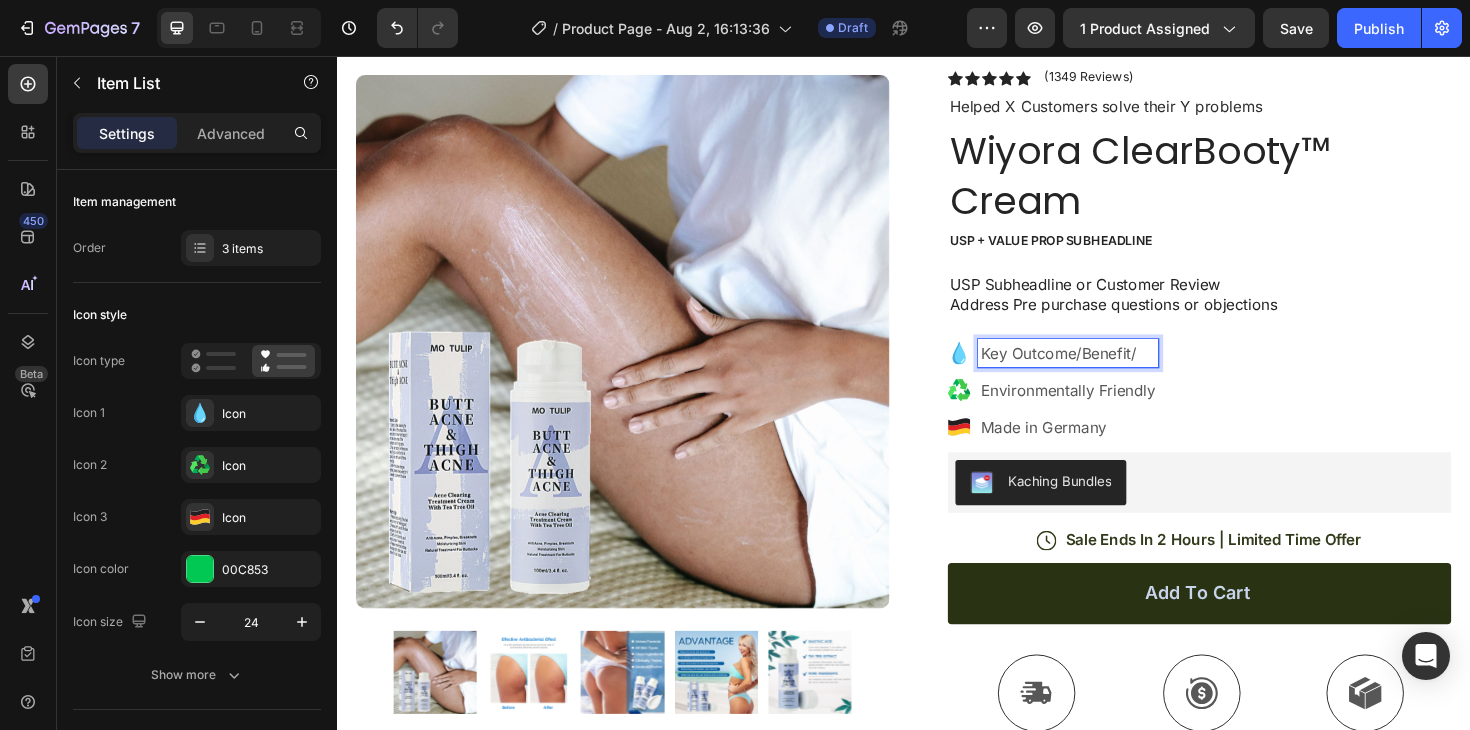 click on "Key Outcome/Benefit/" at bounding box center [1111, 371] 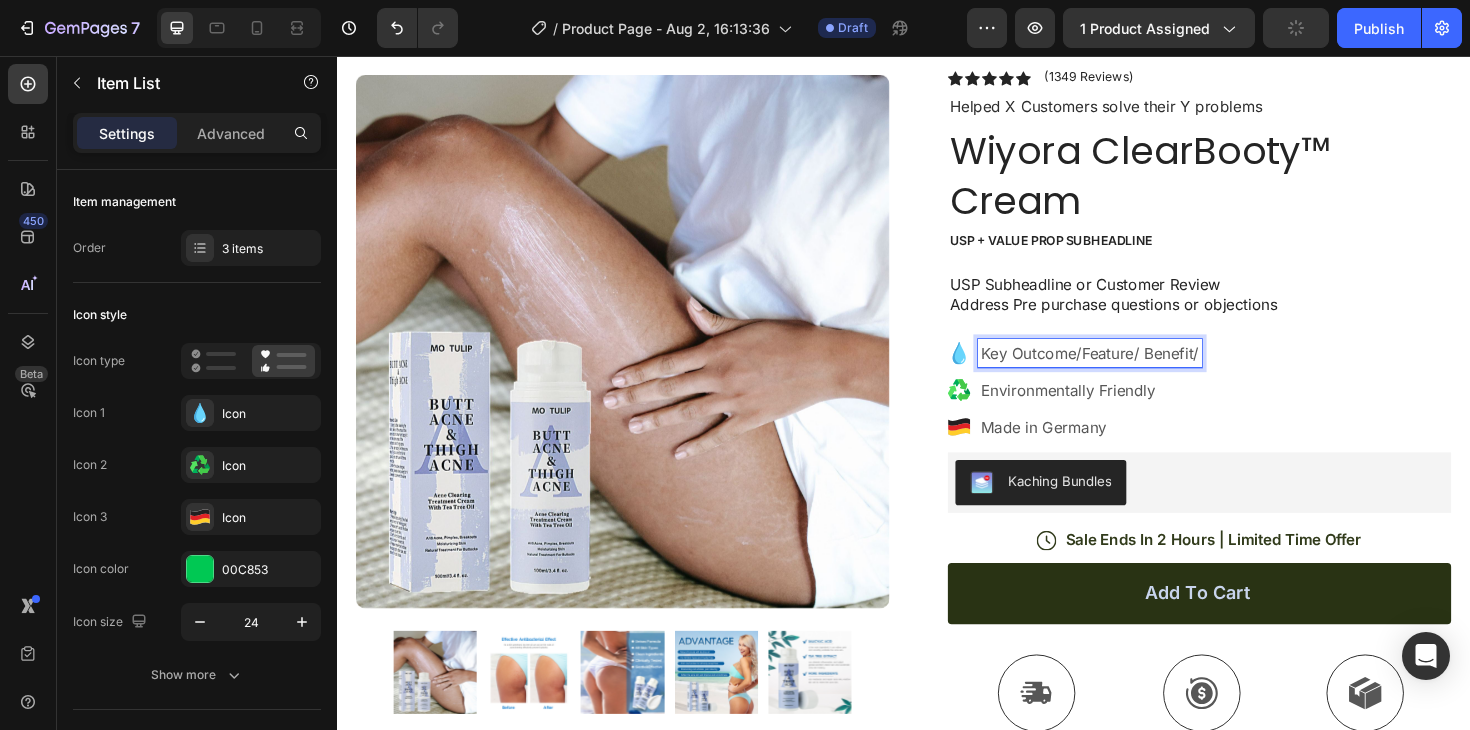 click on "Key Outcome/Feature/ Benefit/" at bounding box center [1134, 371] 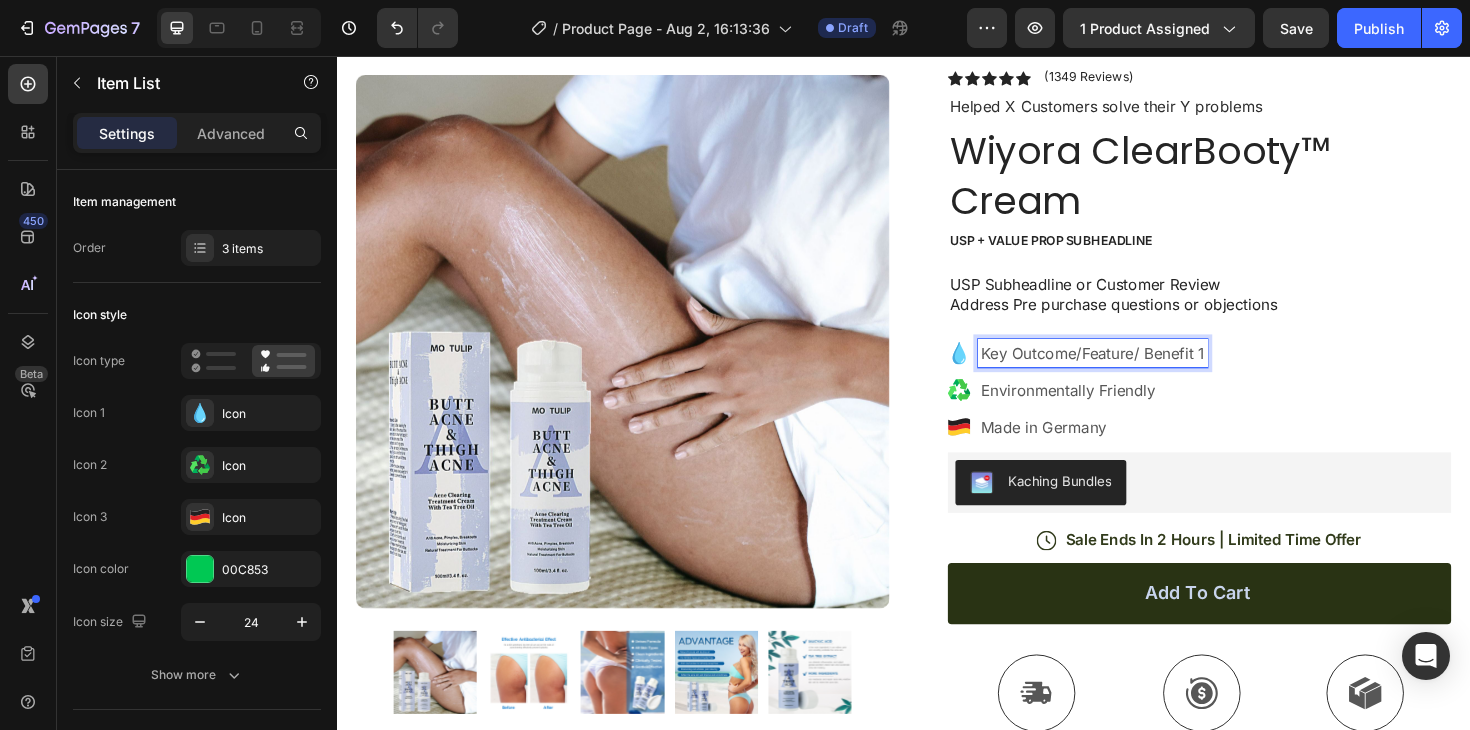 click on "Key Outcome/Feature/ Benefit 1" at bounding box center (1137, 371) 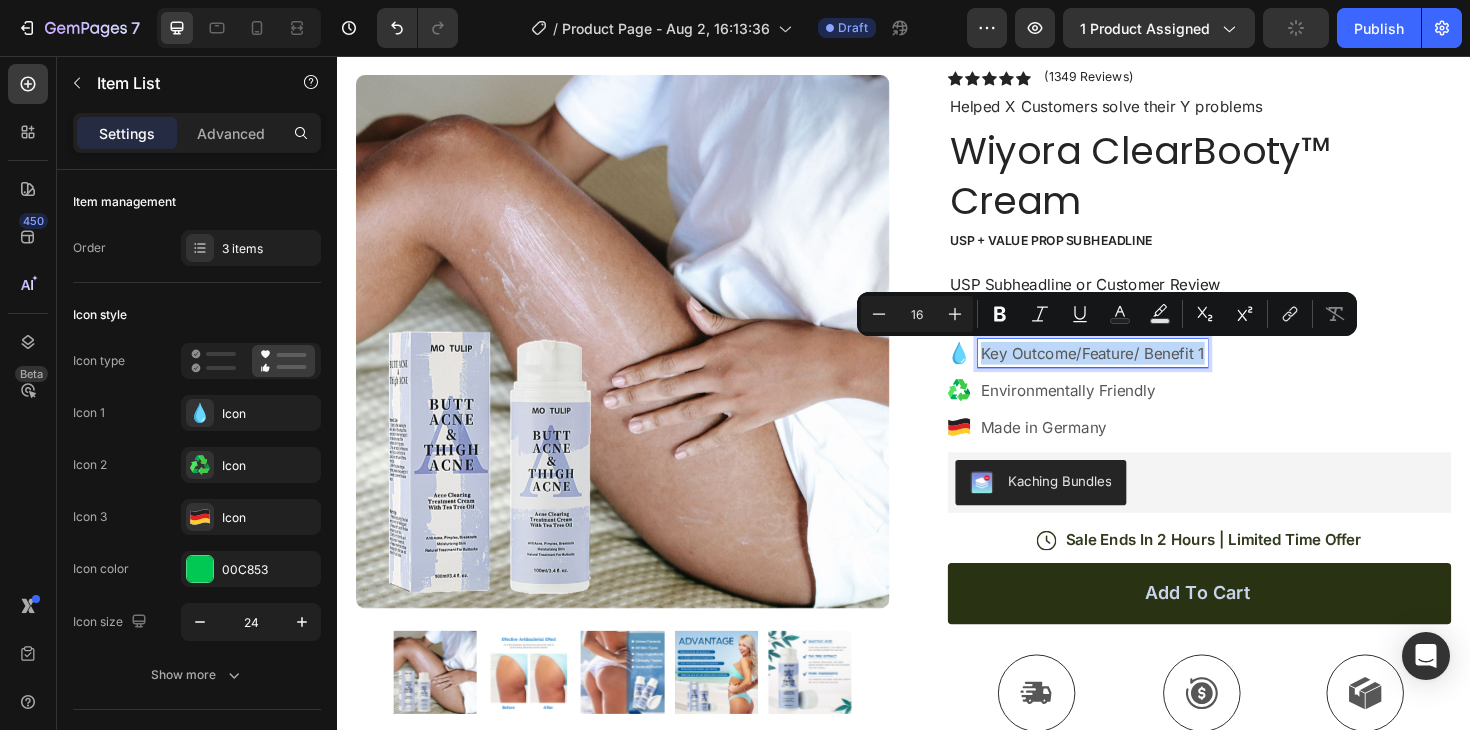 copy on "Key Outcome/Feature/ Benefit 1" 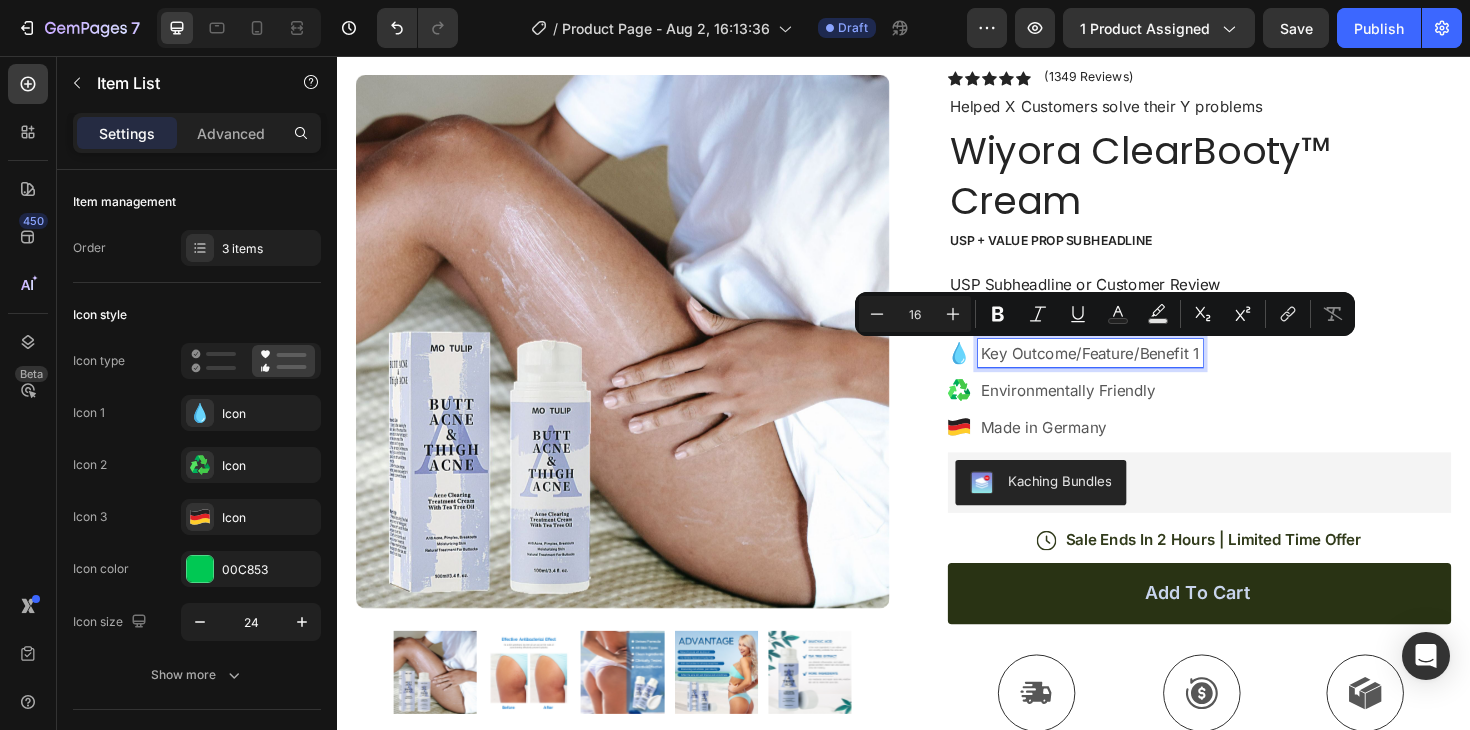 click on "Environmentally Friendly" at bounding box center [1135, 410] 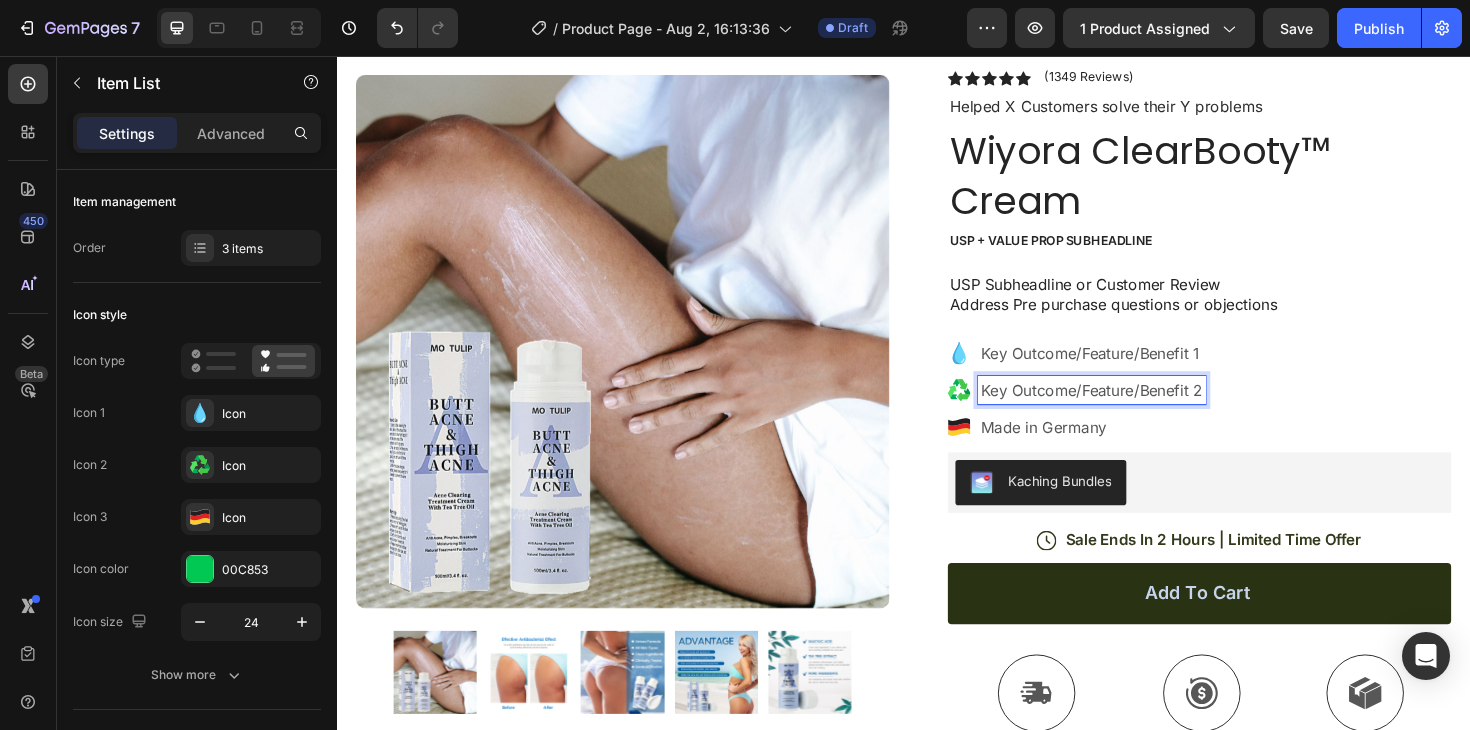 click on "Made in Germany" at bounding box center (1136, 449) 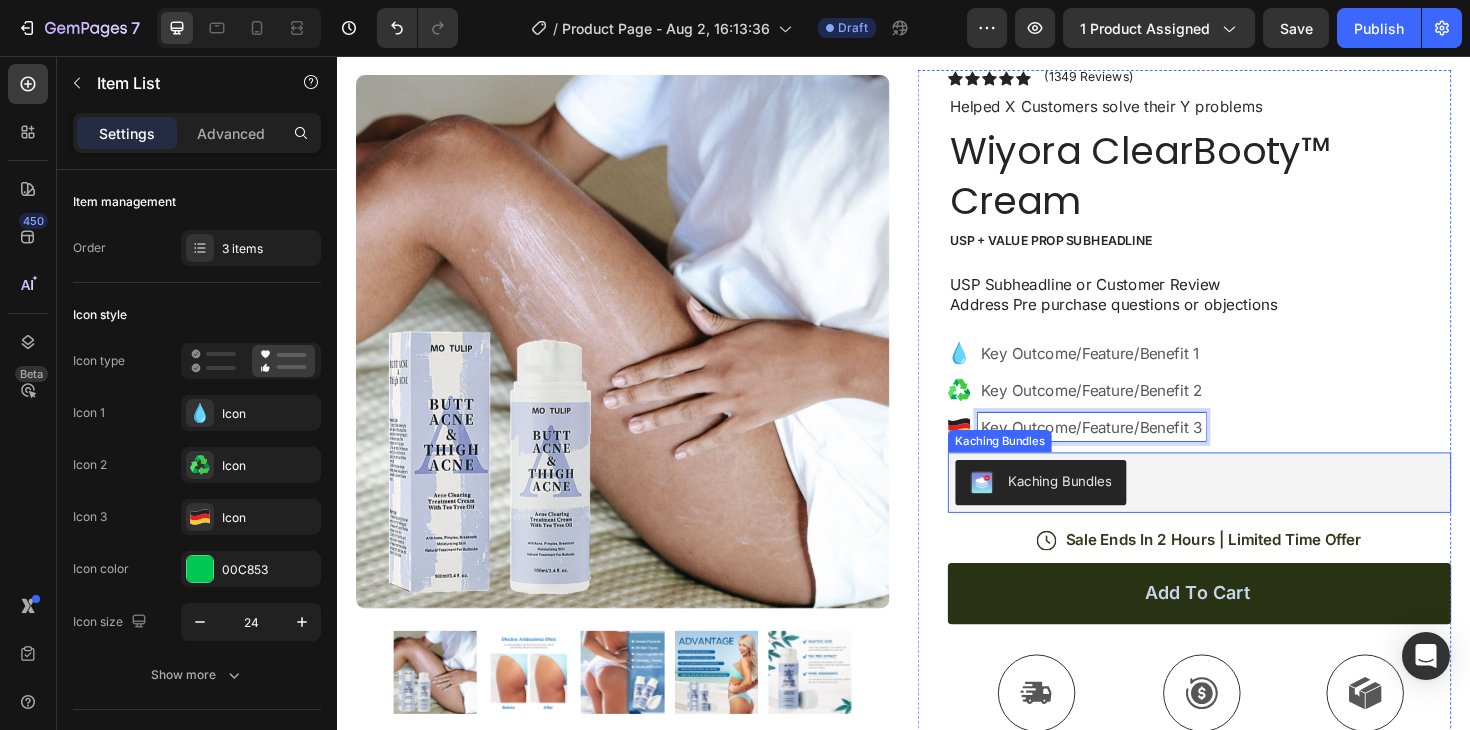click on "Kaching Bundles" at bounding box center (1250, 508) 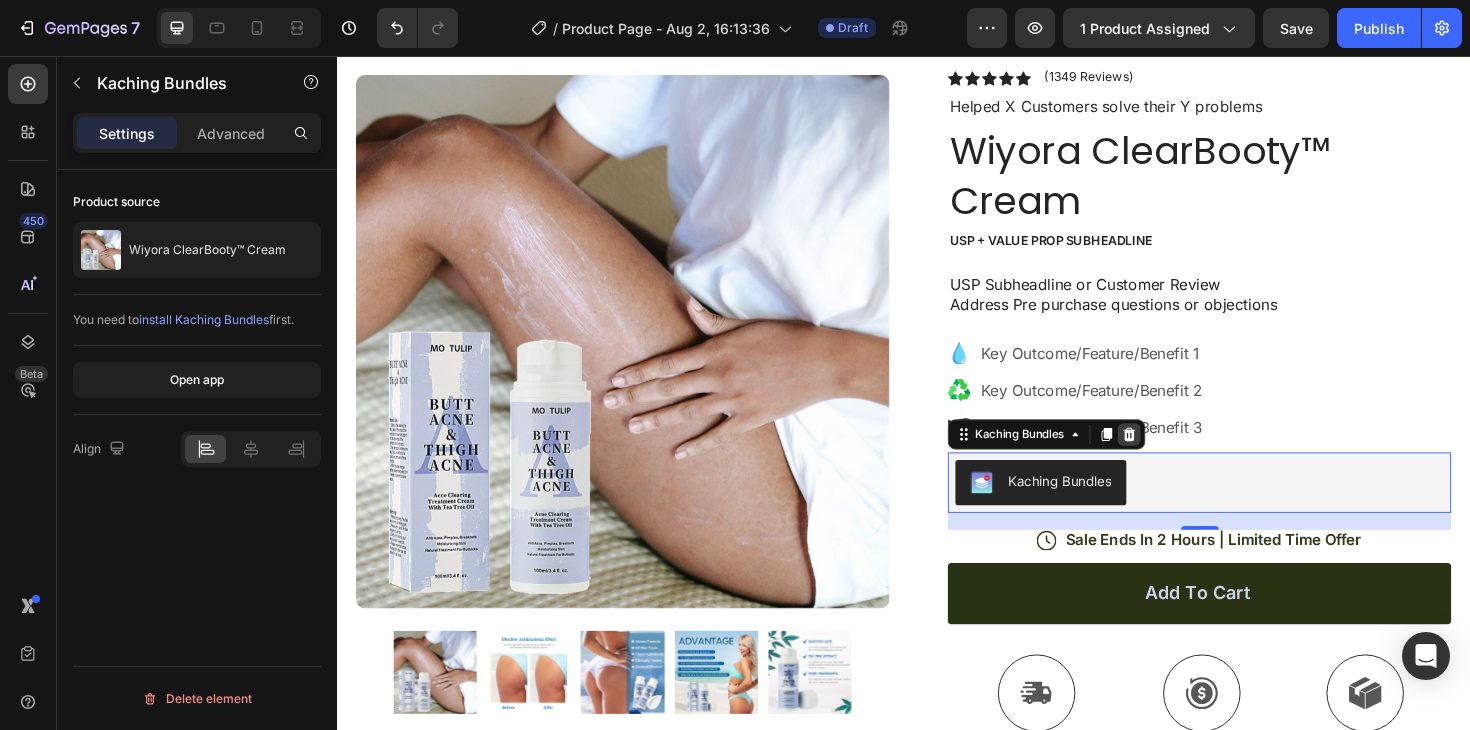 click 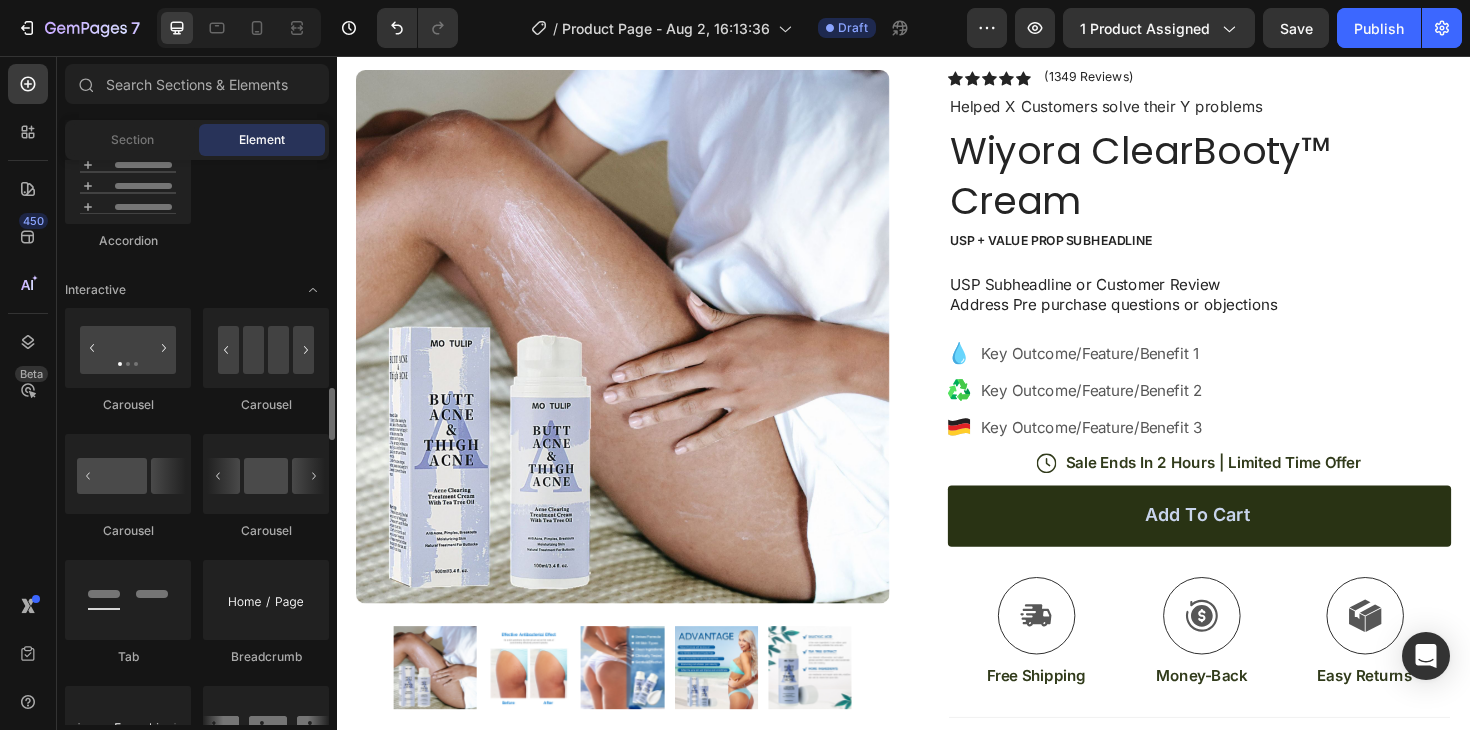 scroll, scrollTop: 2226, scrollLeft: 0, axis: vertical 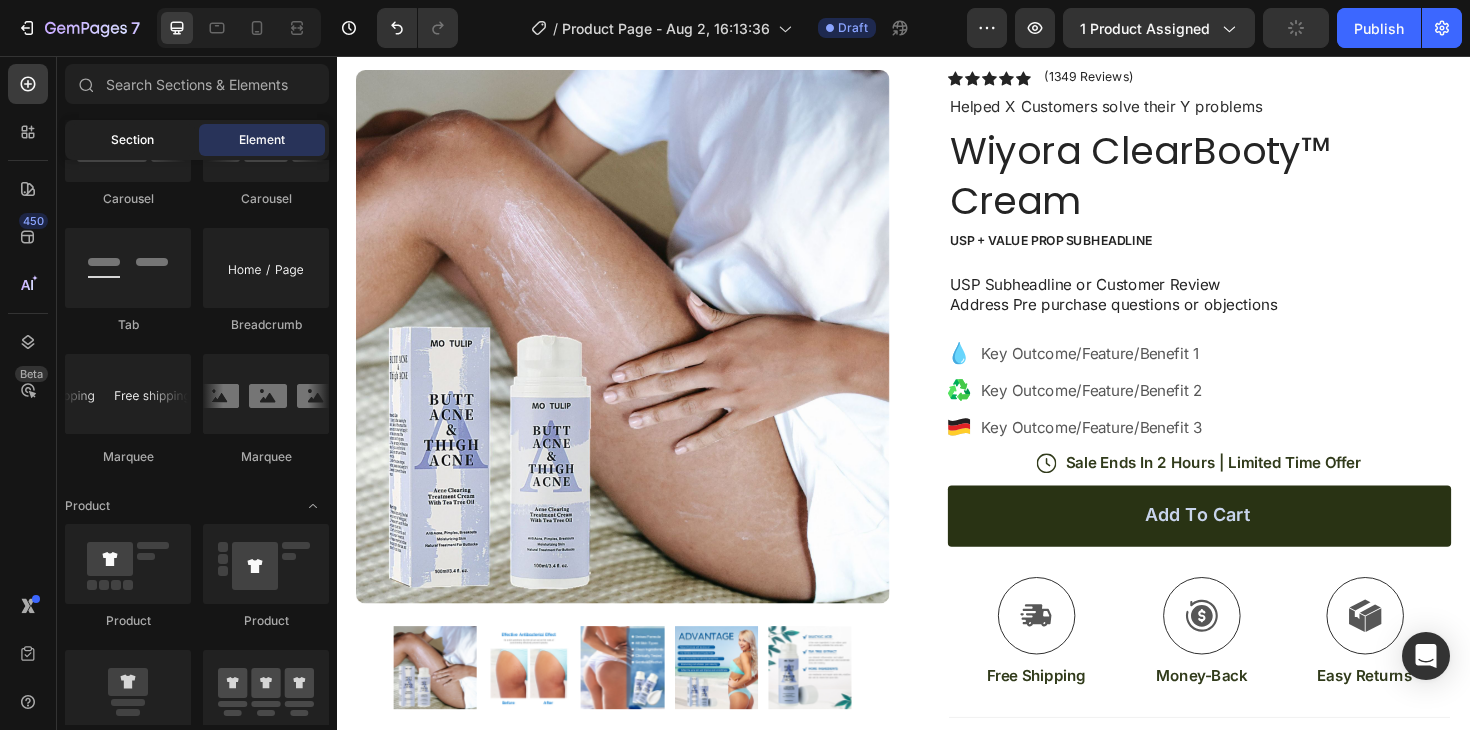click on "Section" at bounding box center (132, 140) 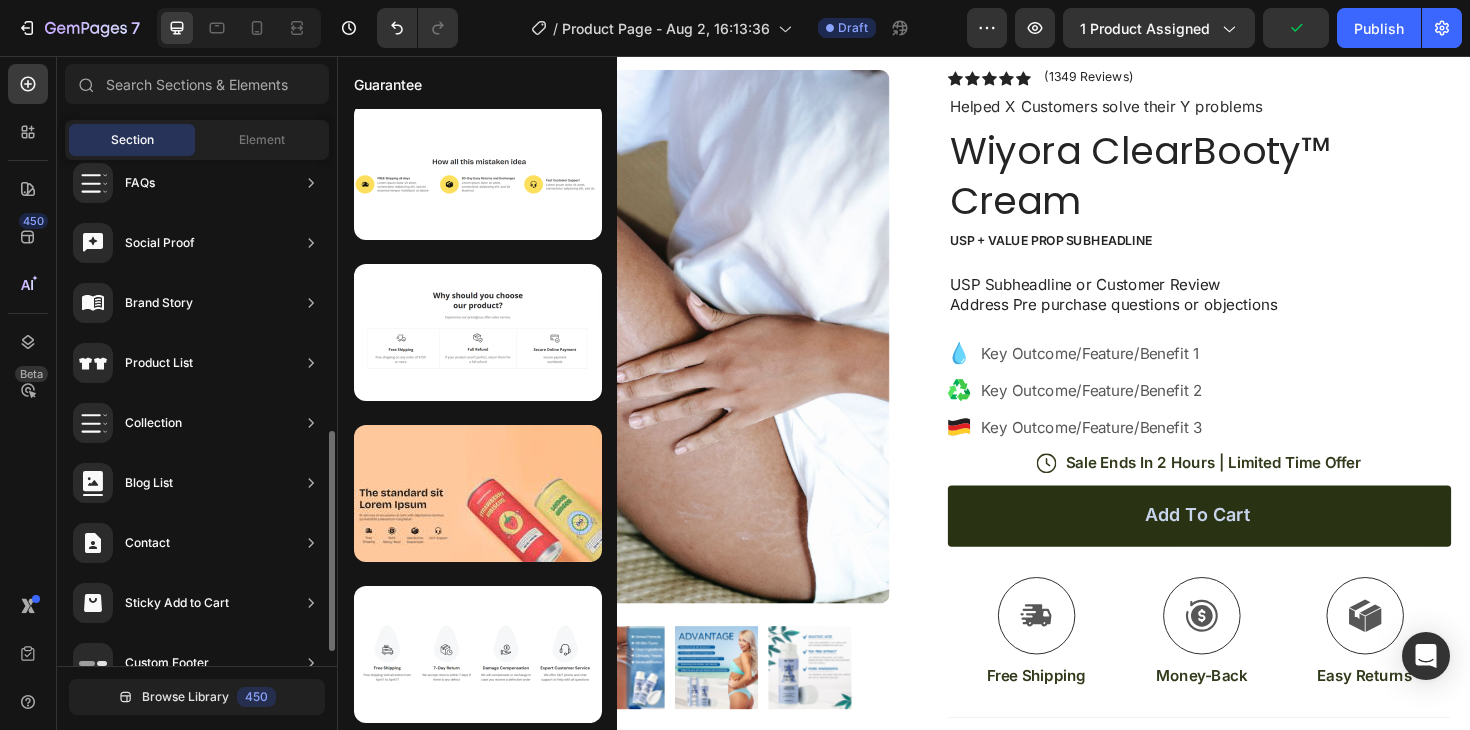 scroll, scrollTop: 654, scrollLeft: 0, axis: vertical 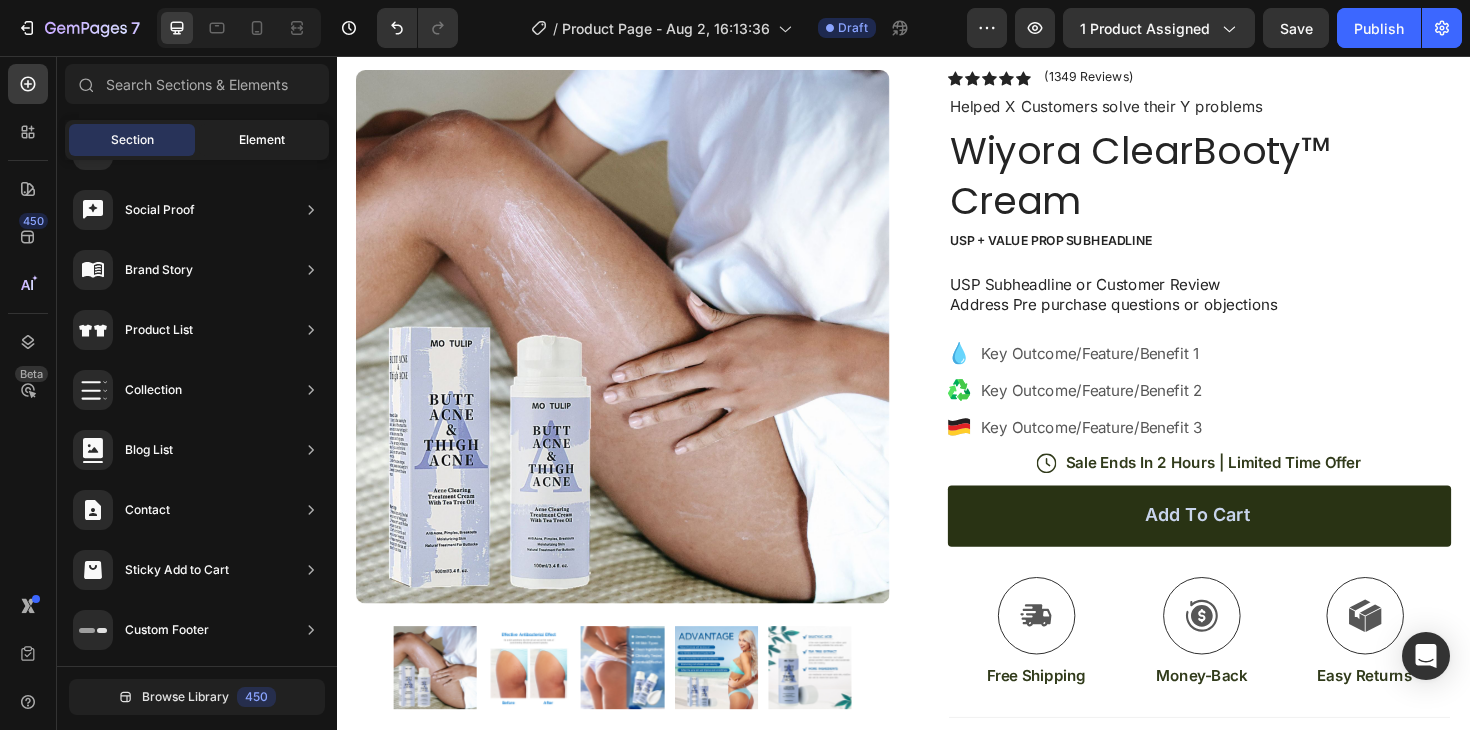 click on "Element" at bounding box center [262, 140] 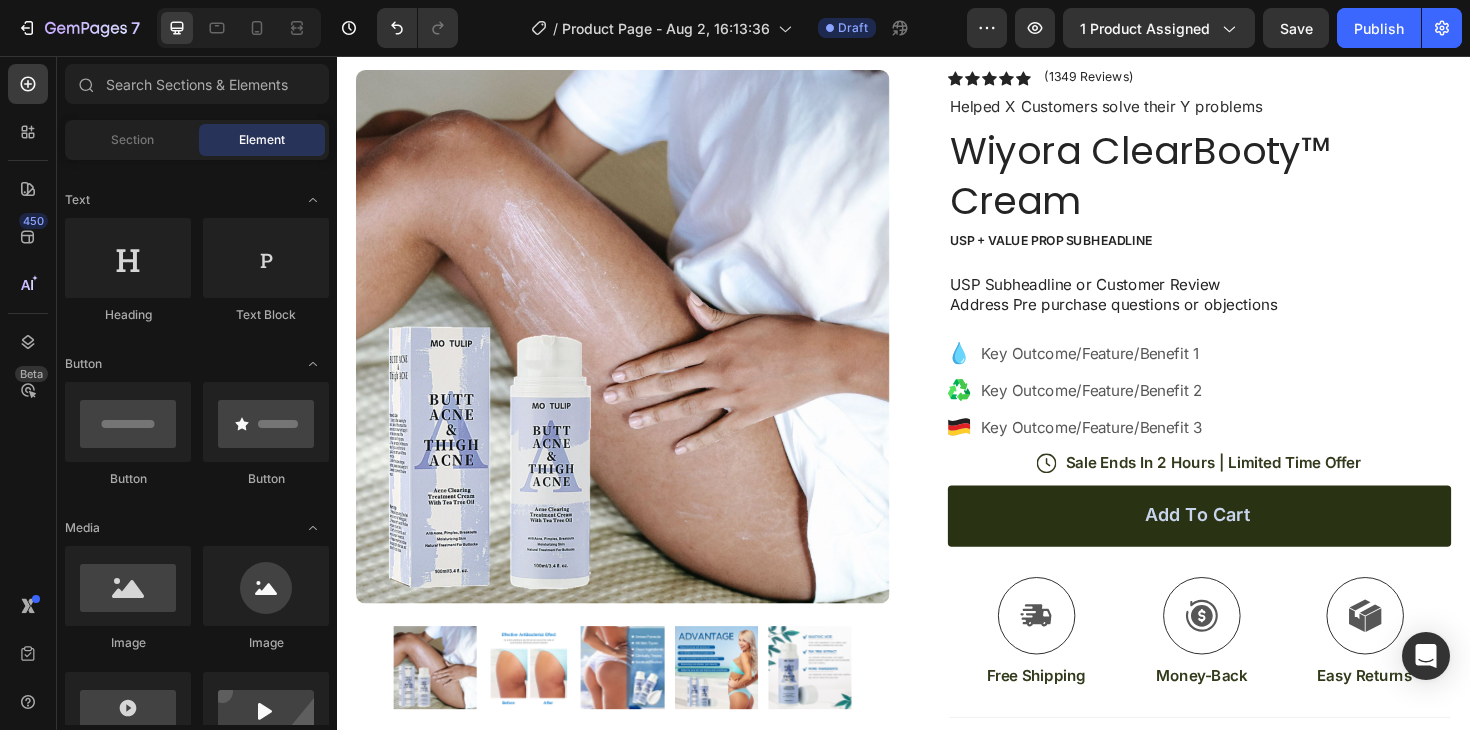scroll, scrollTop: 0, scrollLeft: 0, axis: both 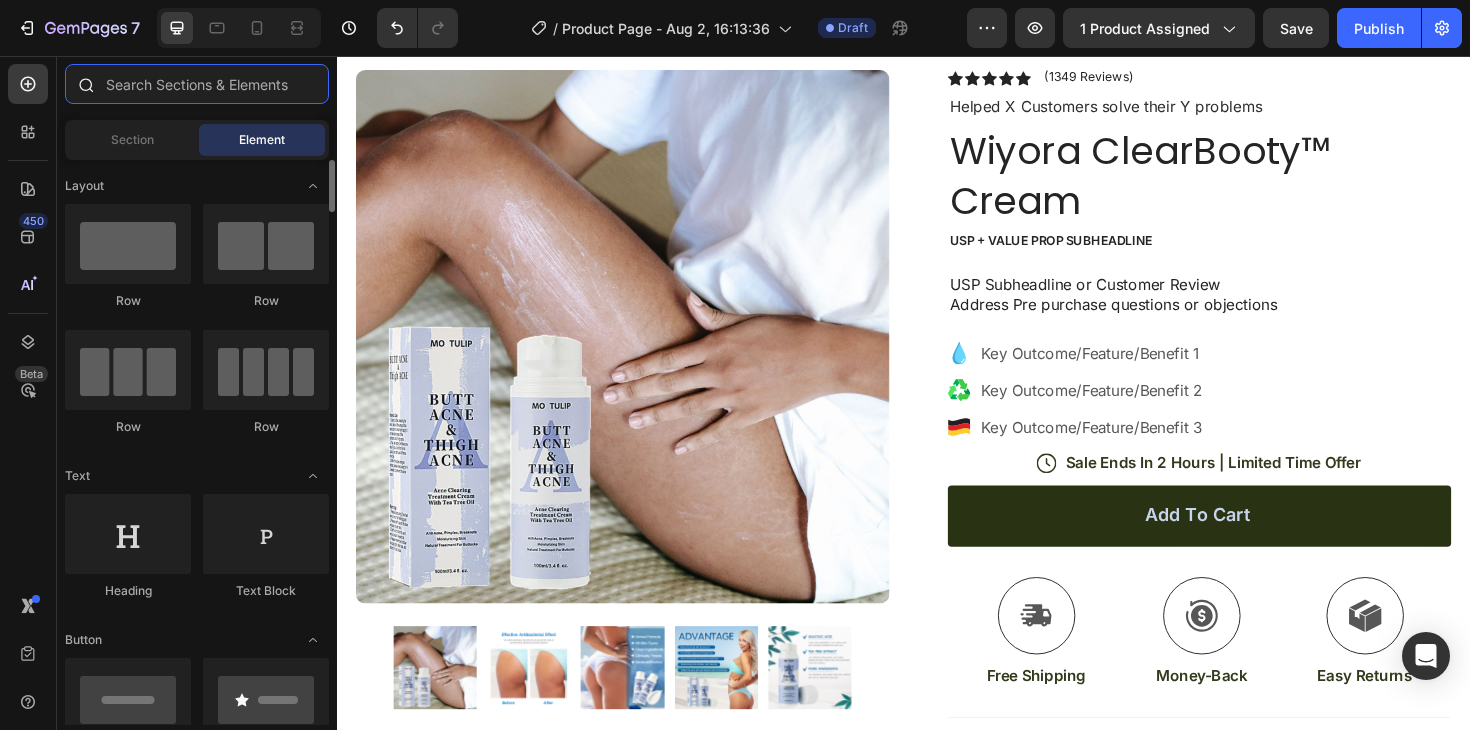 click at bounding box center [197, 84] 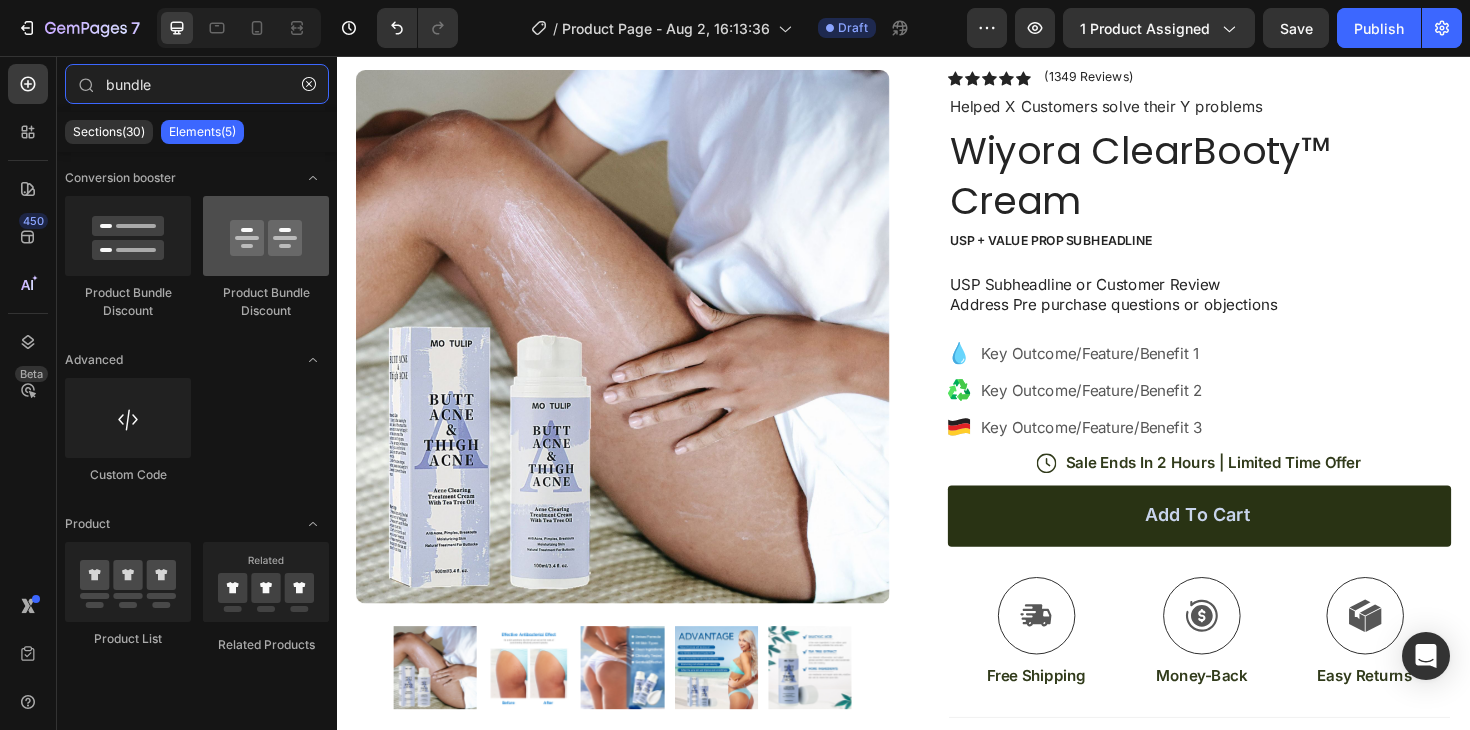 type on "bundle" 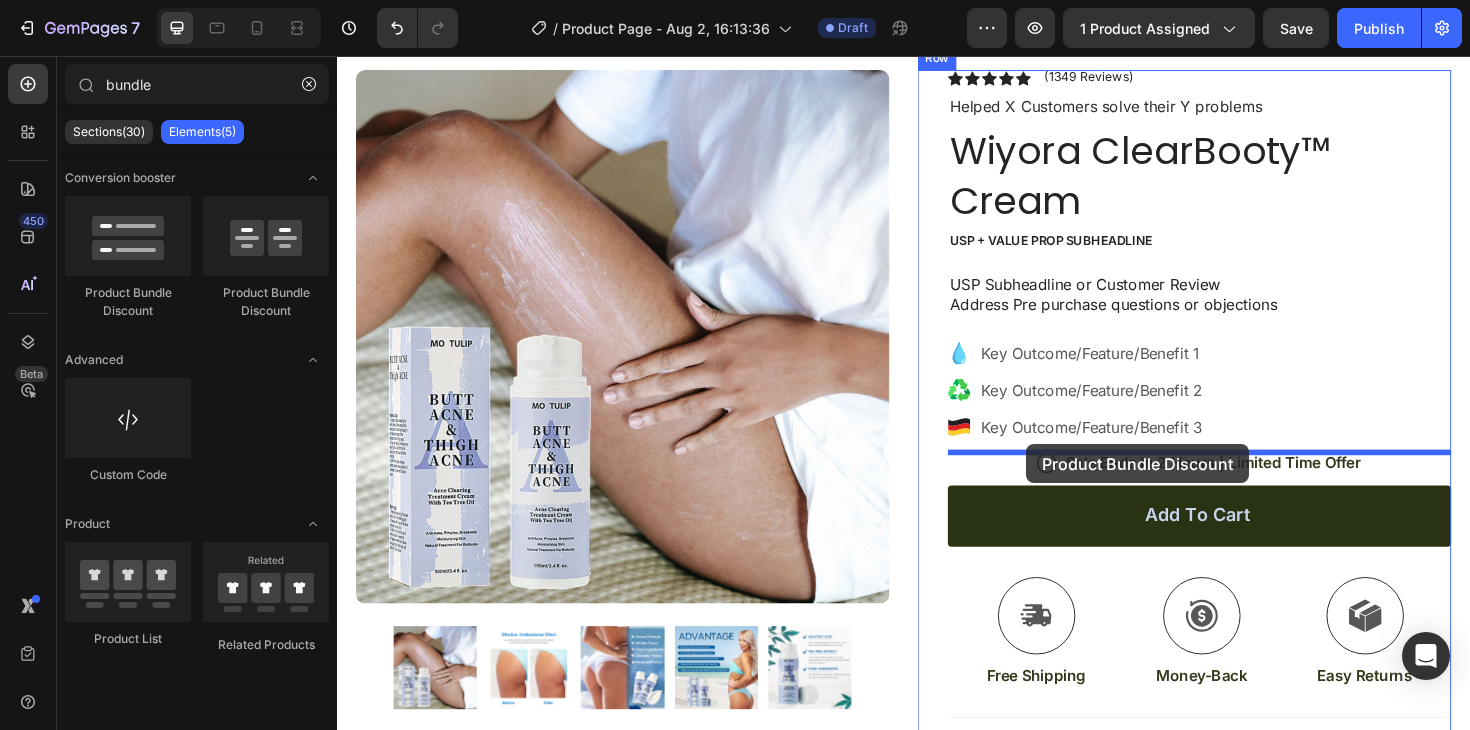 drag, startPoint x: 602, startPoint y: 310, endPoint x: 1067, endPoint y: 467, distance: 490.78915 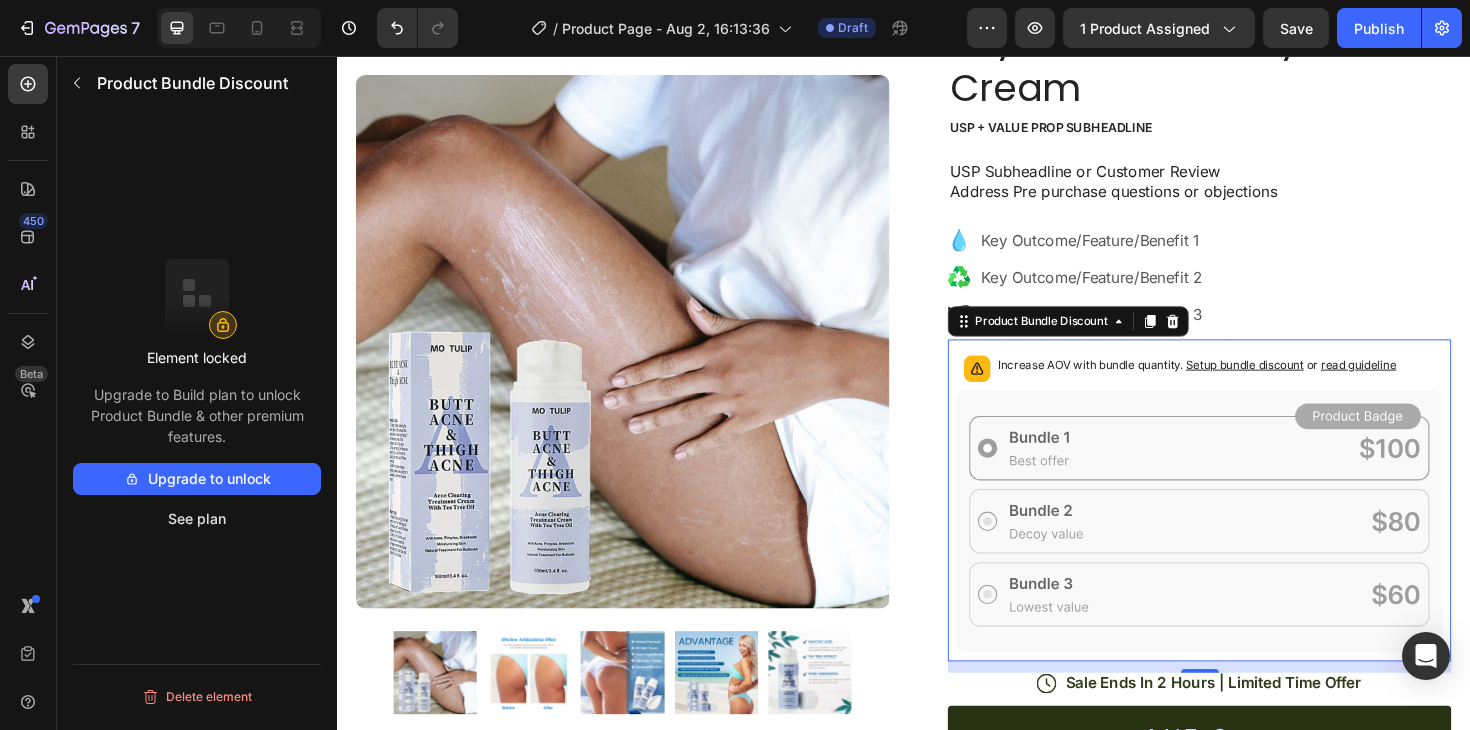 scroll, scrollTop: 199, scrollLeft: 0, axis: vertical 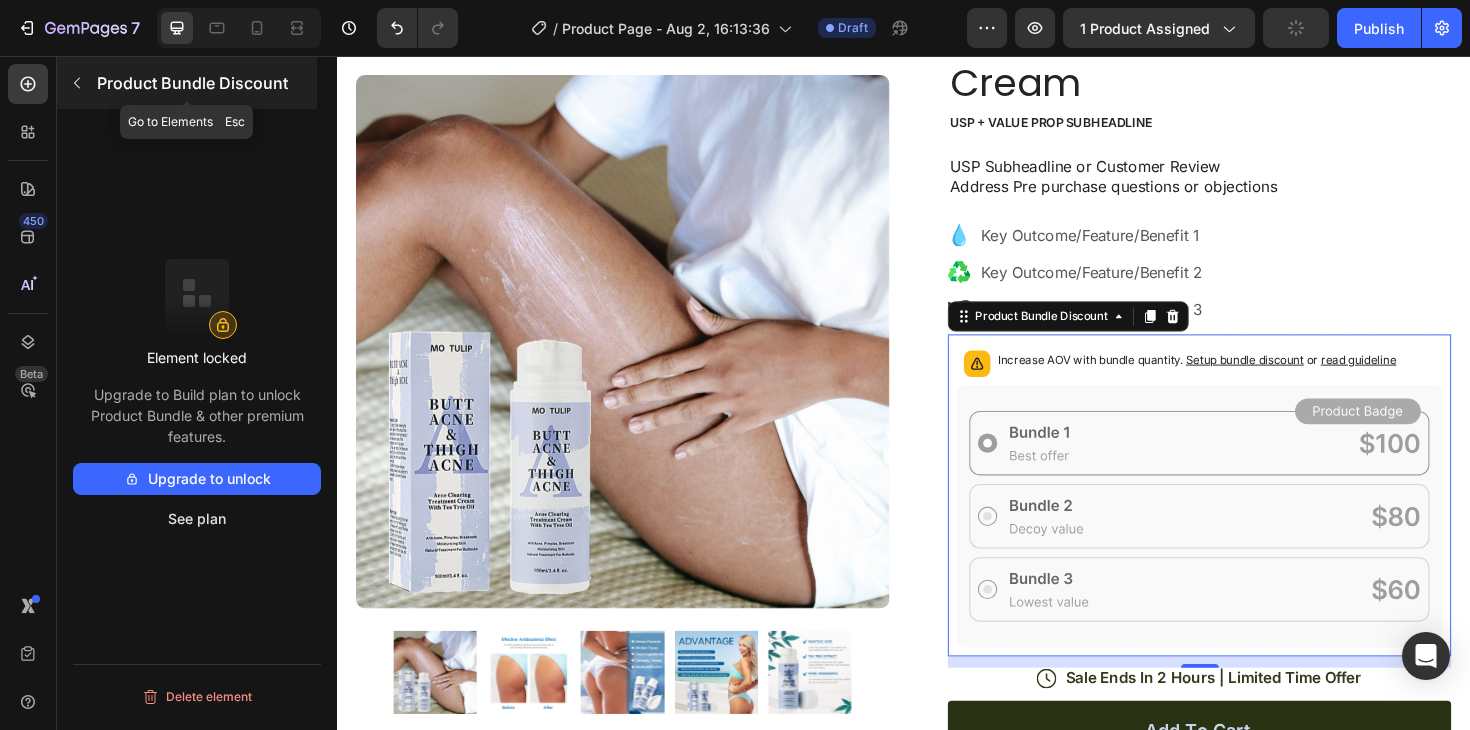 click at bounding box center (77, 83) 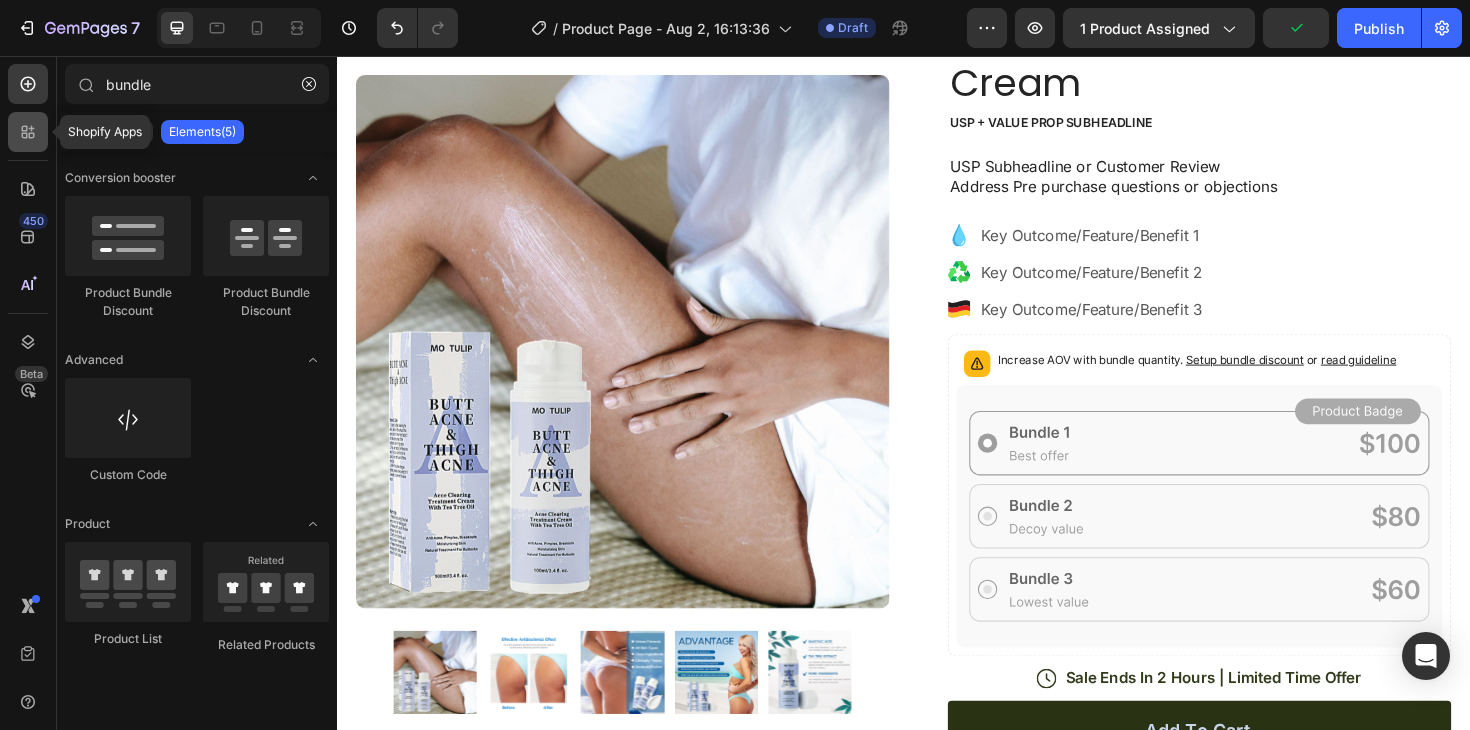 click 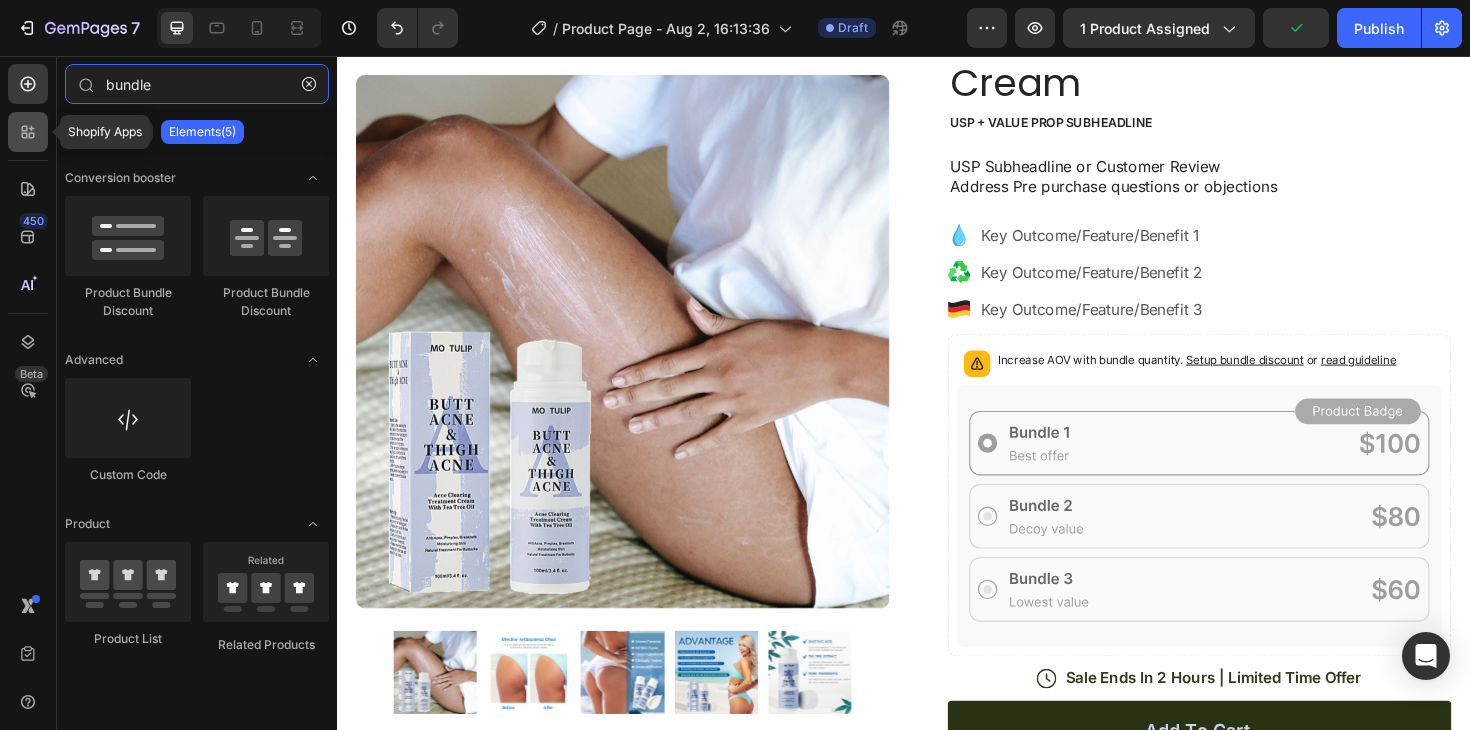 type 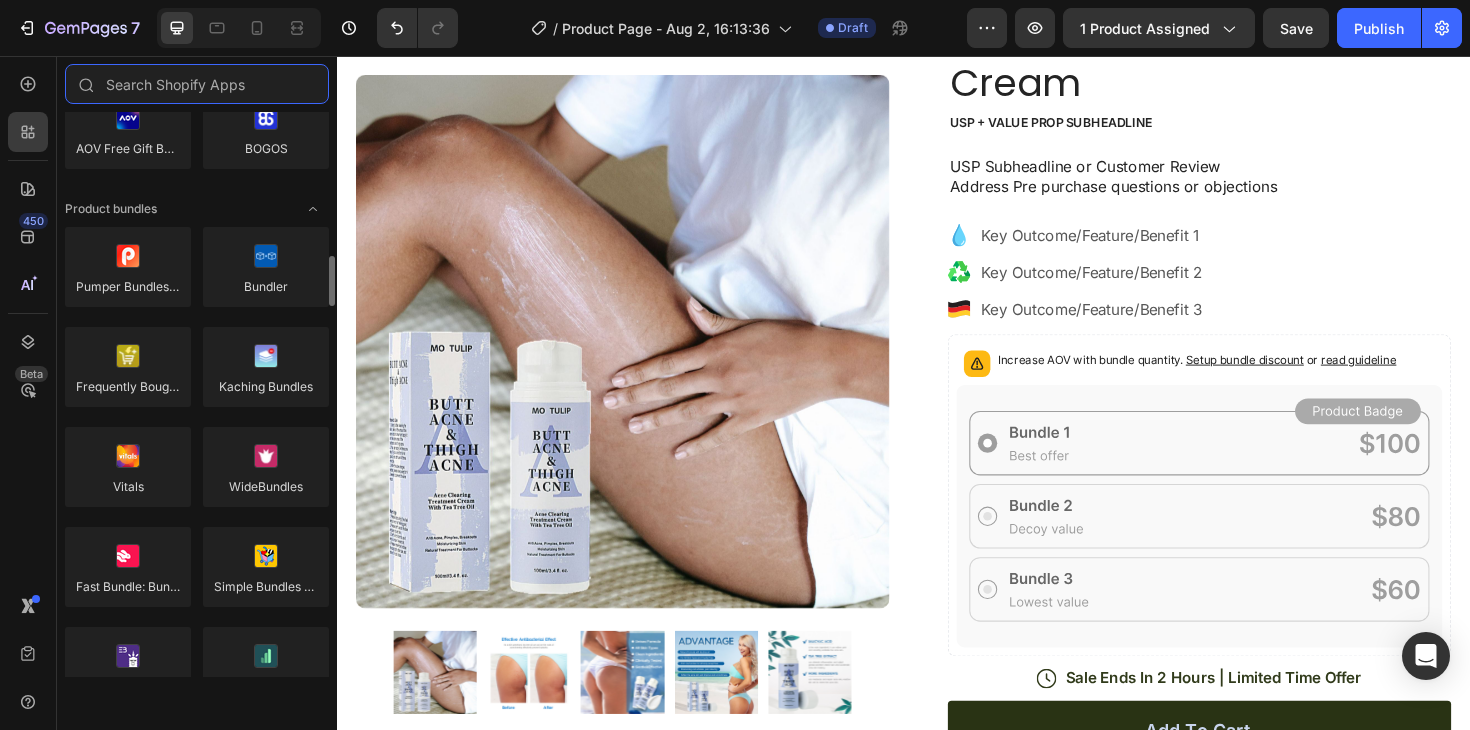 scroll, scrollTop: 1483, scrollLeft: 0, axis: vertical 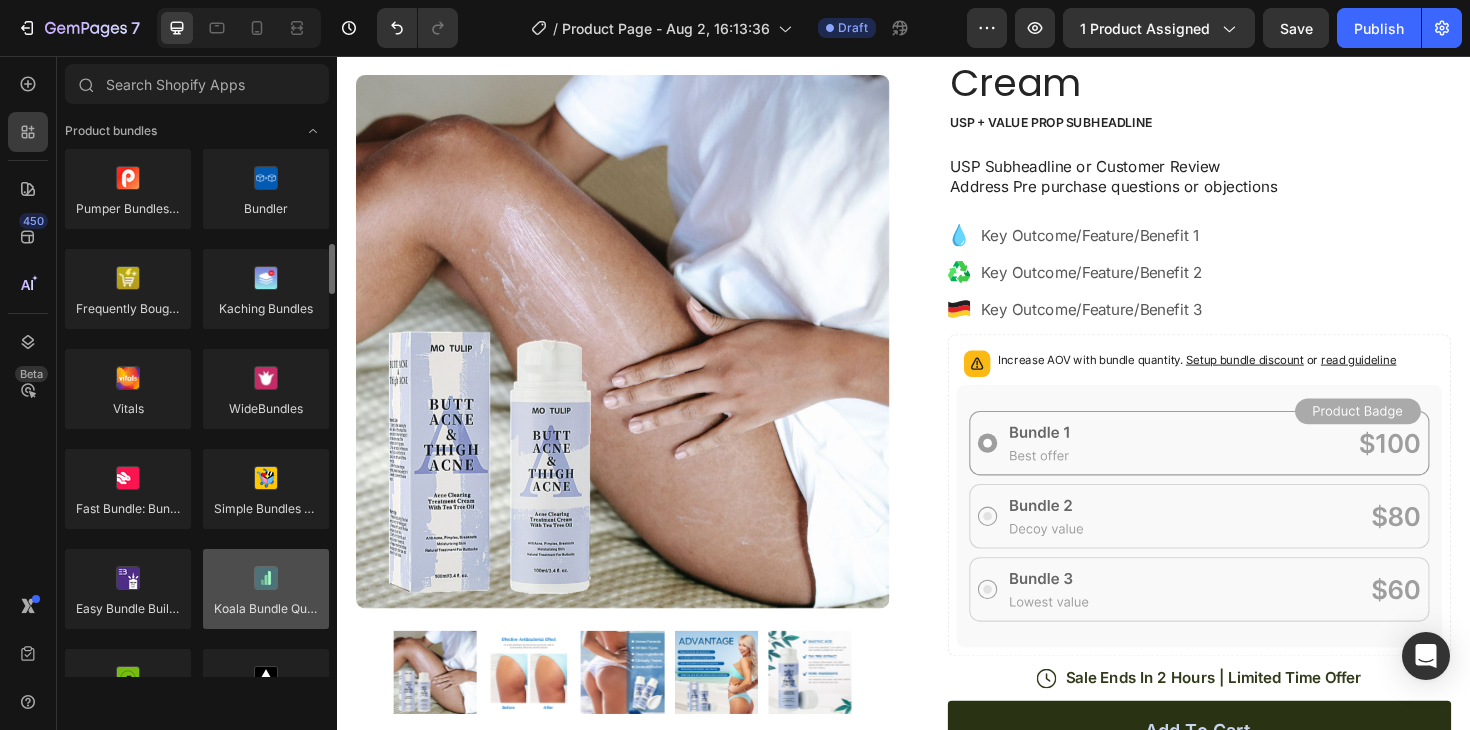 drag, startPoint x: 64, startPoint y: 130, endPoint x: 248, endPoint y: 579, distance: 485.2391 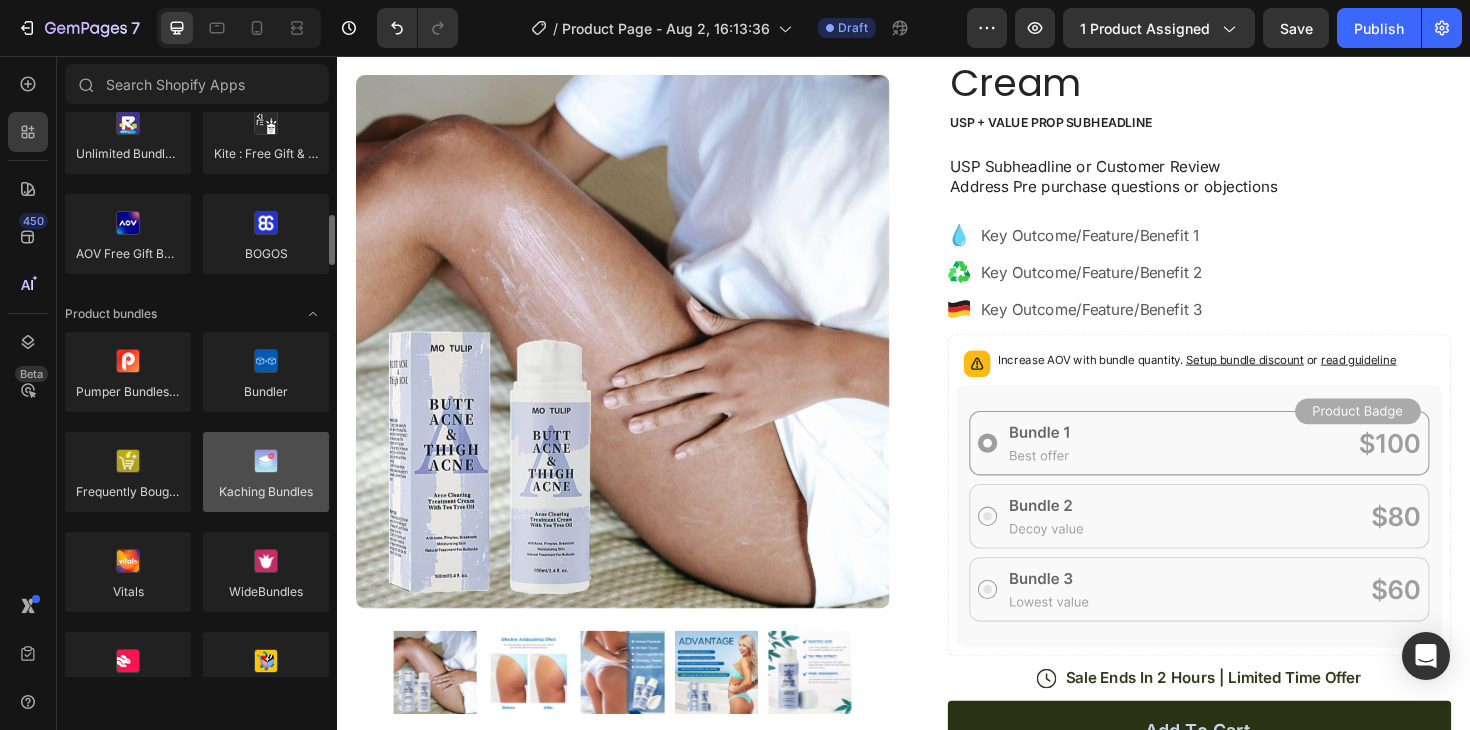 scroll, scrollTop: 1301, scrollLeft: 0, axis: vertical 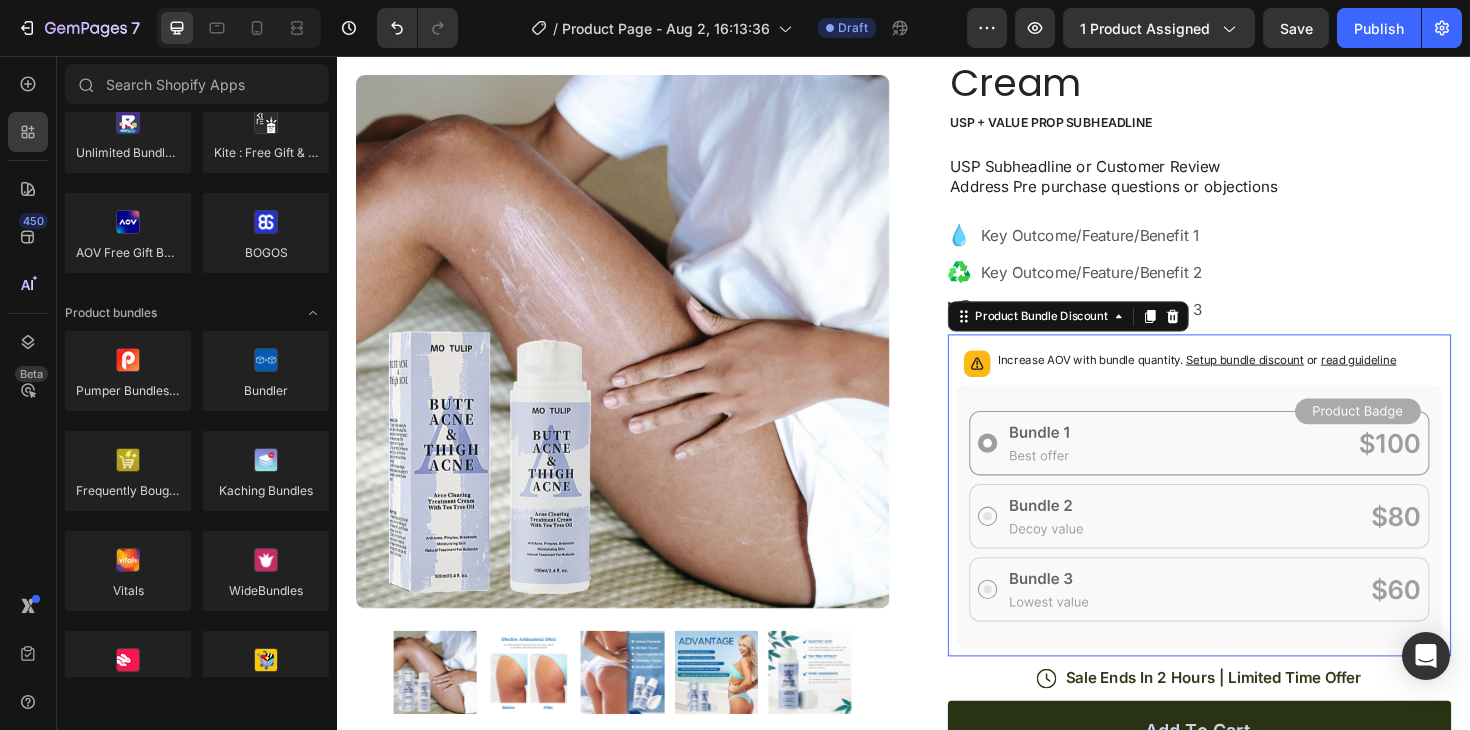 click on "Increase AOV with bundle quantity.       Setup bundle discount   or   read guideline" at bounding box center (1248, 378) 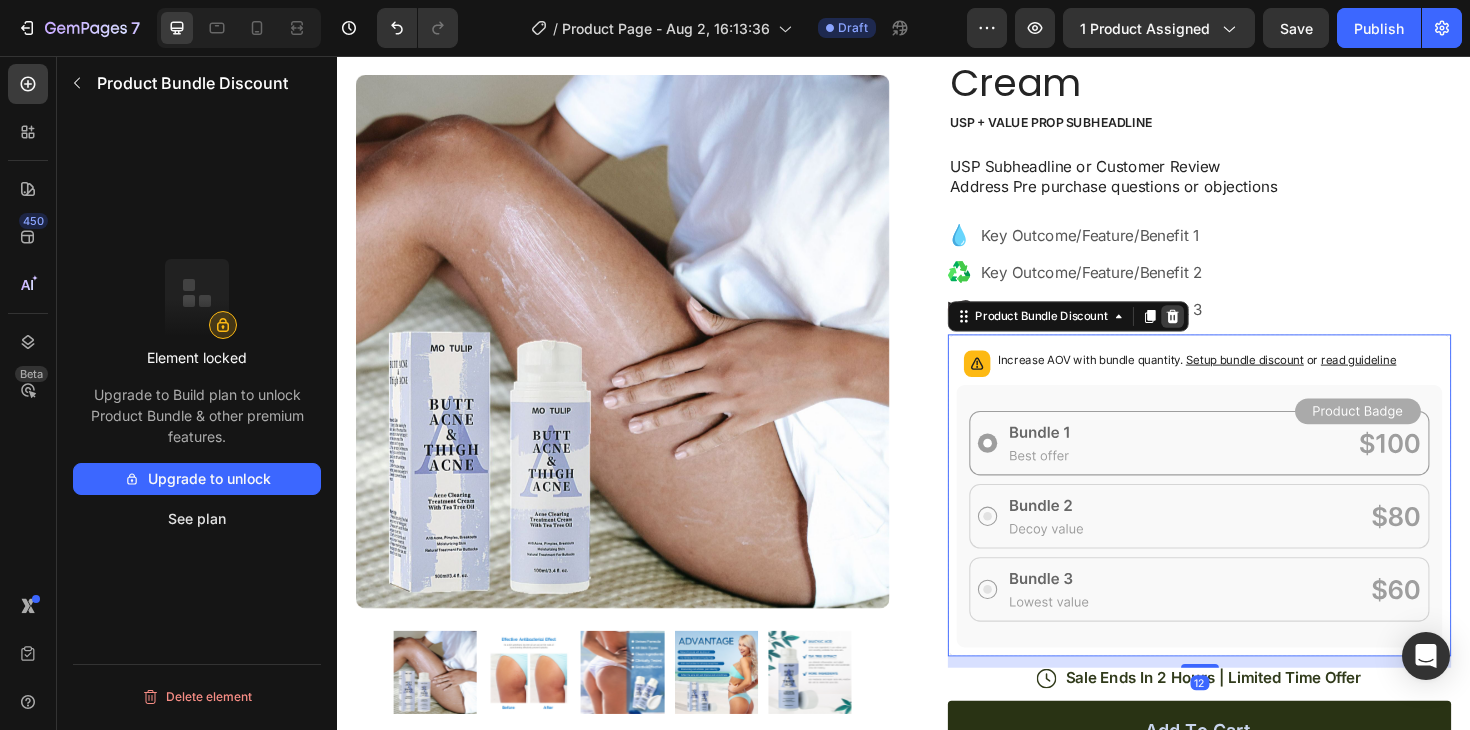 click 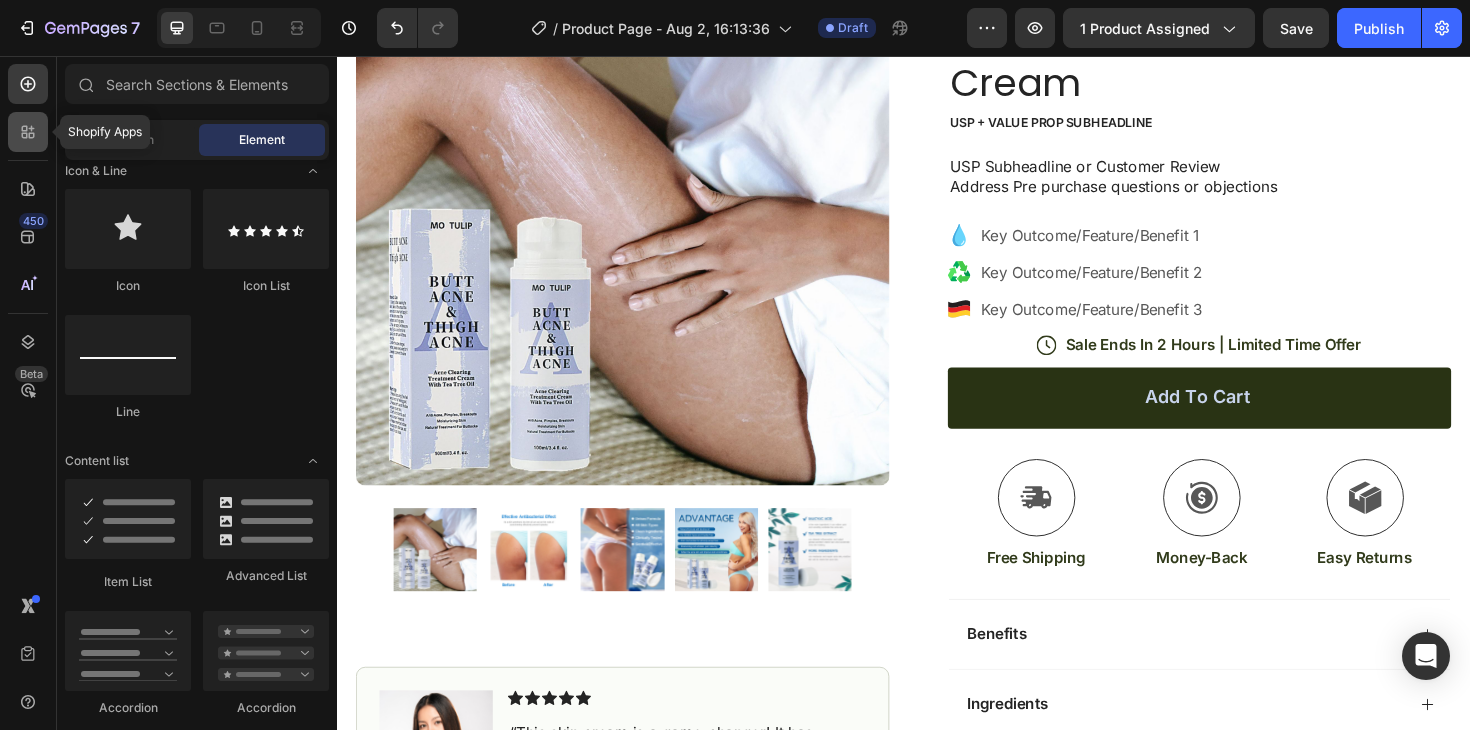 click 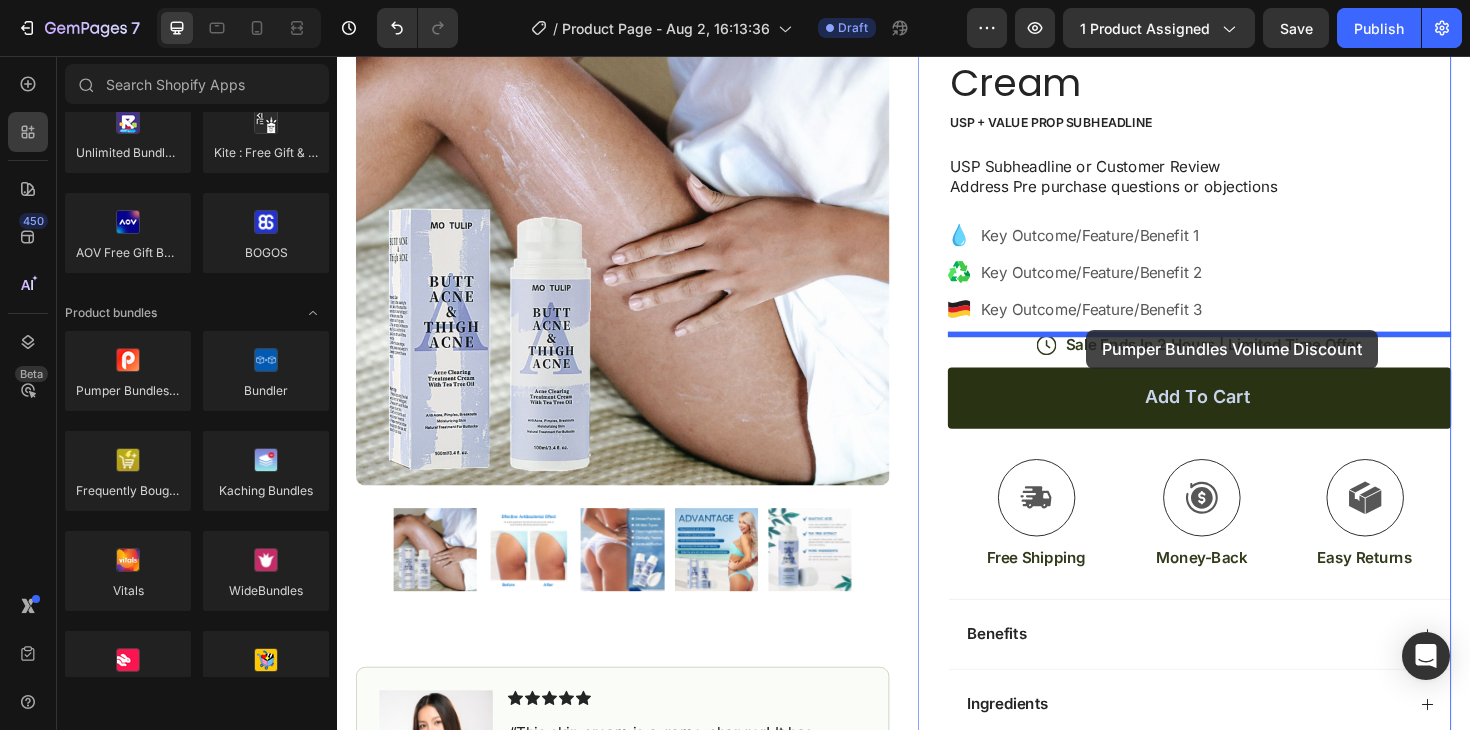 drag, startPoint x: 505, startPoint y: 441, endPoint x: 1130, endPoint y: 346, distance: 632.1788 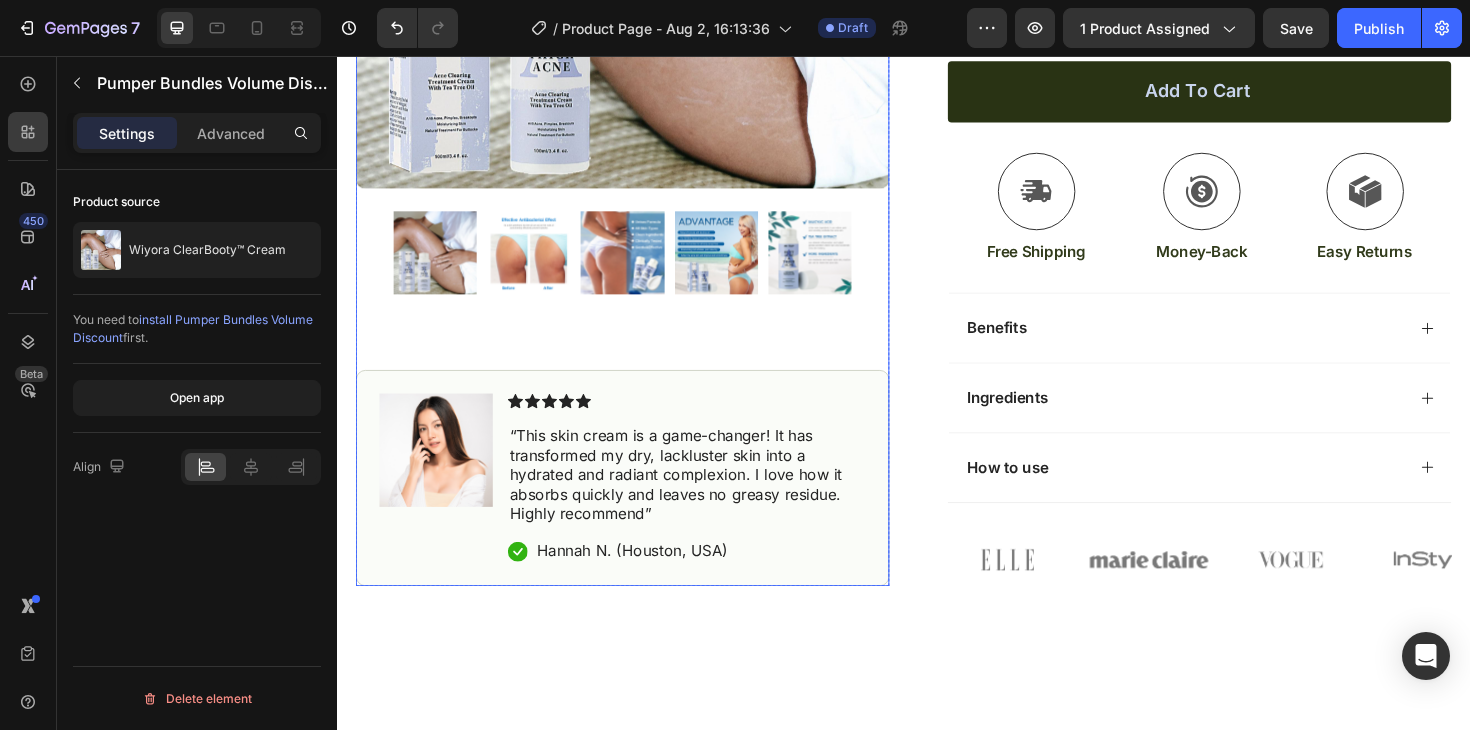 scroll, scrollTop: 605, scrollLeft: 0, axis: vertical 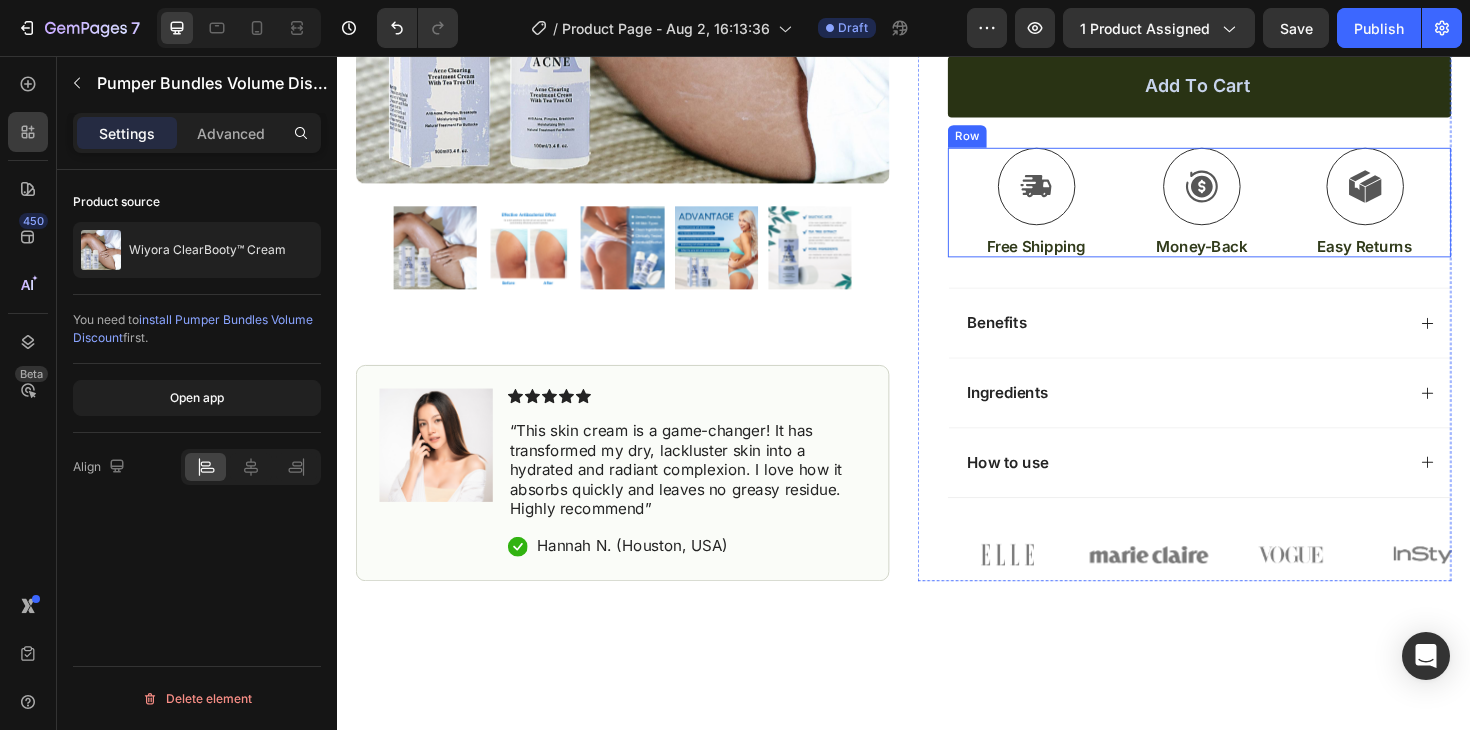 click on "Icon Free Shipping Text Block
Icon Money-Back Text Block
Icon Easy Returns Text Block Row" at bounding box center (1250, 211) 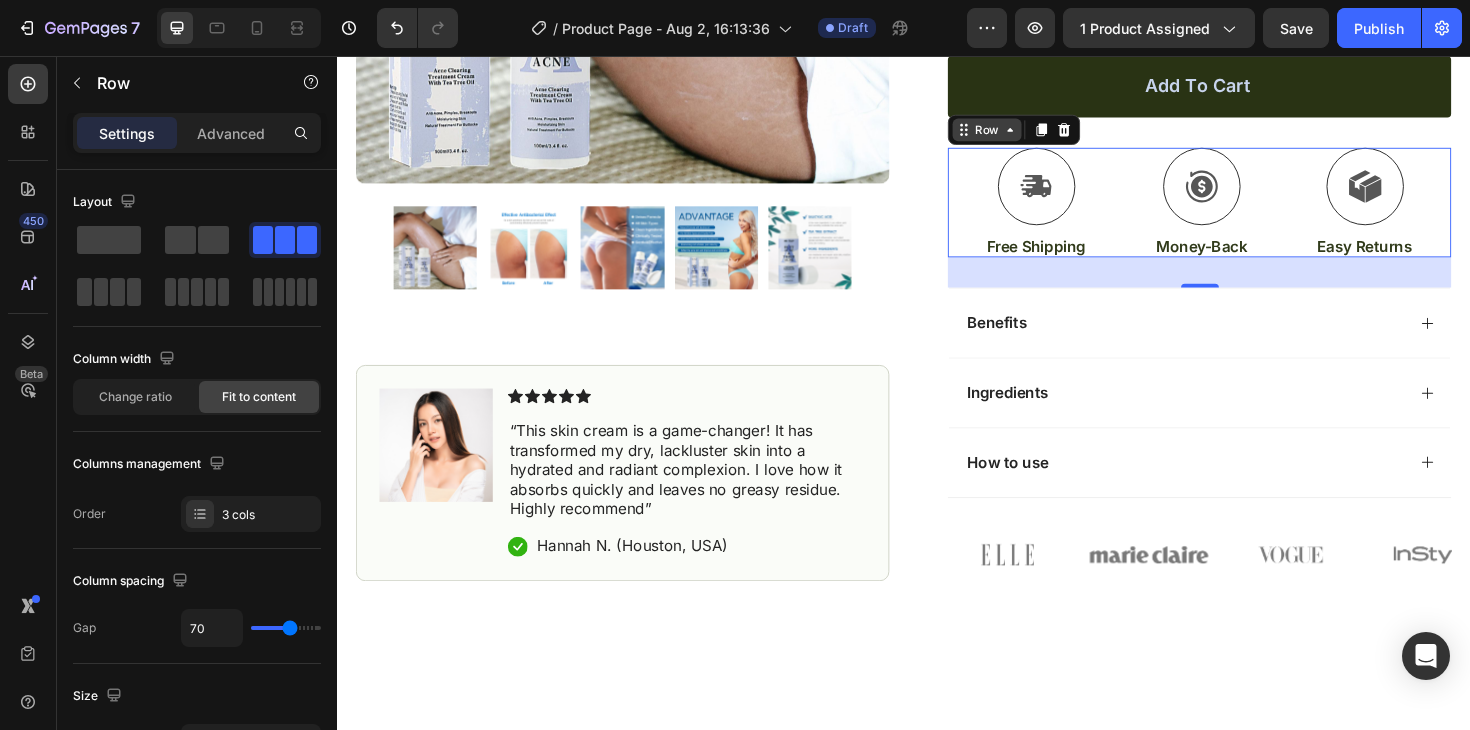 click on "Row" at bounding box center (1025, 134) 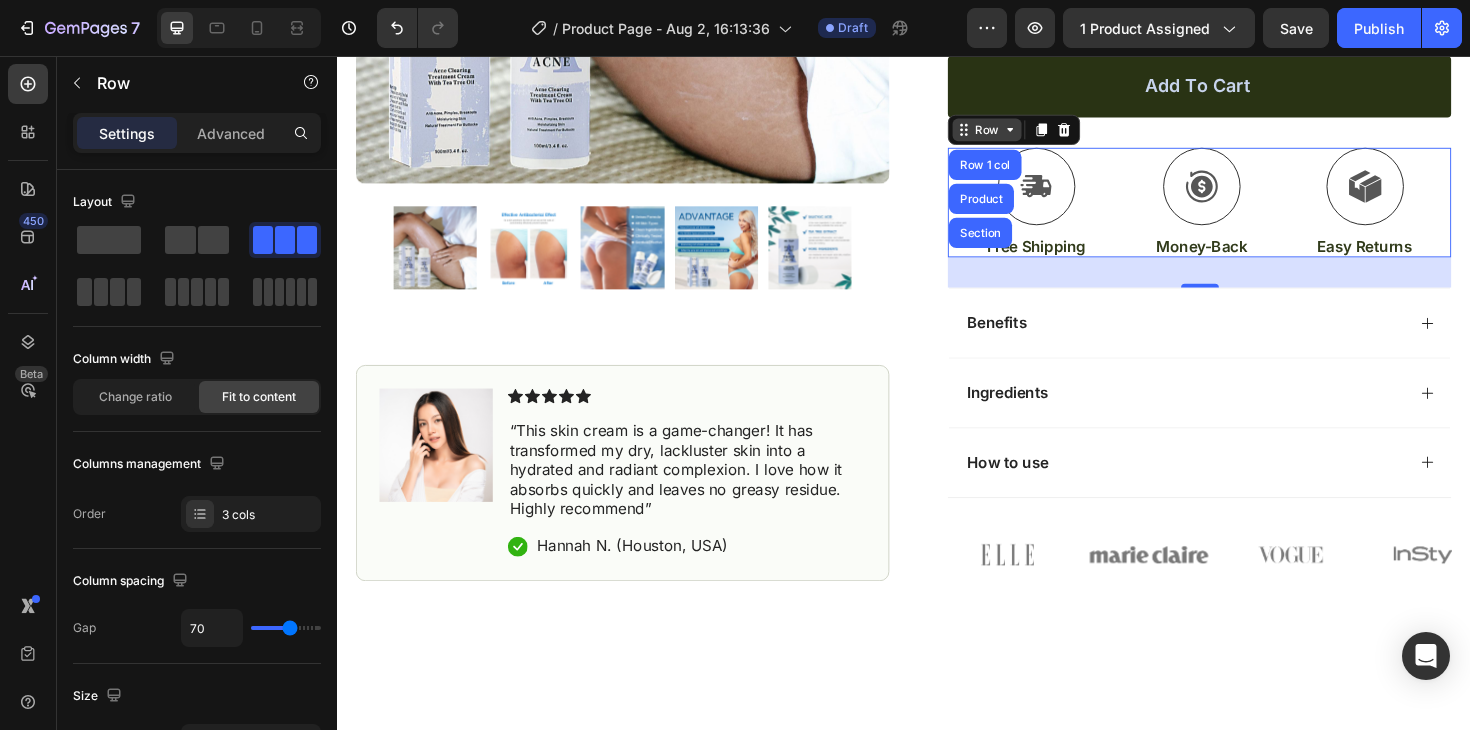 click on "Row" at bounding box center [1025, 134] 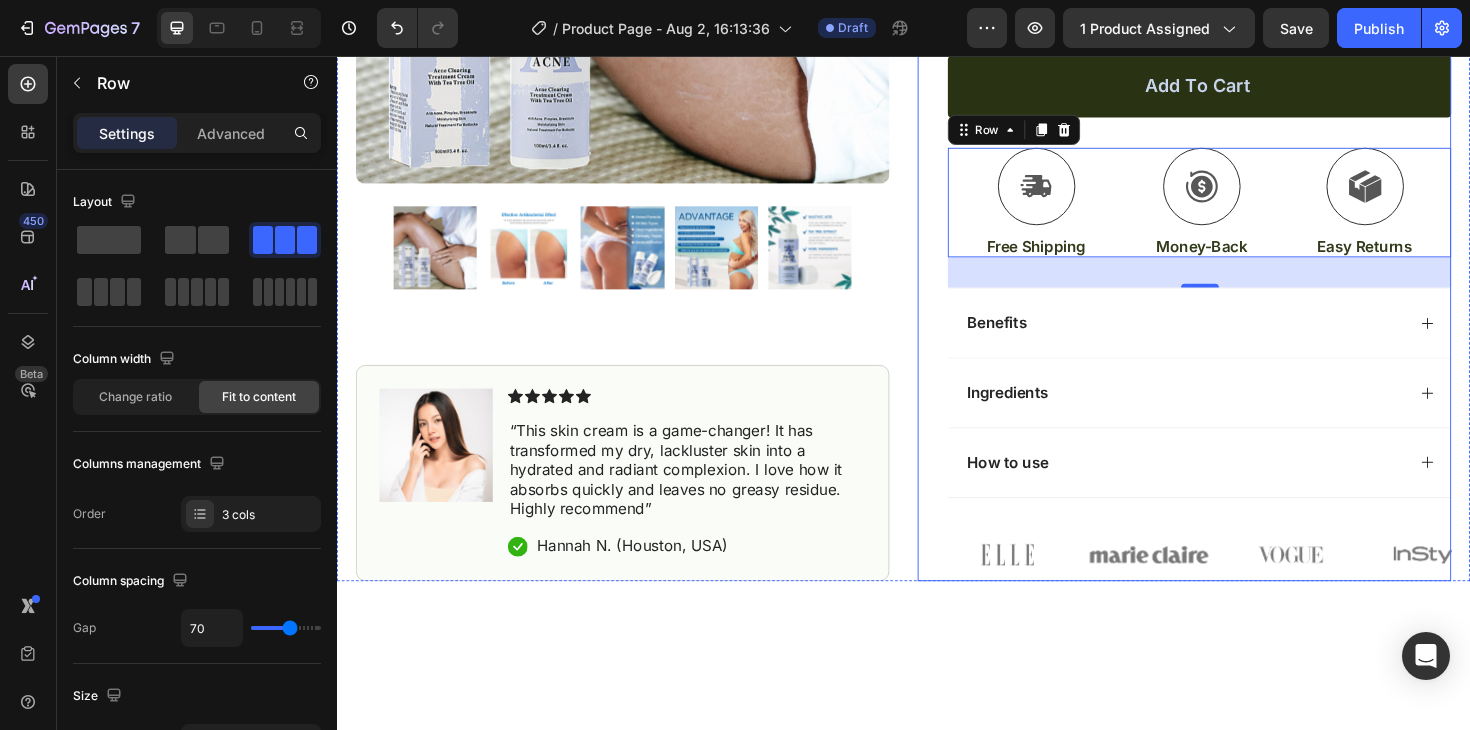 click on "Add to cart Add to Cart" at bounding box center (1250, 104) 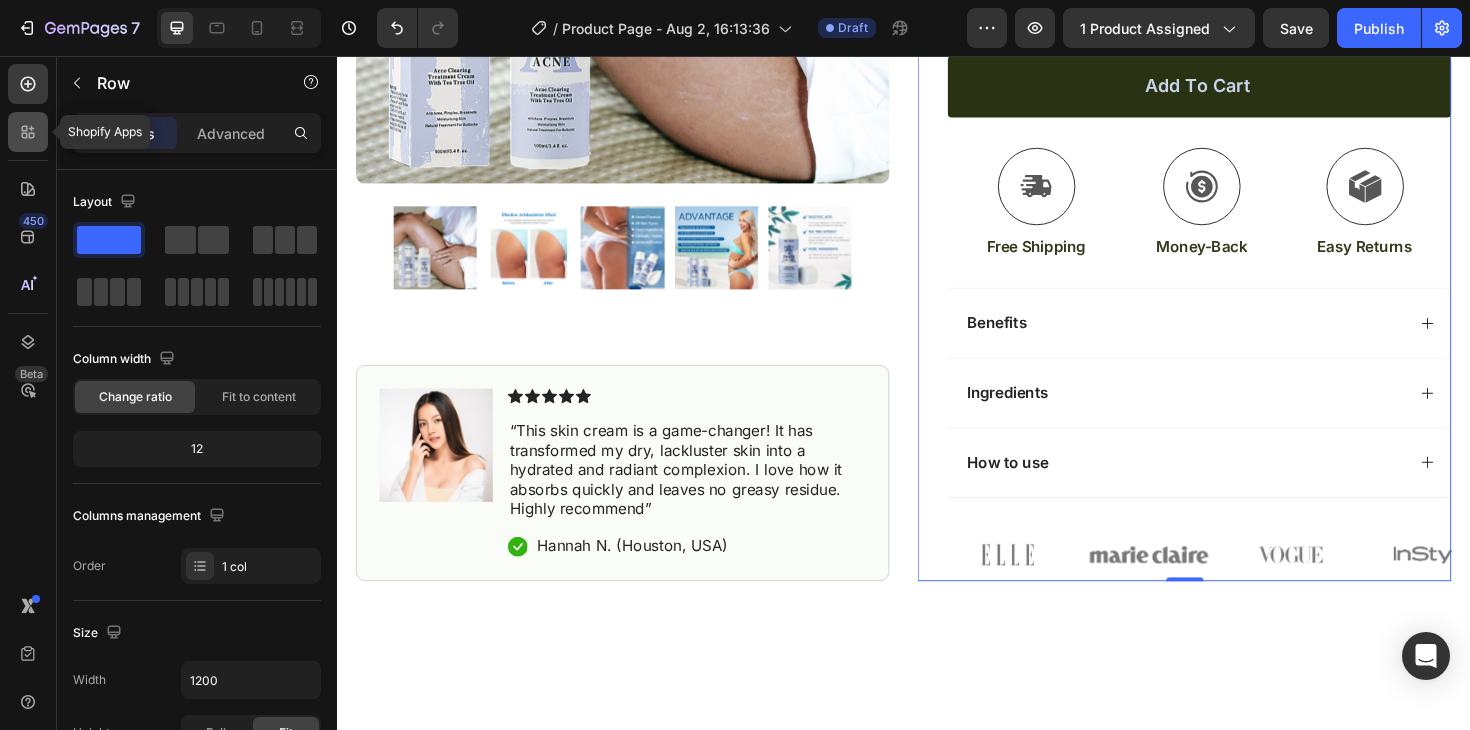 click 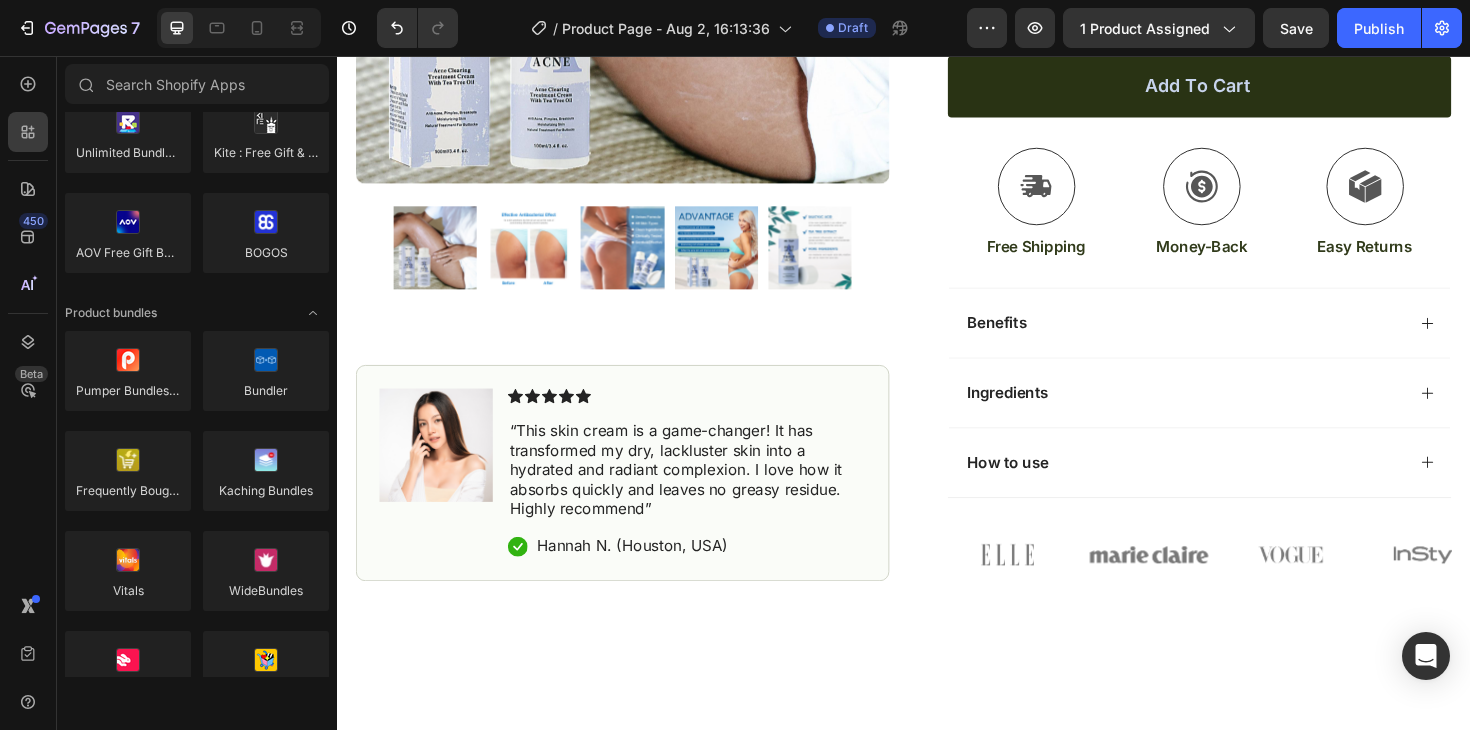click on "450 Beta" at bounding box center (28, 325) 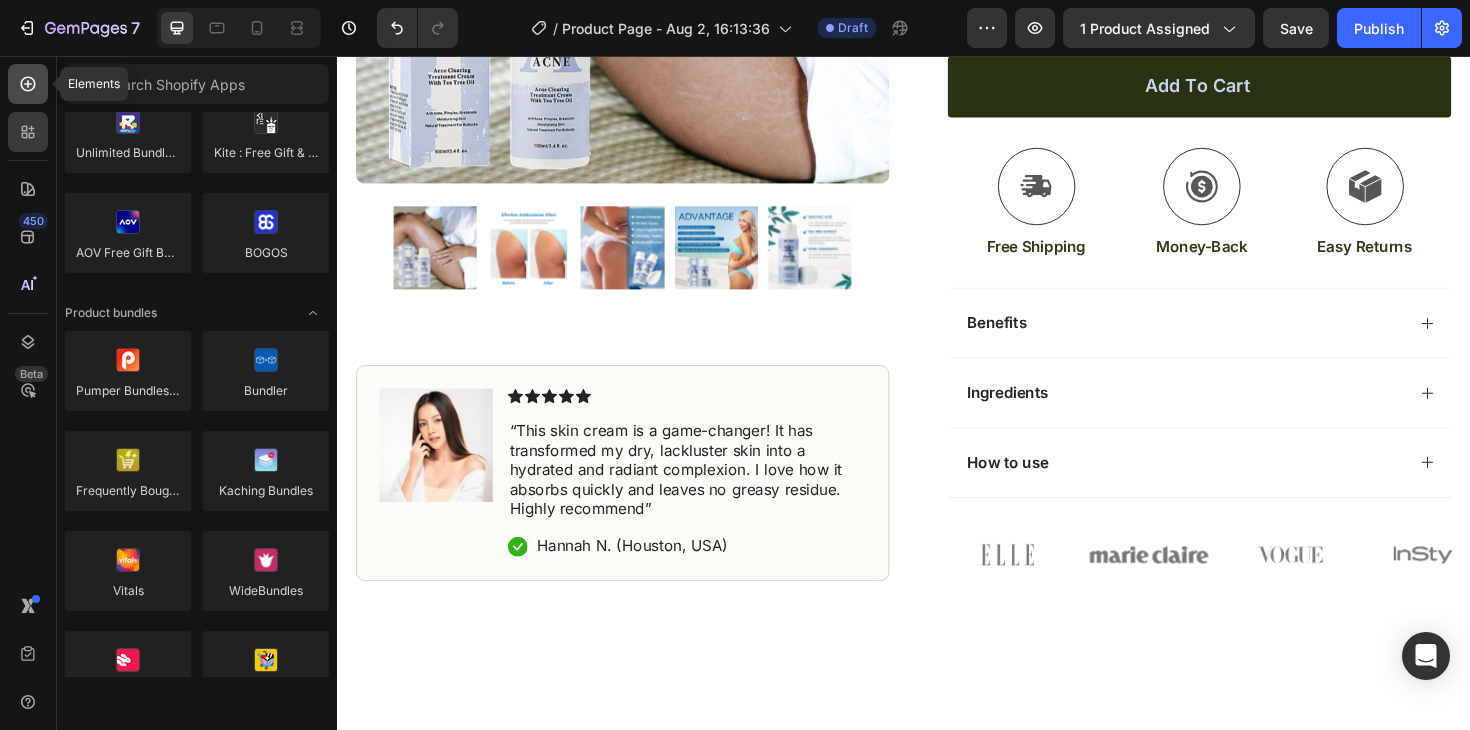 click 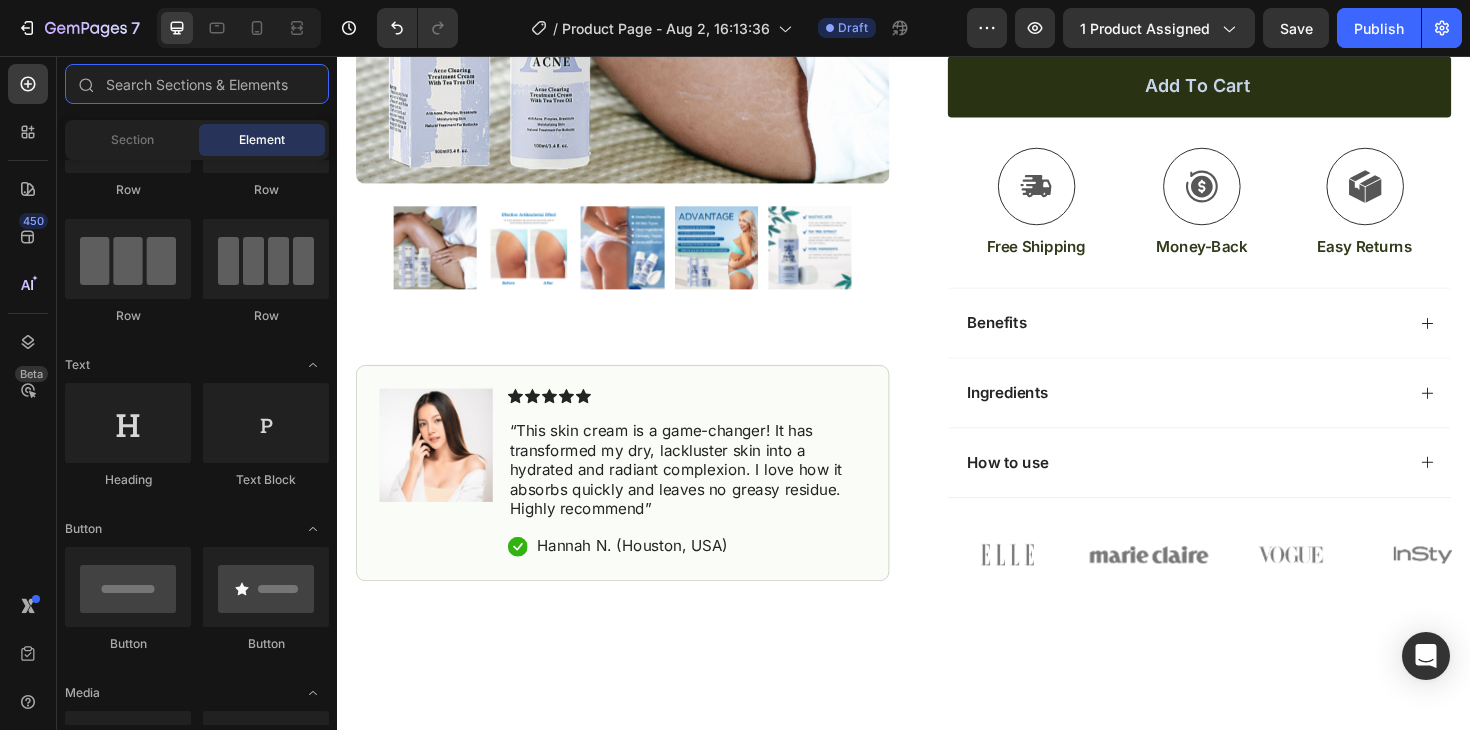 scroll, scrollTop: 0, scrollLeft: 0, axis: both 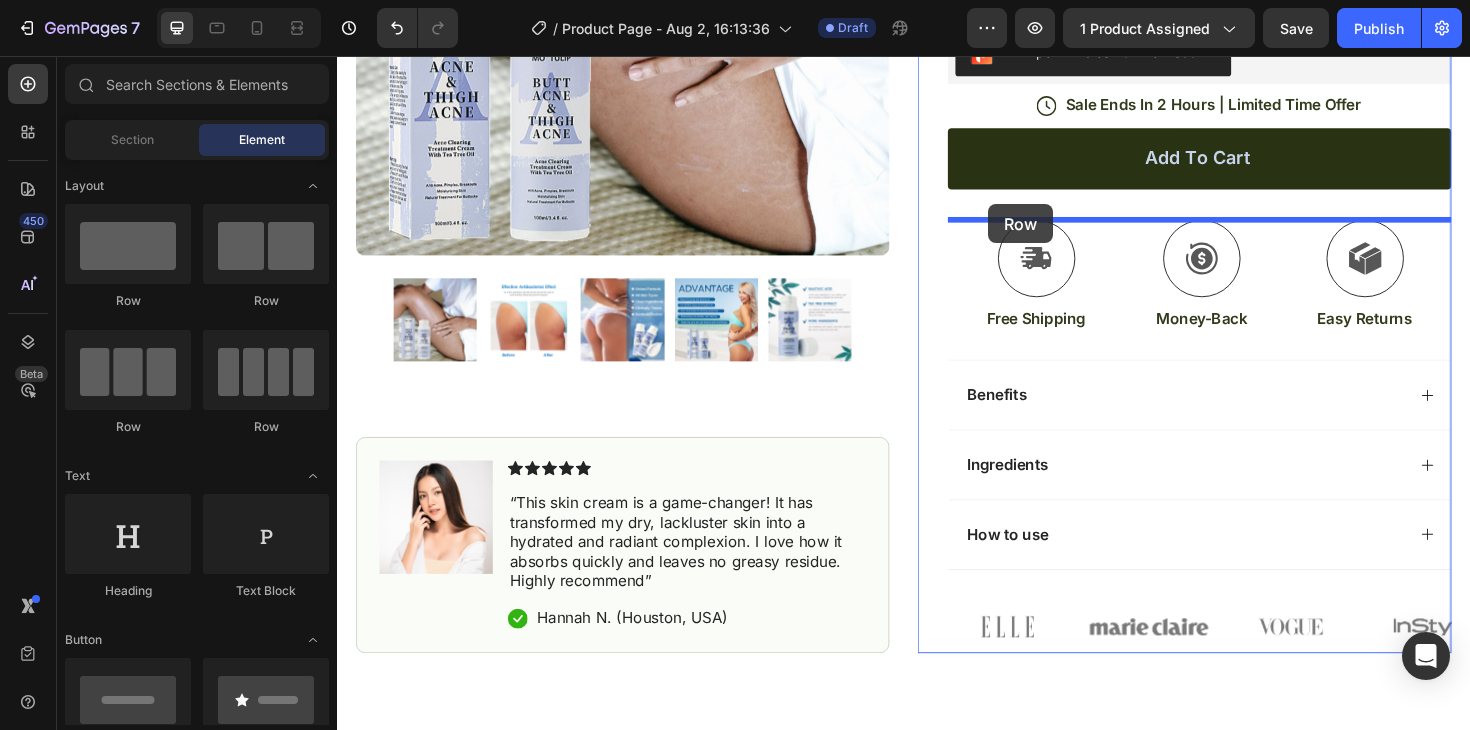drag, startPoint x: 576, startPoint y: 309, endPoint x: 1026, endPoint y: 213, distance: 460.12607 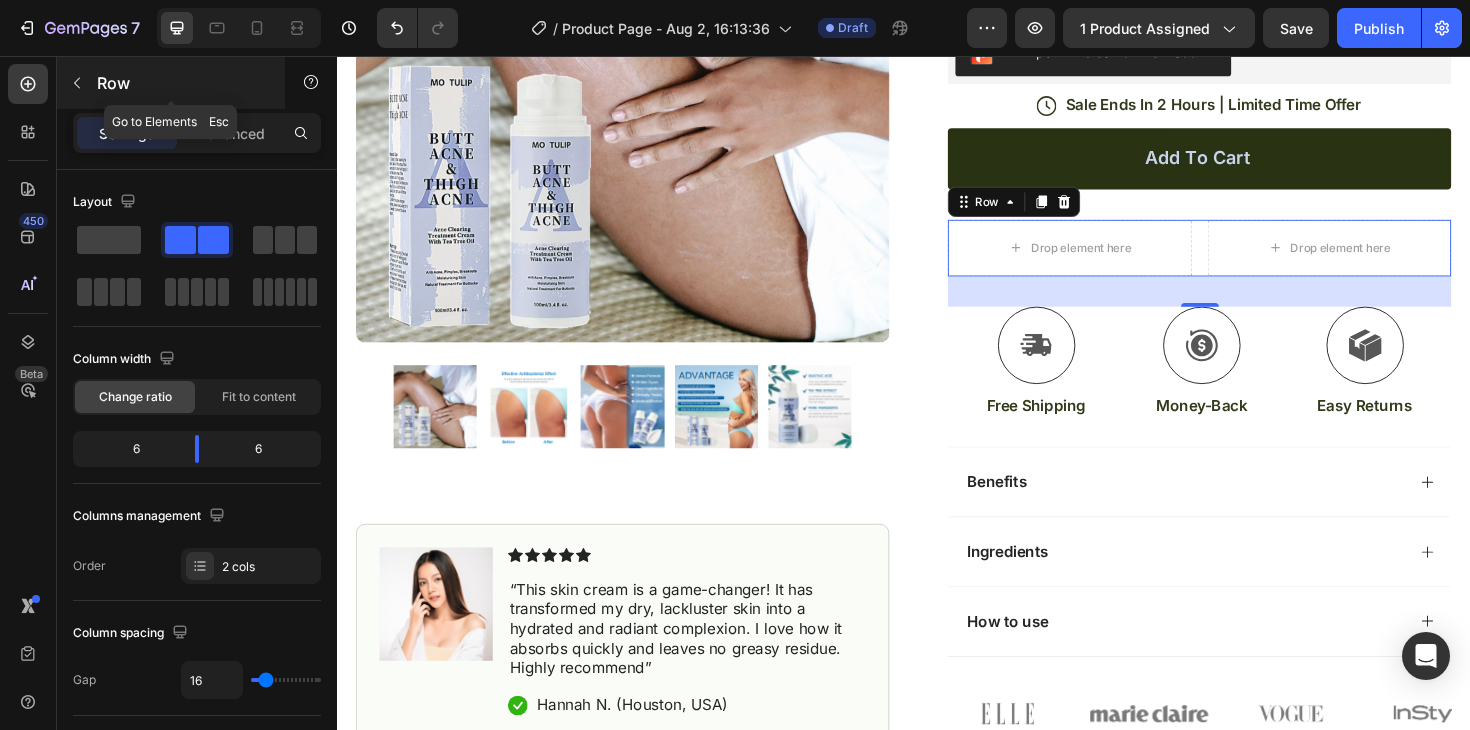 click 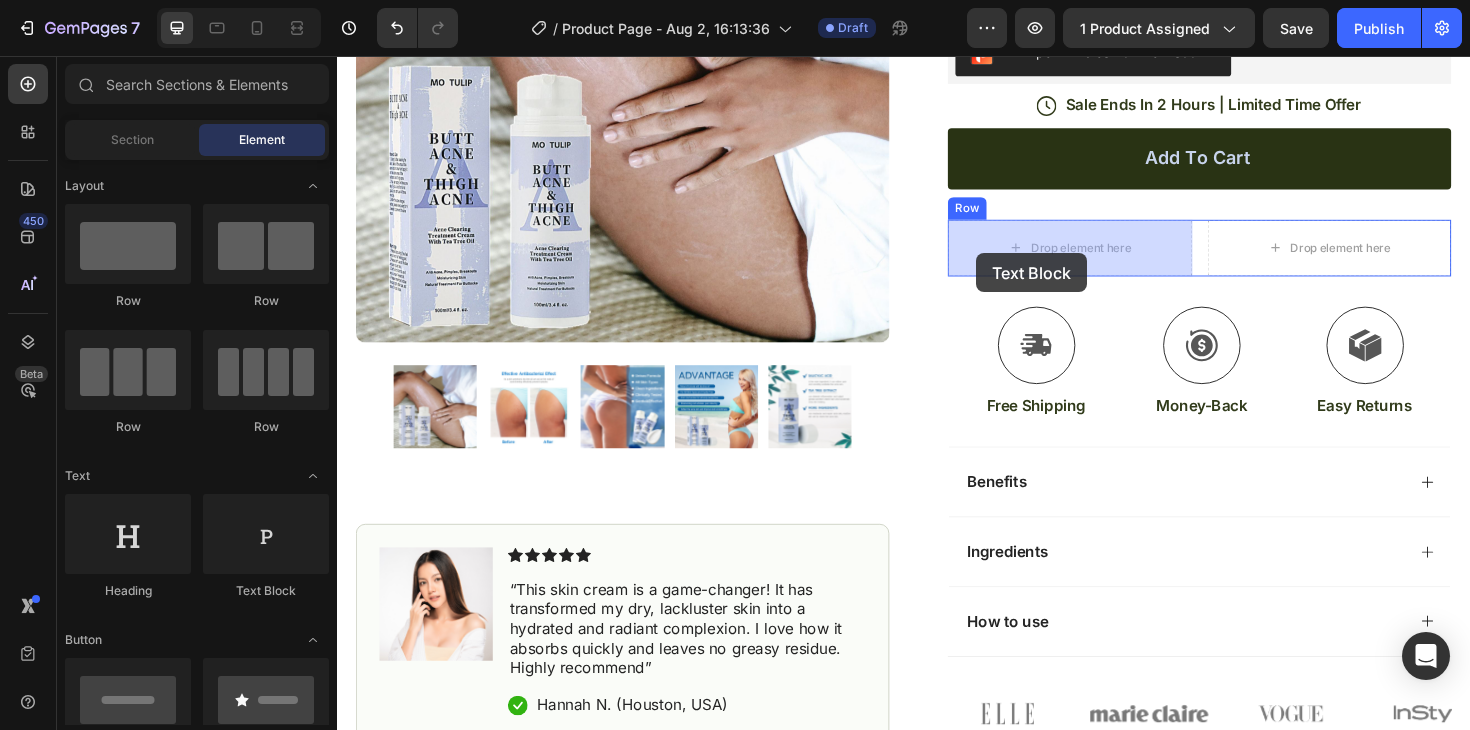 drag, startPoint x: 571, startPoint y: 588, endPoint x: 1017, endPoint y: 263, distance: 551.85236 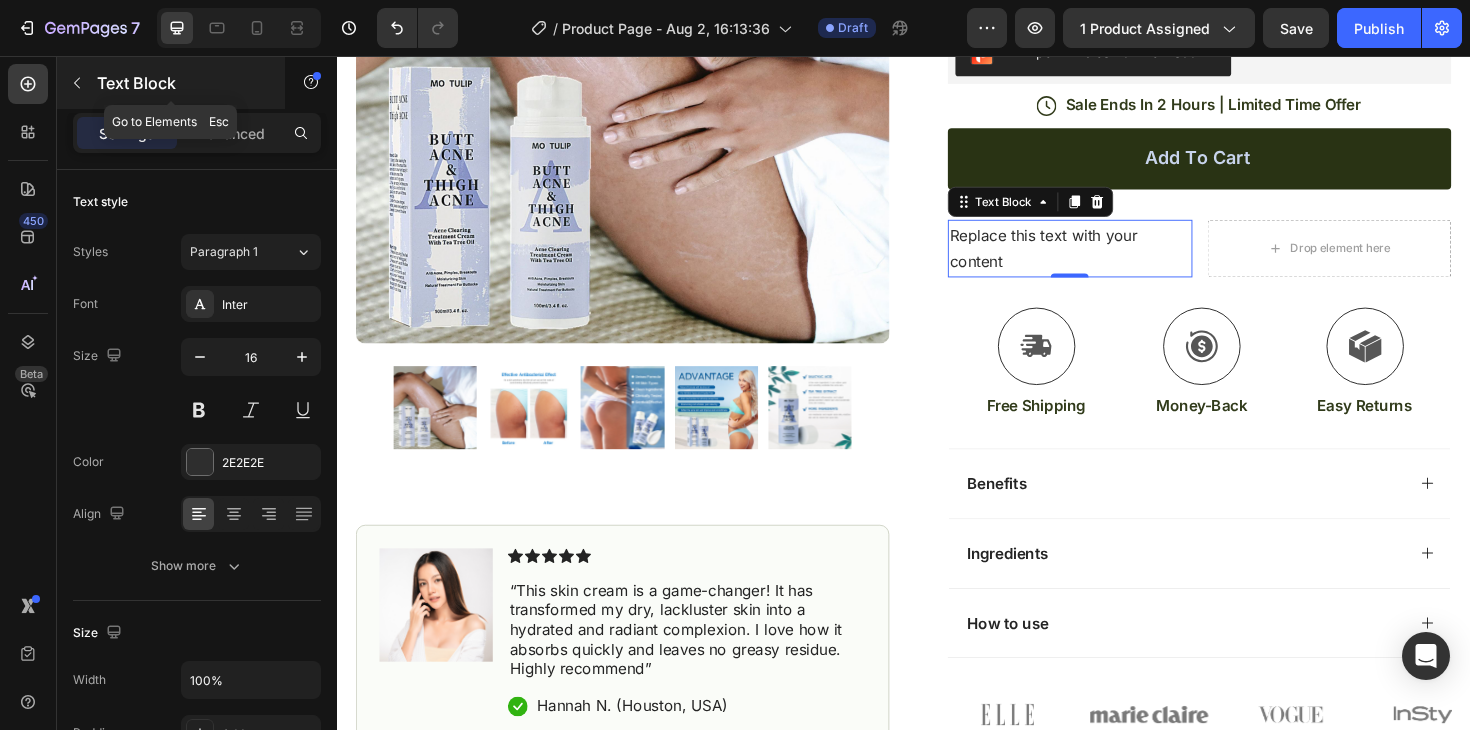 click 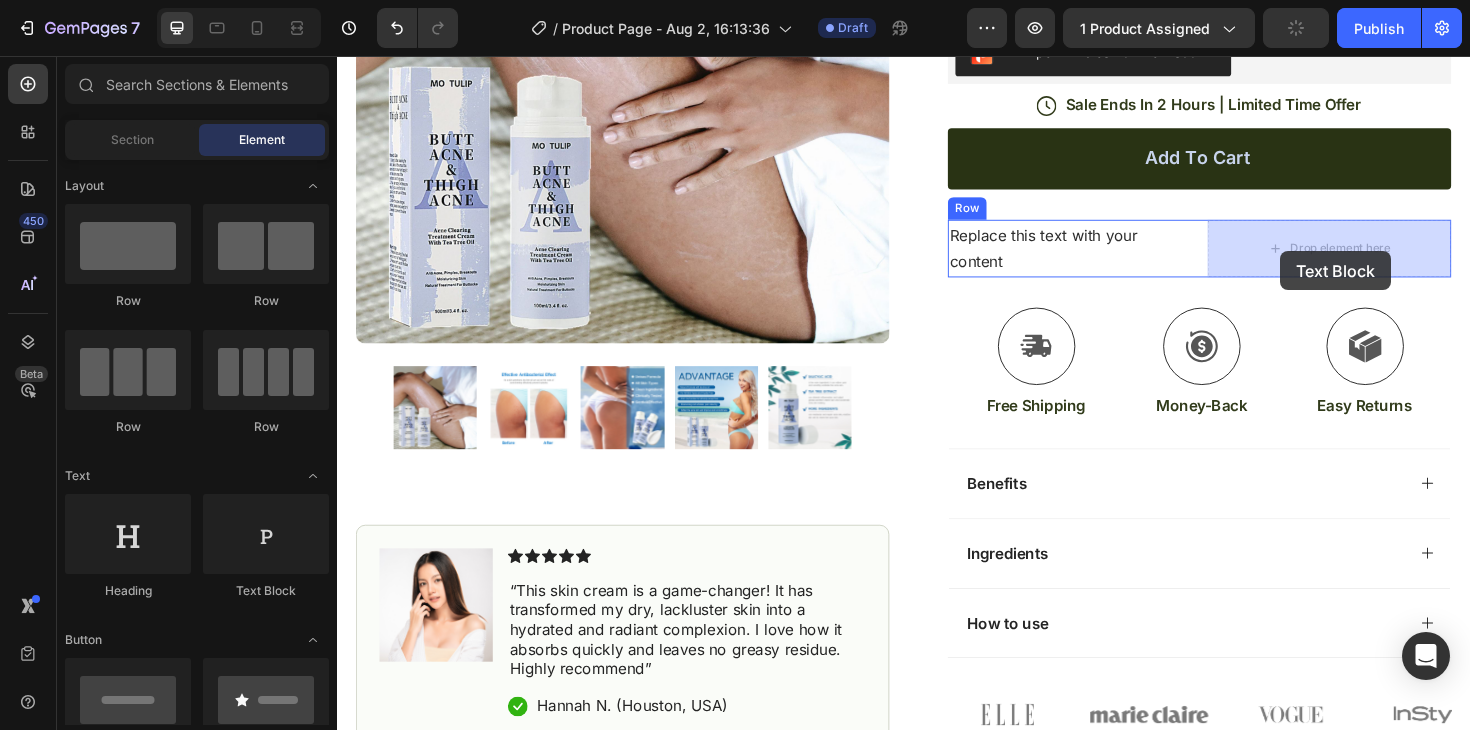 drag, startPoint x: 594, startPoint y: 600, endPoint x: 1336, endPoint y: 263, distance: 814.94354 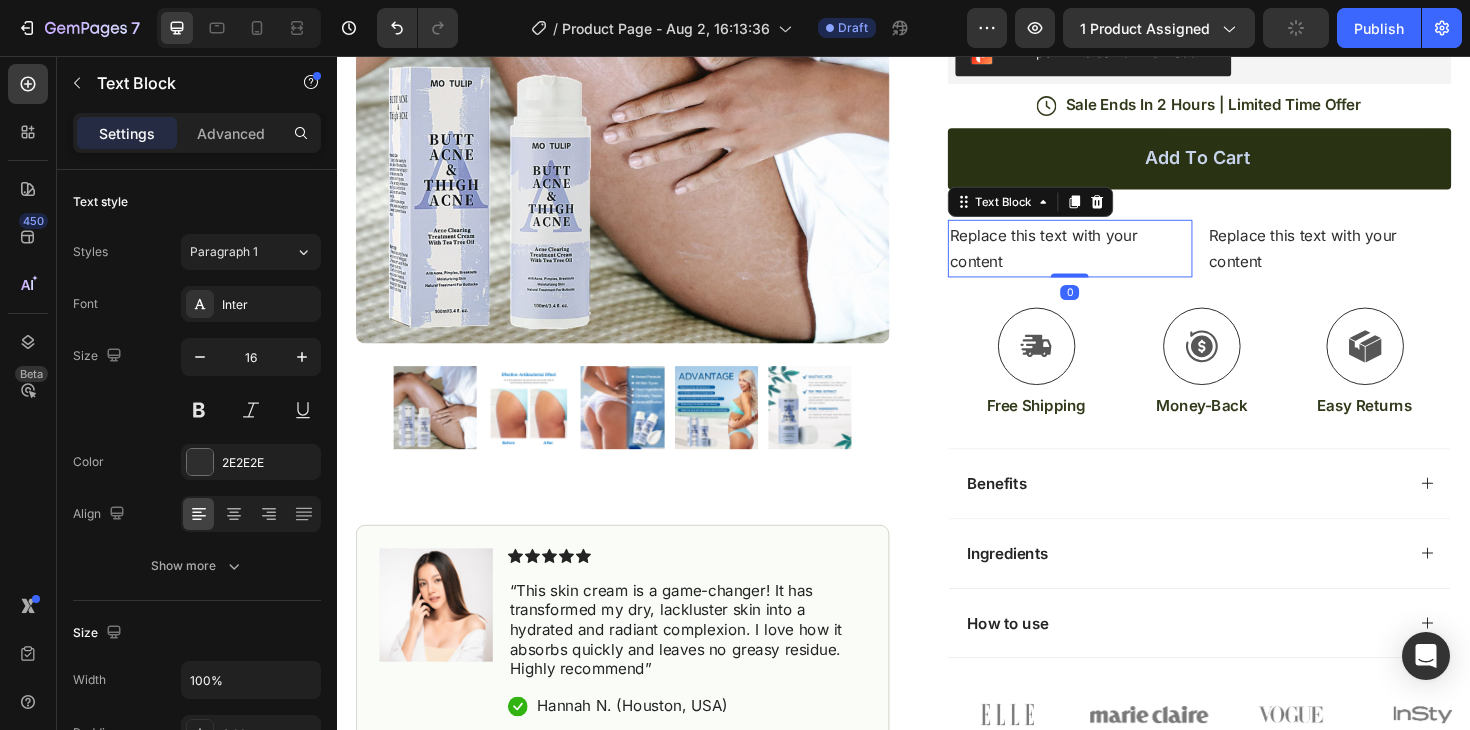 click on "Replace this text with your content" at bounding box center [1113, 261] 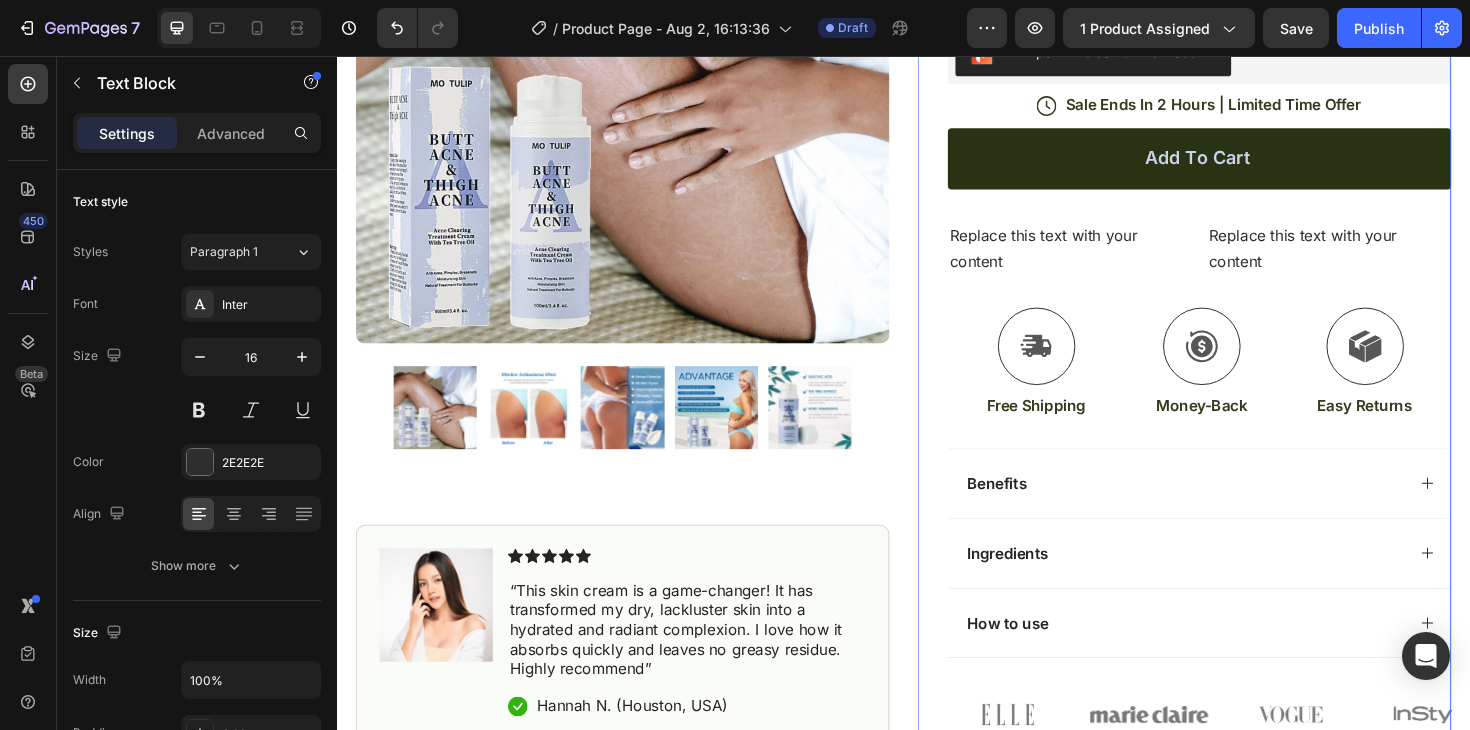 click on "Add to cart Add to Cart" at bounding box center [1250, 181] 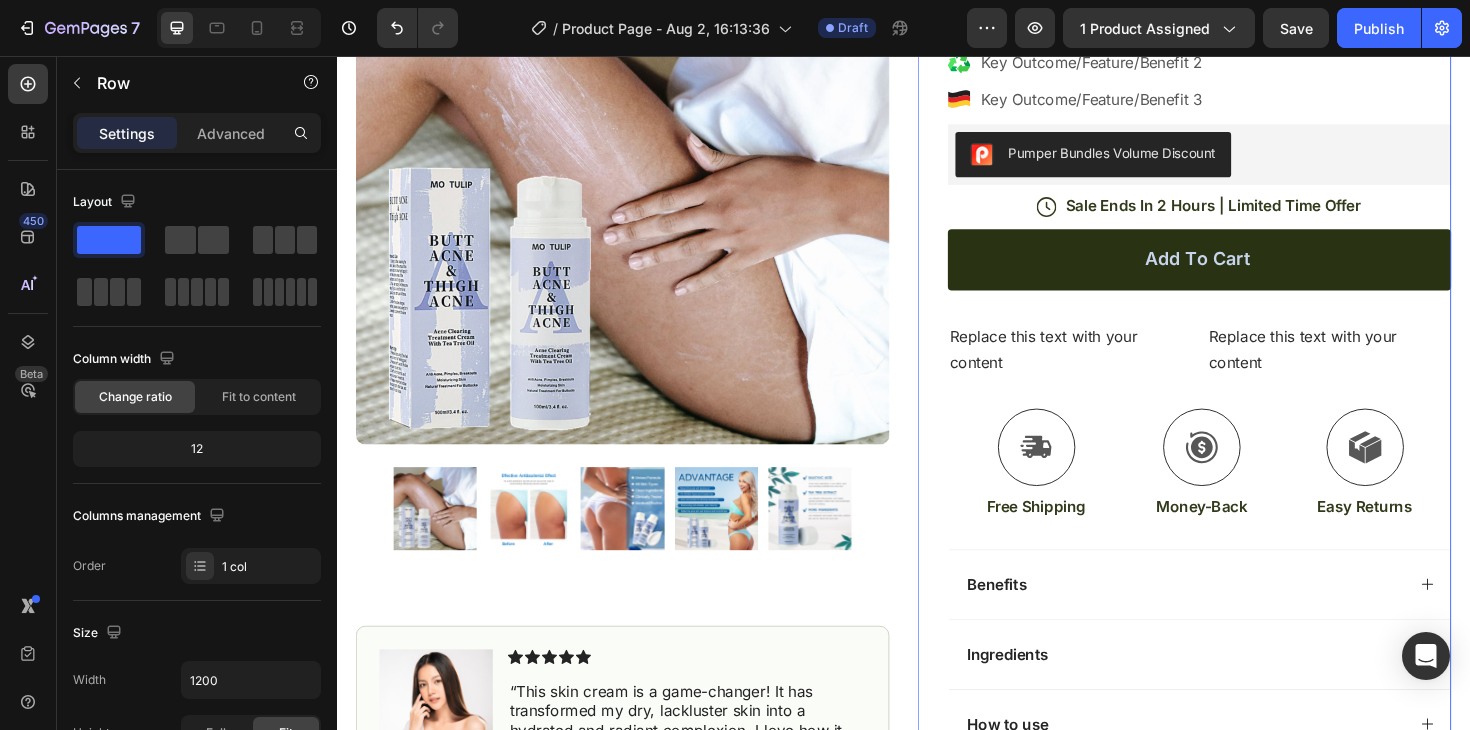scroll, scrollTop: 420, scrollLeft: 0, axis: vertical 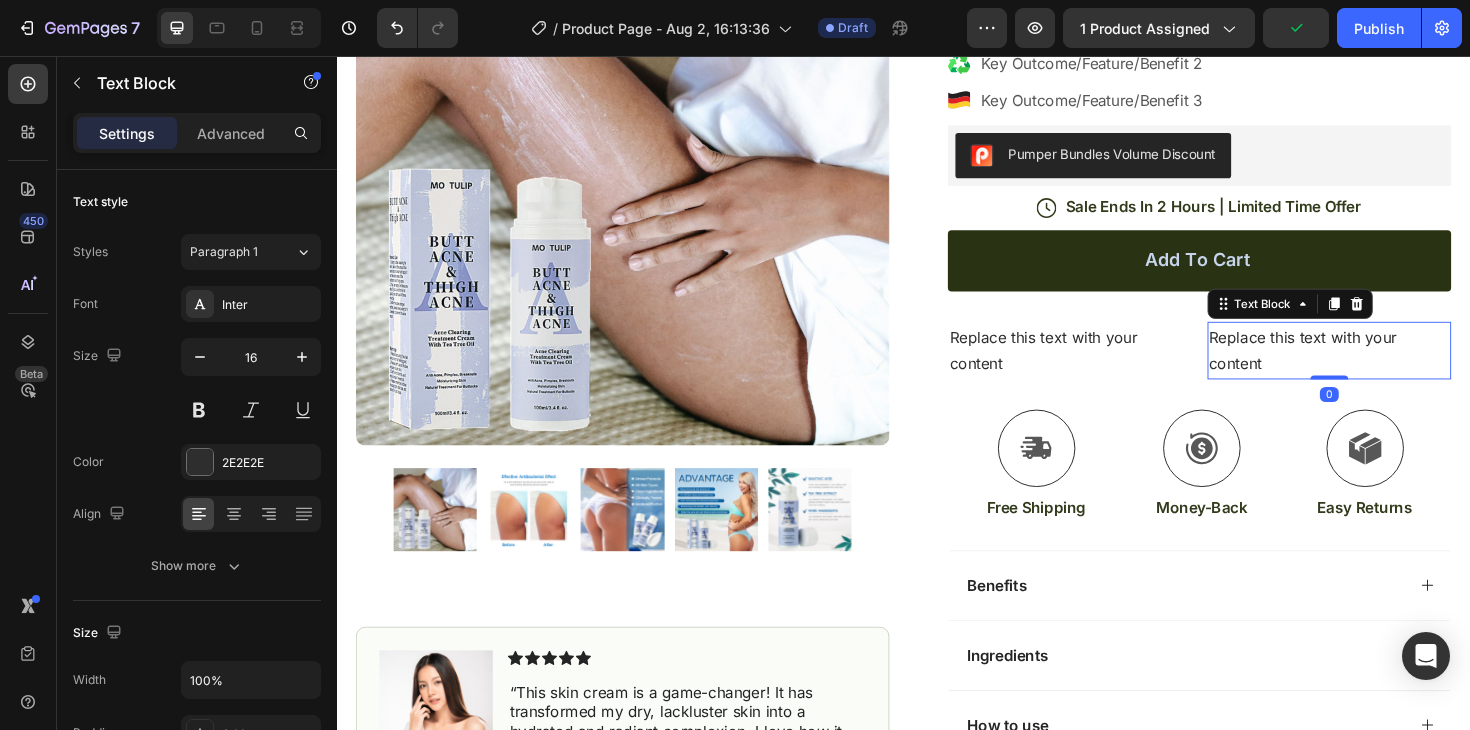 click on "Replace this text with your content" at bounding box center [1388, 369] 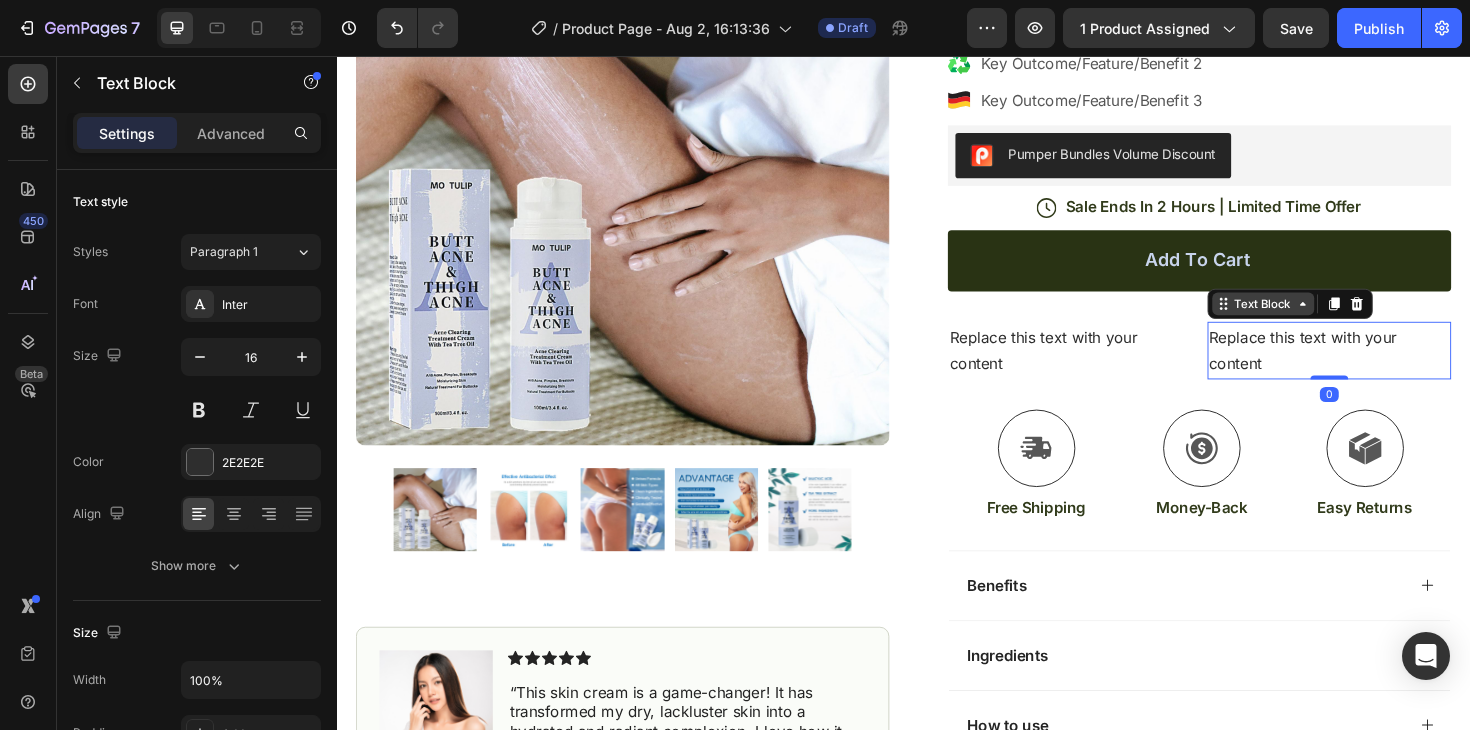 click 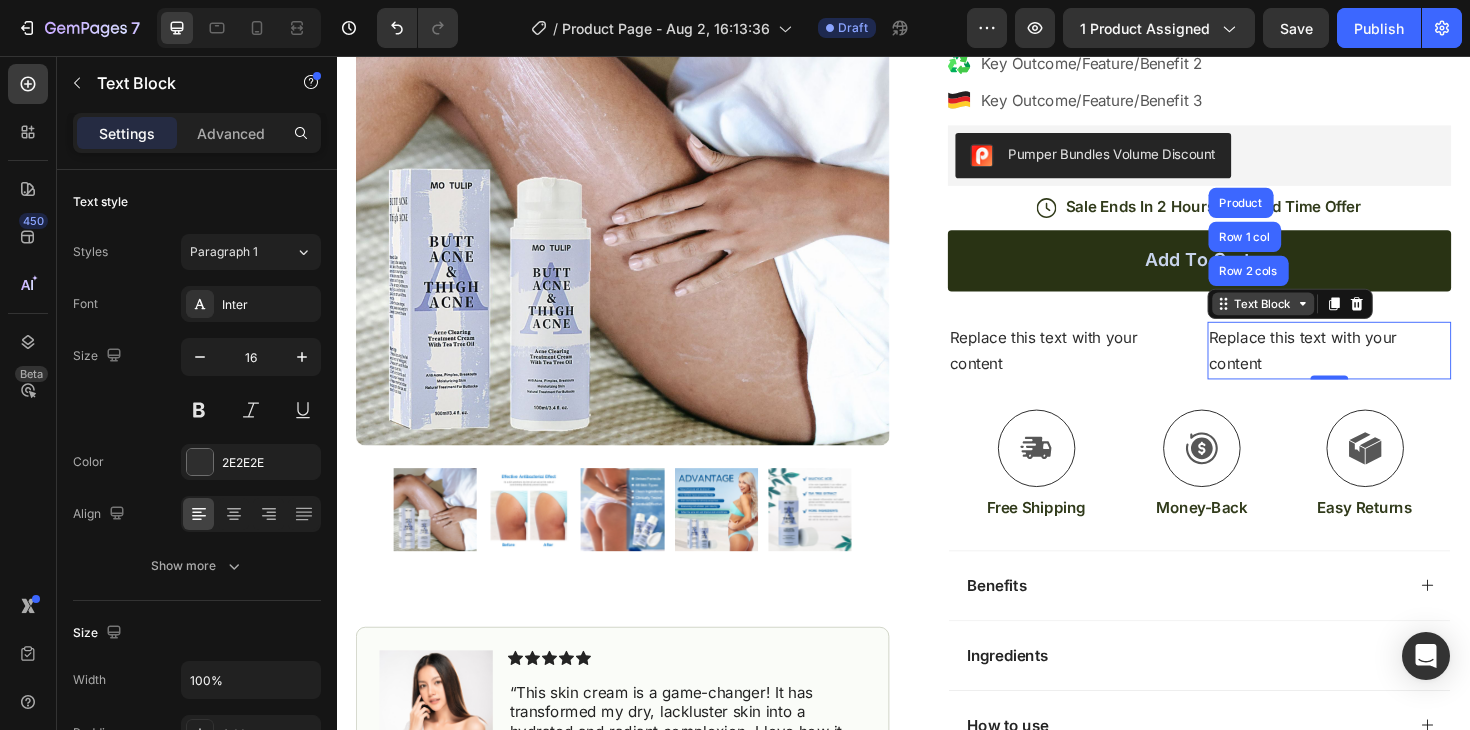 click on "Text Block" at bounding box center (1318, 319) 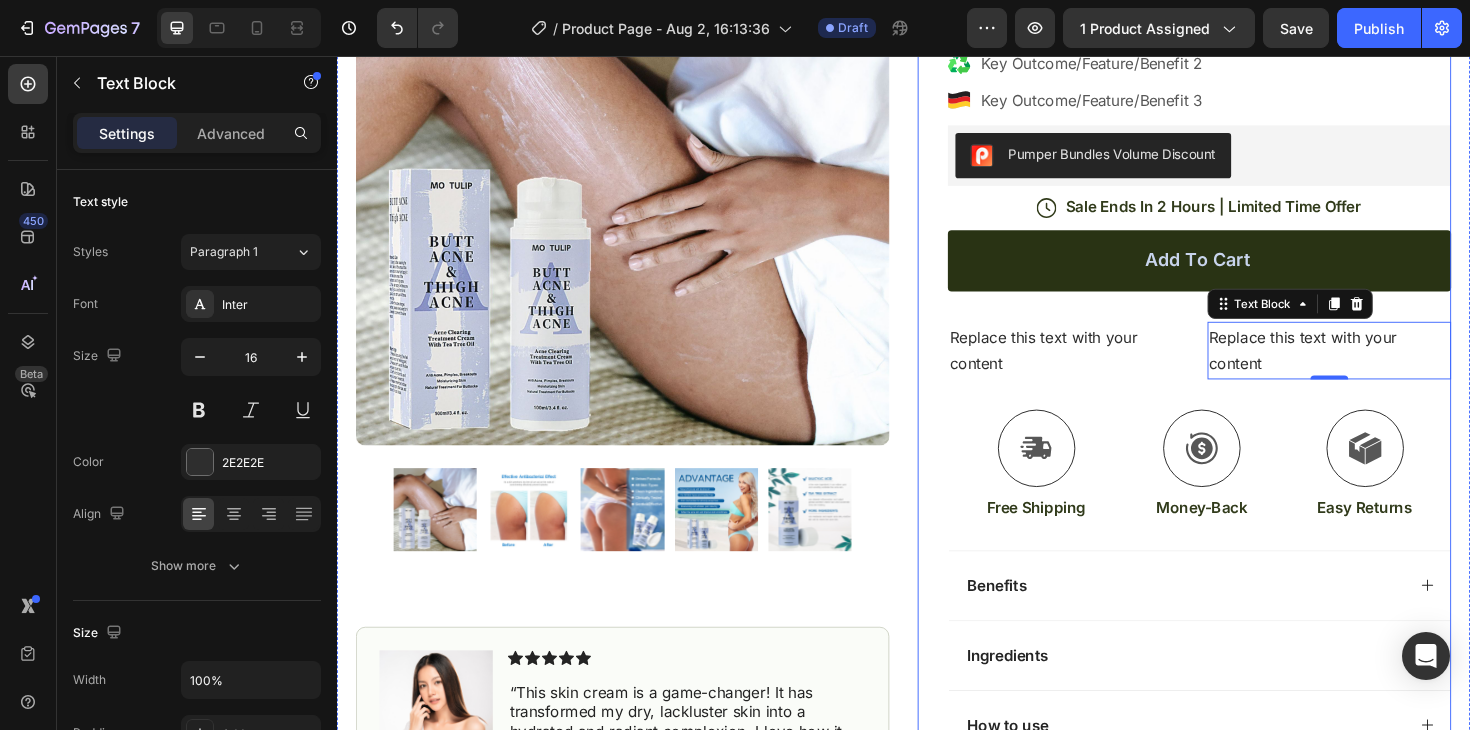 click on "Add to cart Add to Cart" at bounding box center (1250, 289) 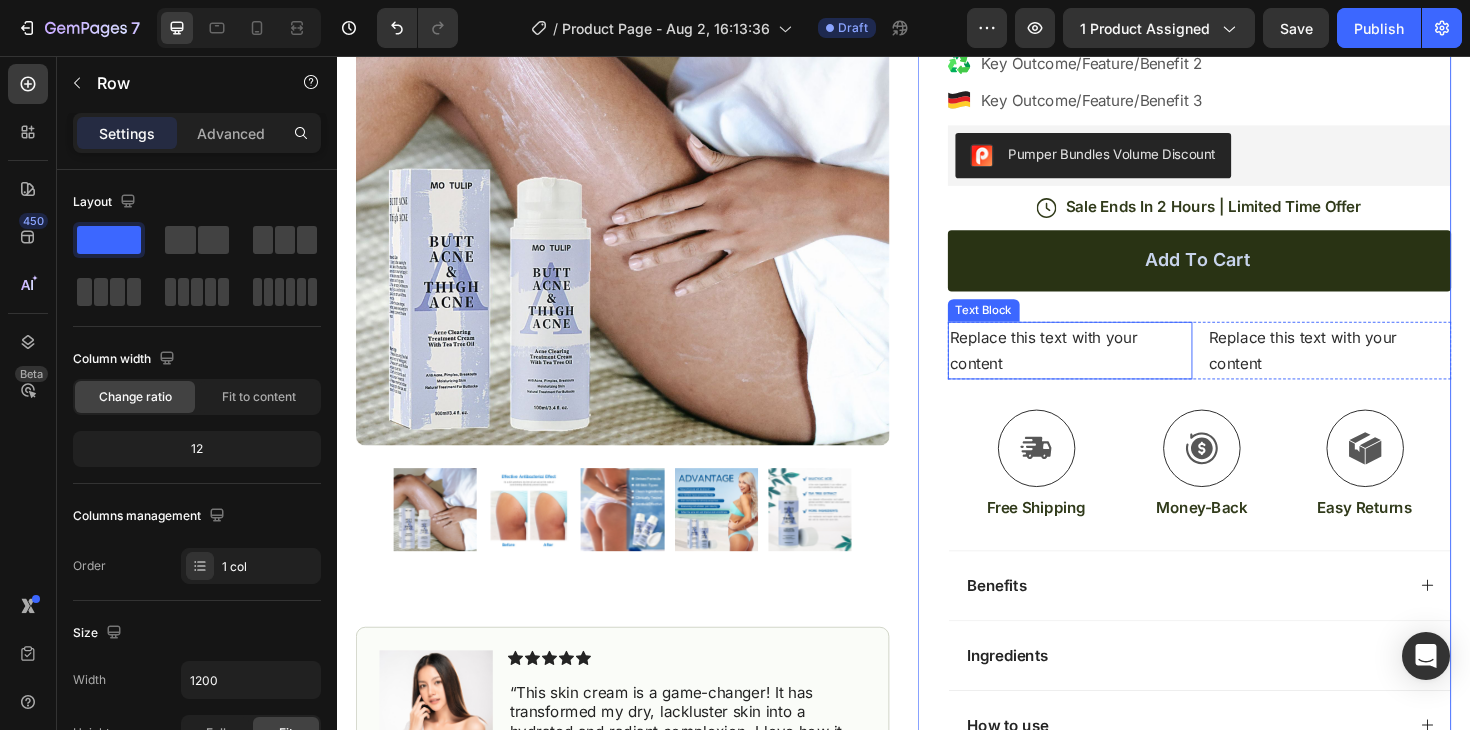 click on "Replace this text with your content" at bounding box center (1113, 369) 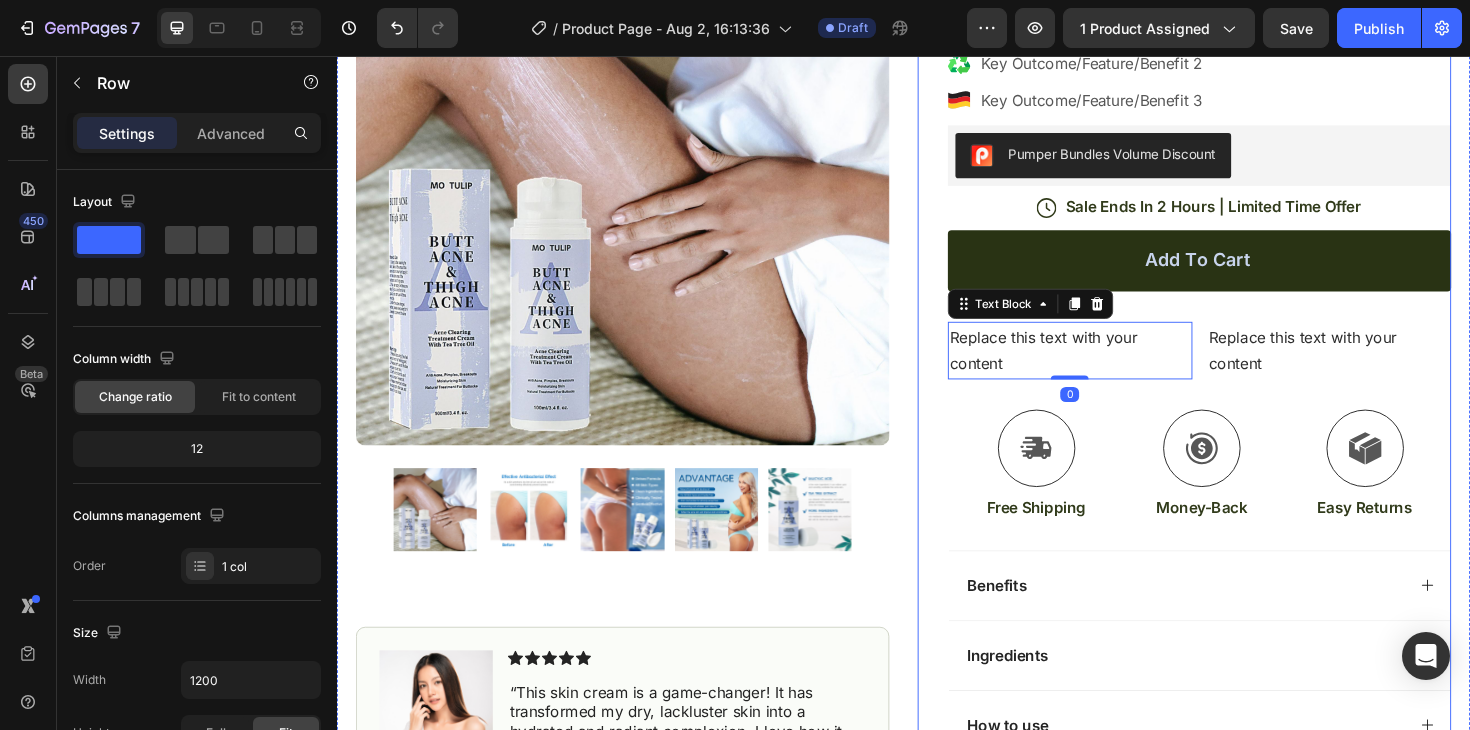 click on "Icon Icon Icon Icon Icon Icon List (1349 Reviews) Text Block Row Helped X Customers solve their Y problems Text Block Wiyora ClearBooty™ Cream Product Title USP + value Prop subheadline Text Block USP Subheadline or Customer Review Address Pre purchase questions or objections  Text Block
Key Outcome/Feature/Benefit 1
Key Outcome/Feature/Benefit 2
Key Outcome/Feature/Benefit 3 Item List Pumper Bundles Volume Discount Pumper Bundles Volume Discount
Icon Sale Ends In 2 Hours | Limited Time Offer Text Block Row Add to cart Add to Cart Replace this text with your content Text Block   0 Replace this text with your content Text Block Row
Icon Free Shipping Text Block
Icon Money-Back Text Block
Icon Easy Returns Text Block Row Image Icon Icon Icon Icon Icon Icon List Text Block
Icon [FIRST] [LAST]. ([CITY], [COUNTRY]) Text Block Row Row
Benefits Row" at bounding box center (1234, 307) 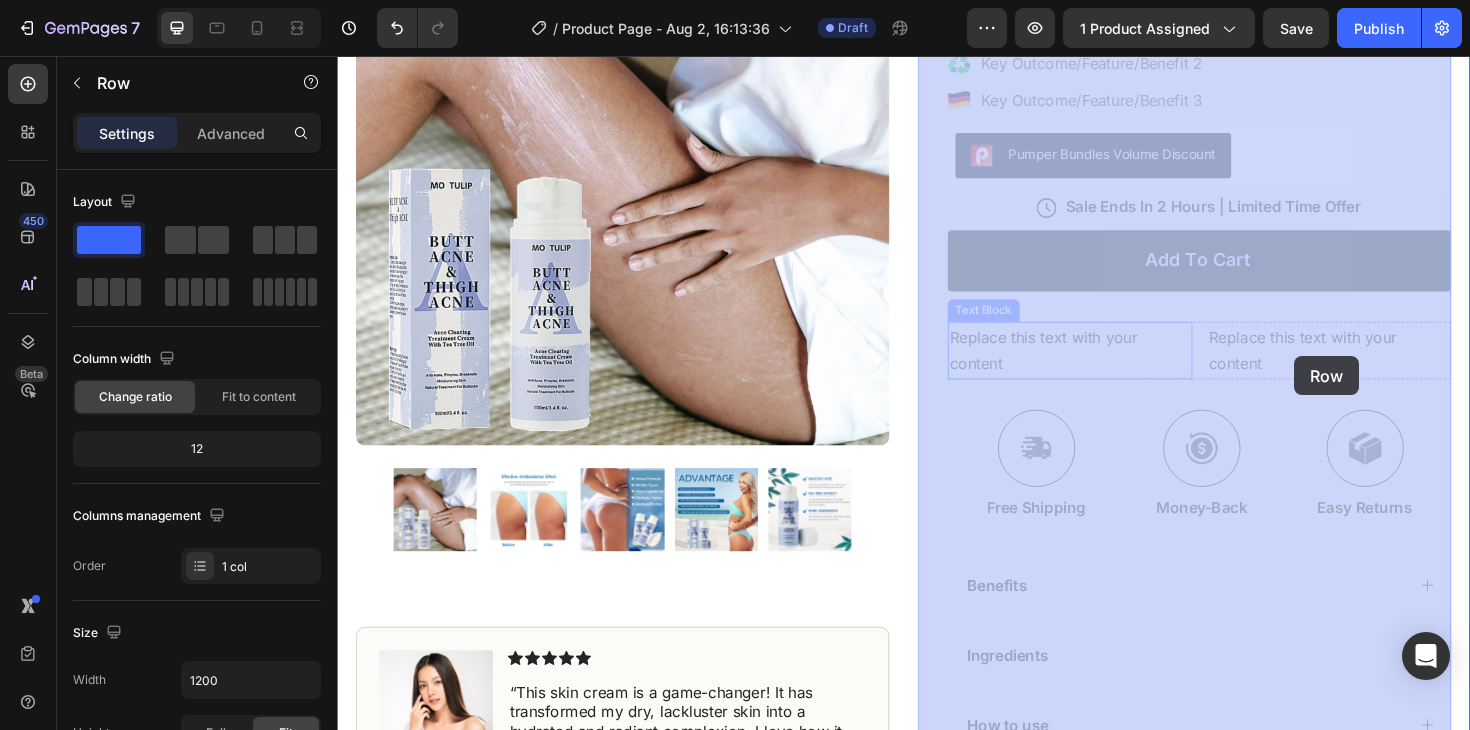 drag, startPoint x: 979, startPoint y: 327, endPoint x: 1351, endPoint y: 374, distance: 374.95734 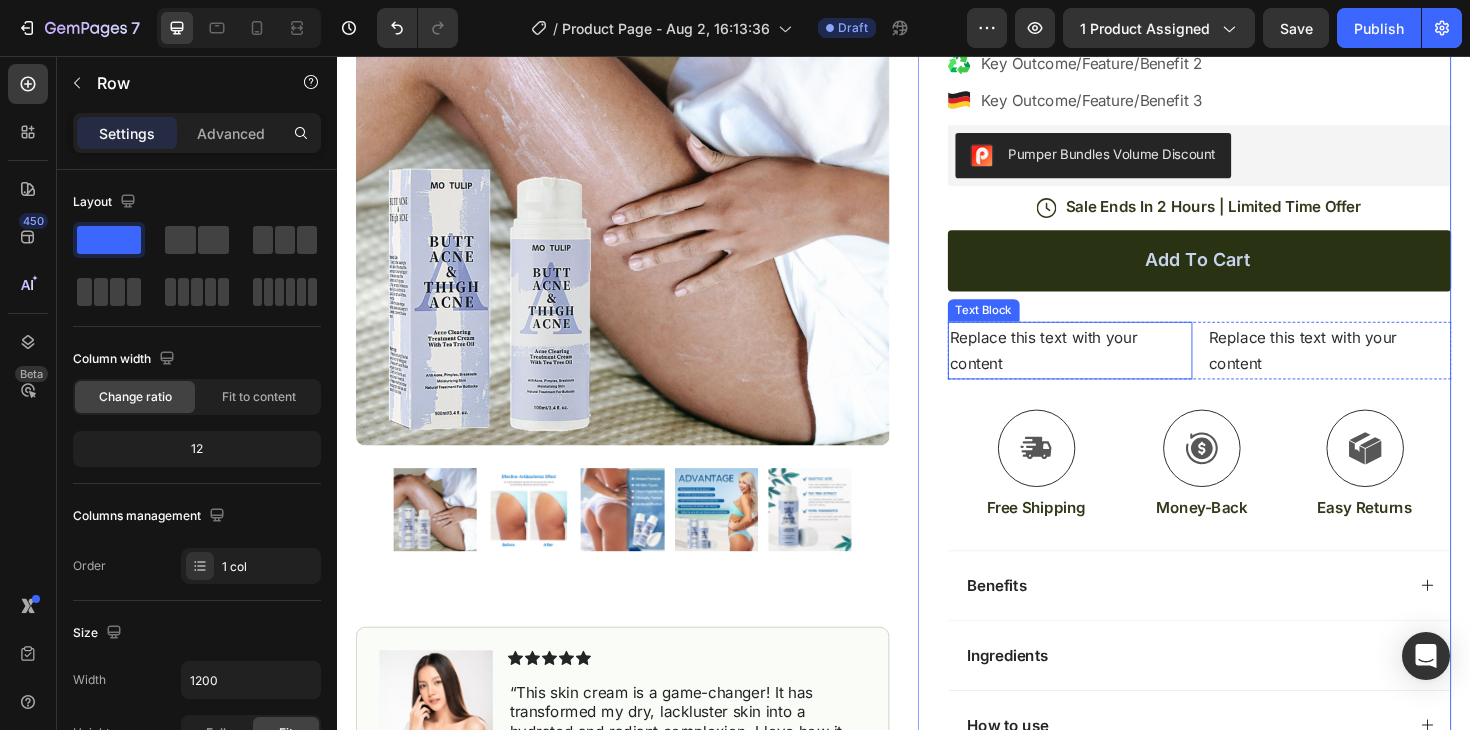 click on "Replace this text with your content" at bounding box center [1113, 369] 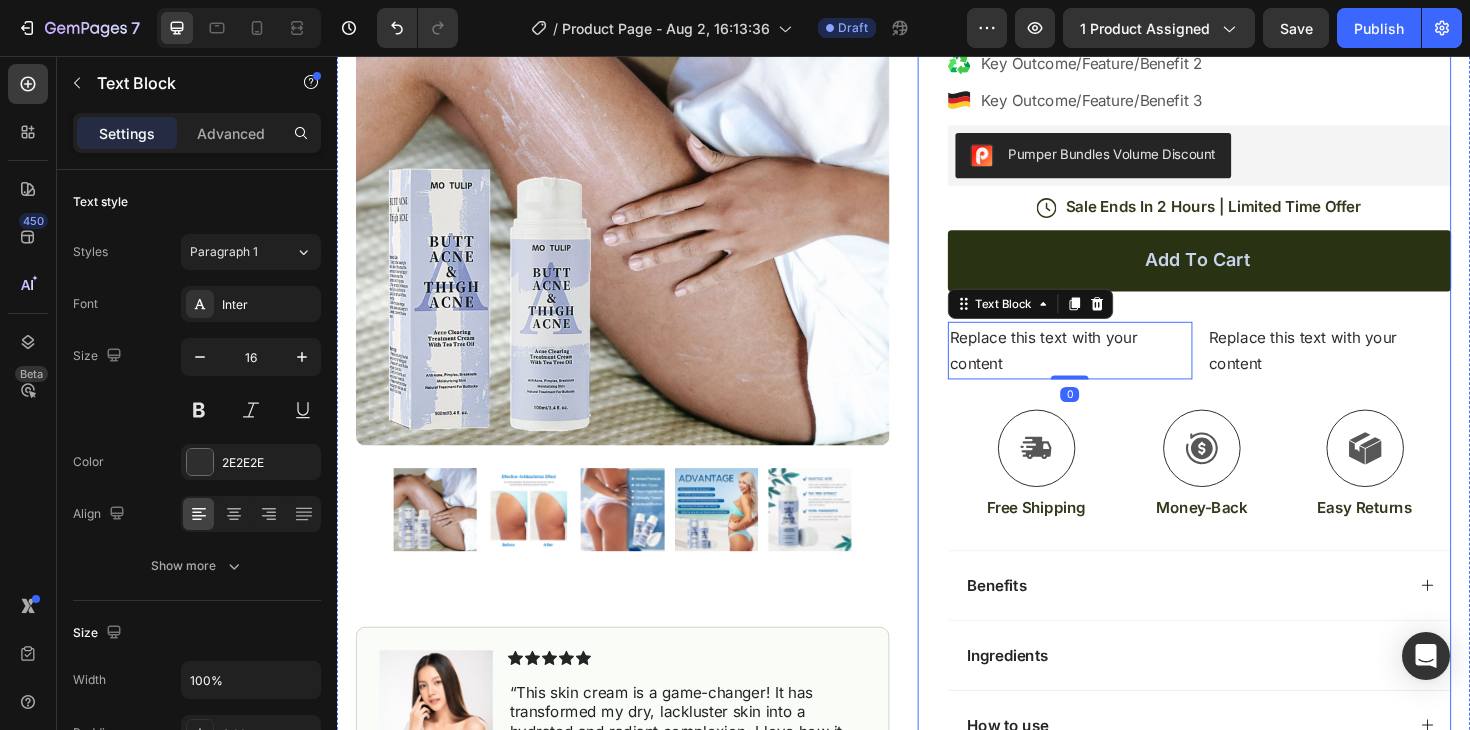 click on "Icon Icon Icon Icon Icon Icon List (1349 Reviews) Text Block Row Helped X Customers solve their Y problems Text Block Wiyora ClearBooty™ Cream Product Title USP + value Prop subheadline Text Block USP Subheadline or Customer Review Address Pre purchase questions or objections  Text Block
Key Outcome/Feature/Benefit 1
Key Outcome/Feature/Benefit 2
Key Outcome/Feature/Benefit 3 Item List Pumper Bundles Volume Discount Pumper Bundles Volume Discount
Icon Sale Ends In 2 Hours | Limited Time Offer Text Block Row Add to cart Add to Cart Replace this text with your content Text Block   0 Replace this text with your content Text Block Row
Icon Free Shipping Text Block
Icon Money-Back Text Block
Icon Easy Returns Text Block Row Image Icon Icon Icon Icon Icon Icon List Text Block
Icon [FIRST] [LAST]. ([CITY], [COUNTRY]) Text Block Row Row
Benefits" at bounding box center (1250, 307) 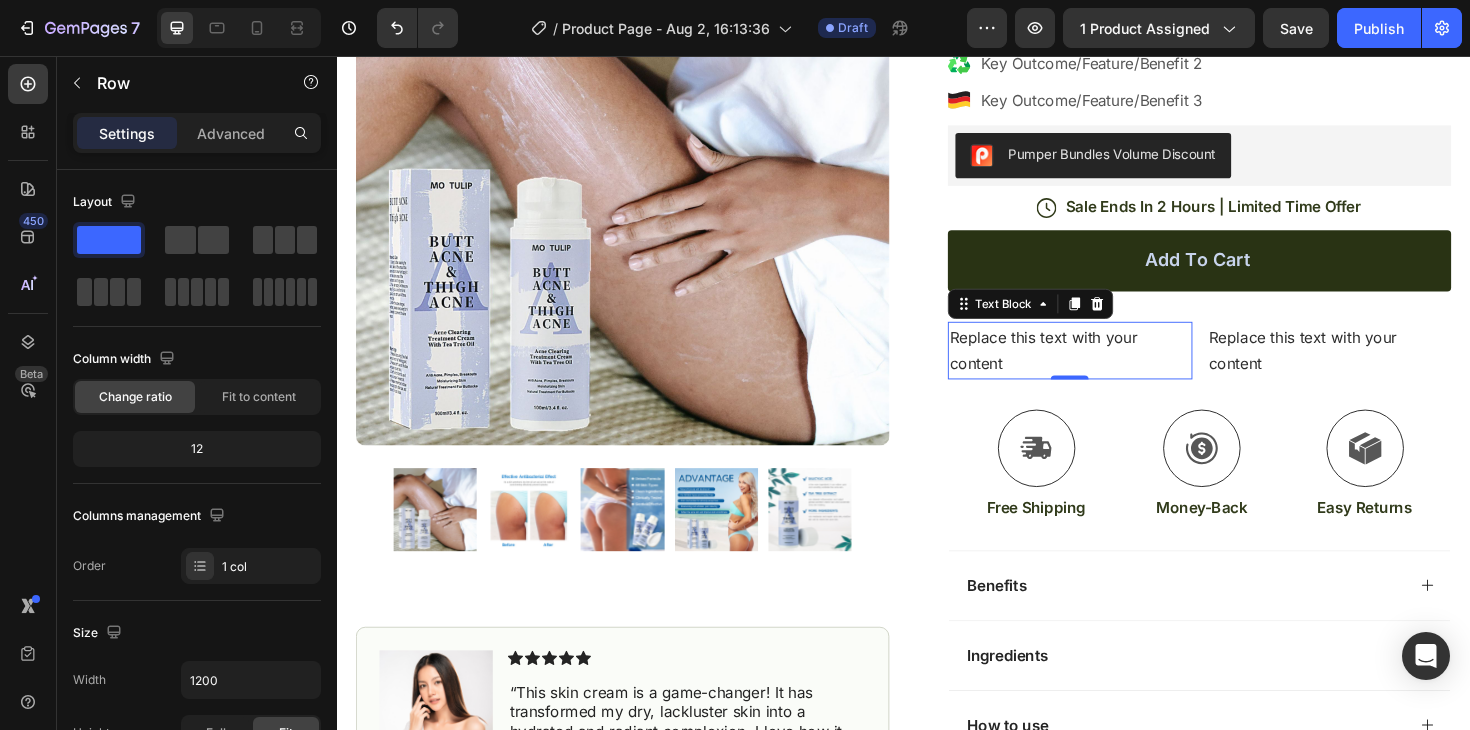 click on "Replace this text with your content" at bounding box center (1113, 369) 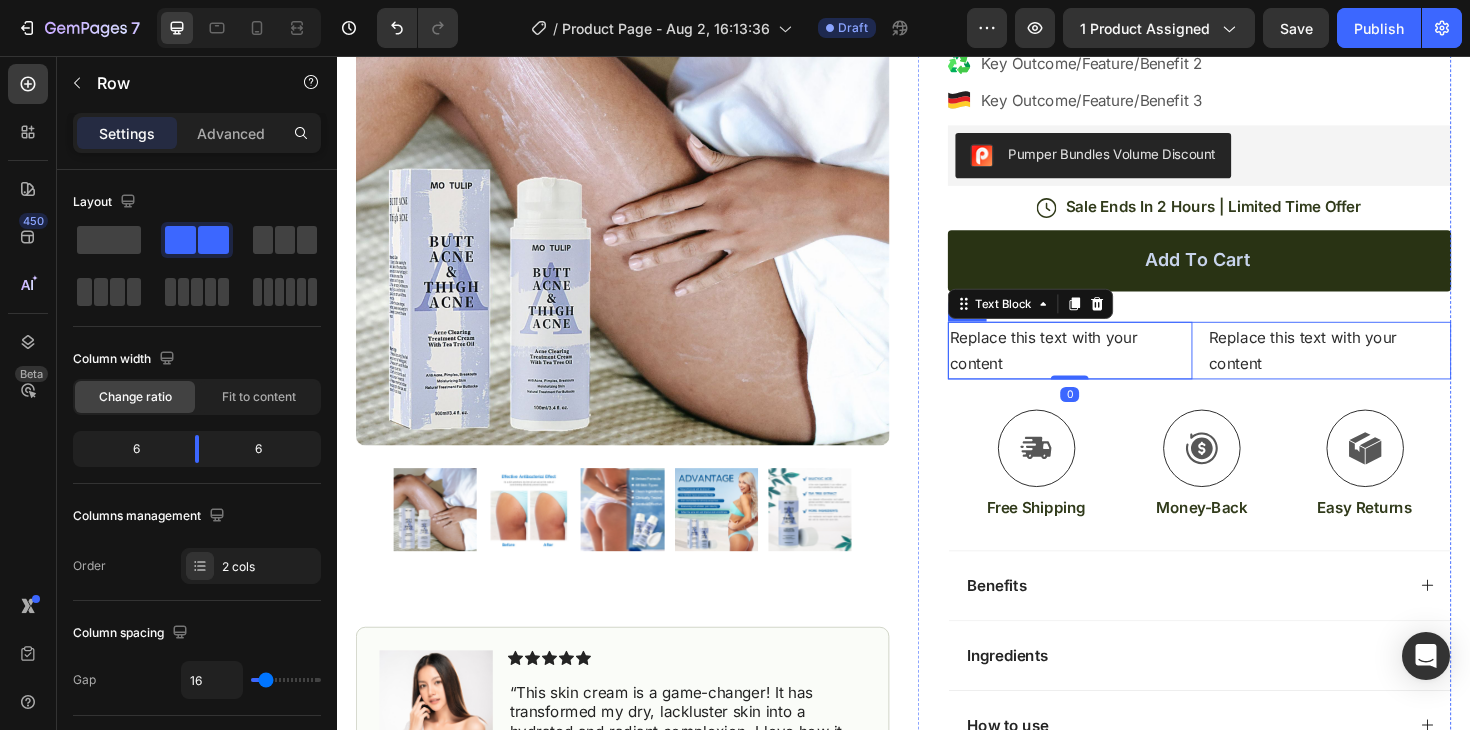 click on "Replace this text with your content Text Block   0 Replace this text with your content Text Block Row" at bounding box center [1250, 369] 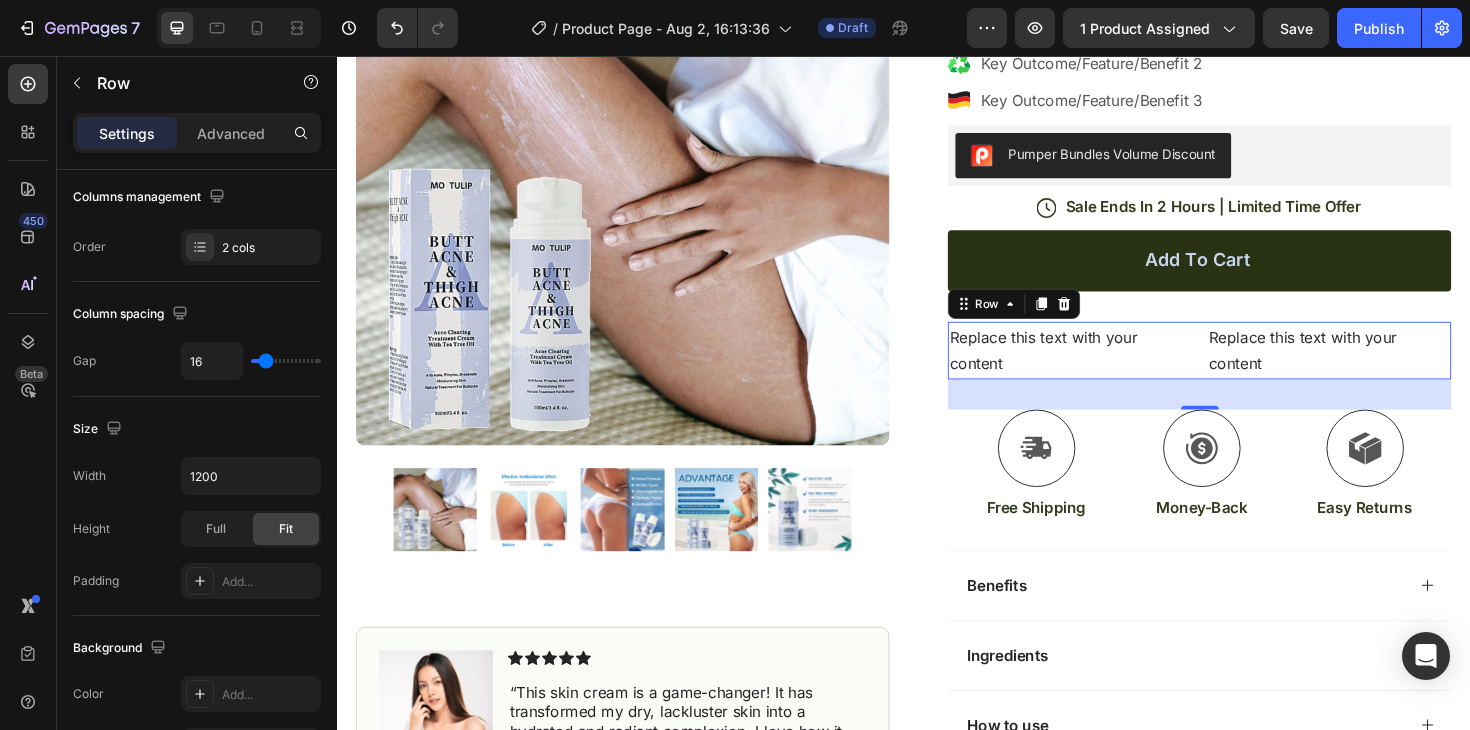 scroll, scrollTop: 0, scrollLeft: 0, axis: both 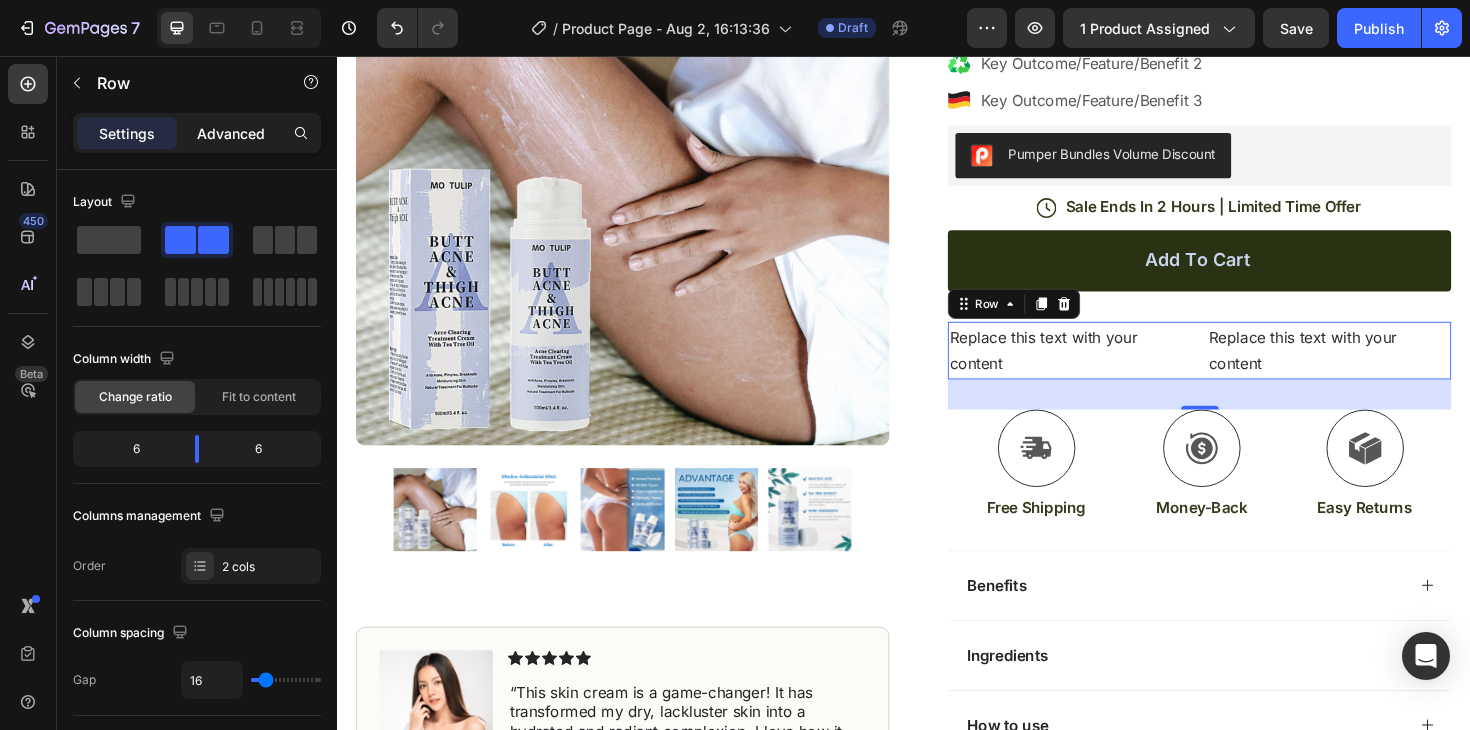 click on "Advanced" at bounding box center (231, 133) 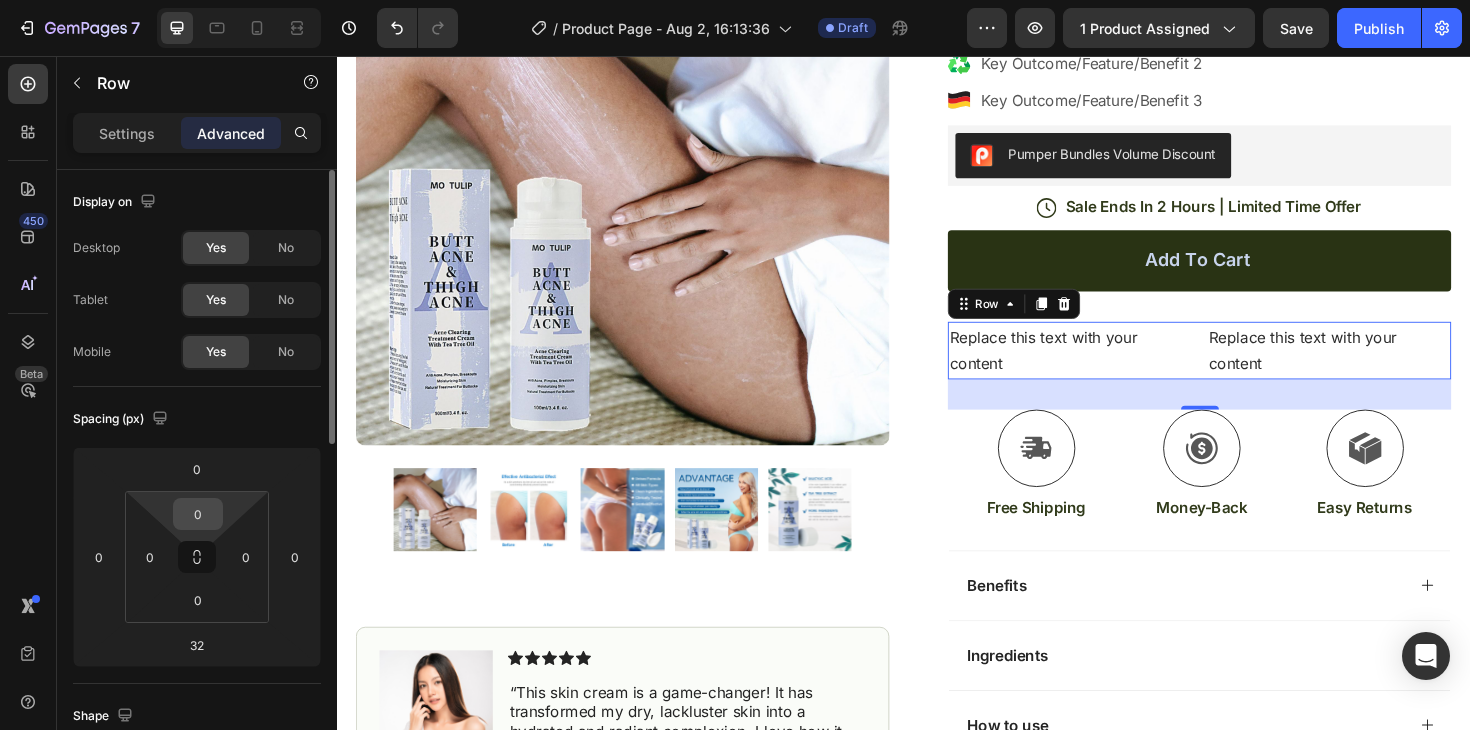 click on "0" at bounding box center [198, 514] 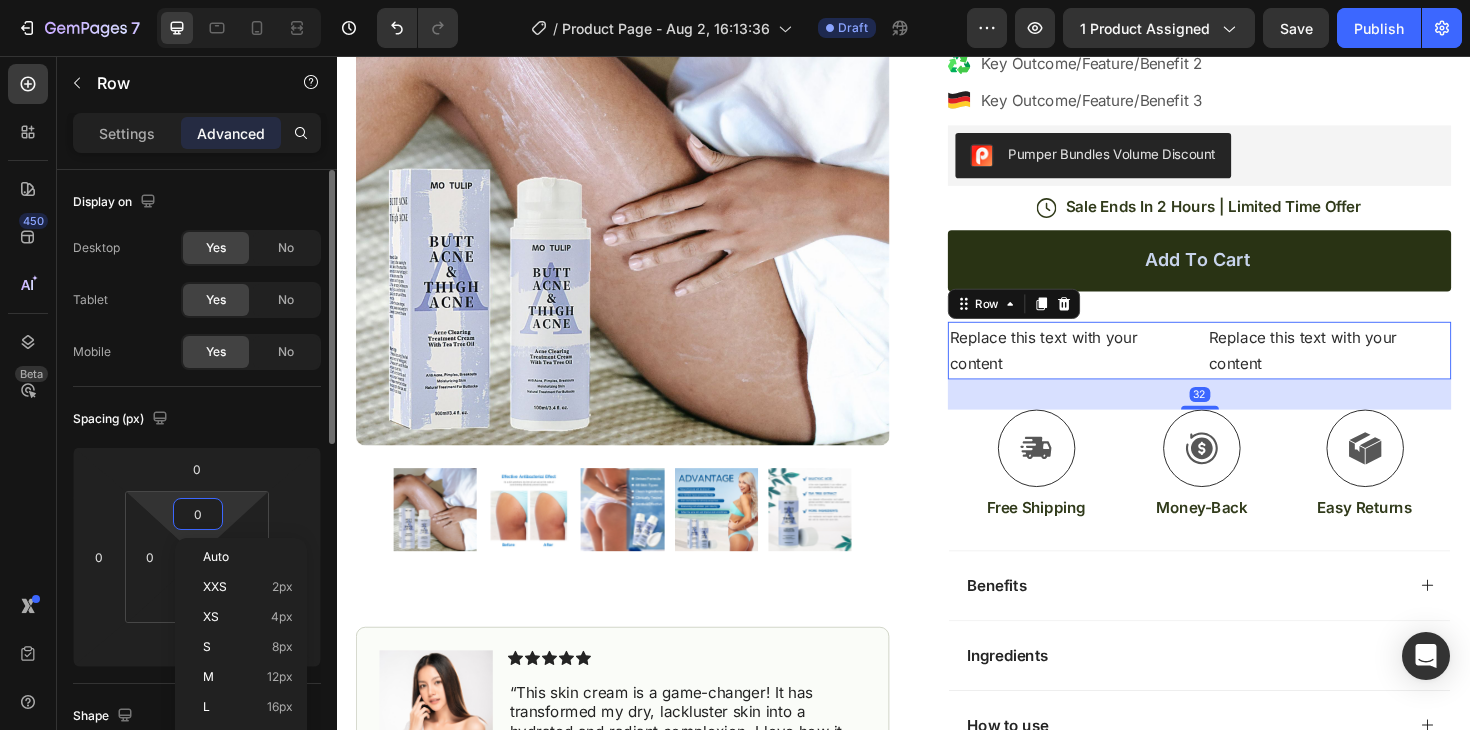 click on "Spacing (px)" at bounding box center (197, 419) 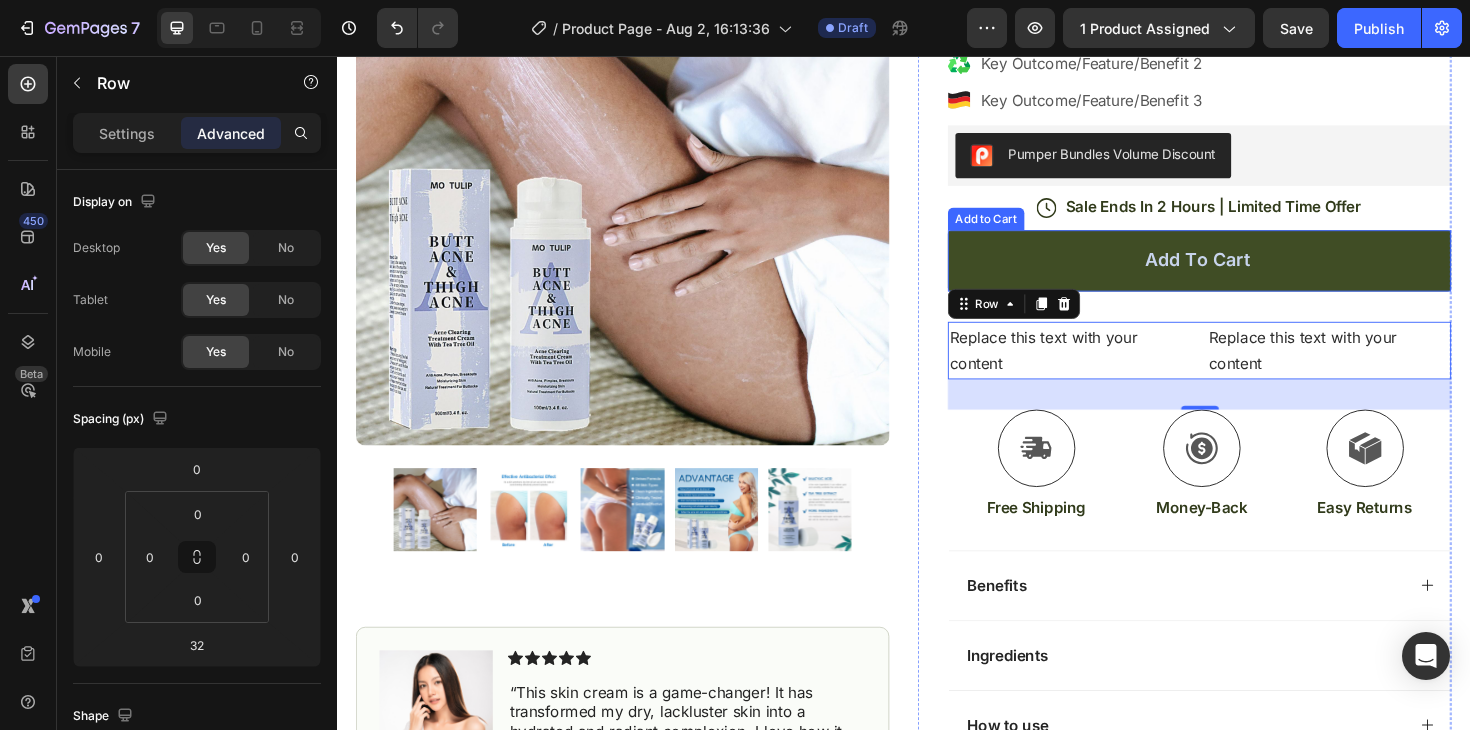 click on "Add to cart" at bounding box center [1250, 273] 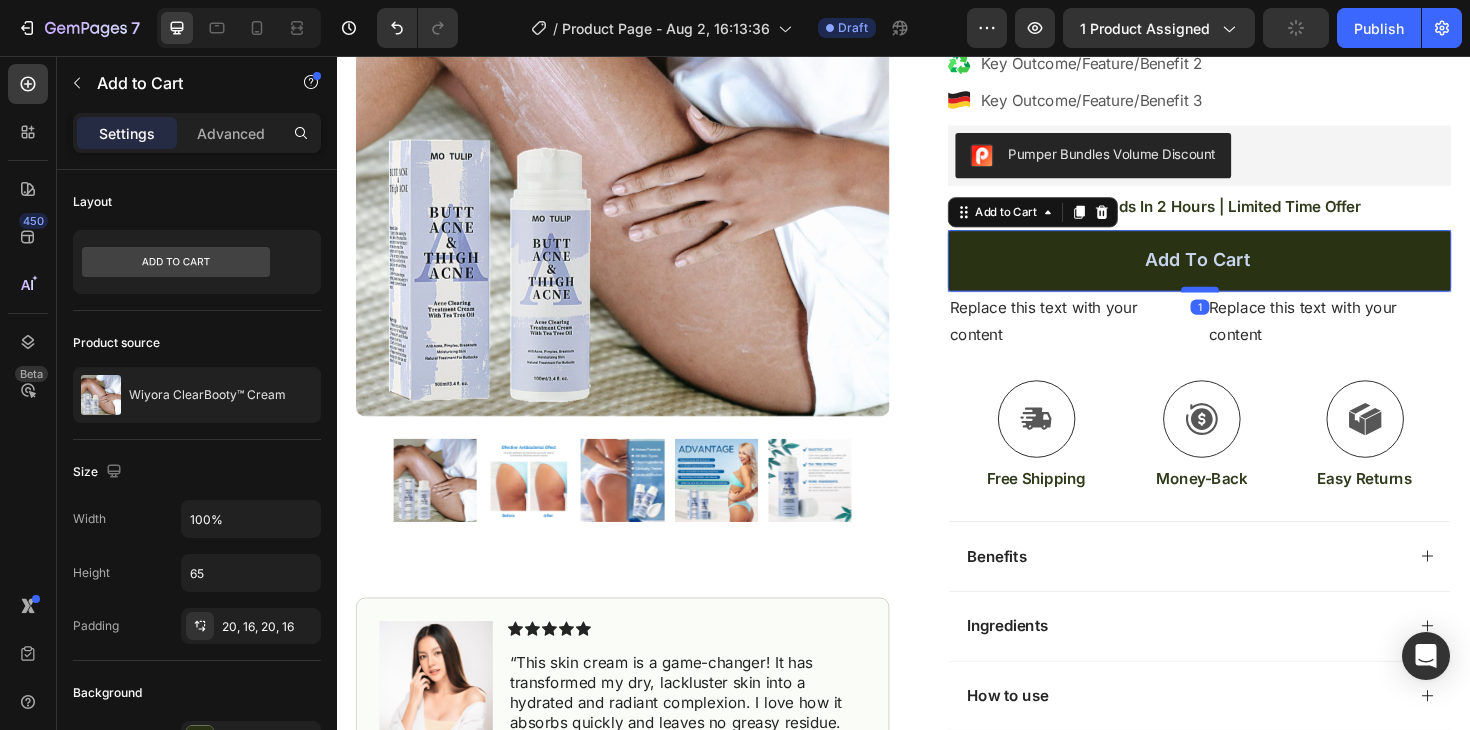 drag, startPoint x: 1261, startPoint y: 335, endPoint x: 1268, endPoint y: 304, distance: 31.780497 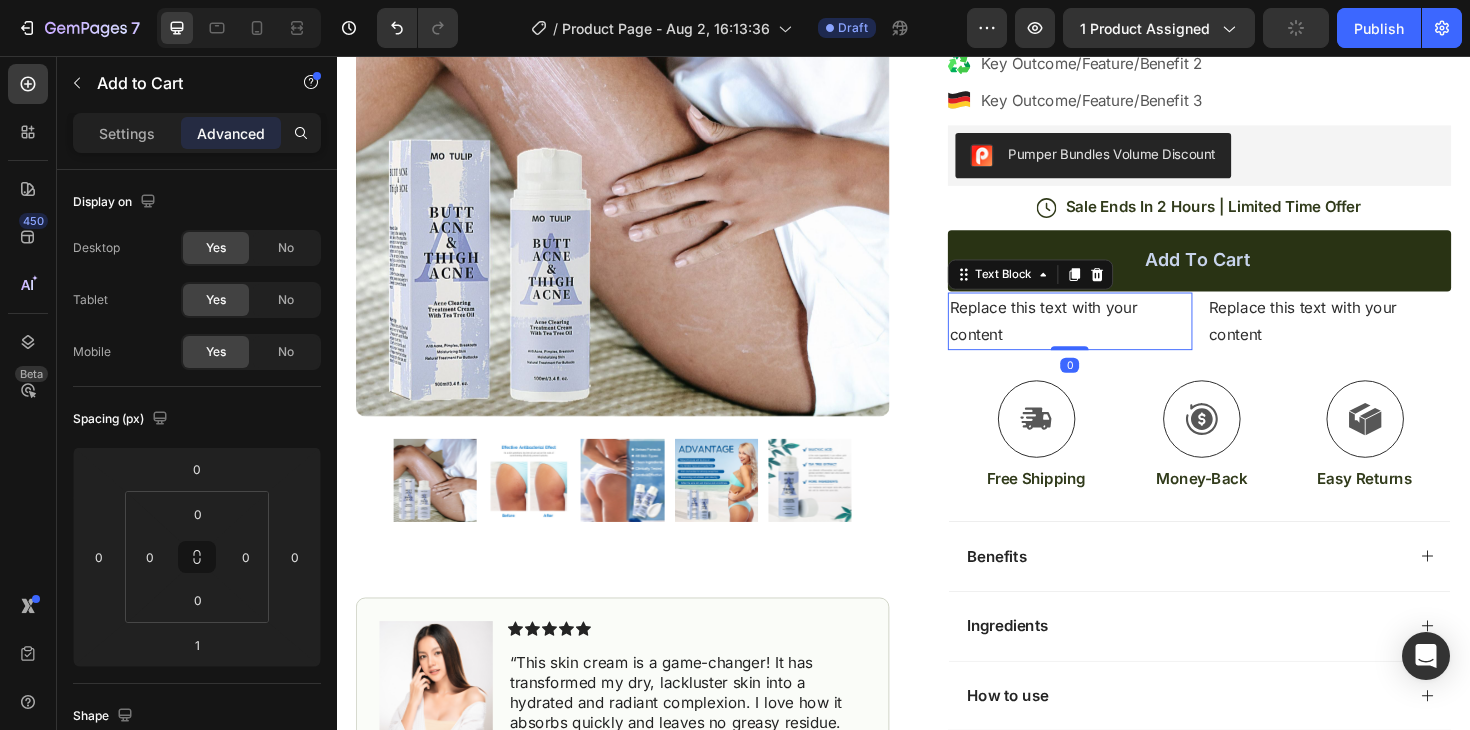 click on "Replace this text with your content" at bounding box center [1113, 338] 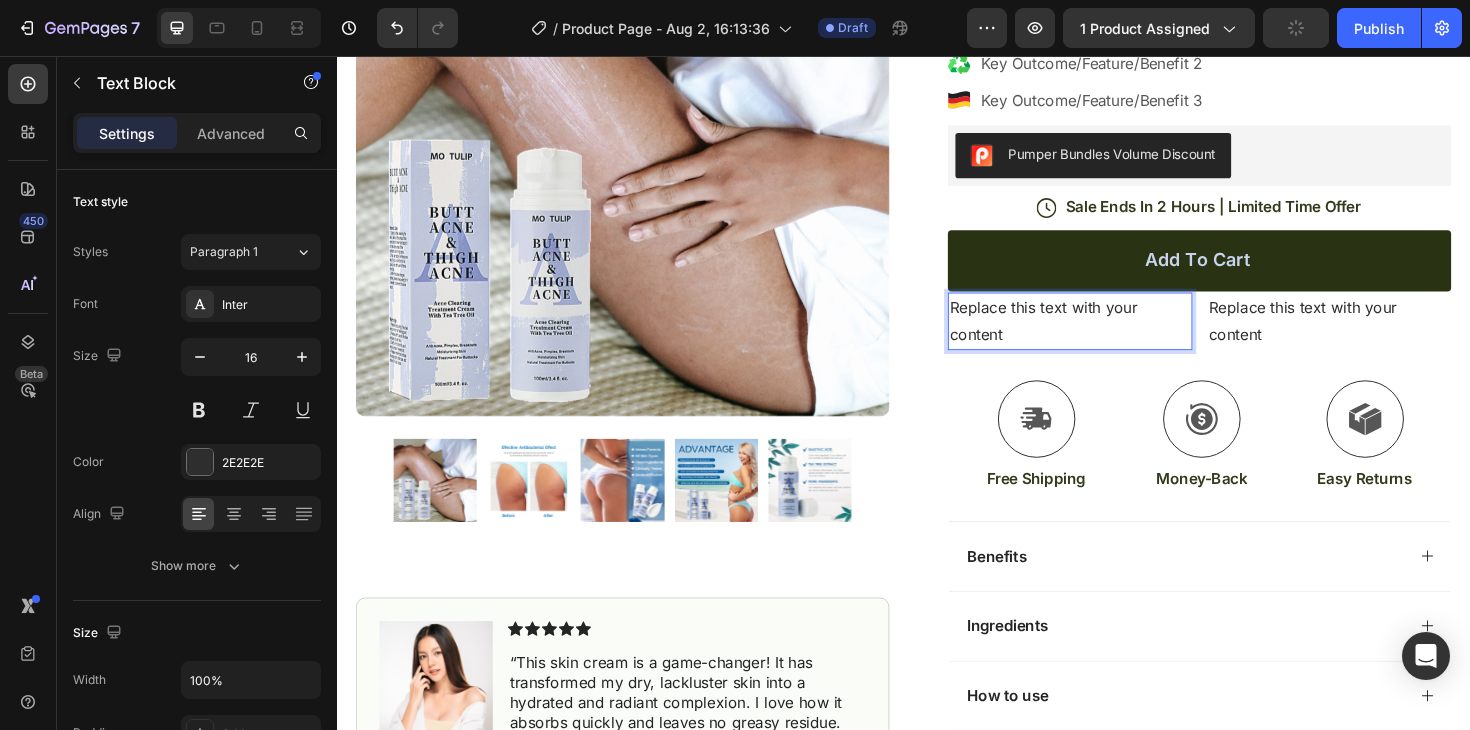 click on "Replace this text with your content" at bounding box center (1113, 338) 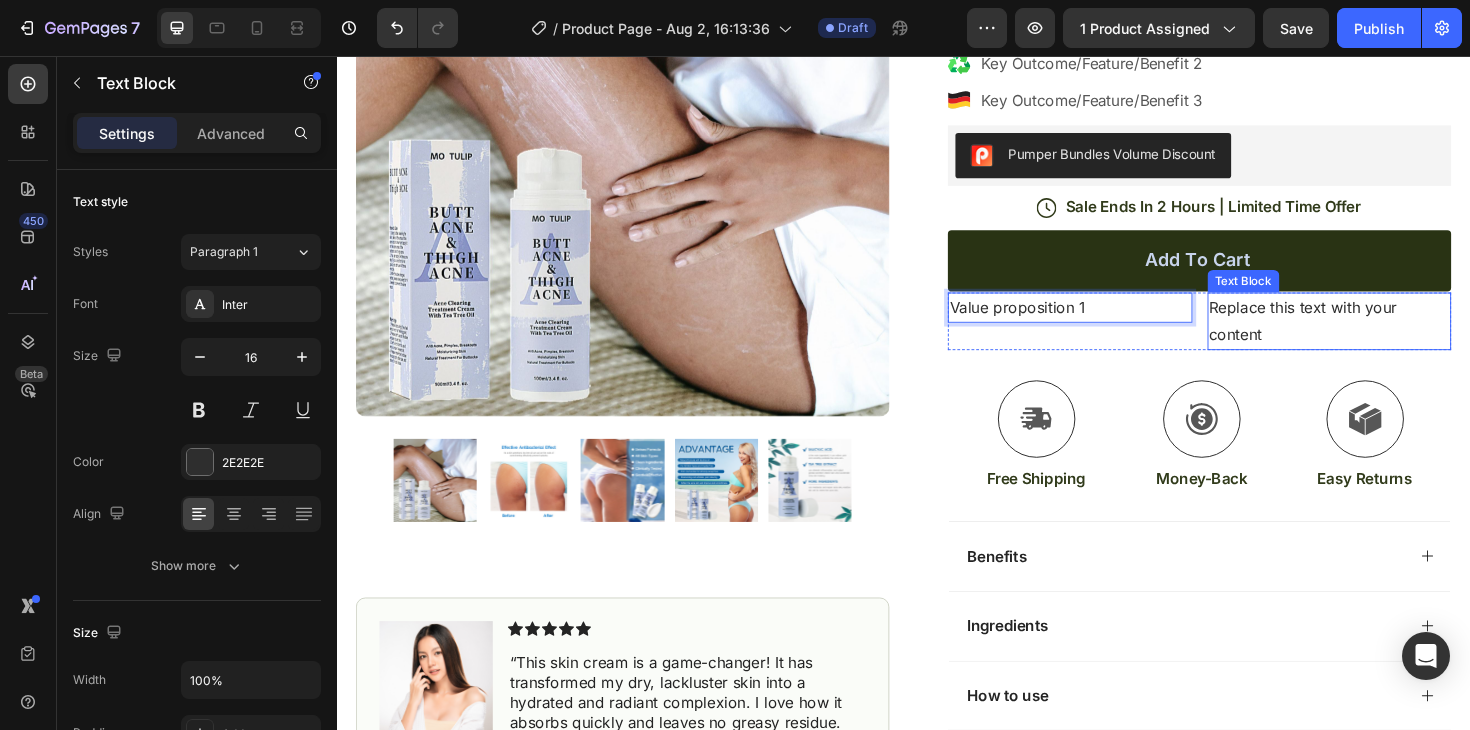 click on "Replace this text with your content" at bounding box center [1388, 338] 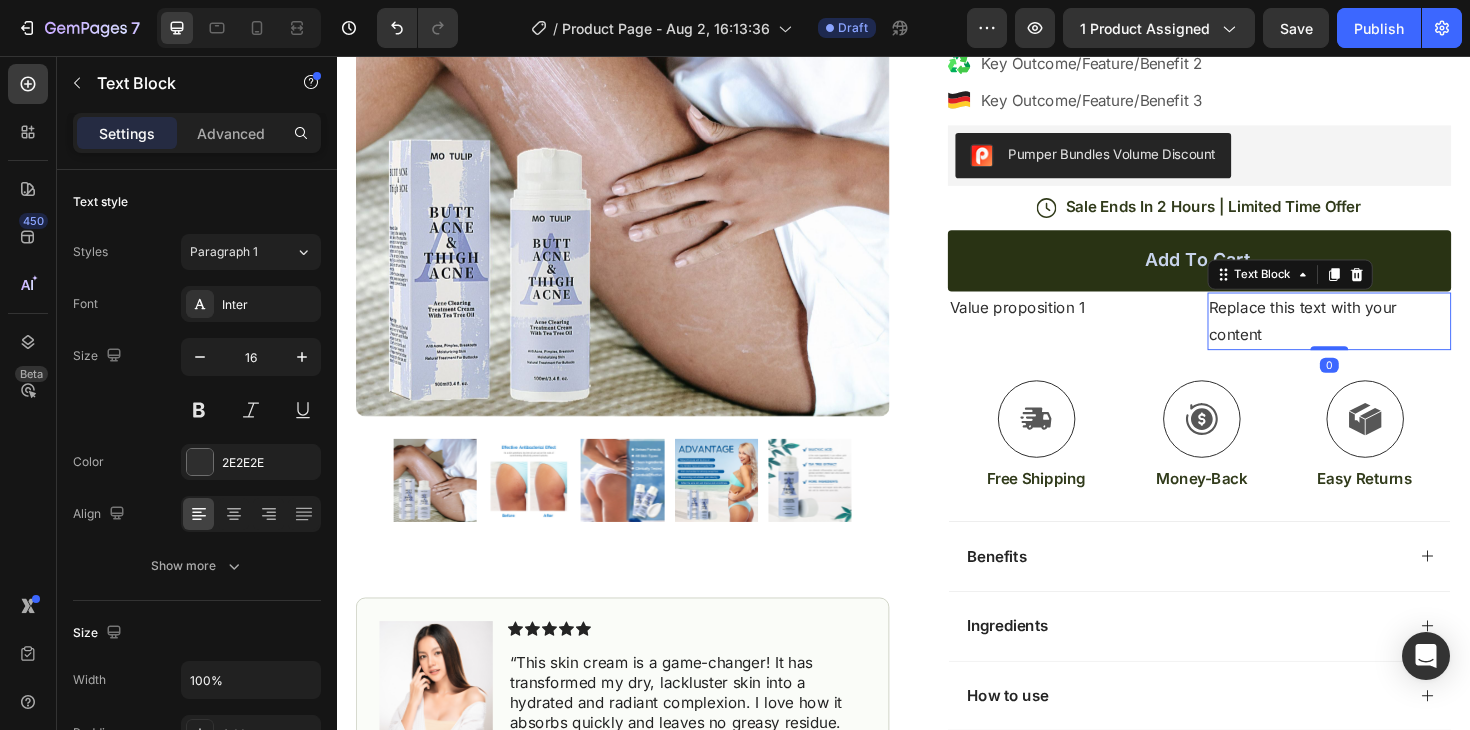 click on "Replace this text with your content" at bounding box center [1388, 338] 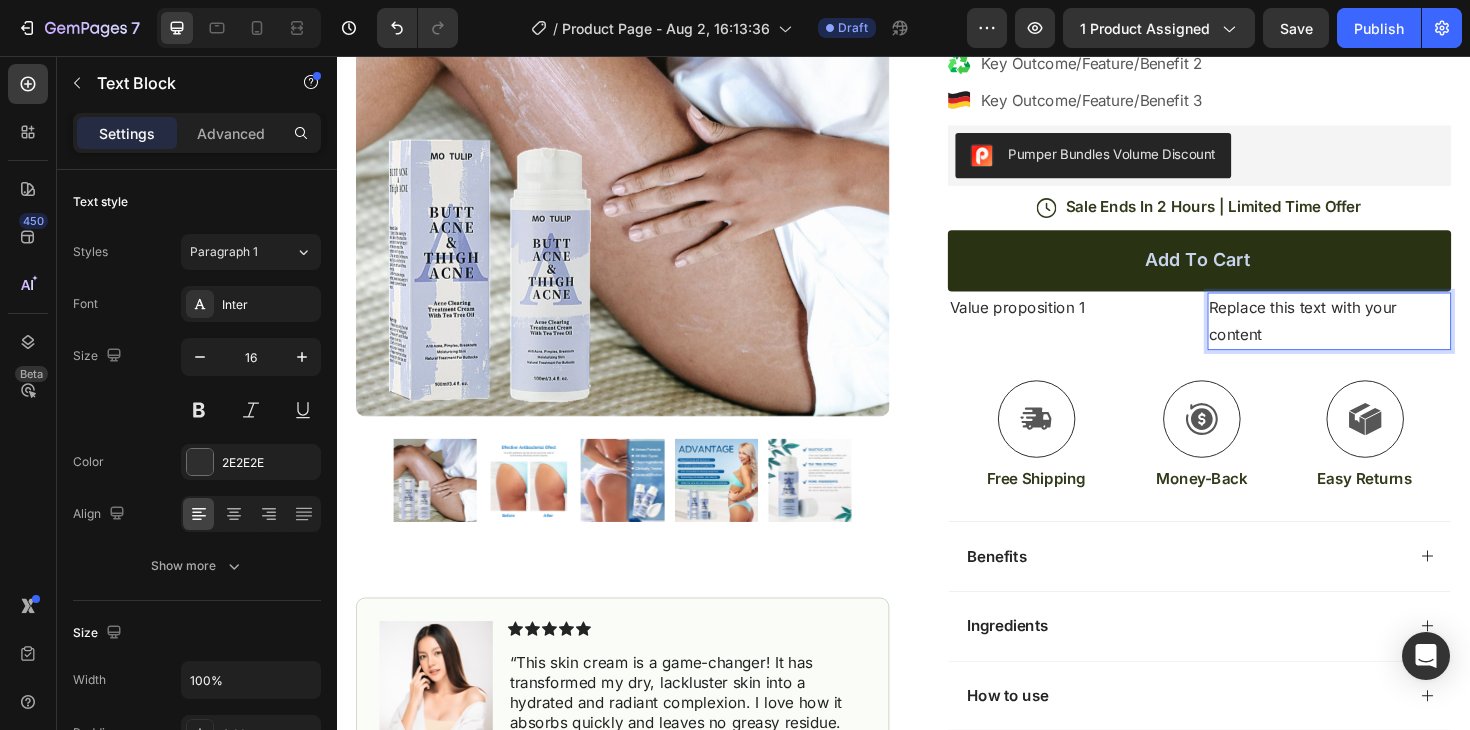click on "Replace this text with your content" at bounding box center (1388, 338) 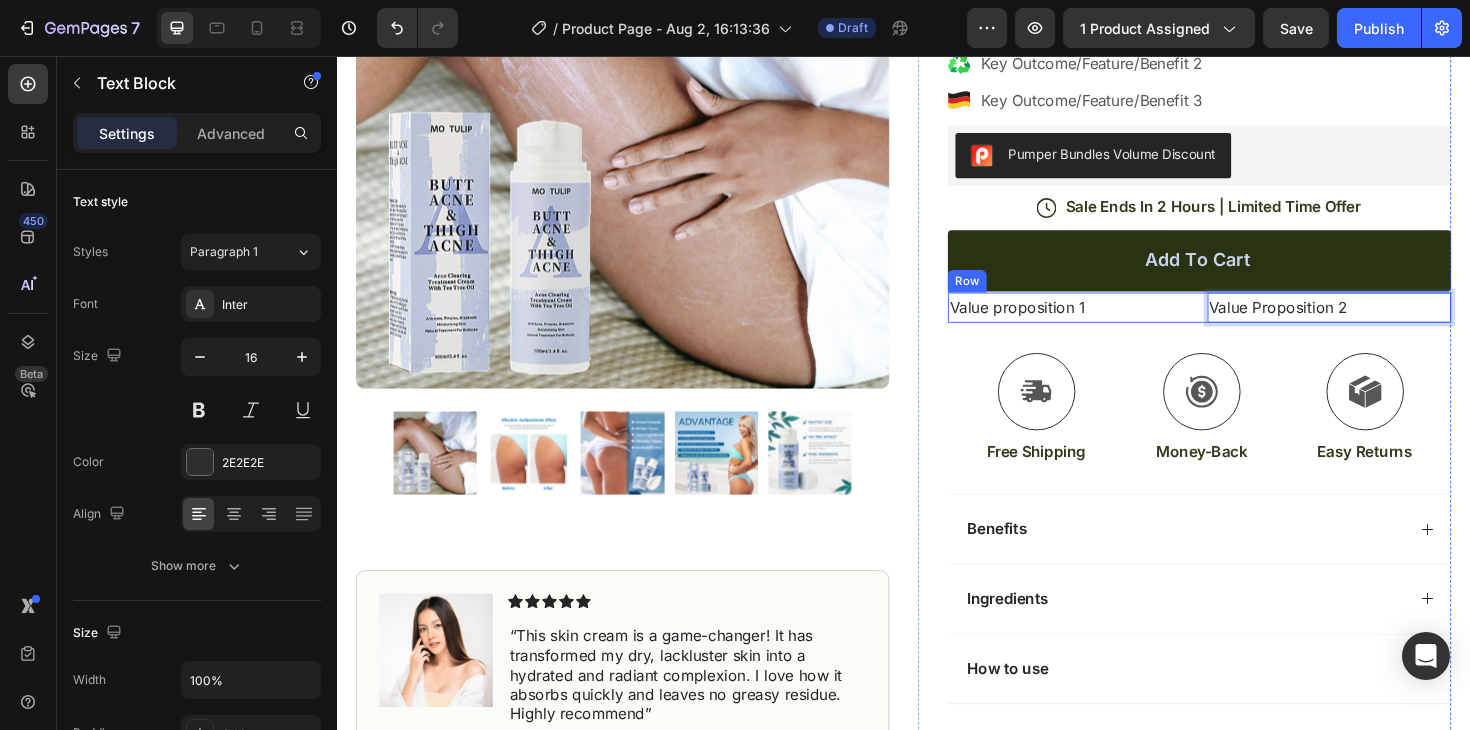 click on "Value proposition 1 Text Block Value Proposition 2 Text Block   0 Row" at bounding box center [1250, 323] 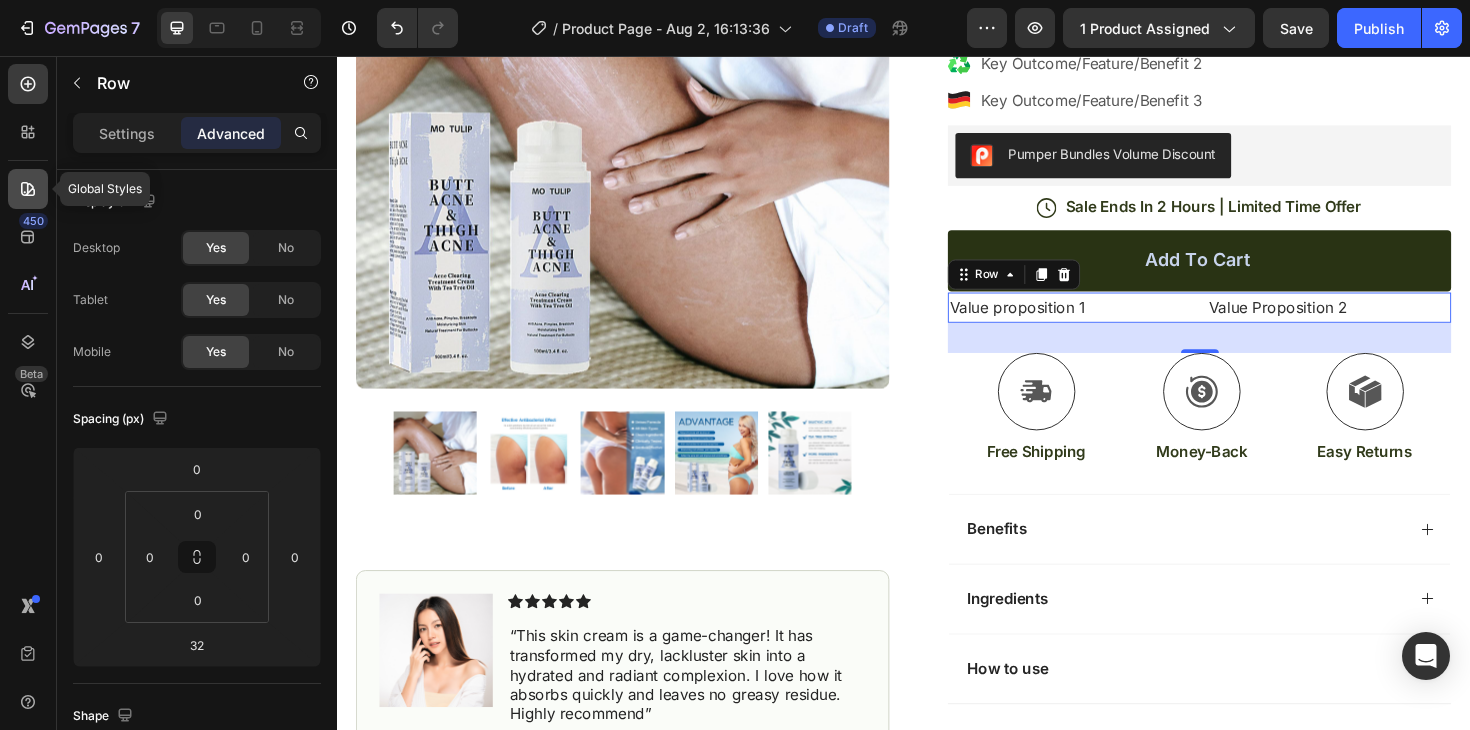click 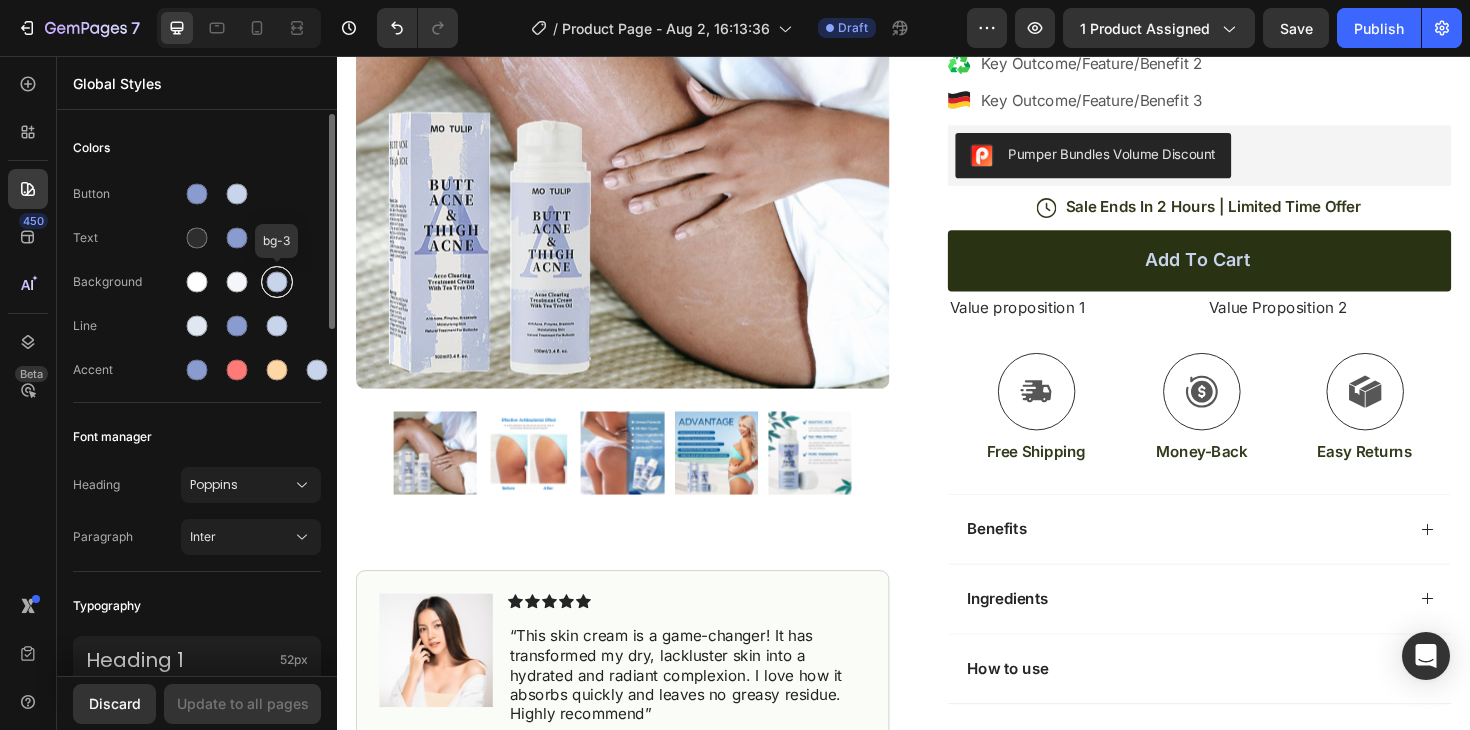 click at bounding box center (277, 282) 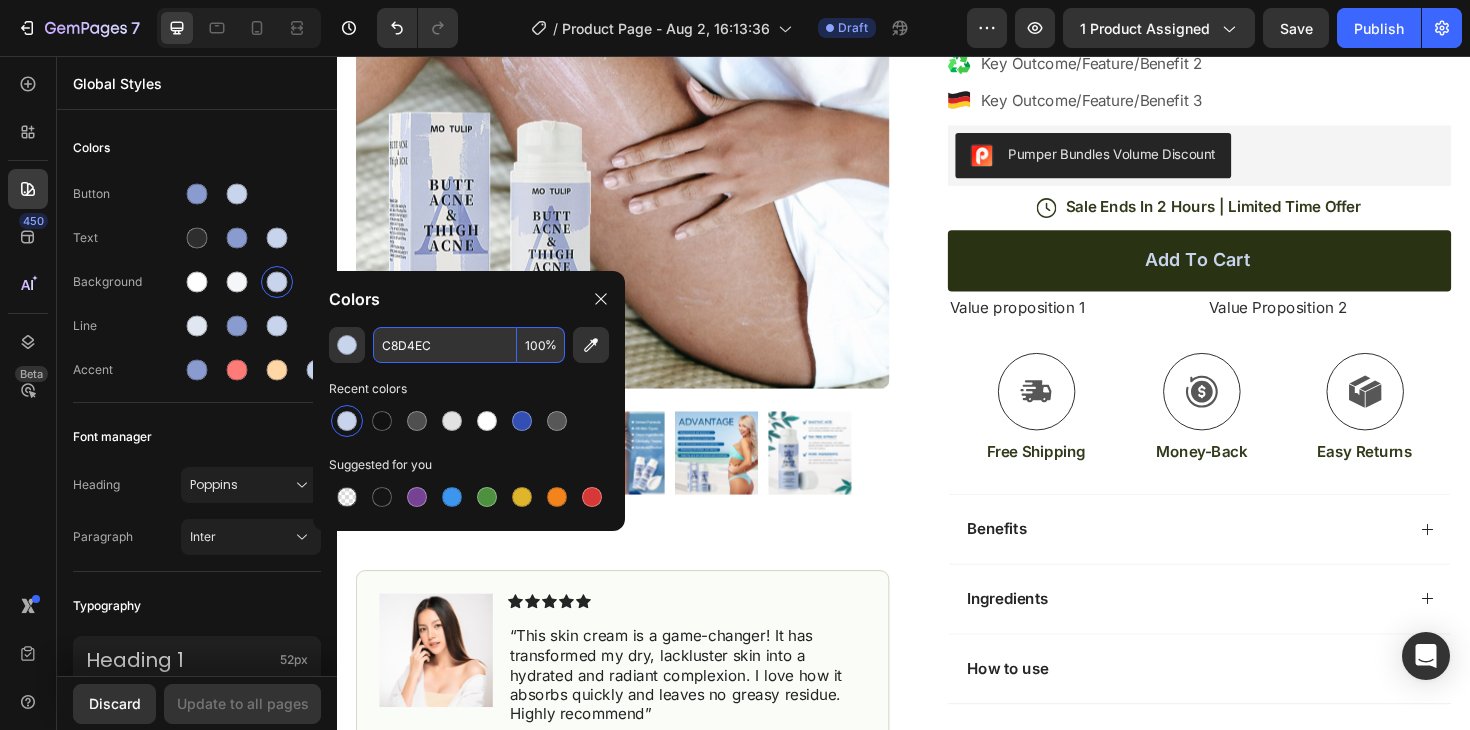 drag, startPoint x: 434, startPoint y: 346, endPoint x: 414, endPoint y: 353, distance: 21.189621 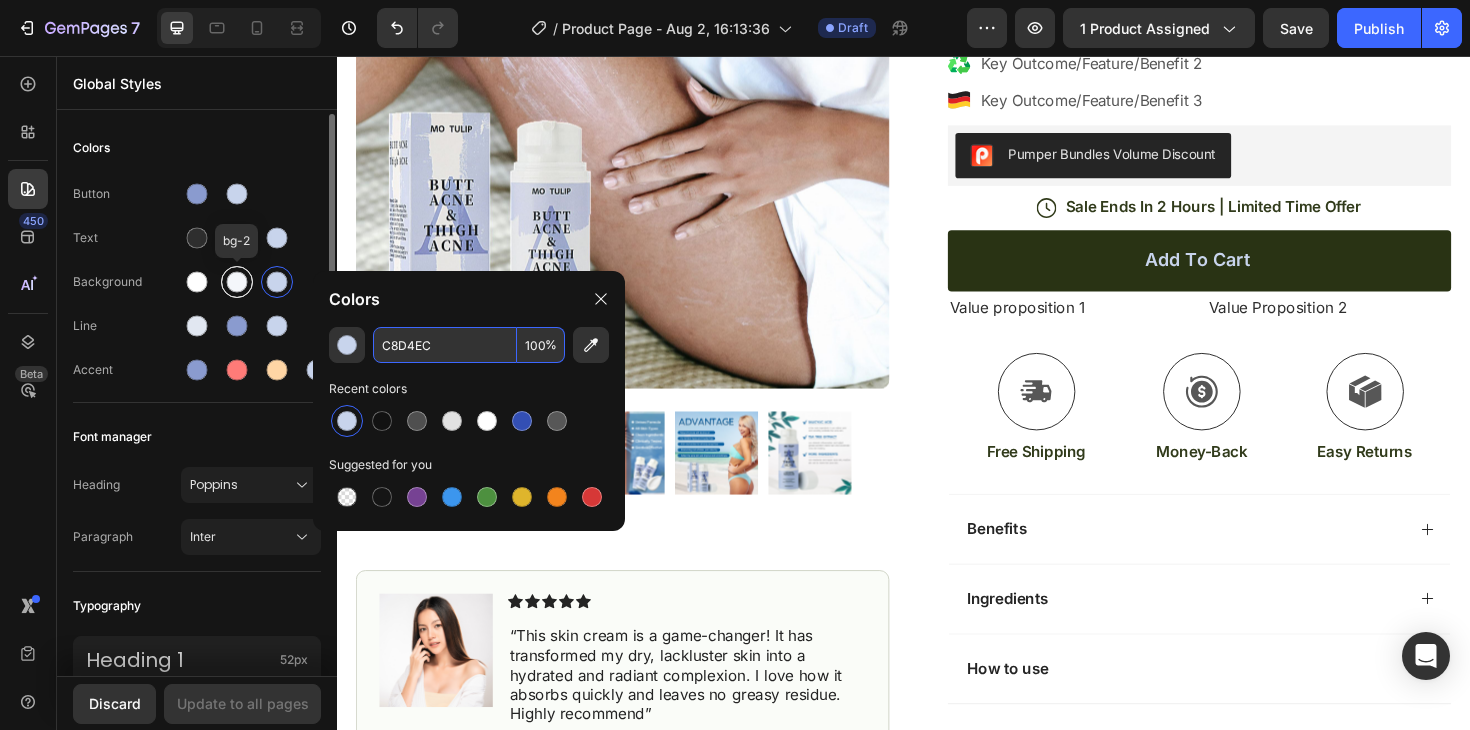 click at bounding box center [237, 282] 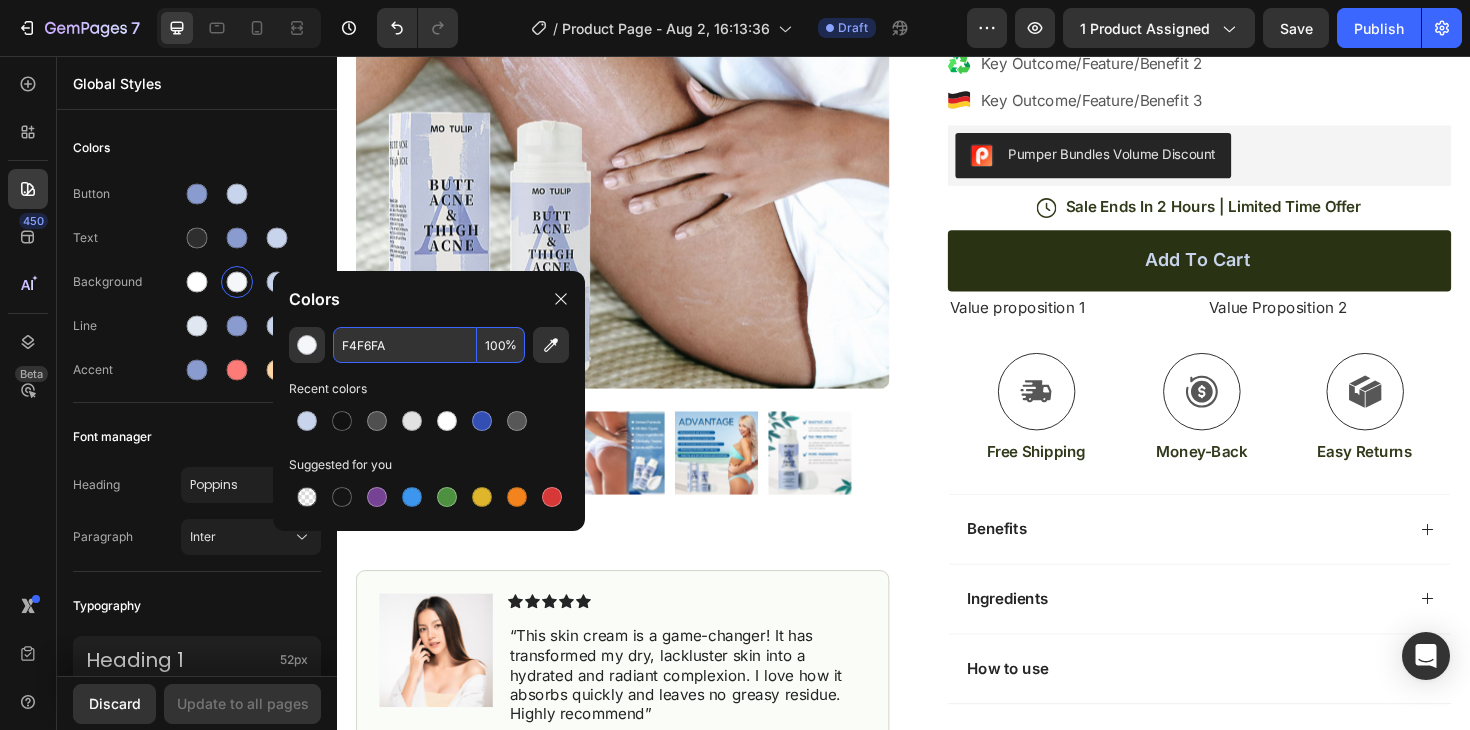 drag, startPoint x: 402, startPoint y: 349, endPoint x: 354, endPoint y: 349, distance: 48 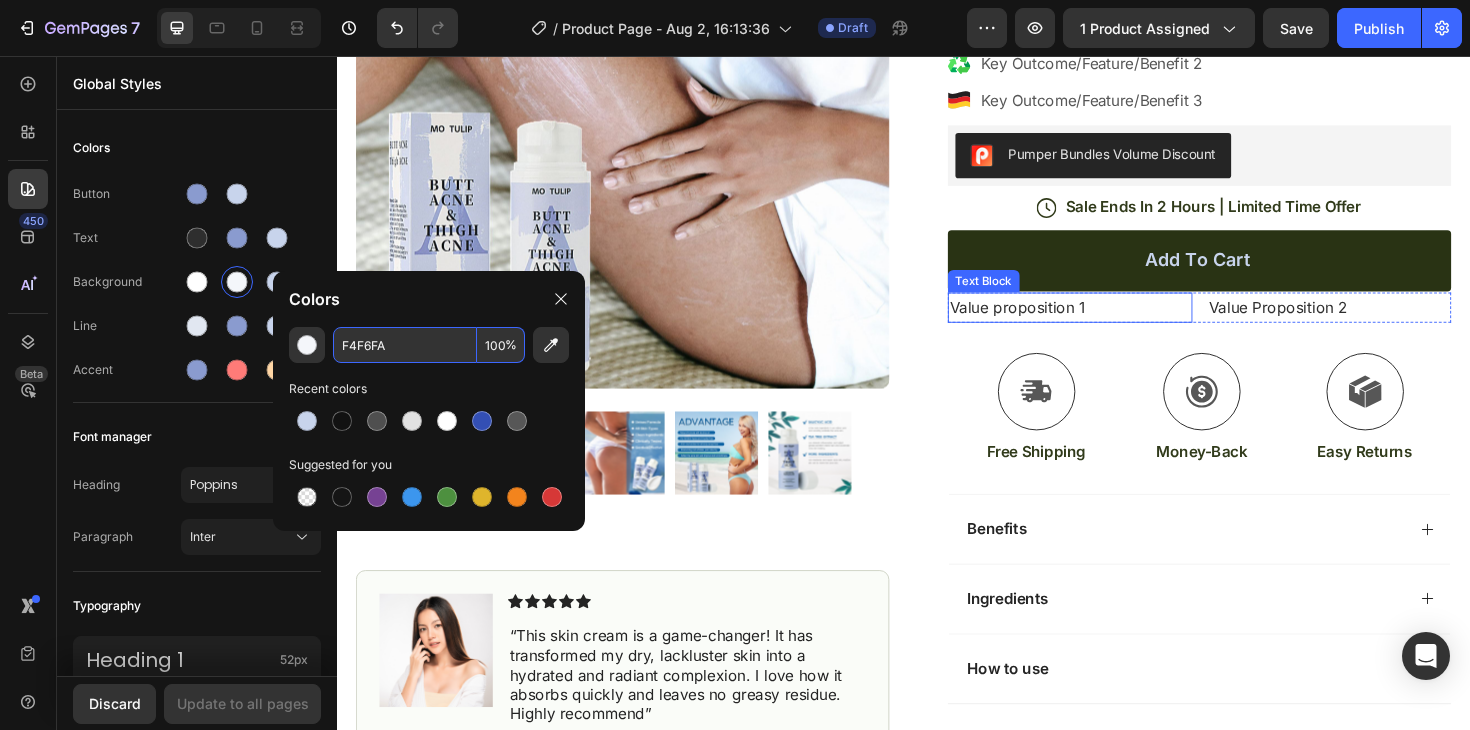 click on "Value proposition 1" at bounding box center (1113, 323) 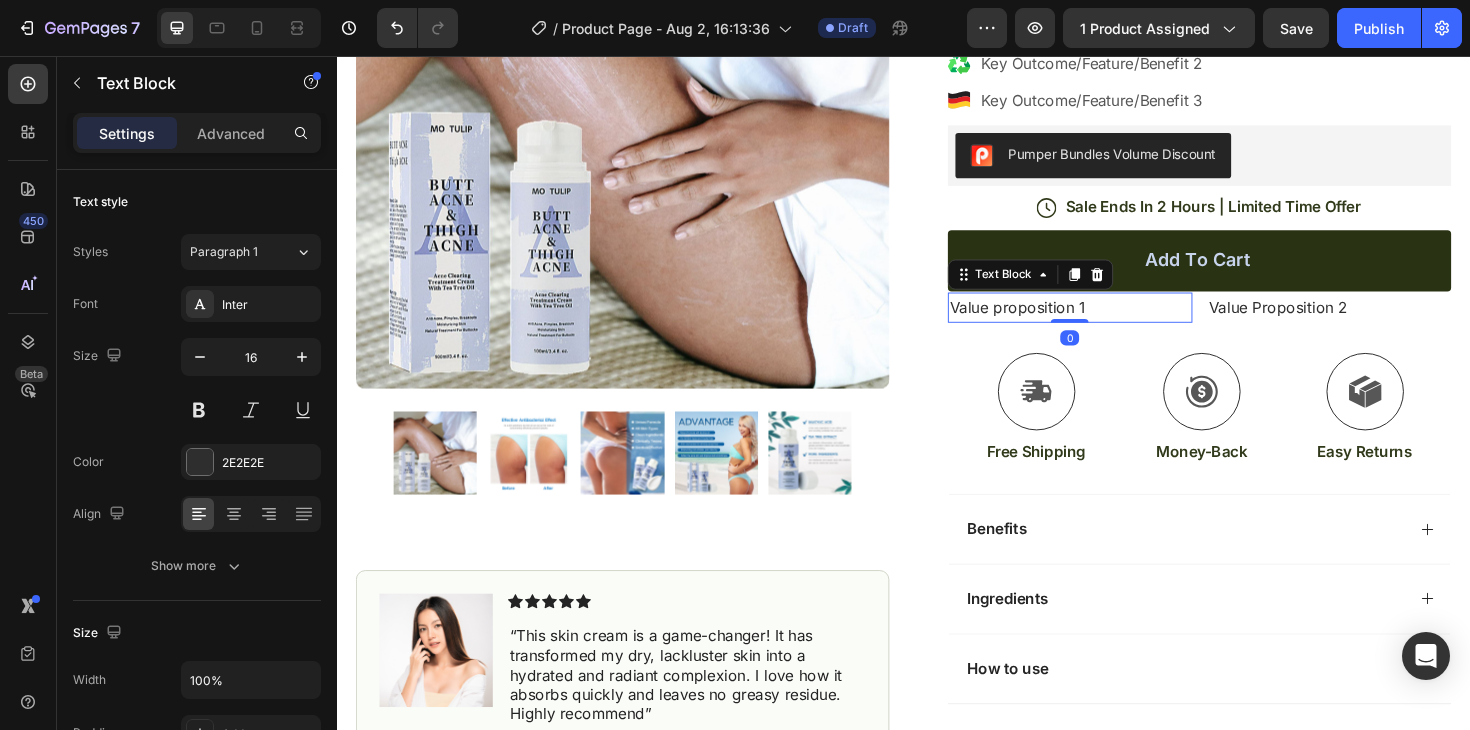 click on "Value proposition 1" at bounding box center (1113, 323) 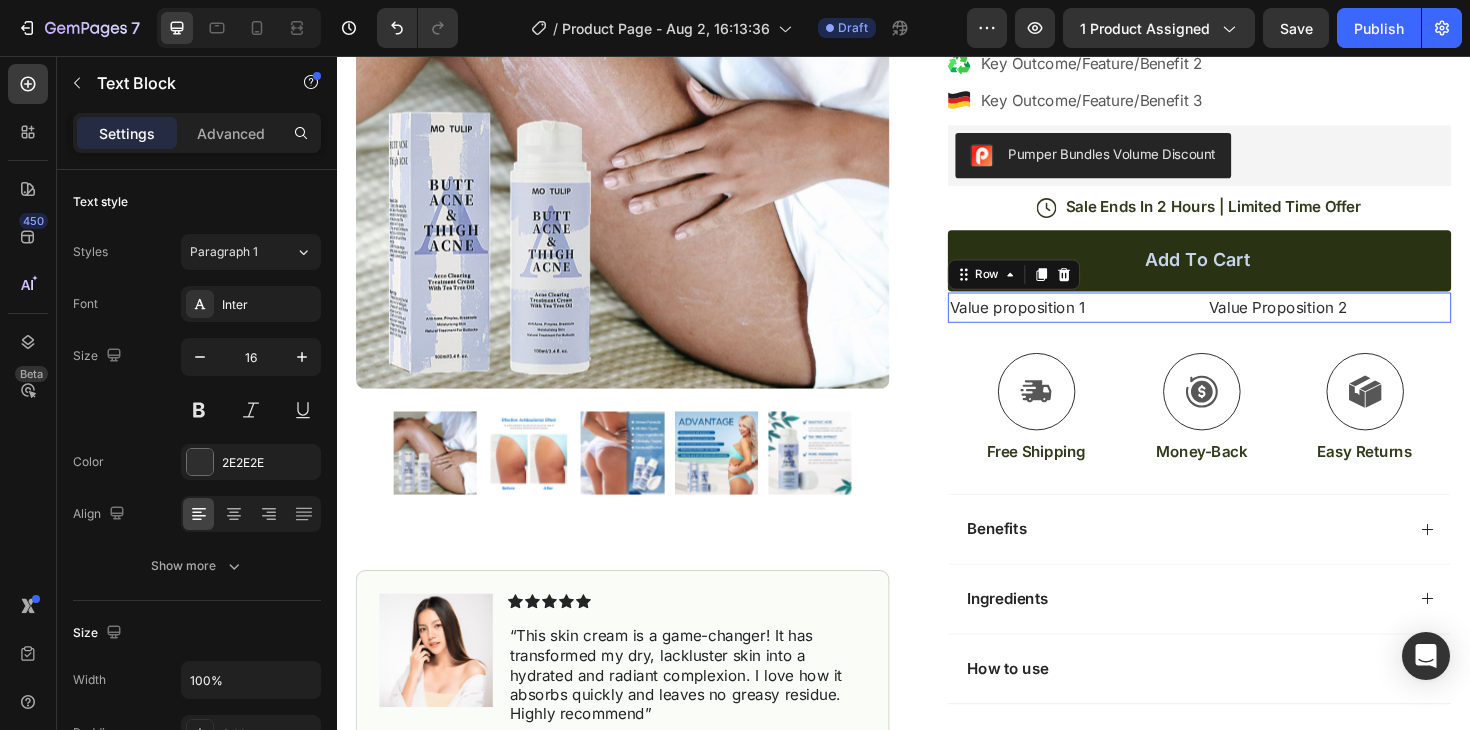 click on "Value proposition 1 Text Block Value Proposition 2 Text Block Row   0" at bounding box center [1250, 323] 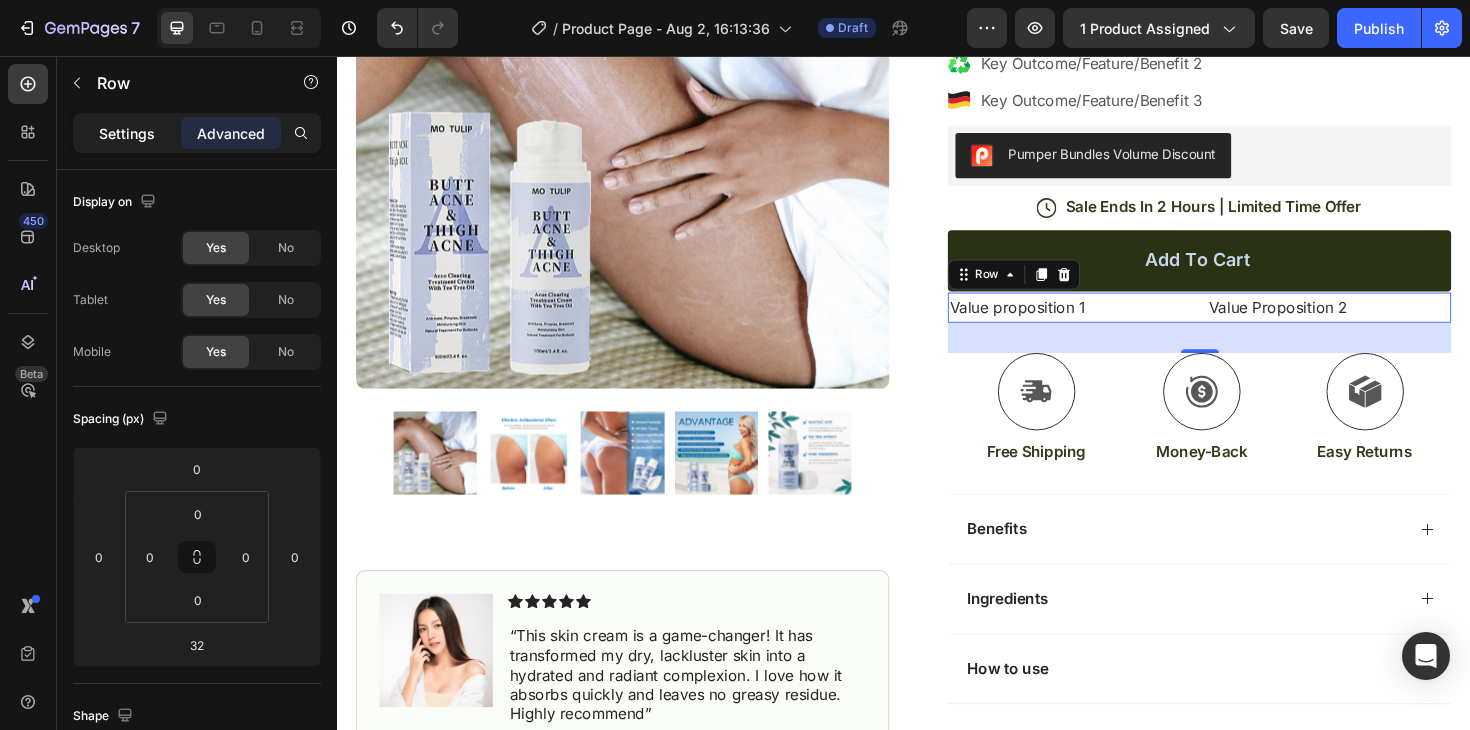 click on "Settings" 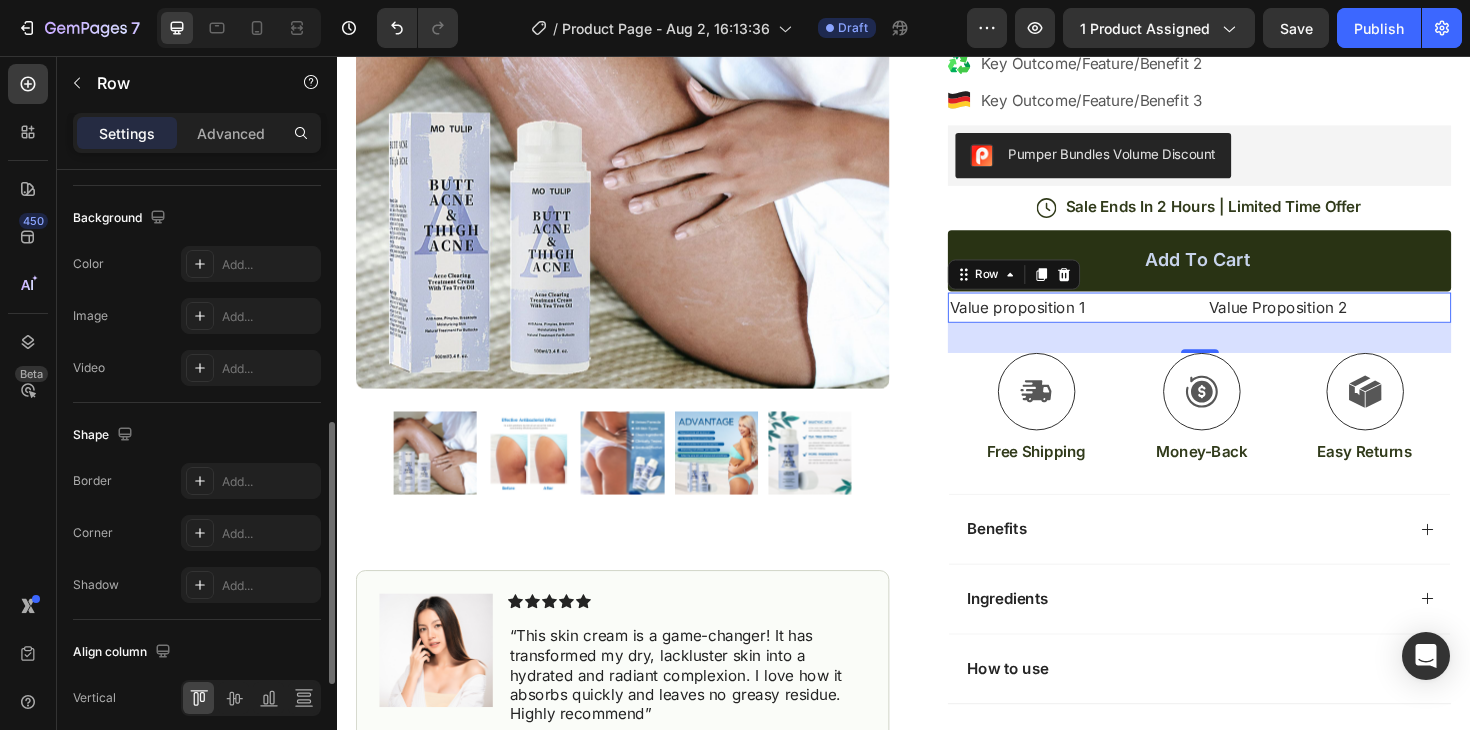 scroll, scrollTop: 757, scrollLeft: 0, axis: vertical 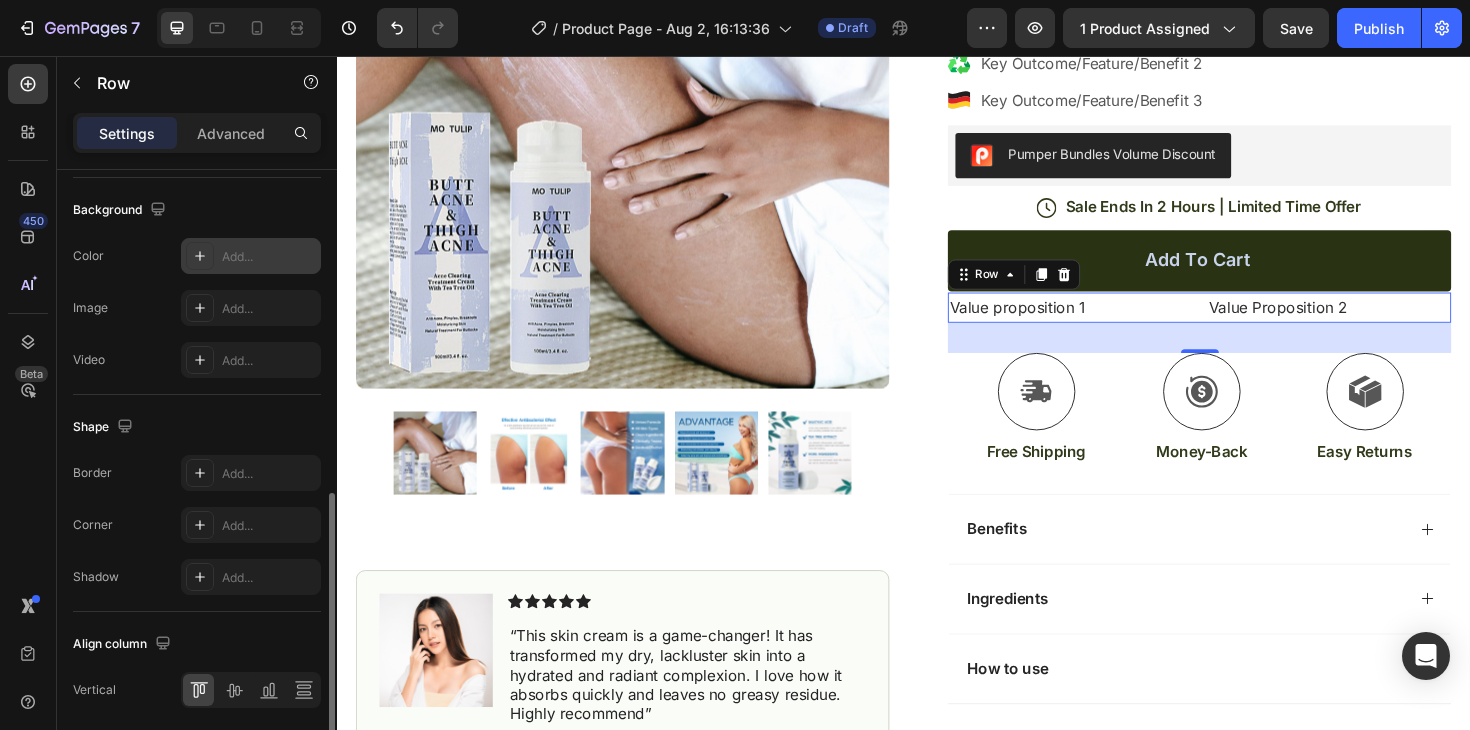 click on "Add..." at bounding box center (269, 257) 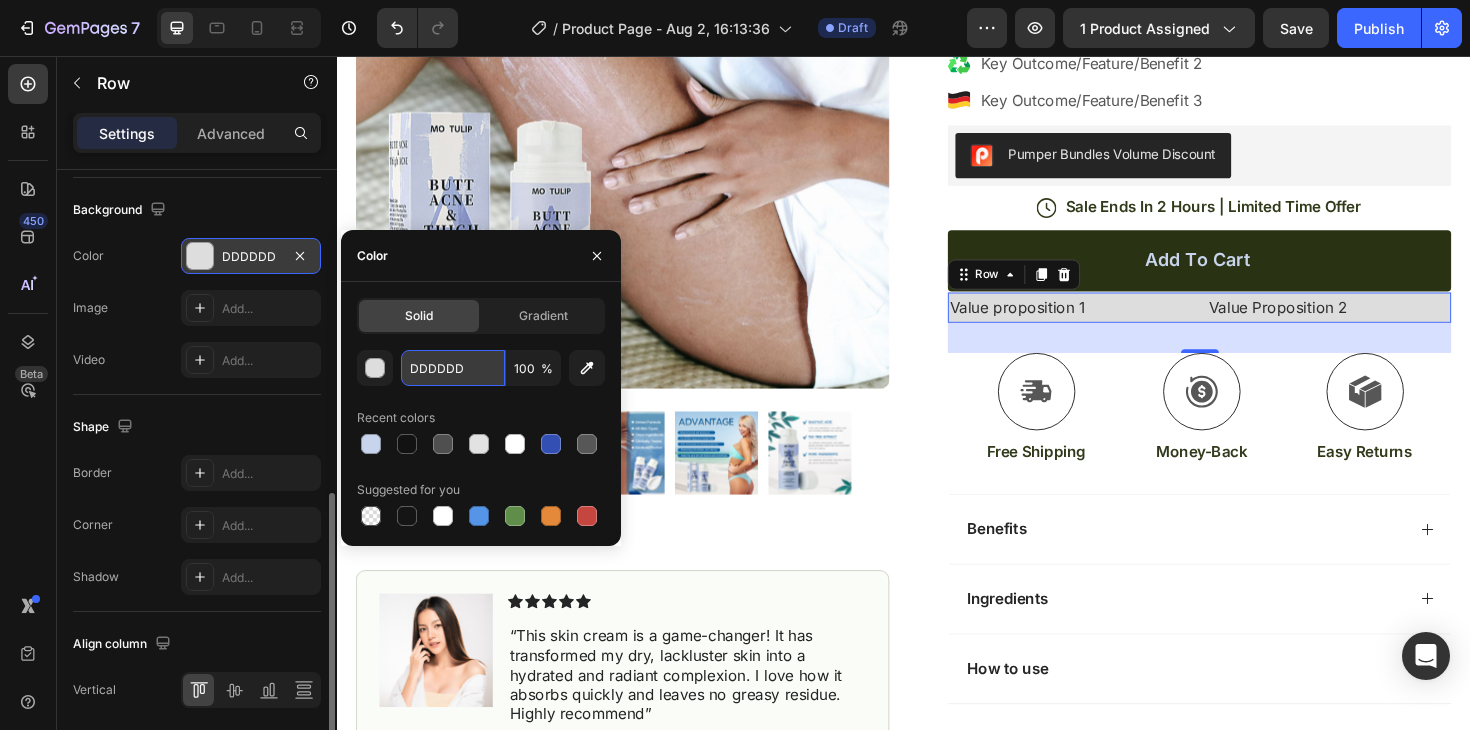 click on "DDDDDD" at bounding box center [453, 368] 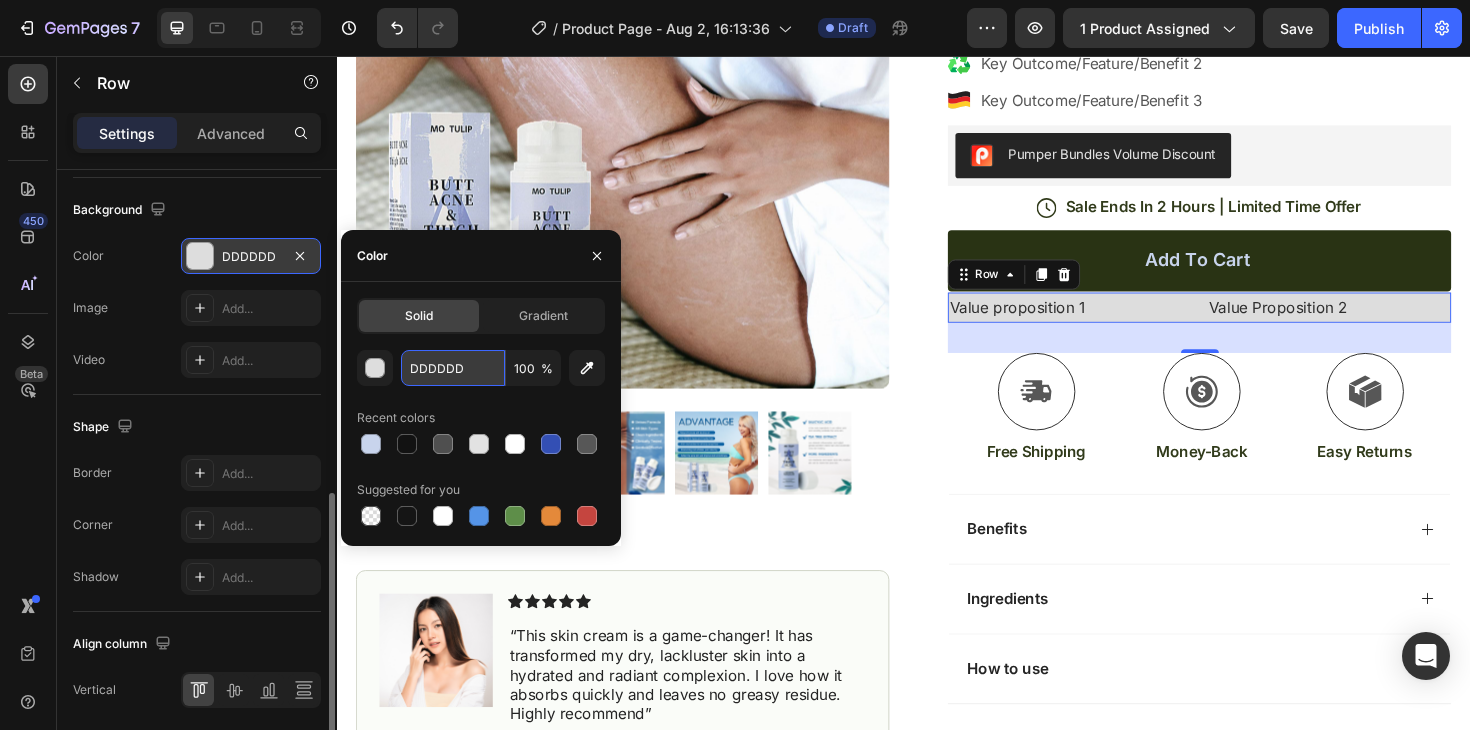 paste on "F4F6FA" 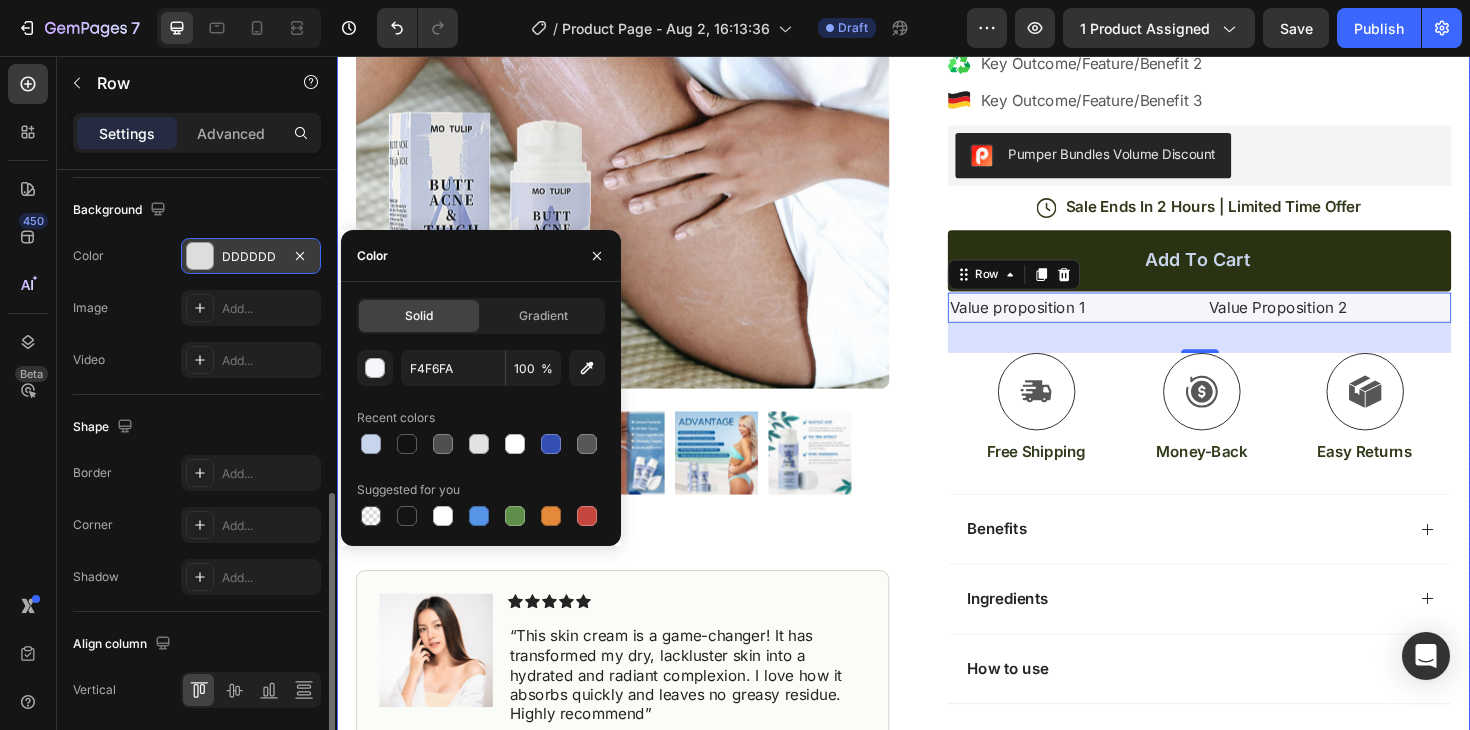 click on "Product Images Image Icon Icon Icon Icon Icon Icon List “This skin cream is a game-changer! It has transformed my dry, lackluster skin into a hydrated and radiant complexion. I love how it absorbs quickly and leaves no greasy residue. Highly recommend” Text Block
Icon [FIRST] [LAST]. ([CITY], [COUNTRY]) Text Block Row Row Row Icon Icon Icon Icon Icon Icon List (1349 Reviews) Text Block Row Helped X Customers solve their Y problems Text Block Wiyora ClearBooty™ Cream Product Title USP + value Prop subheadline Text Block USP Subheadline or Customer Review Address Pre purchase questions or objections  Text Block
Key Outcome/Feature/Benefit 1
Key Outcome/Feature/Benefit 2
Key Outcome/Feature/Benefit 3 Item List Pumper Bundles Volume Discount Pumper Bundles Volume Discount
Icon Sale Ends In 2 Hours | Limited Time Offer Text Block Row Add to cart Add to Cart Value proposition 1 Text Block Value Proposition 2 Row" at bounding box center (937, 253) 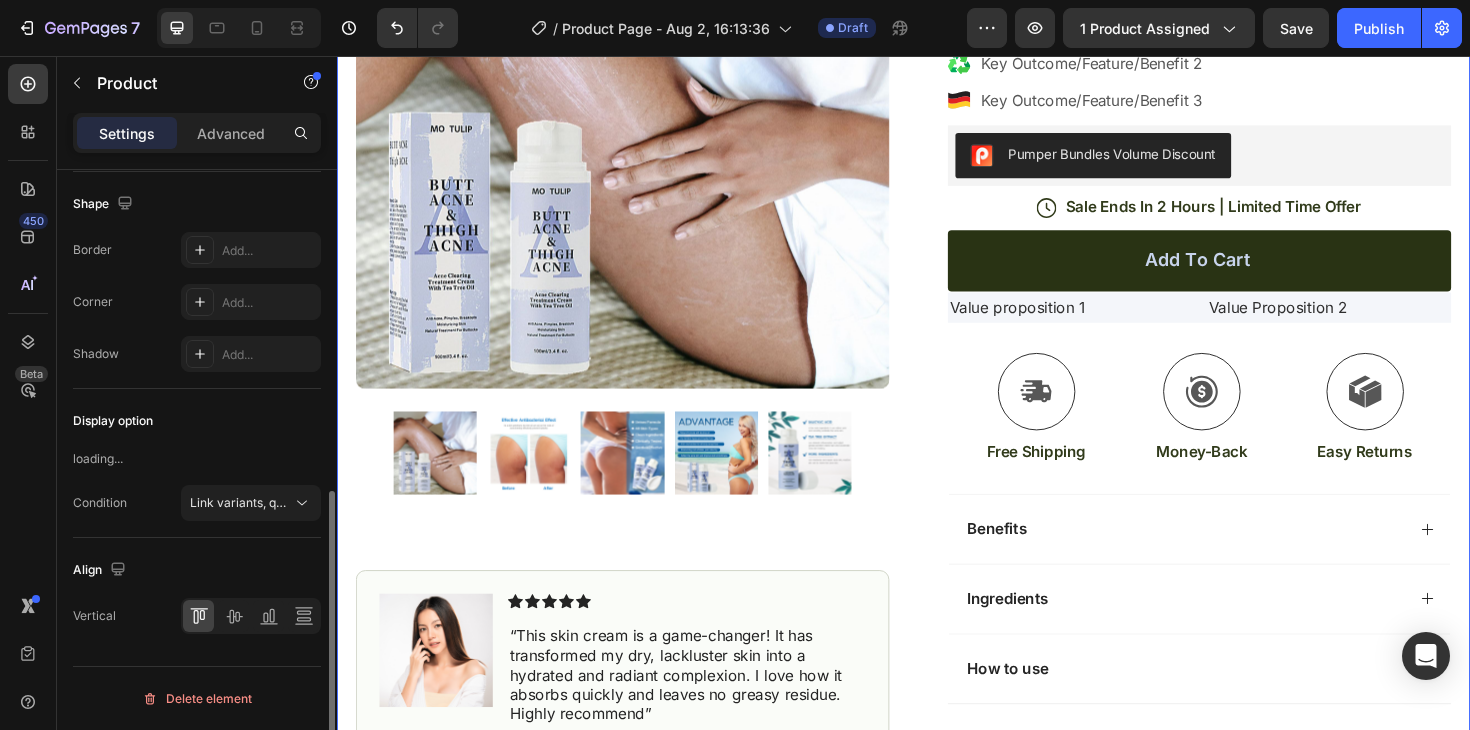 scroll, scrollTop: 0, scrollLeft: 0, axis: both 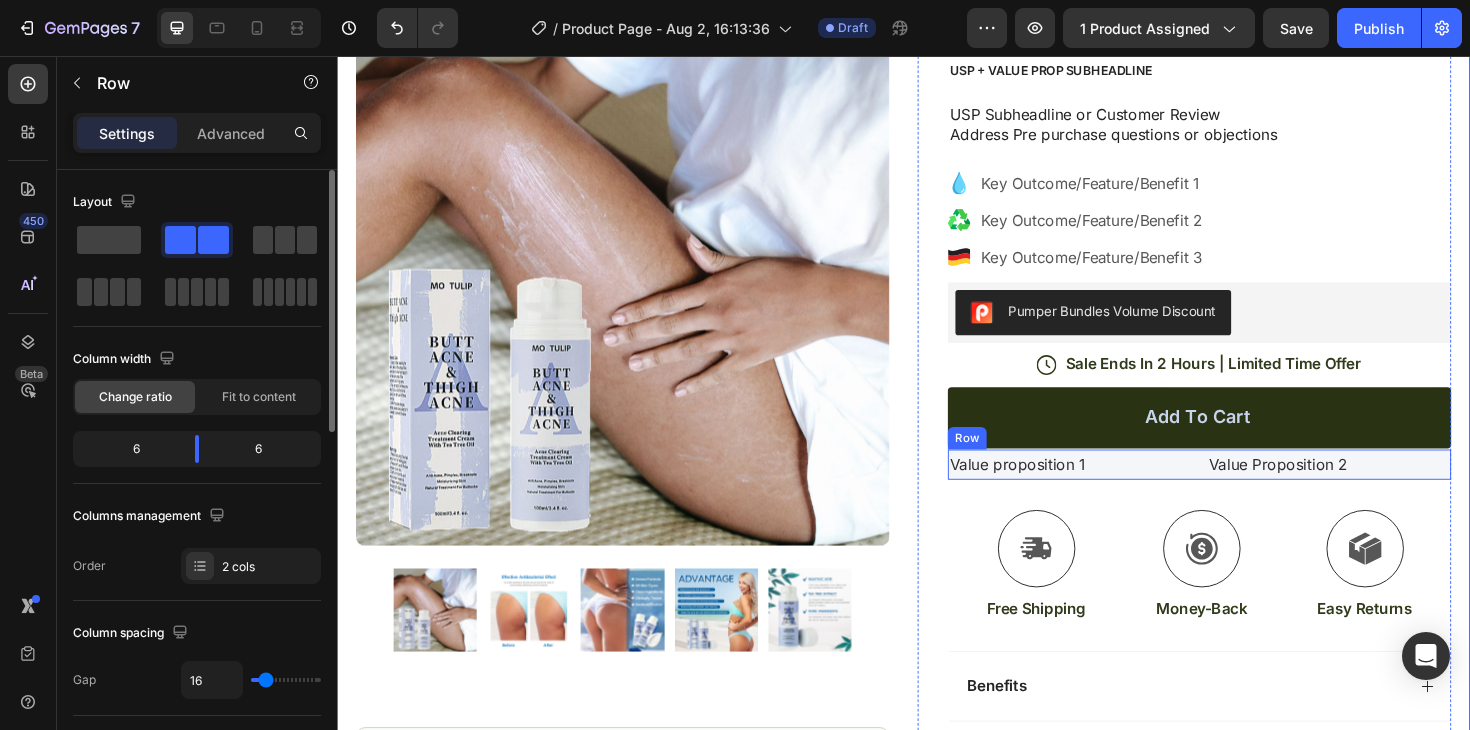 click on "Value proposition 1 Text Block Value Proposition 2 Text Block Row" at bounding box center (1250, 489) 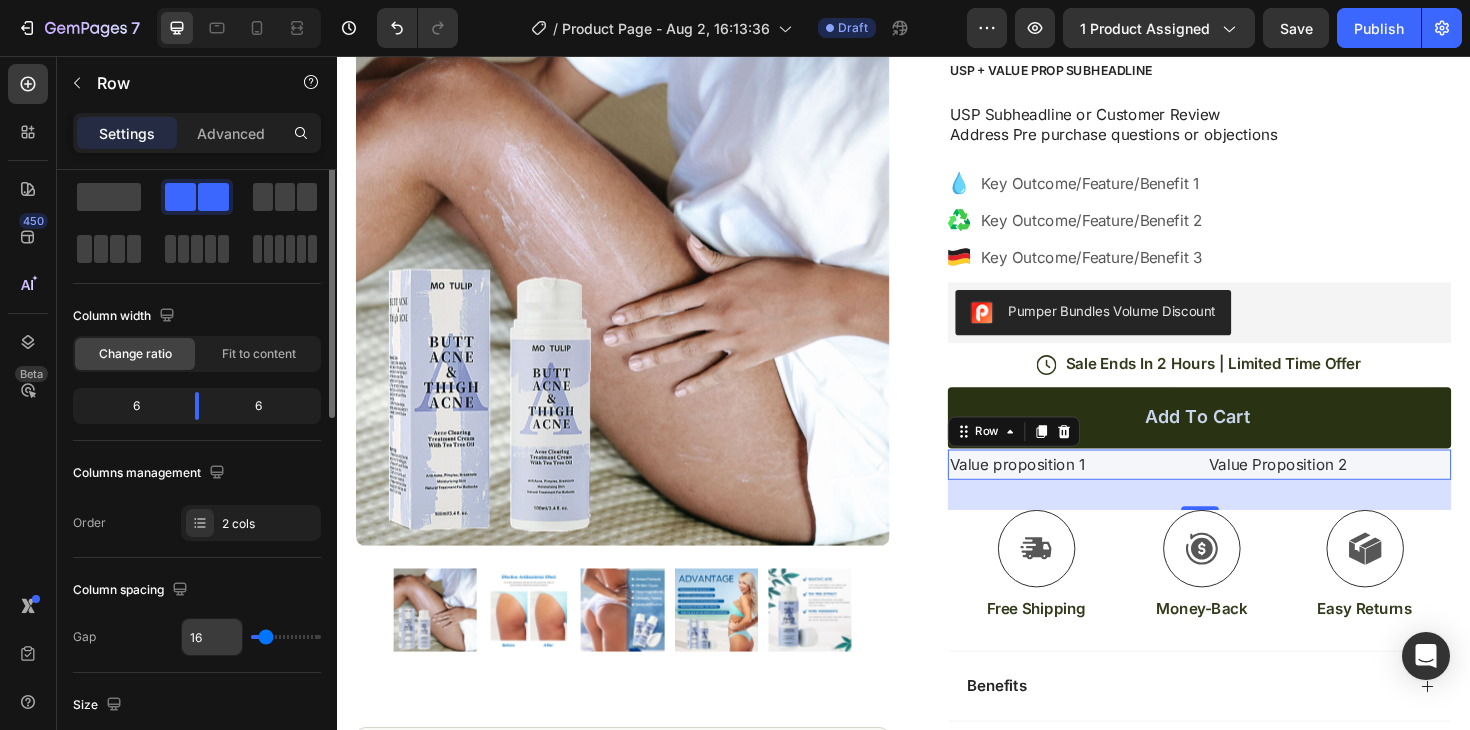 scroll, scrollTop: 0, scrollLeft: 0, axis: both 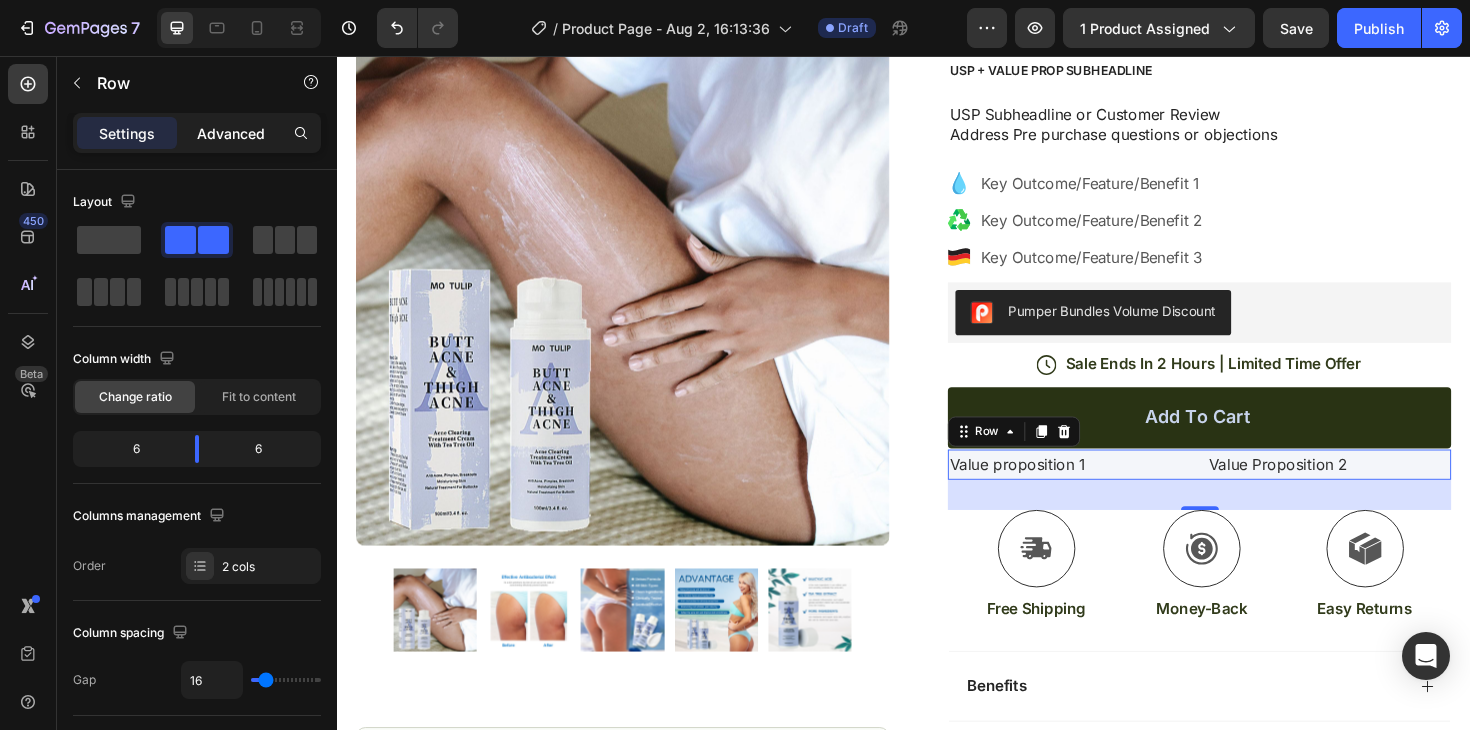 click on "Advanced" at bounding box center (231, 133) 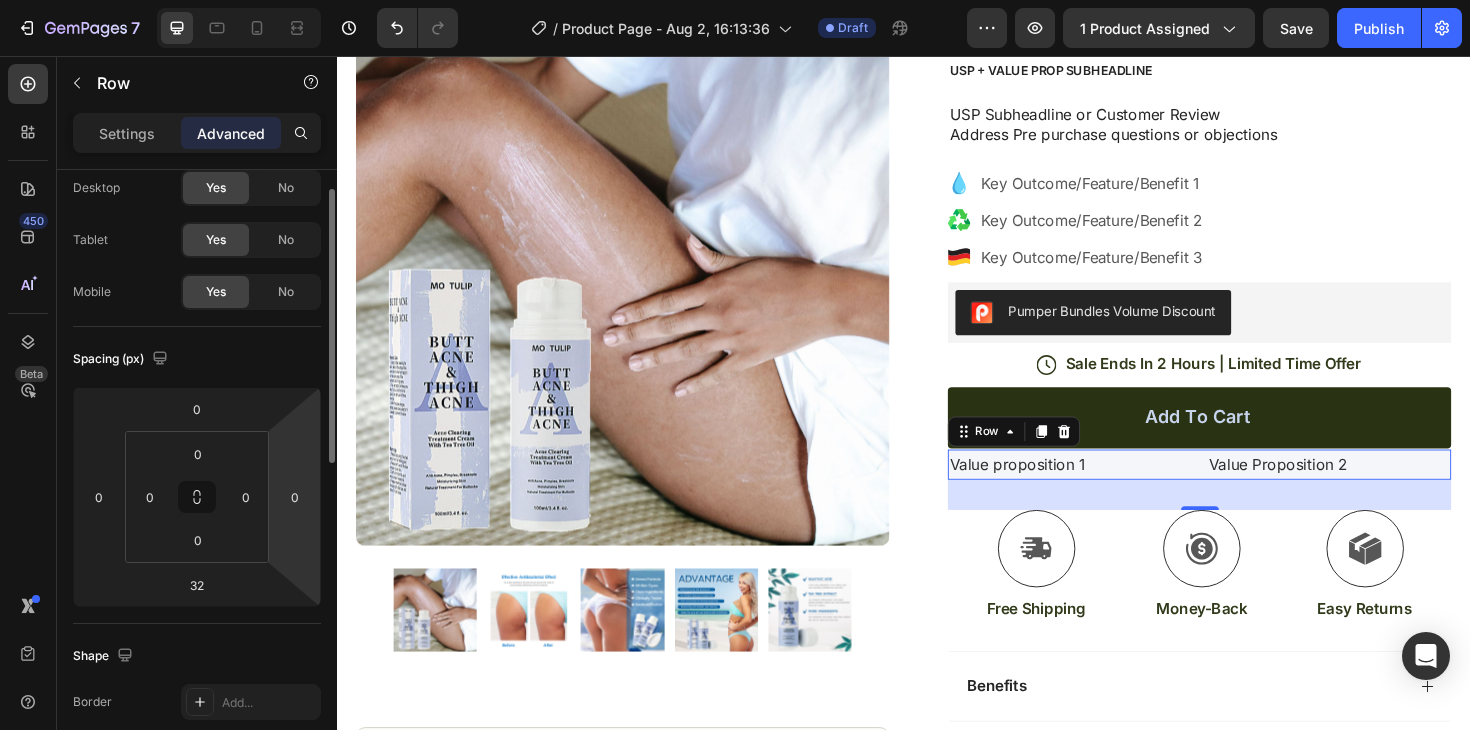 scroll, scrollTop: 0, scrollLeft: 0, axis: both 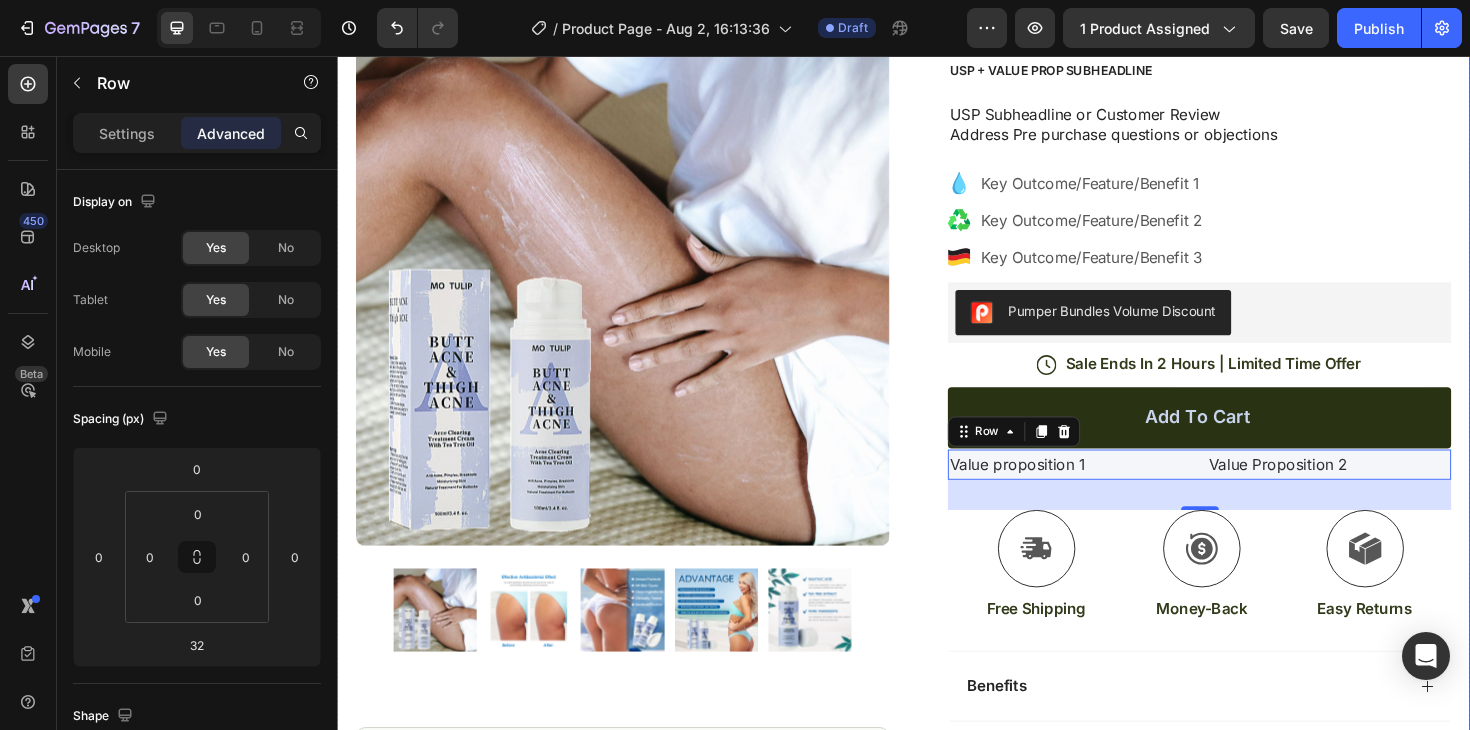 click on "Product Images Image Icon Icon Icon Icon Icon Icon List “This skin cream is a game-changer! It has transformed my dry, lackluster skin into a hydrated and radiant complexion. I love how it absorbs quickly and leaves no greasy residue. Highly recommend” Text Block
Icon [FIRST] [LAST]. ([CITY], [COUNTRY]) Text Block Row Row Row Icon Icon Icon Icon Icon Icon List (1349 Reviews) Text Block Row Helped X Customers solve their Y problems Text Block Wiyora ClearBooty™ Cream Product Title USP + value Prop subheadline Text Block USP Subheadline or Customer Review Address Pre purchase questions or objections  Text Block
Key Outcome/Feature/Benefit 1
Key Outcome/Feature/Benefit 2
Key Outcome/Feature/Benefit 3 Item List Pumper Bundles Volume Discount Pumper Bundles Volume Discount
Icon Sale Ends In 2 Hours | Limited Time Offer Text Block Row Add to cart Add to Cart Value proposition 1 Text Block Value Proposition 2 Row" at bounding box center [937, 419] 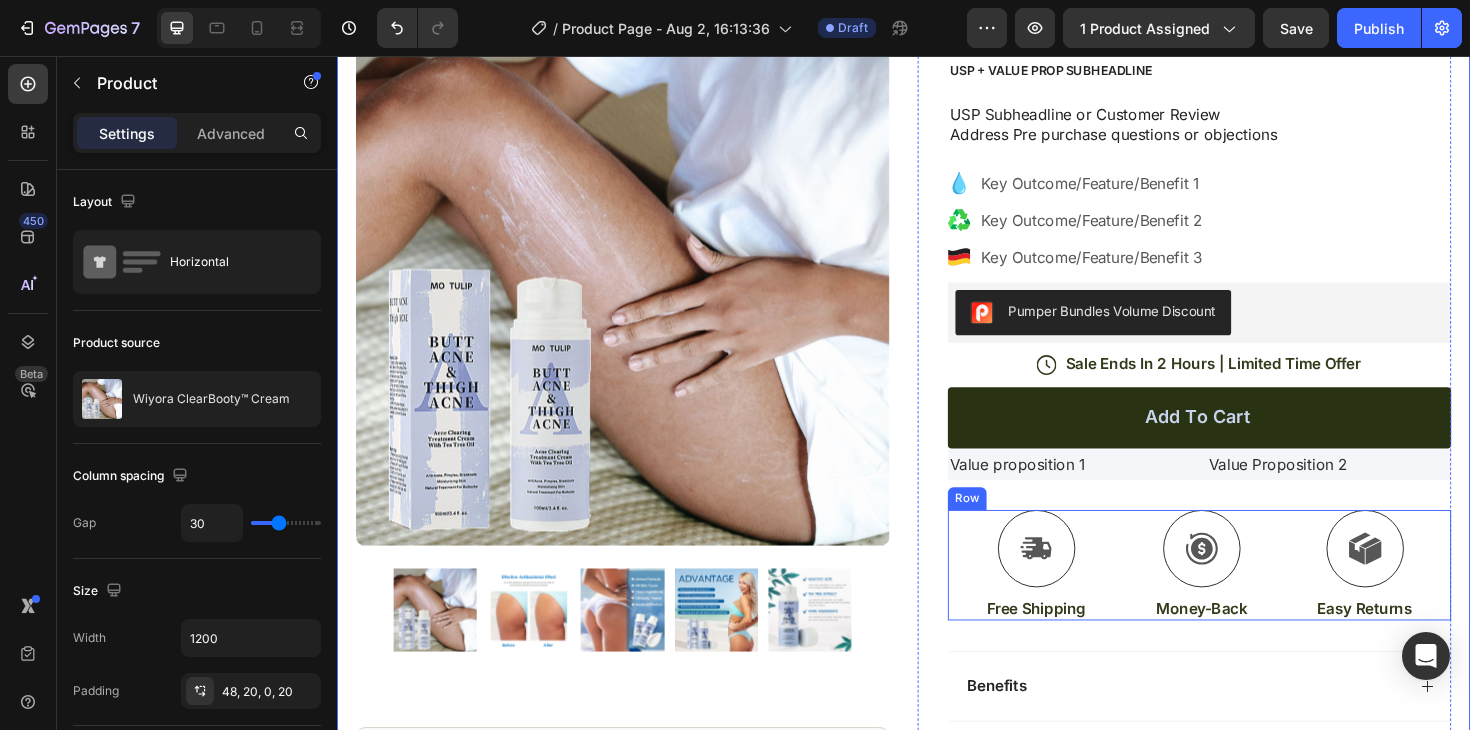 click on "Icon Free Shipping Text Block
Icon Money-Back Text Block
Icon Easy Returns Text Block Row" at bounding box center [1250, 595] 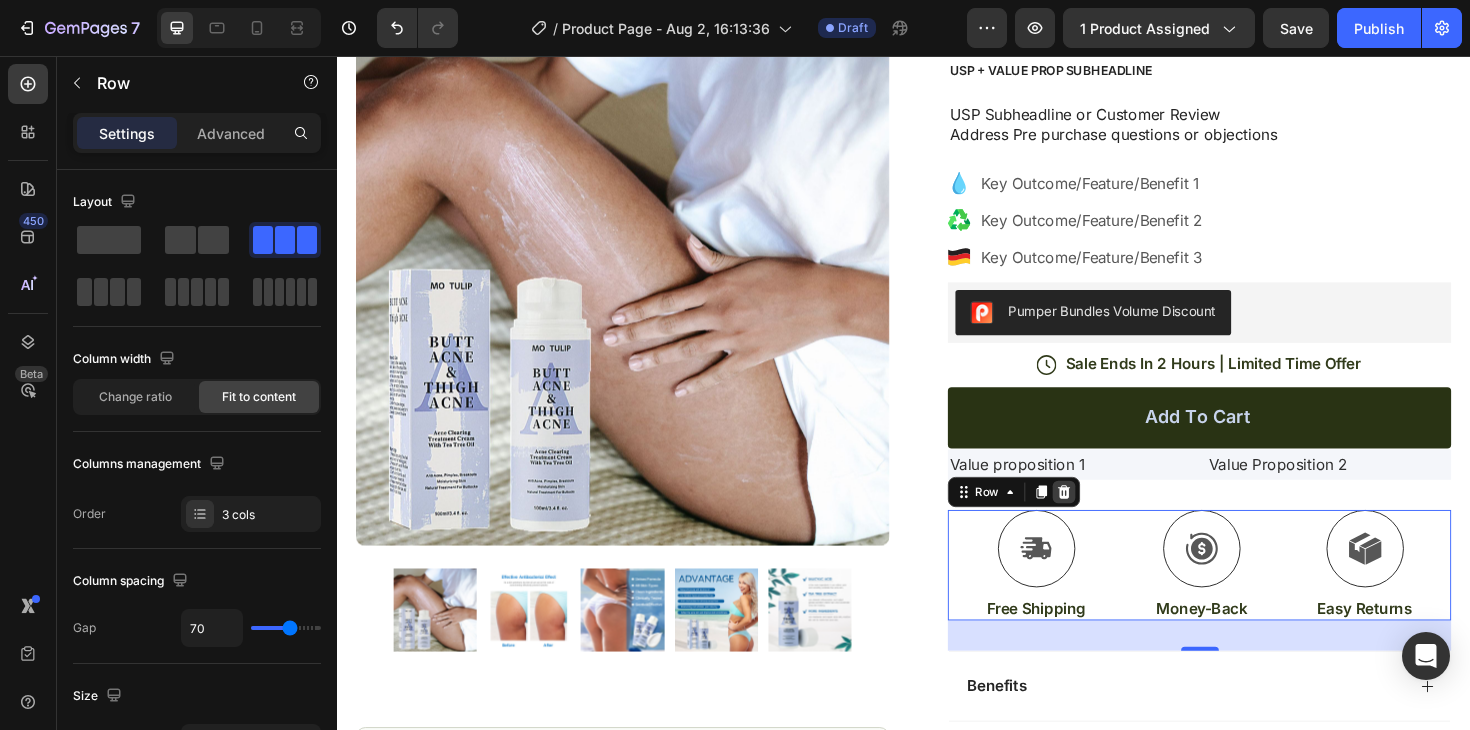 click 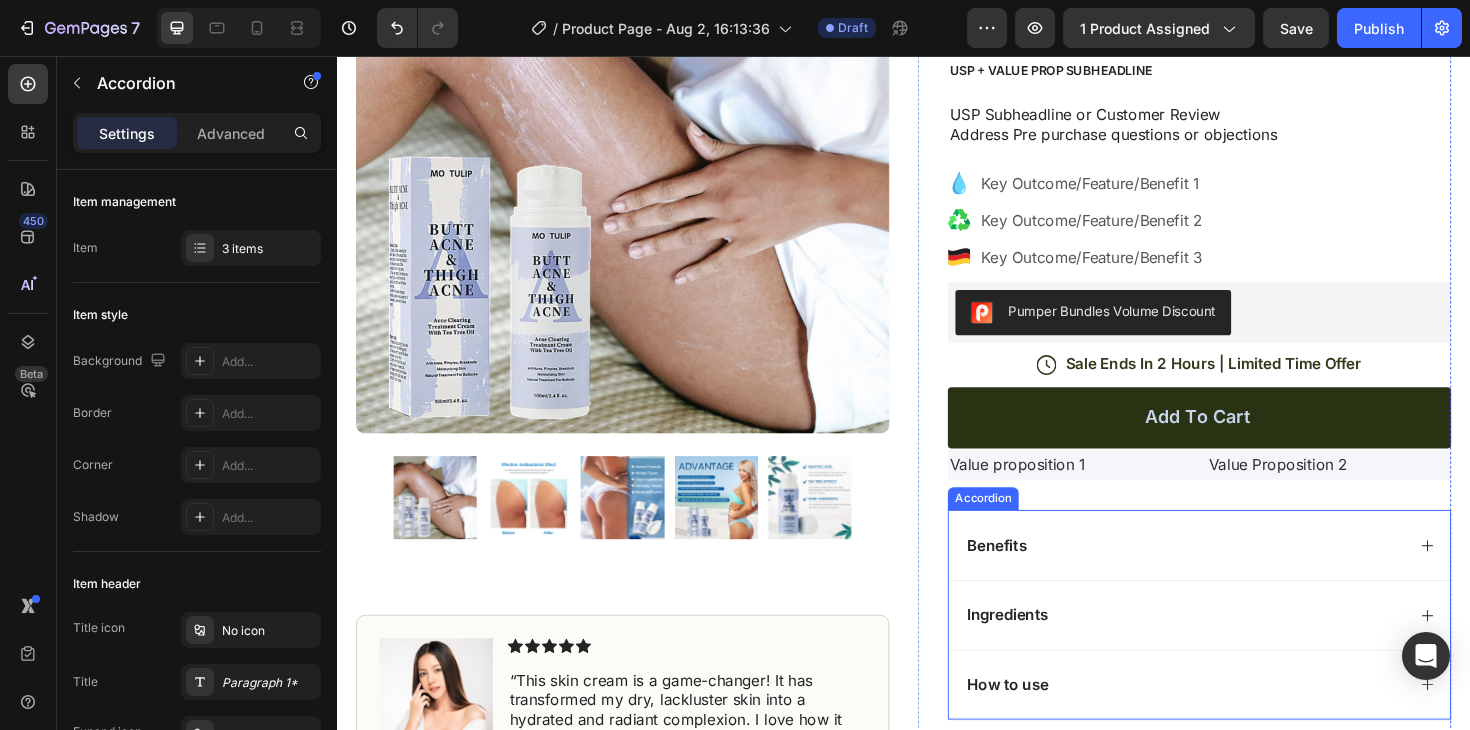 click on "Benefits" at bounding box center (1234, 574) 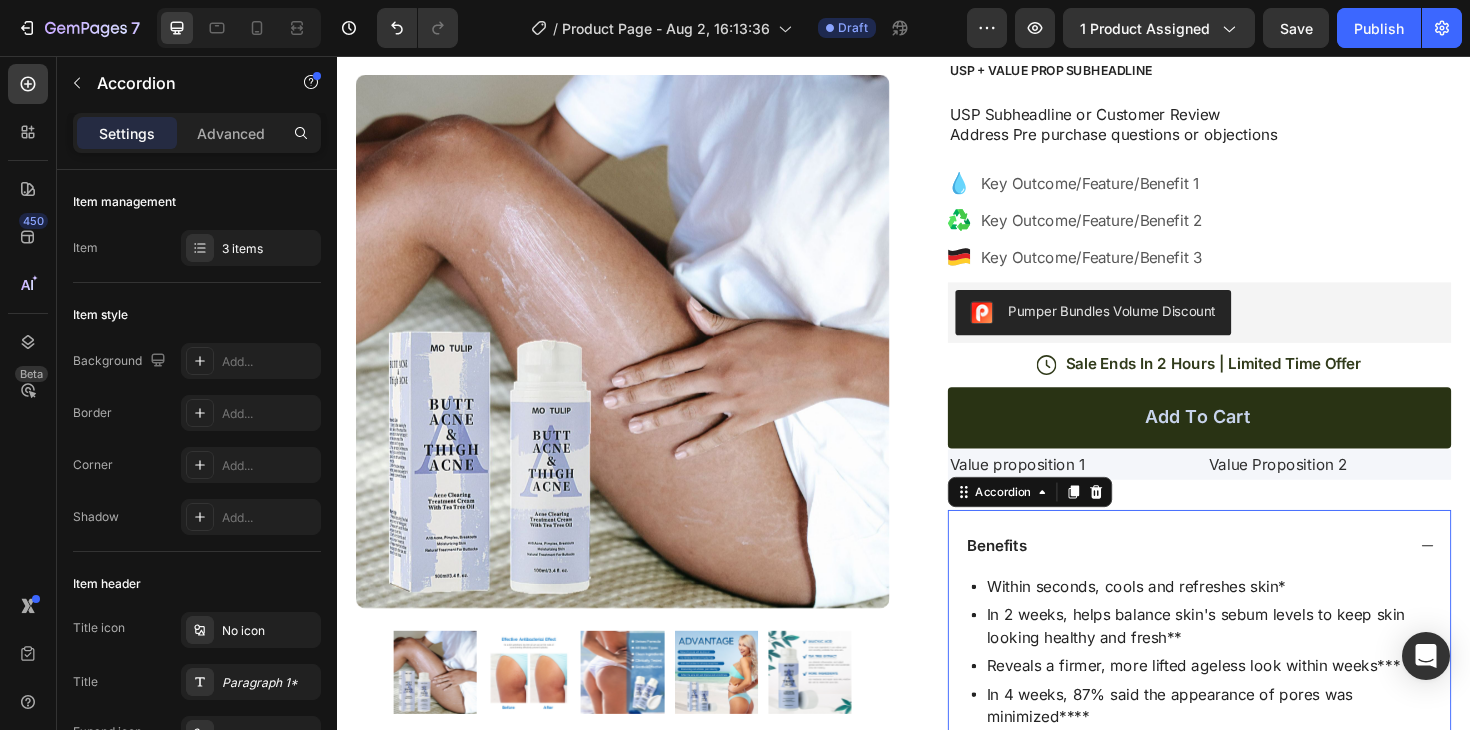 click on "Benefits" at bounding box center [1234, 574] 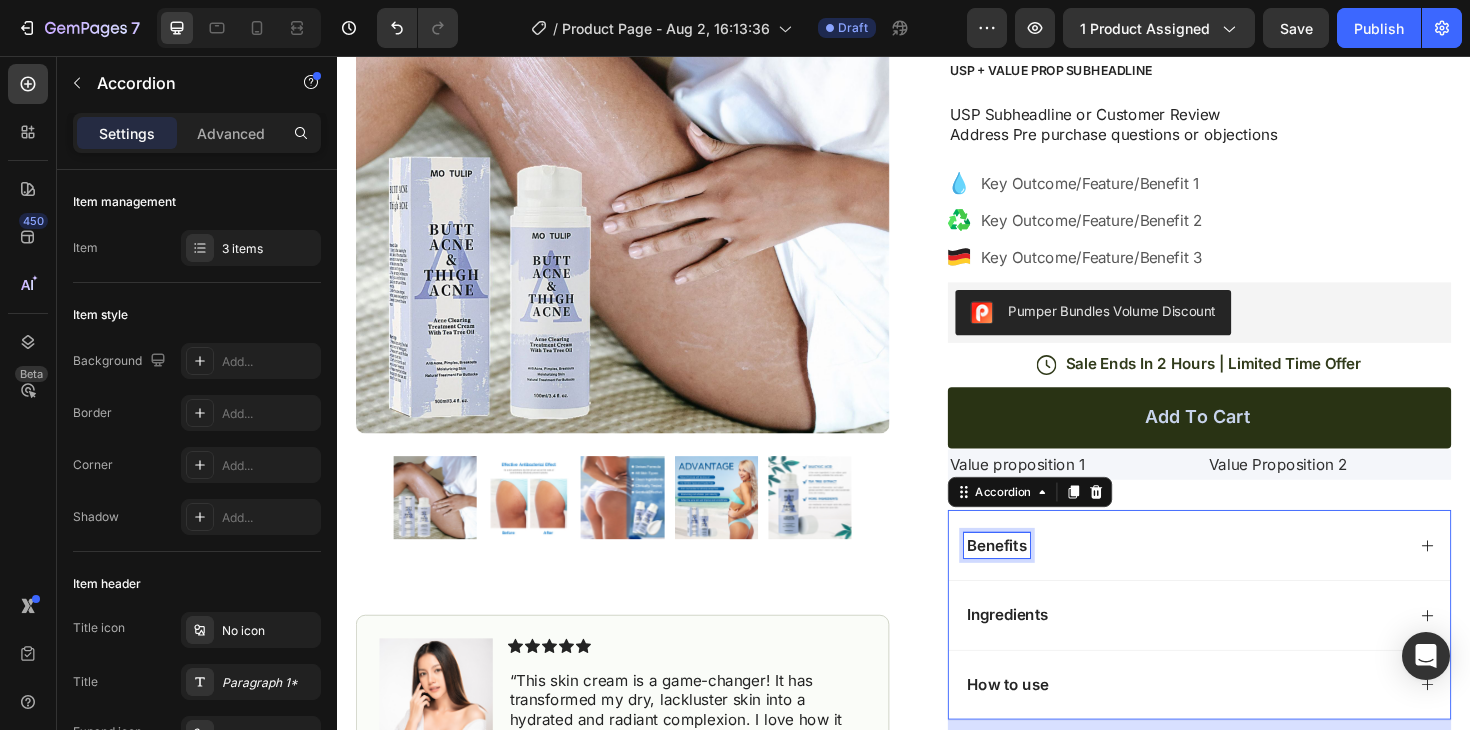 click on "Benefits" at bounding box center (1036, 574) 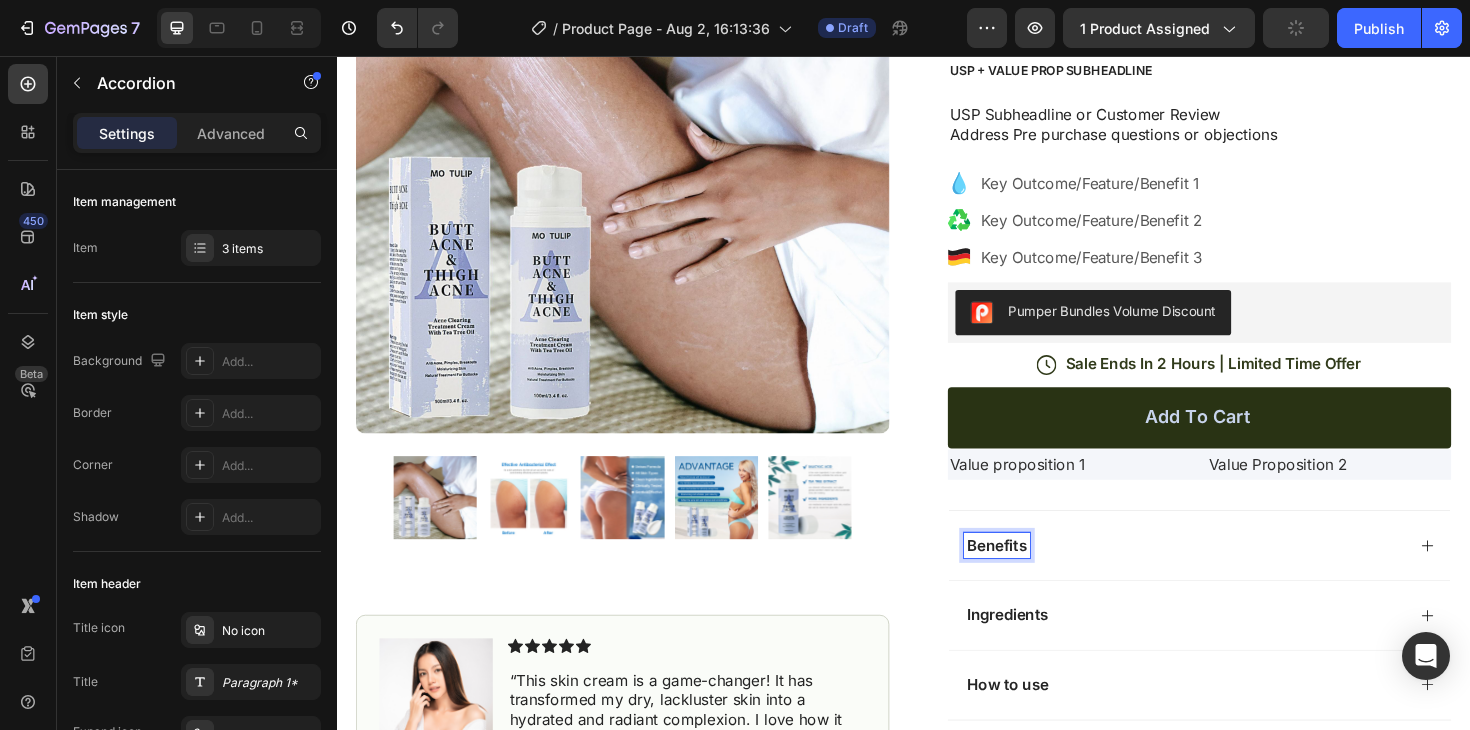 click on "Benefits" at bounding box center [1036, 574] 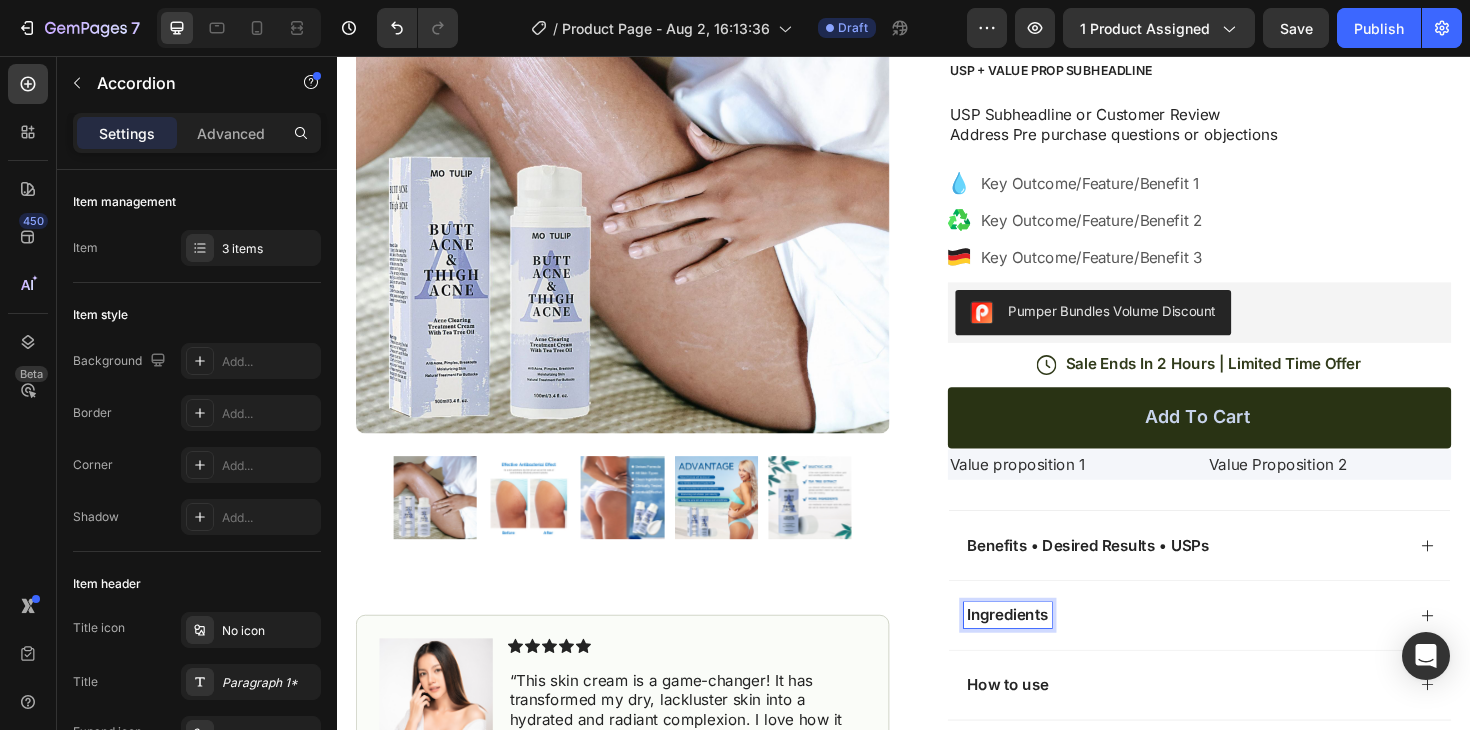 click on "Ingredients" at bounding box center [1047, 648] 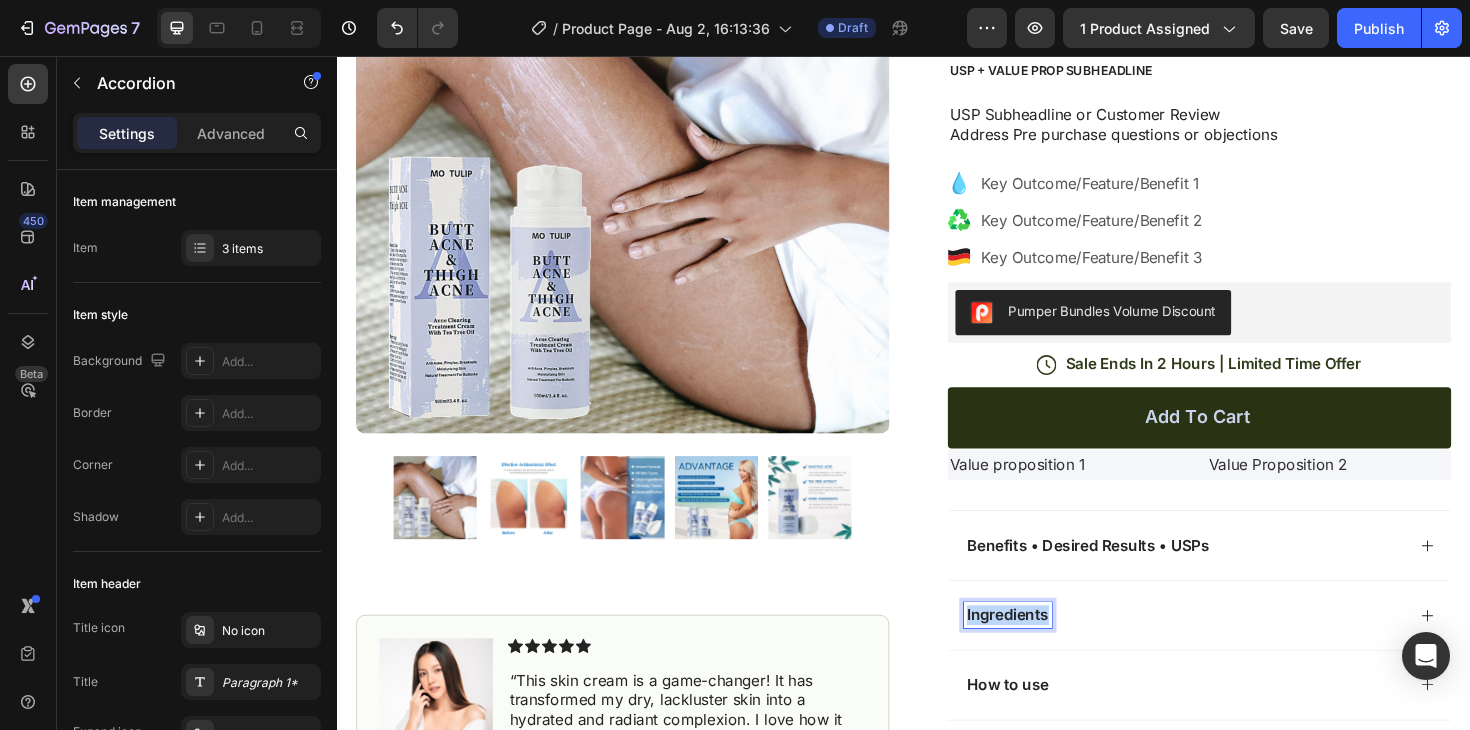 click on "Ingredients" at bounding box center [1047, 648] 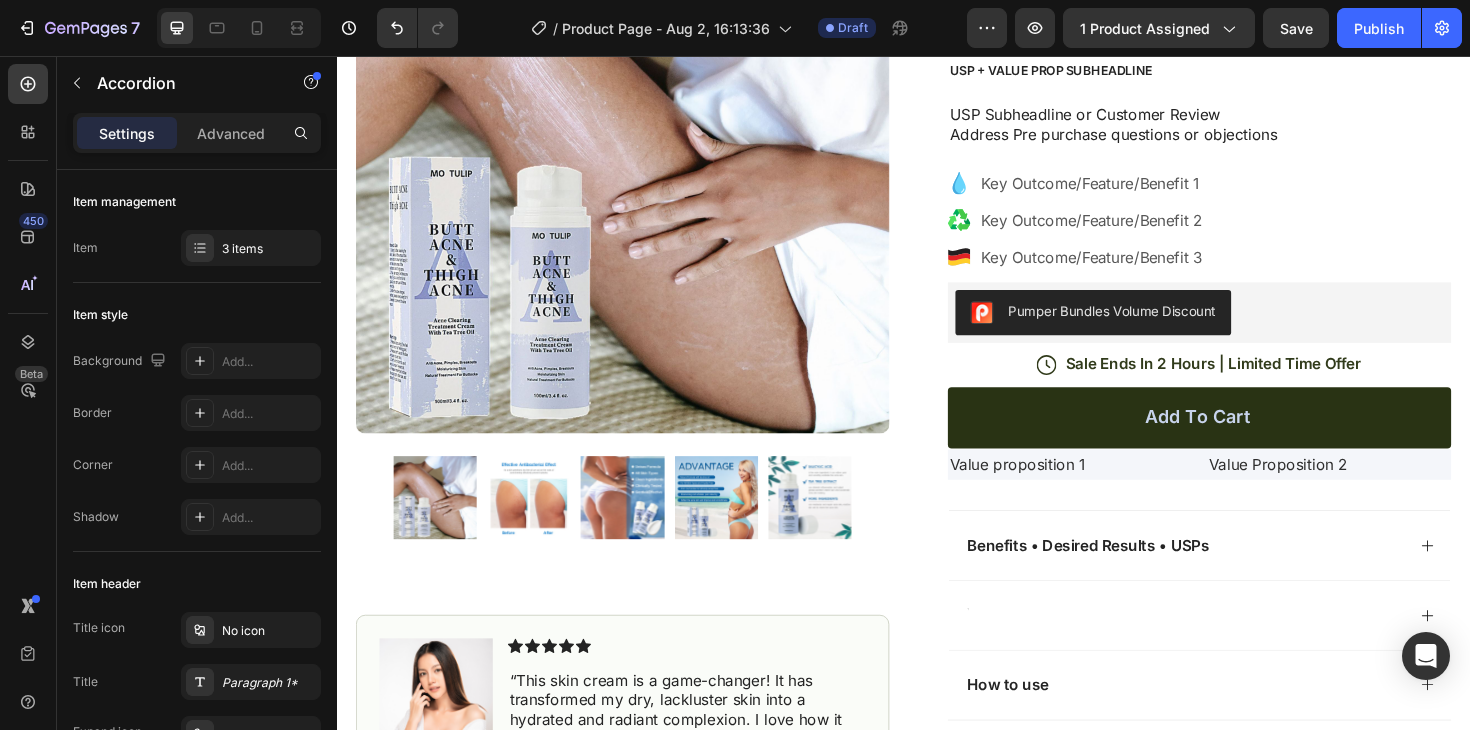 scroll, scrollTop: 249, scrollLeft: 0, axis: vertical 